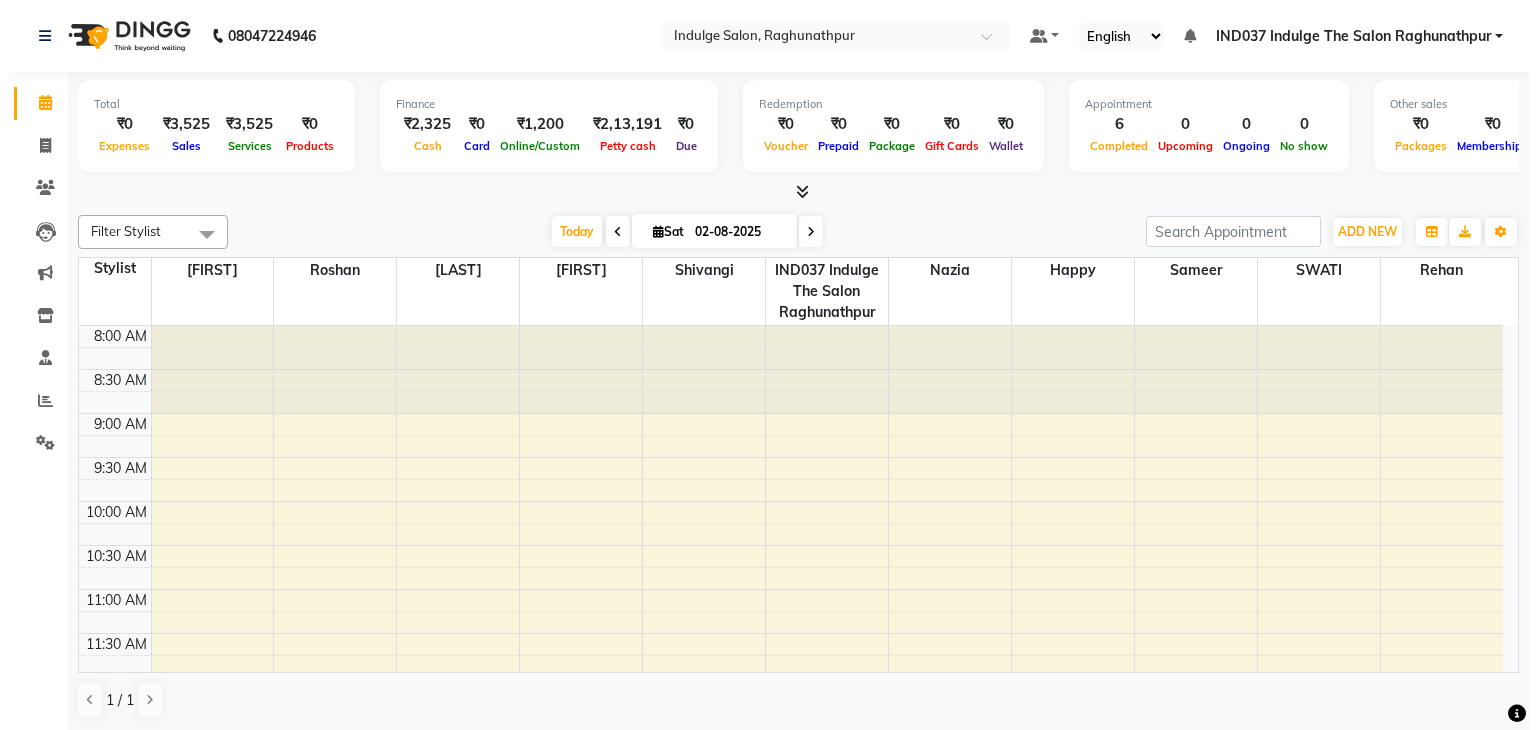 scroll, scrollTop: 0, scrollLeft: 0, axis: both 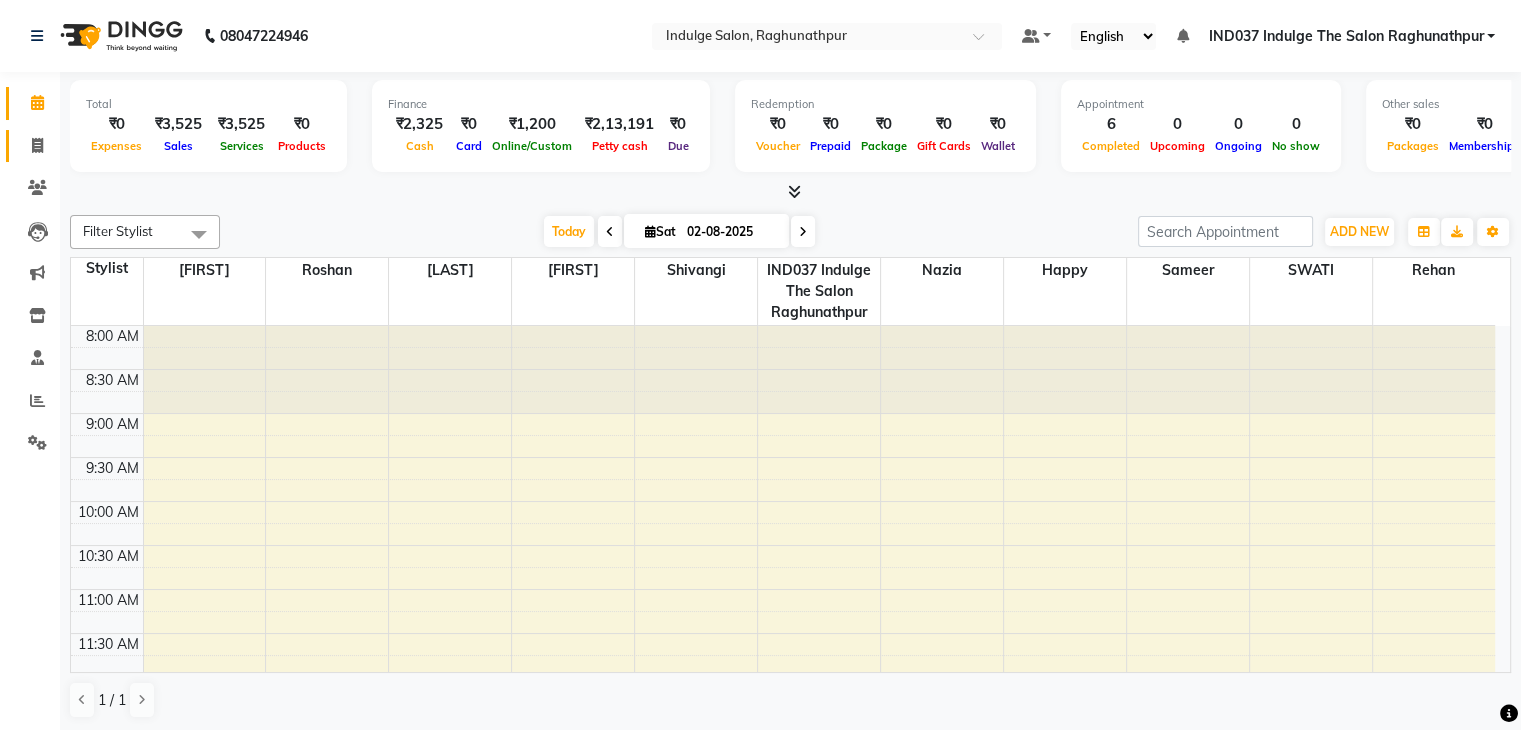 click on "Invoice" 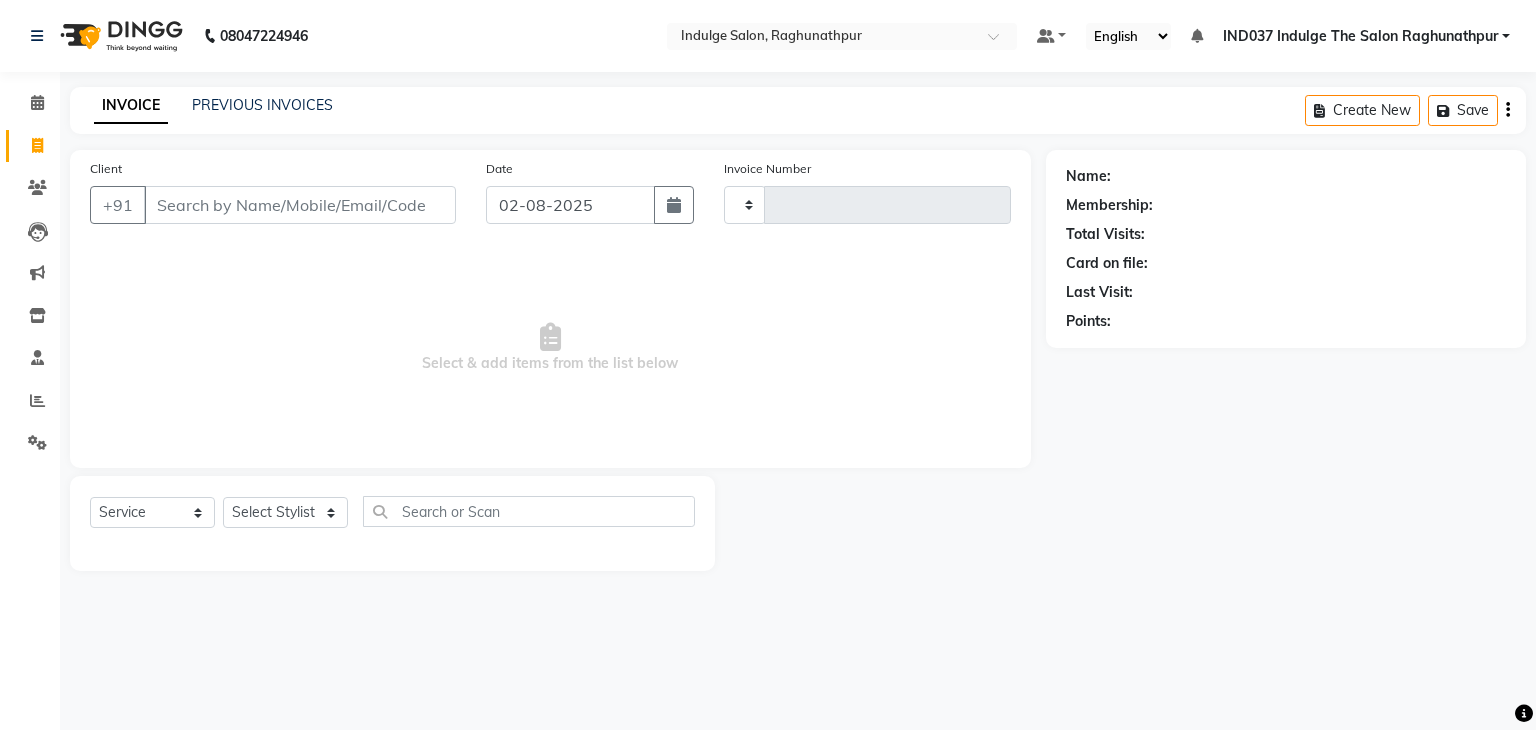 type on "0479" 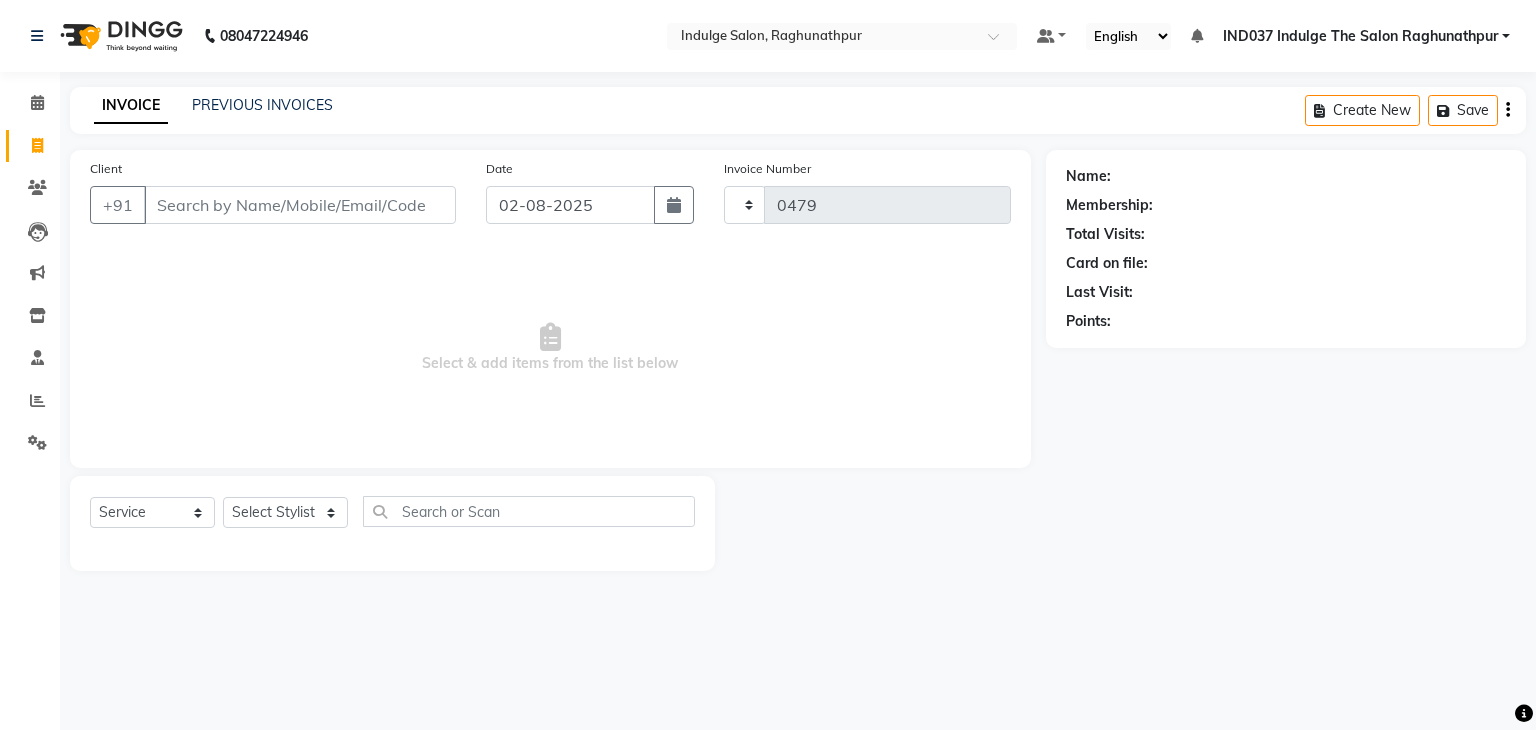 select on "7475" 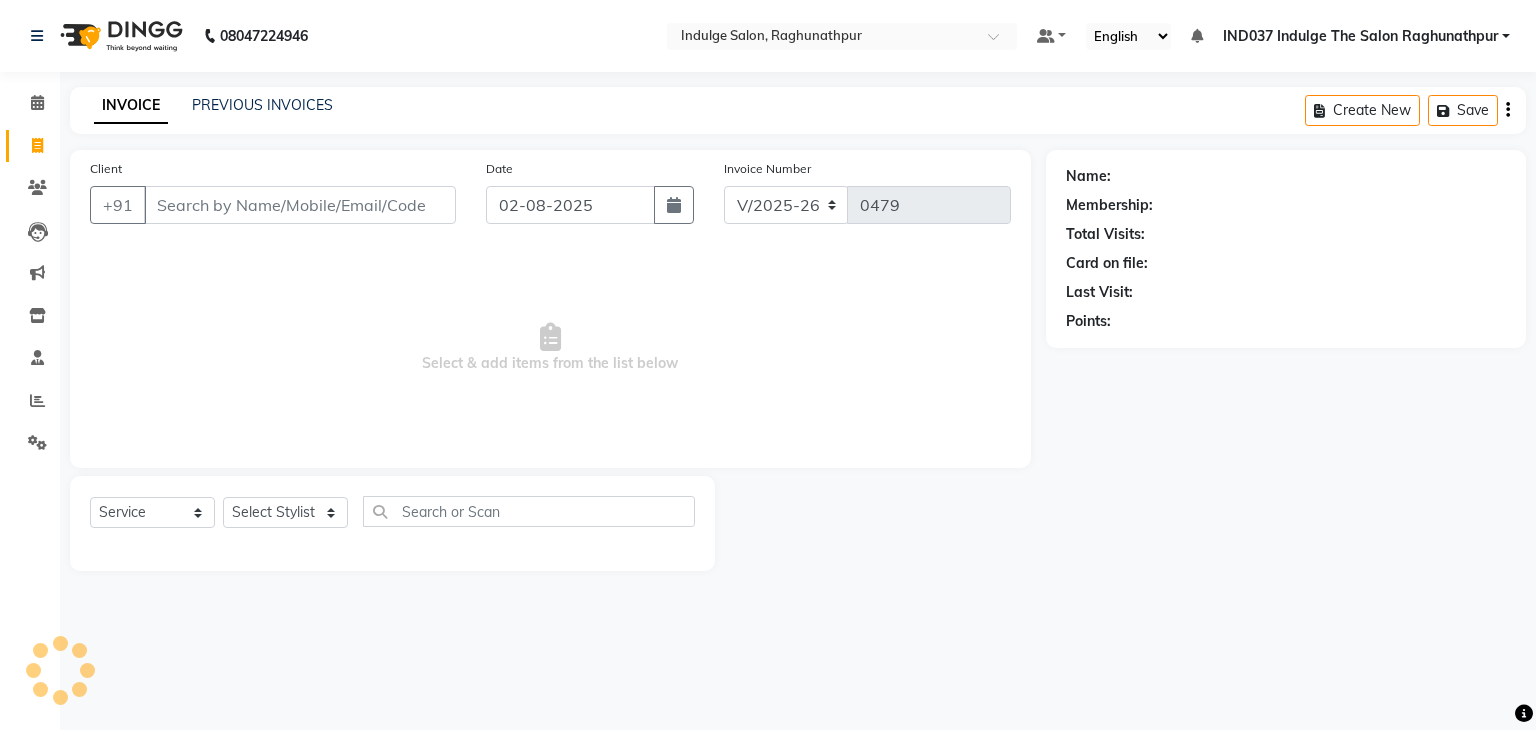 click on "Client" at bounding box center (300, 205) 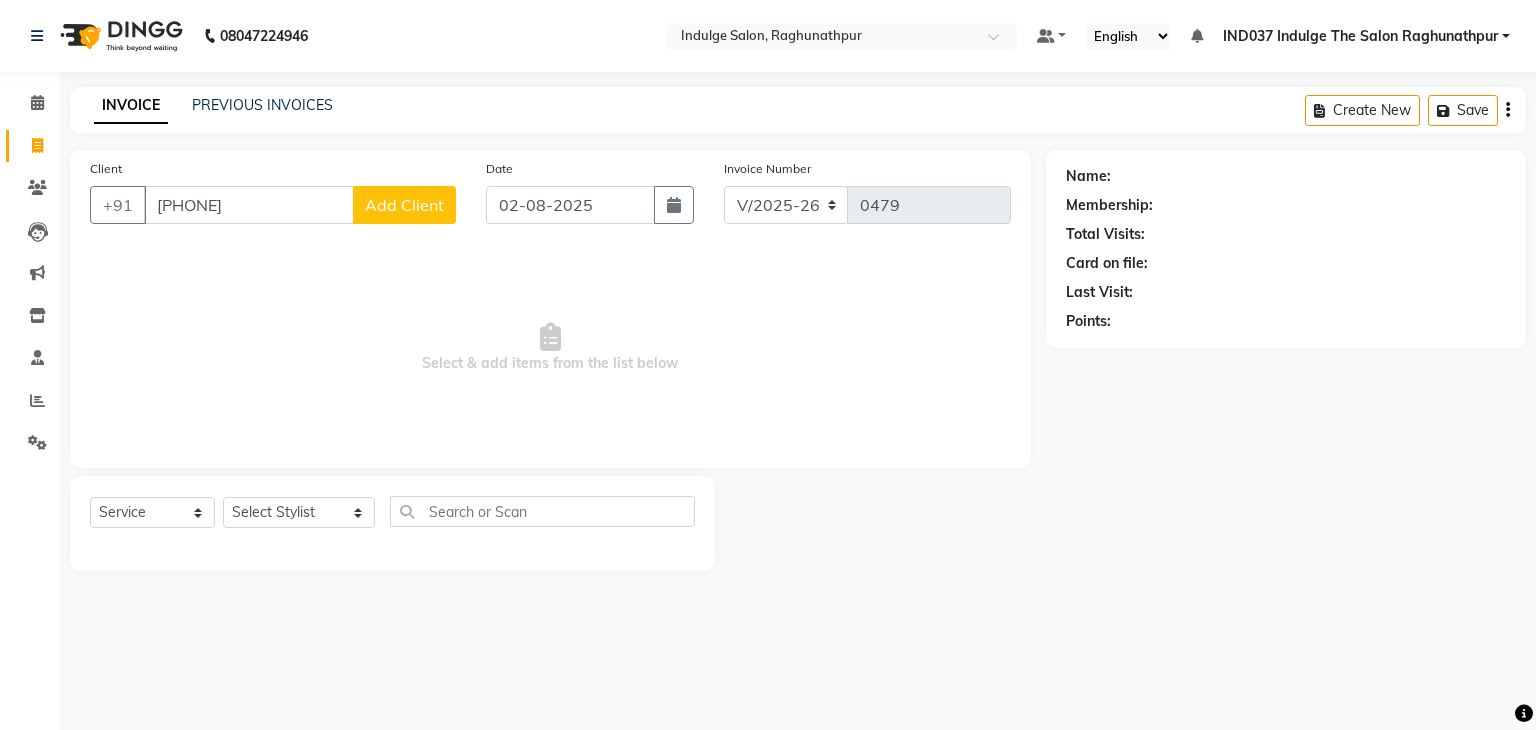 type on "[PHONE]" 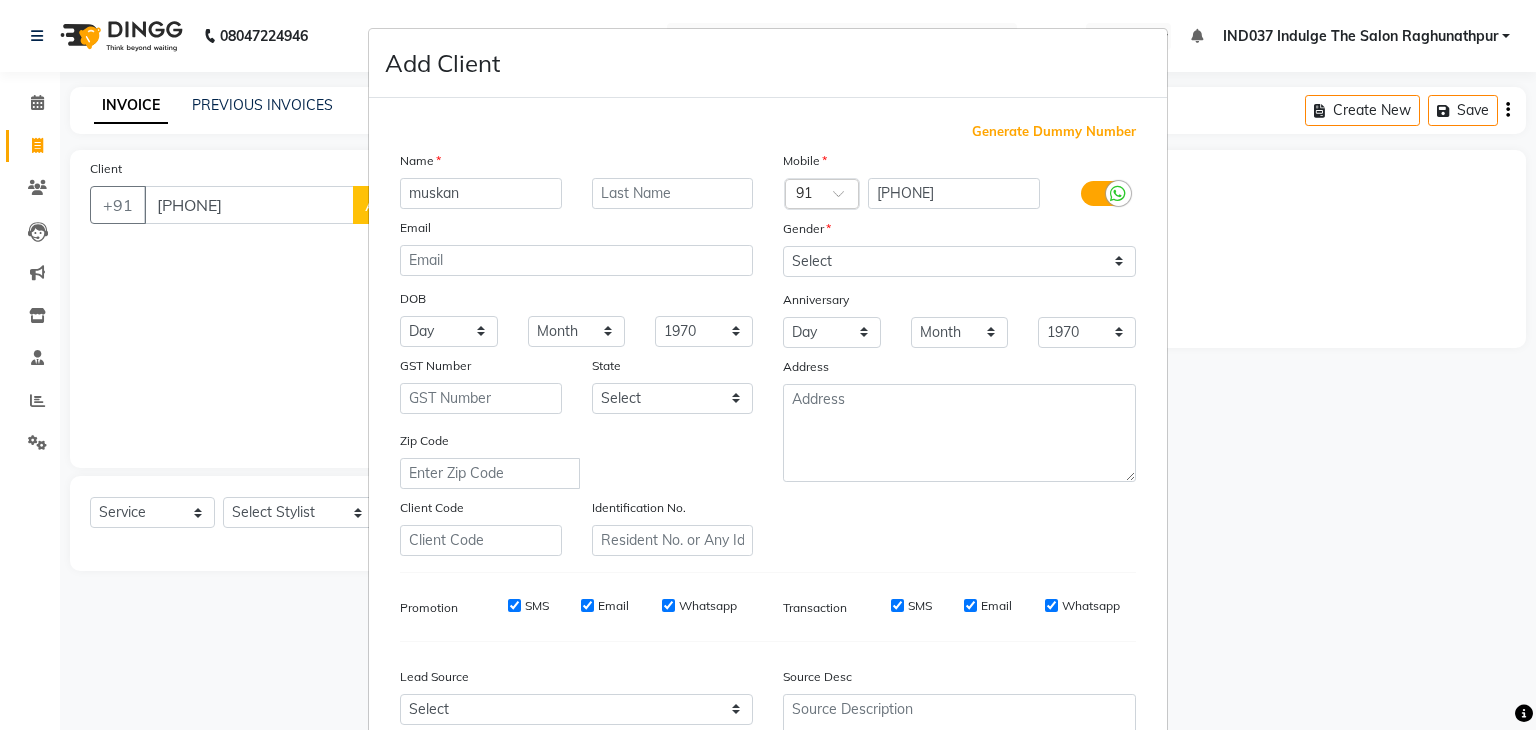 type on "muskan" 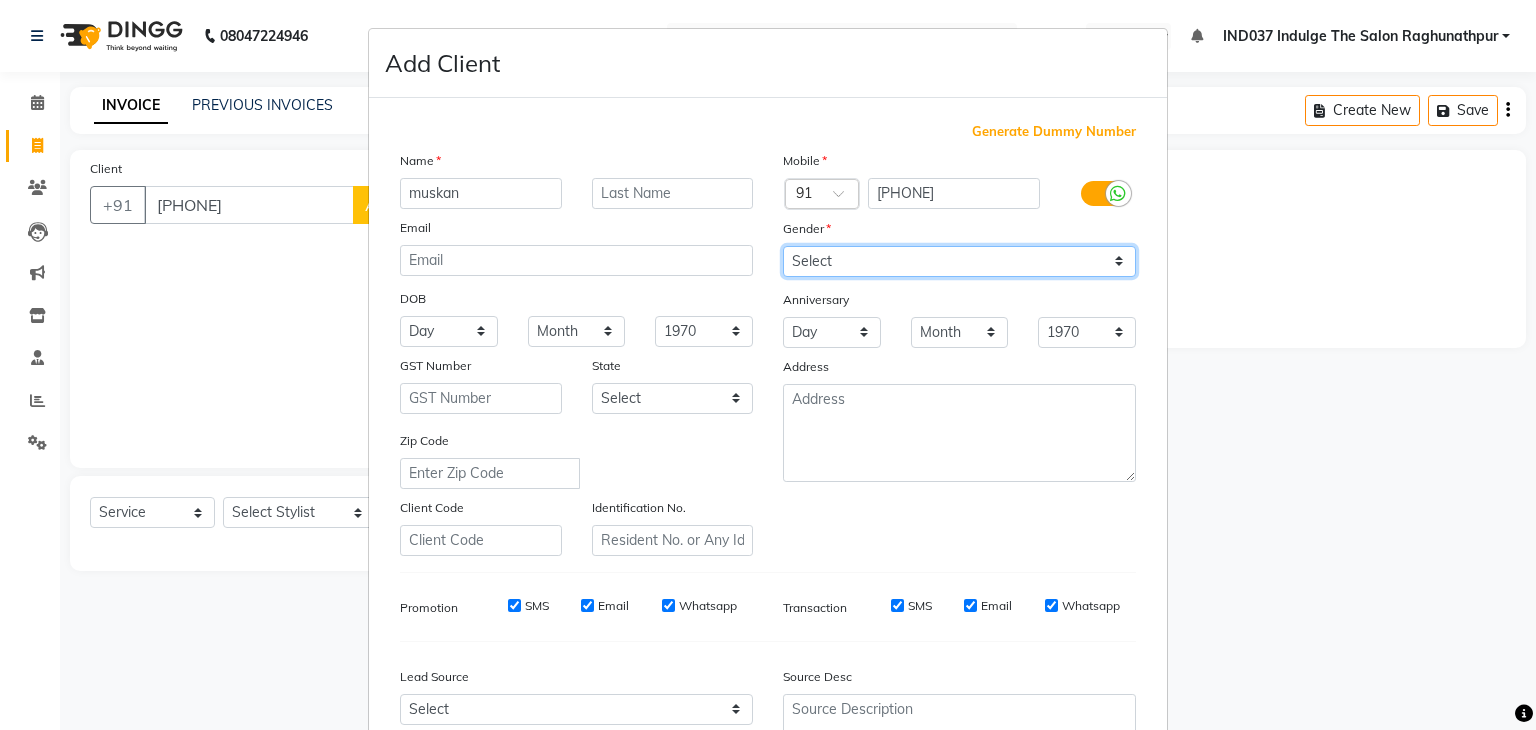 click on "Select Male Female Other Prefer Not To Say" at bounding box center [959, 261] 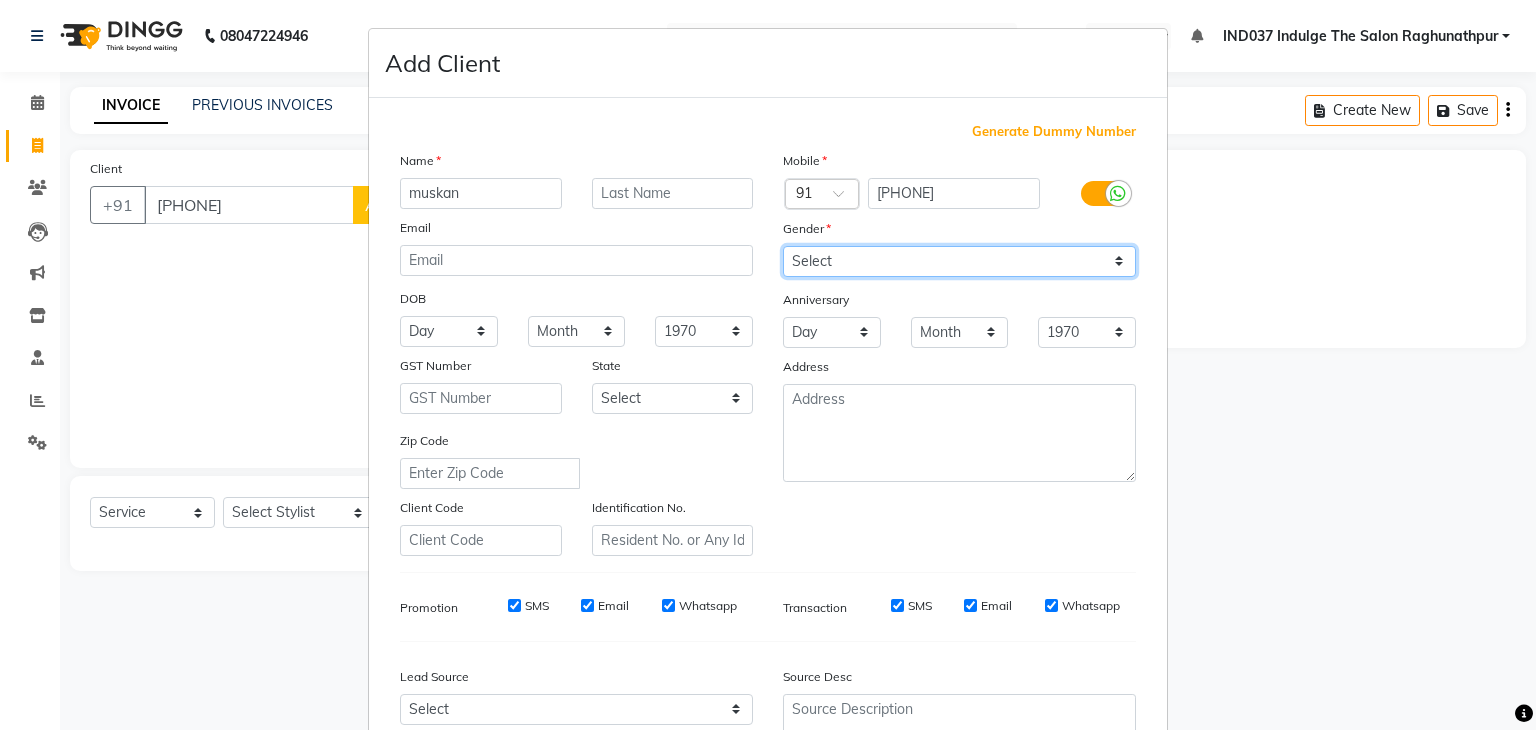 select on "female" 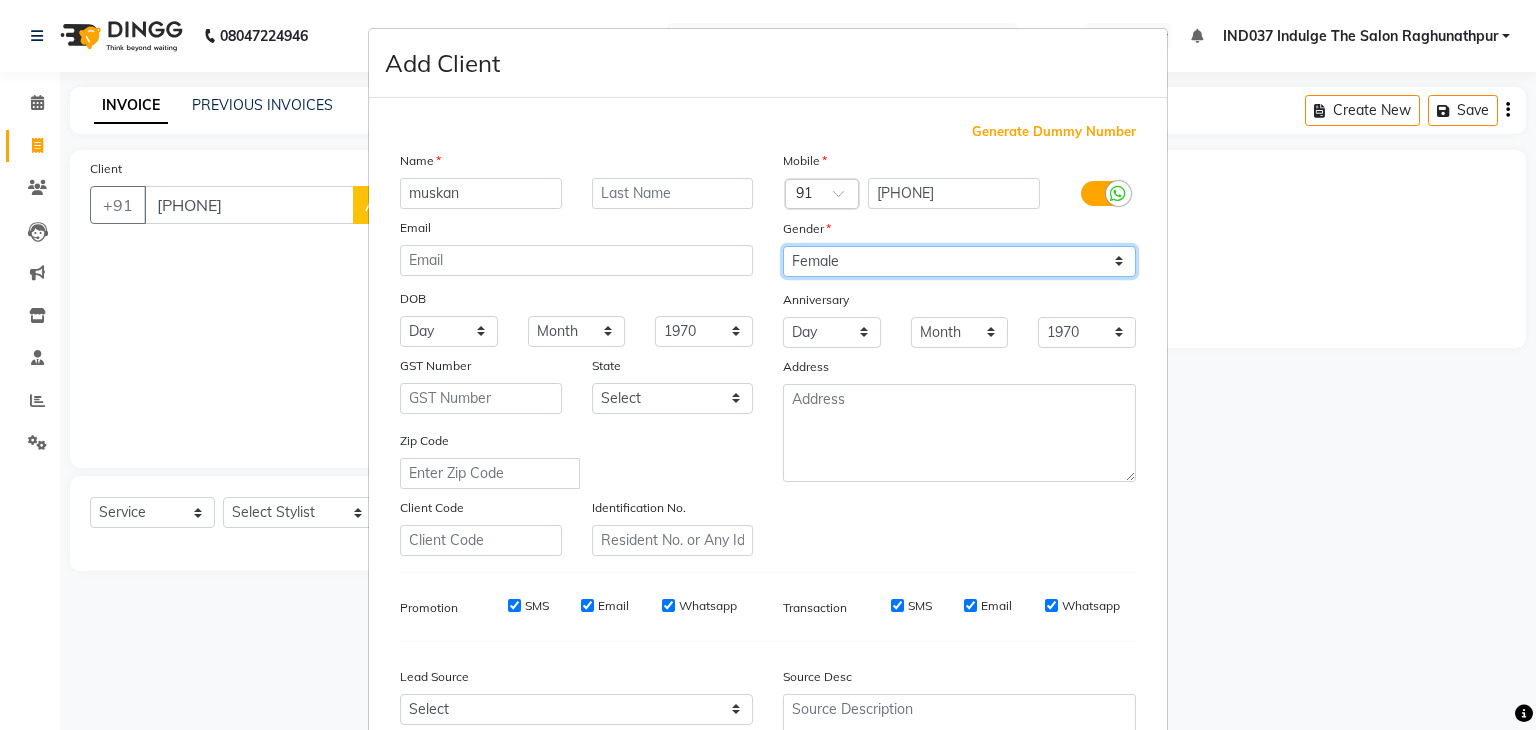 click on "Select Male Female Other Prefer Not To Say" at bounding box center (959, 261) 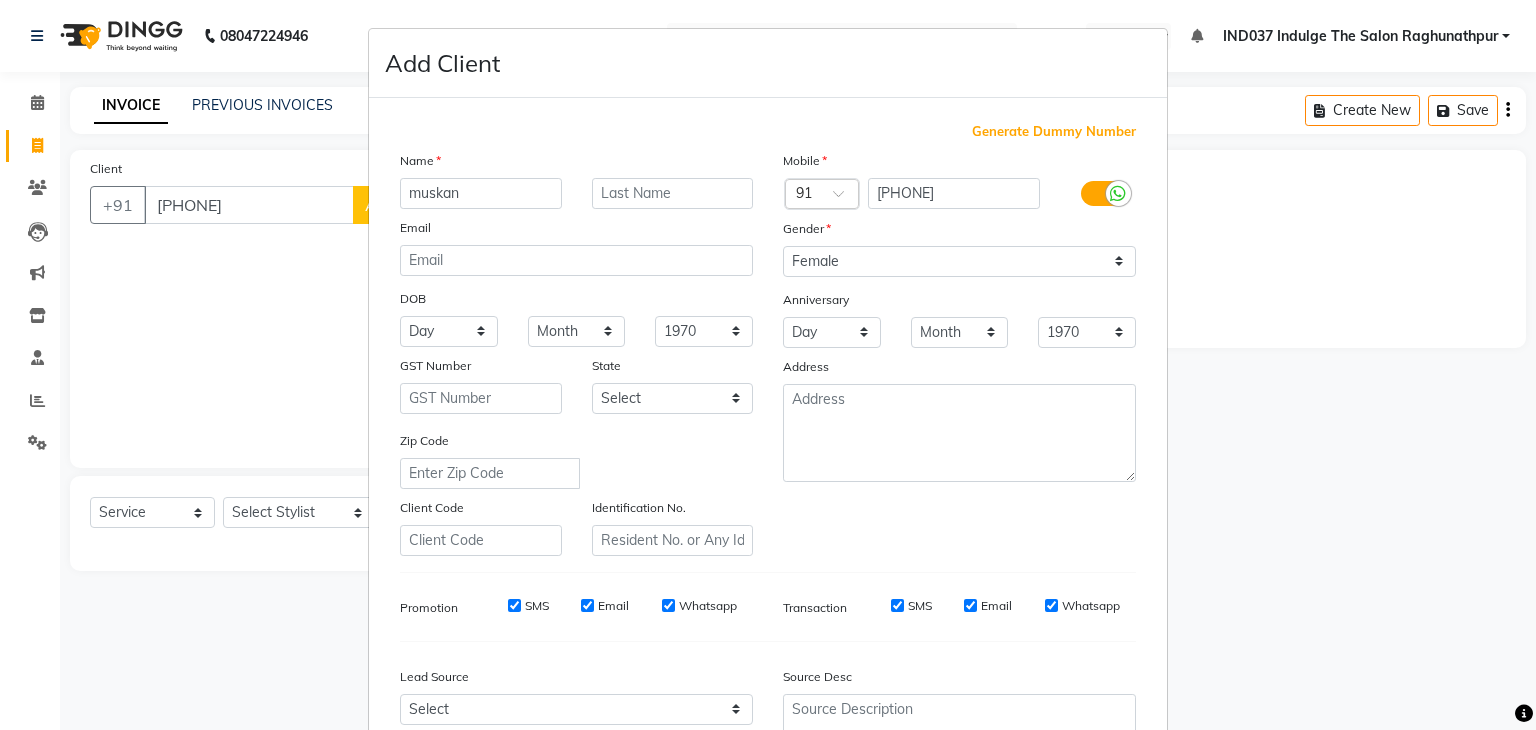 click at bounding box center [1103, 193] 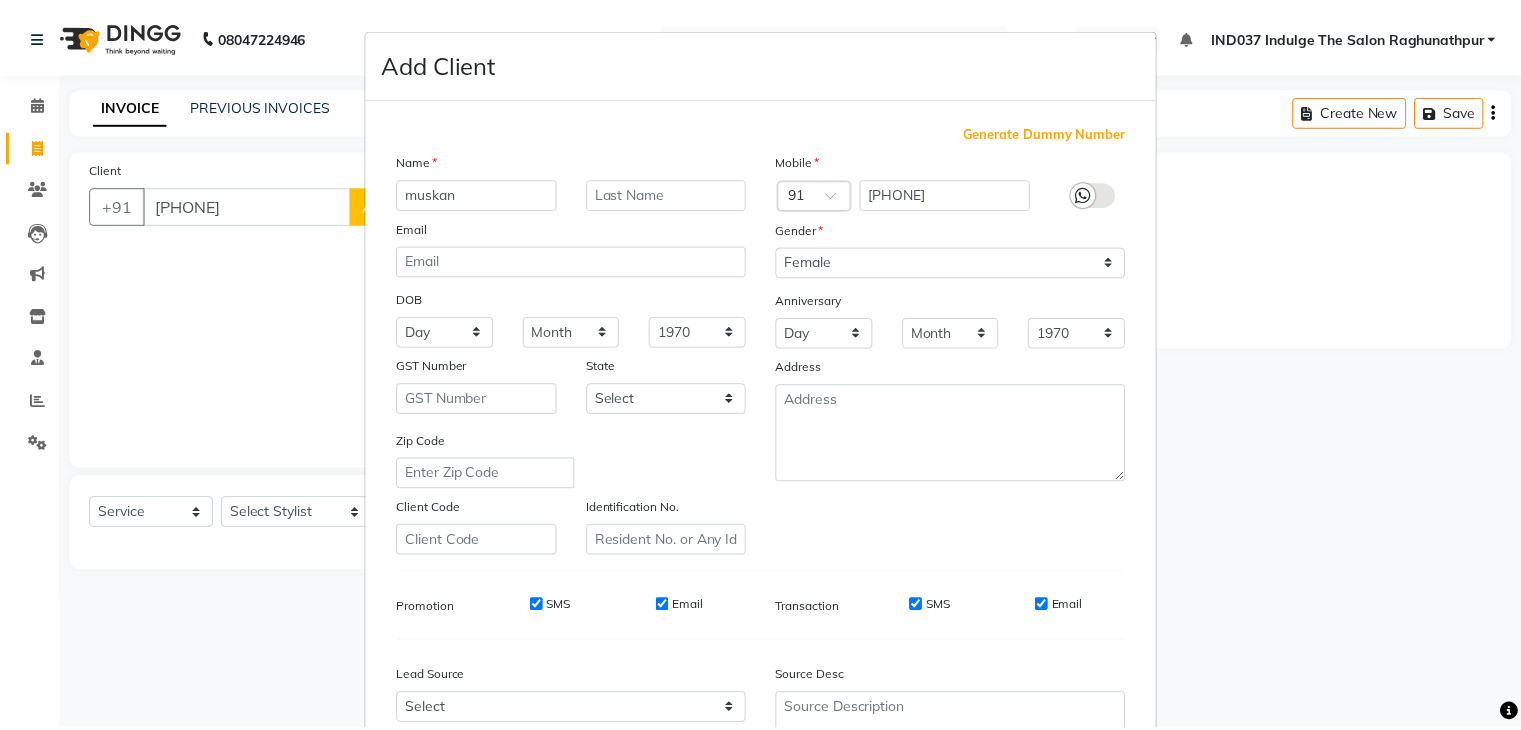 scroll, scrollTop: 203, scrollLeft: 0, axis: vertical 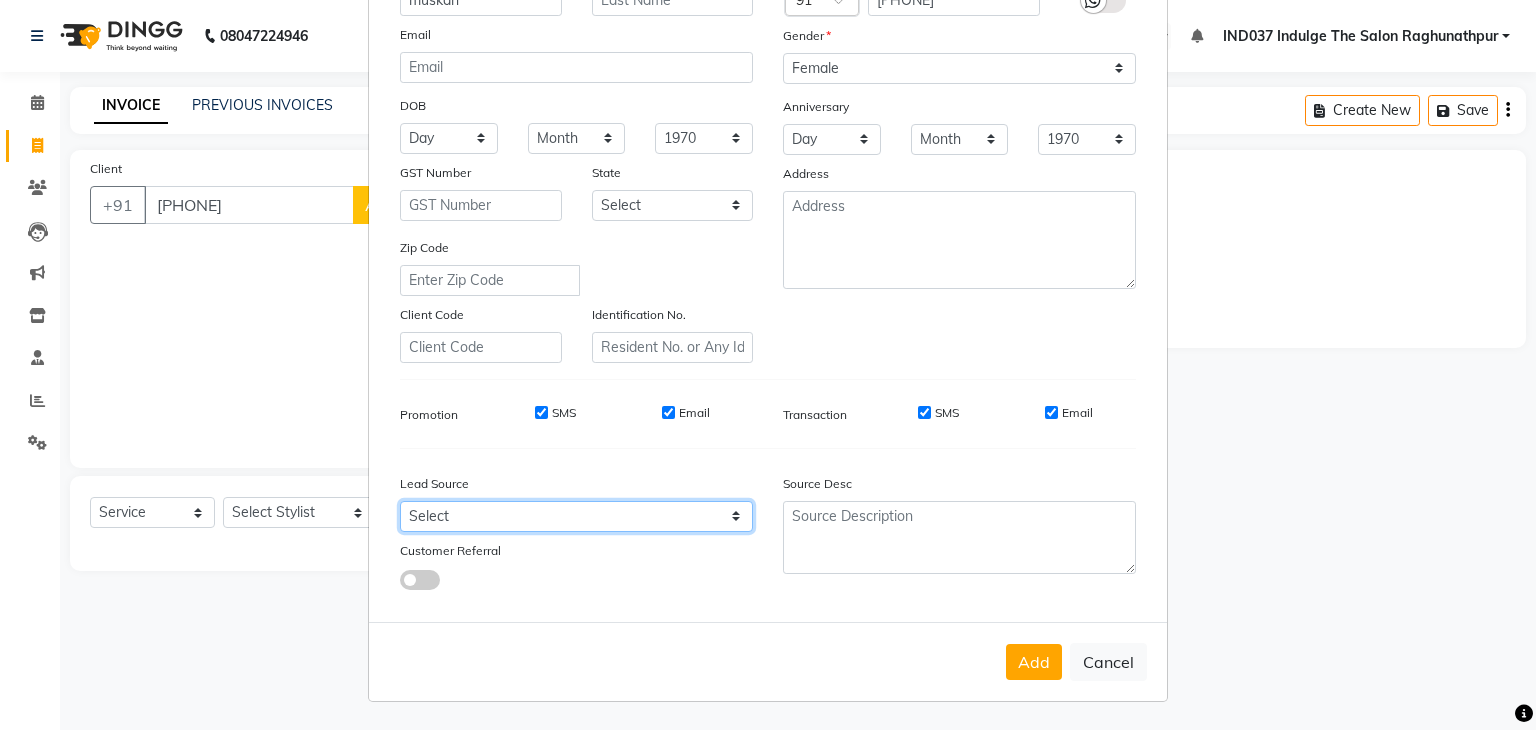 click on "Select Walk-in Referral Internet Friend Word of Mouth Advertisement Facebook JustDial Google Other" at bounding box center (576, 516) 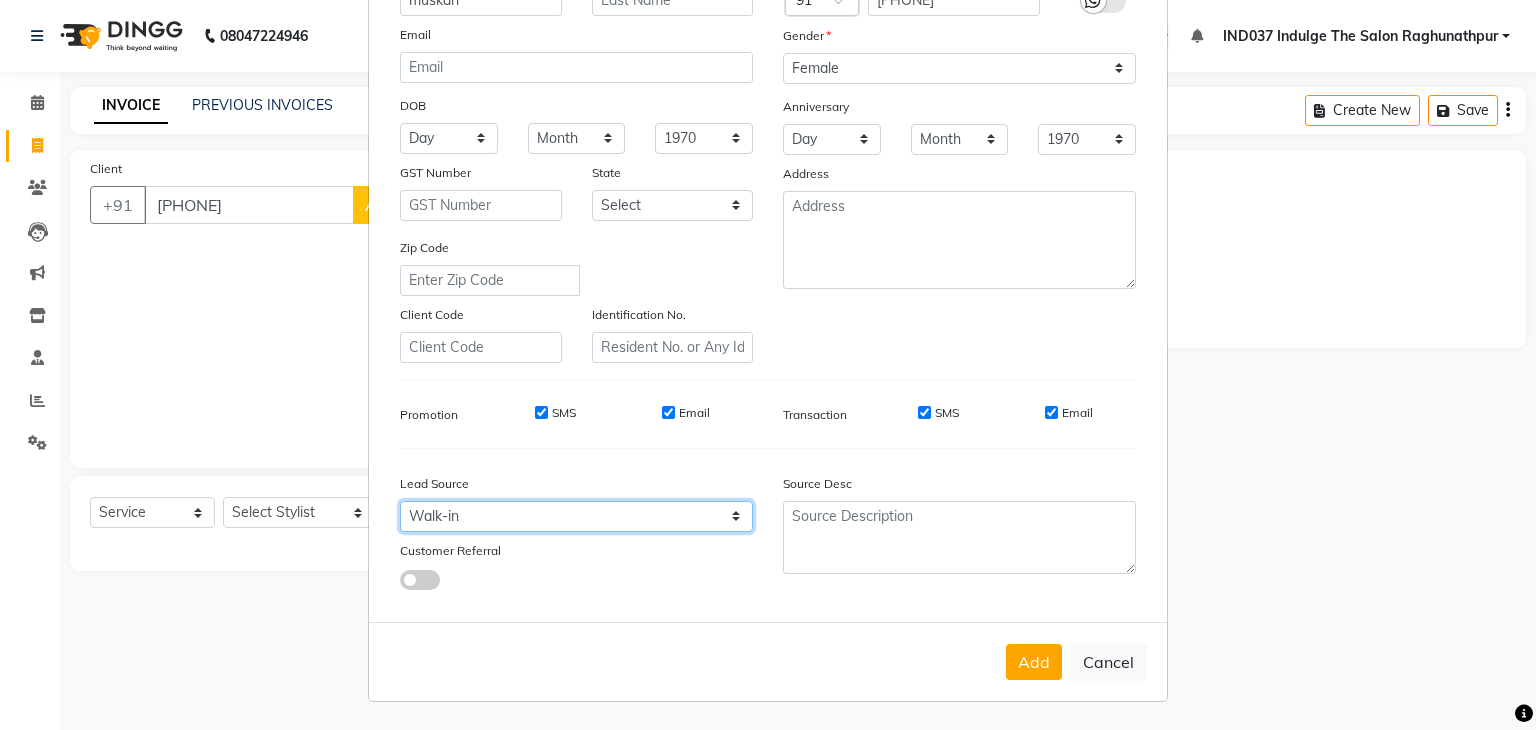 click on "Select Walk-in Referral Internet Friend Word of Mouth Advertisement Facebook JustDial Google Other" at bounding box center (576, 516) 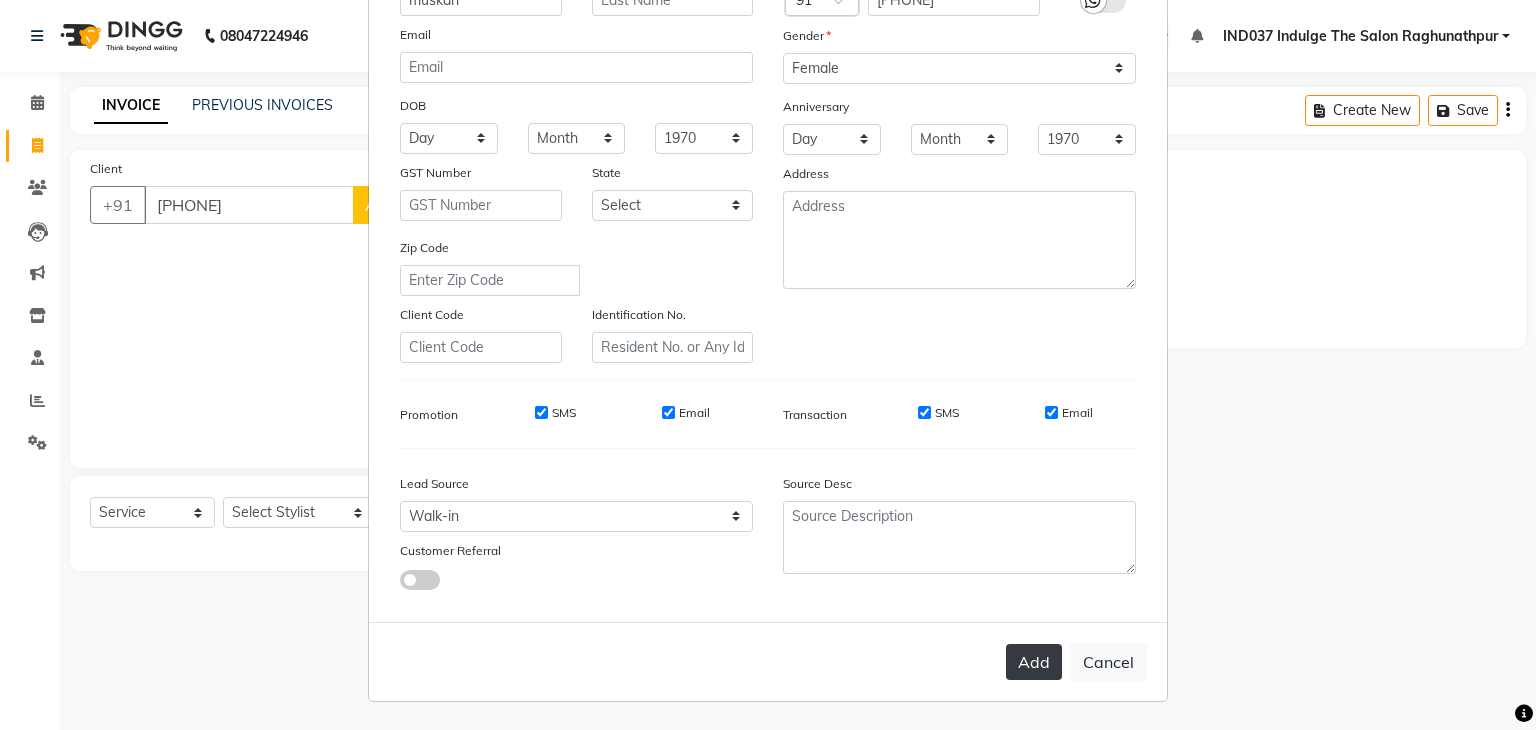 click on "Add" at bounding box center [1034, 662] 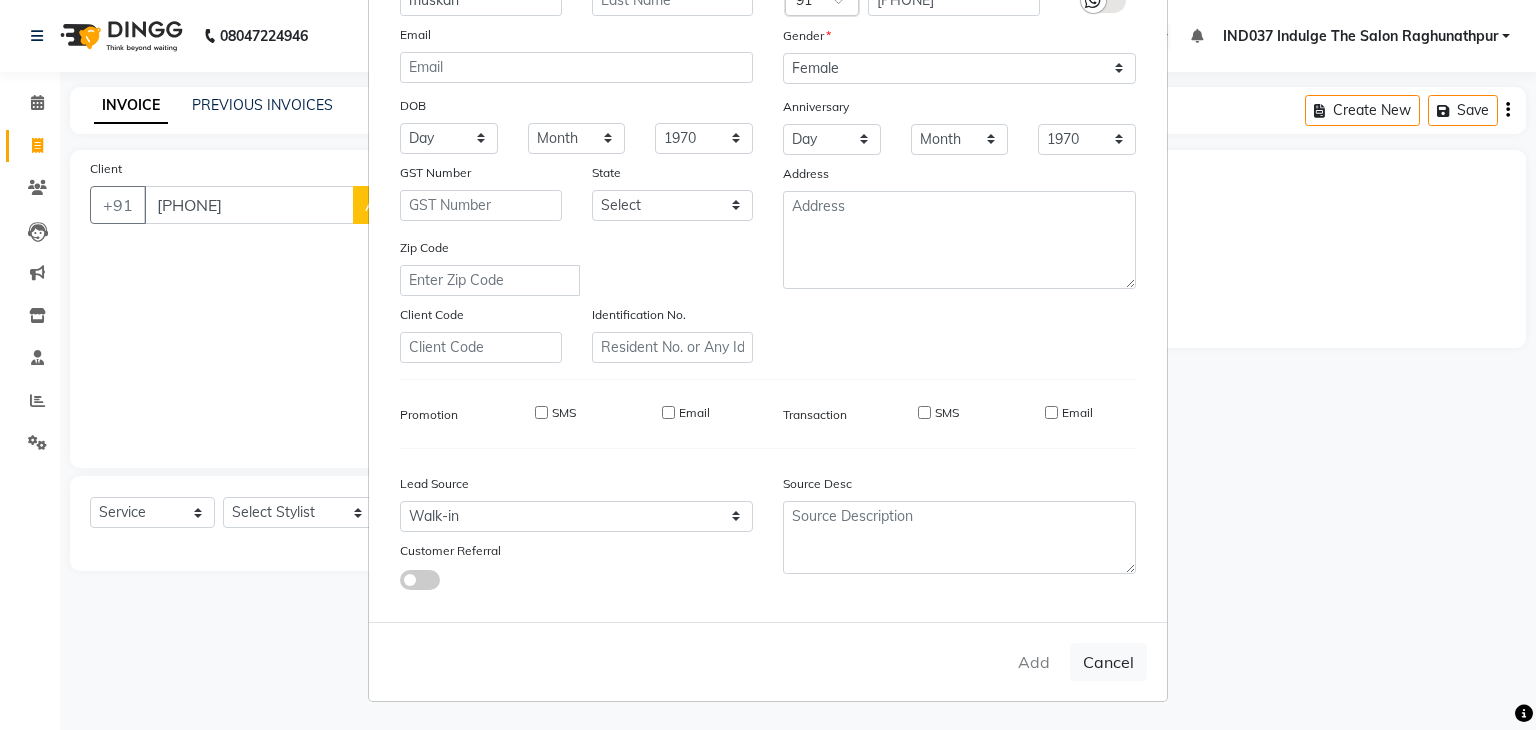 type 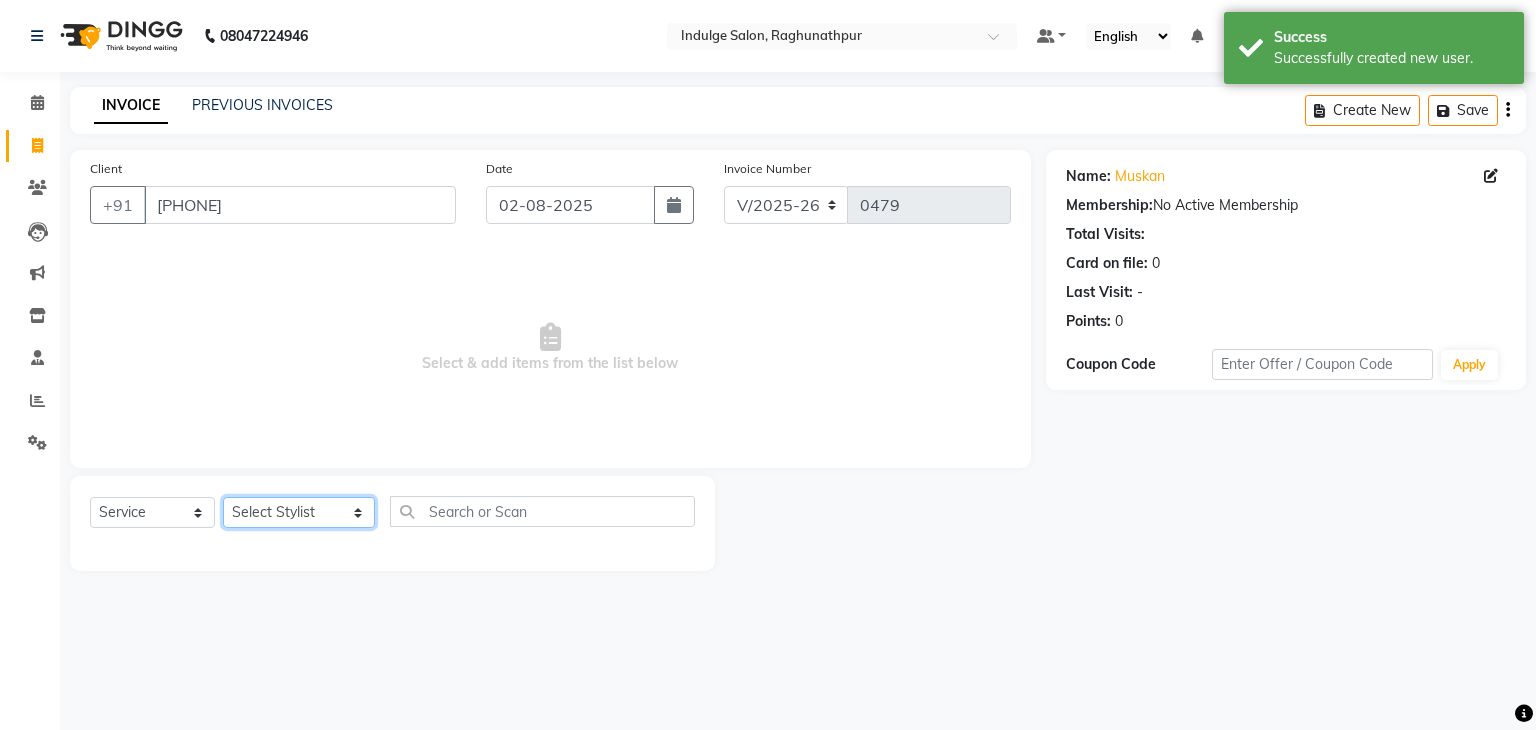 click on "Select Stylist Amir Ethan Happy IND037 Indulge The Salon Raghunathpur kartikey Nazia partha Rehan Roshan Sameer  shivangi  SWATI" 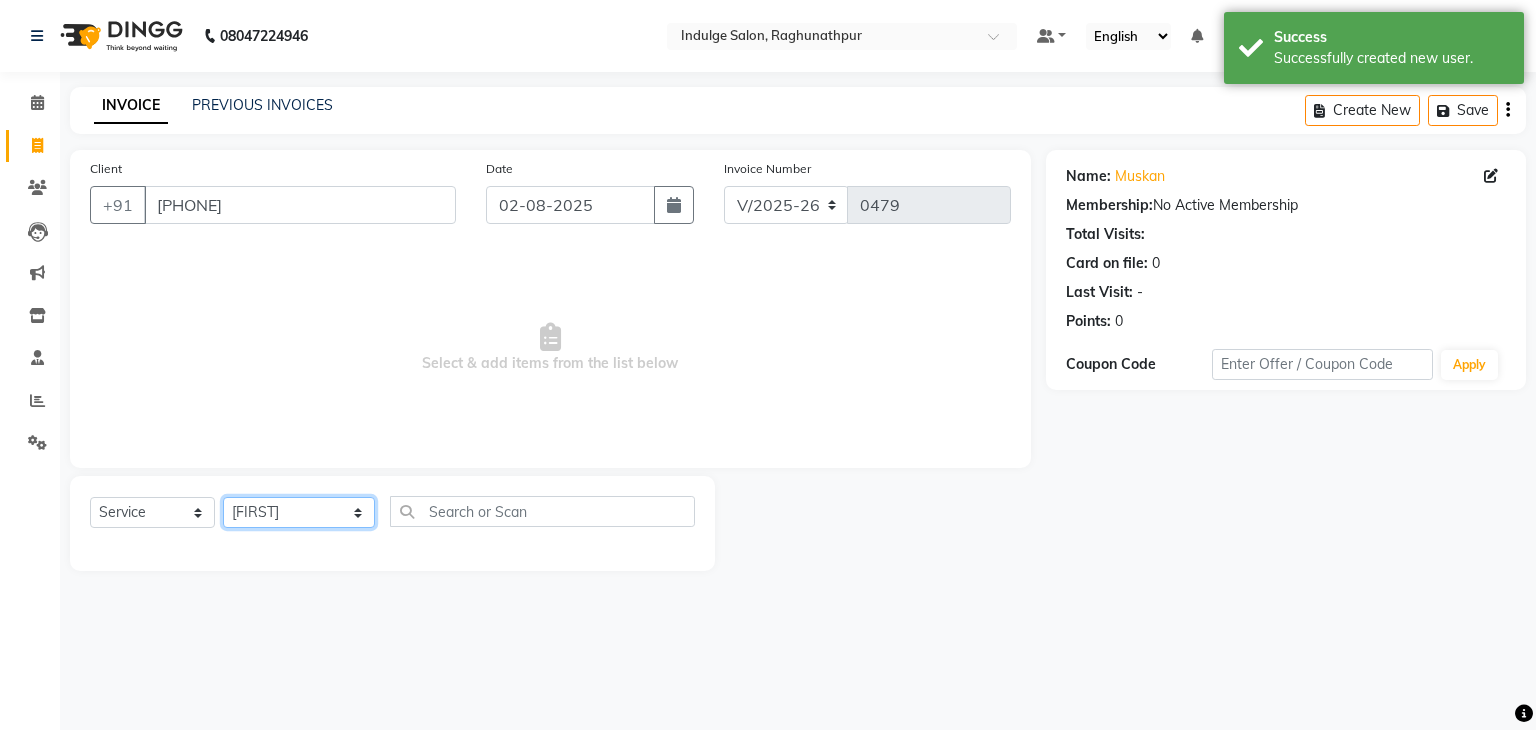 click on "Select Stylist Amir Ethan Happy IND037 Indulge The Salon Raghunathpur kartikey Nazia partha Rehan Roshan Sameer  shivangi  SWATI" 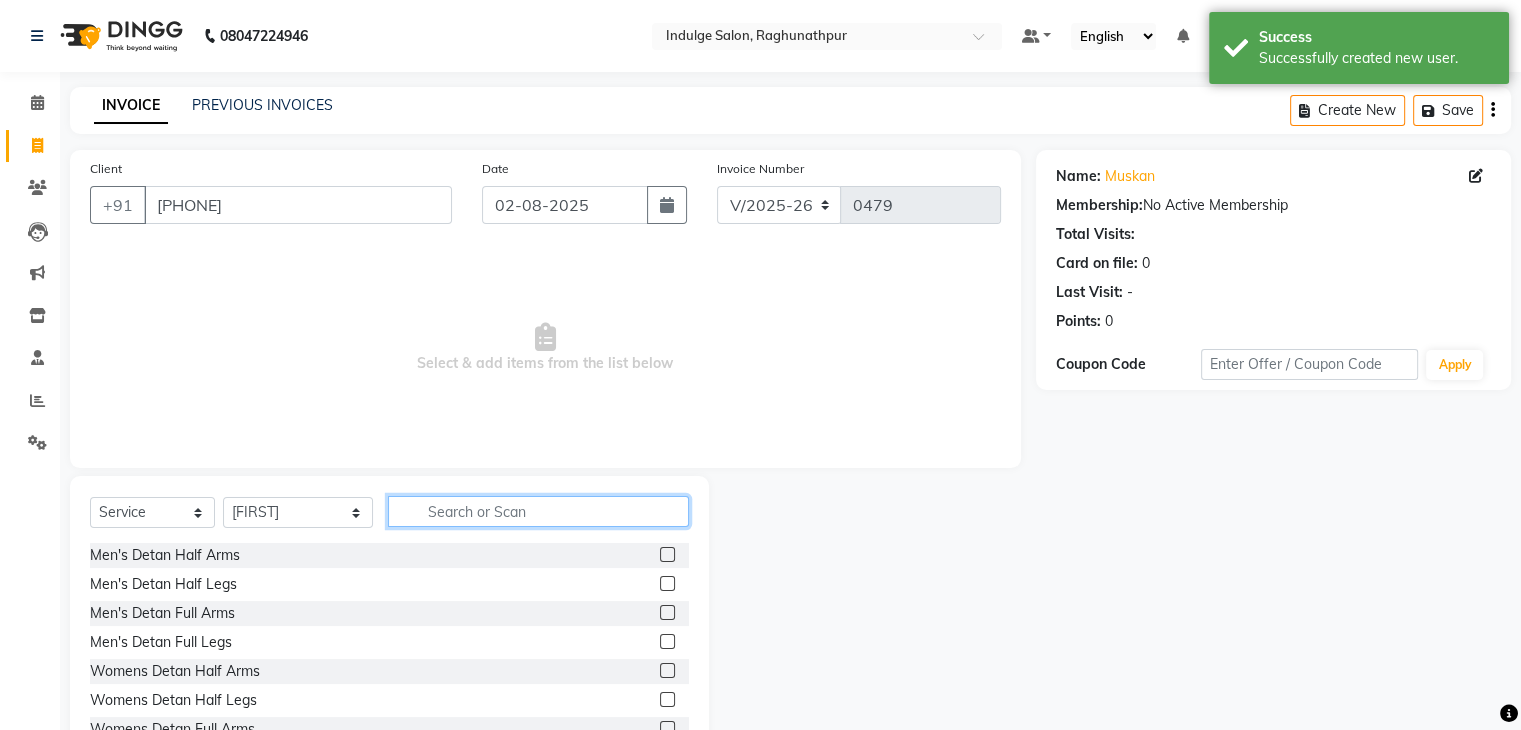 click 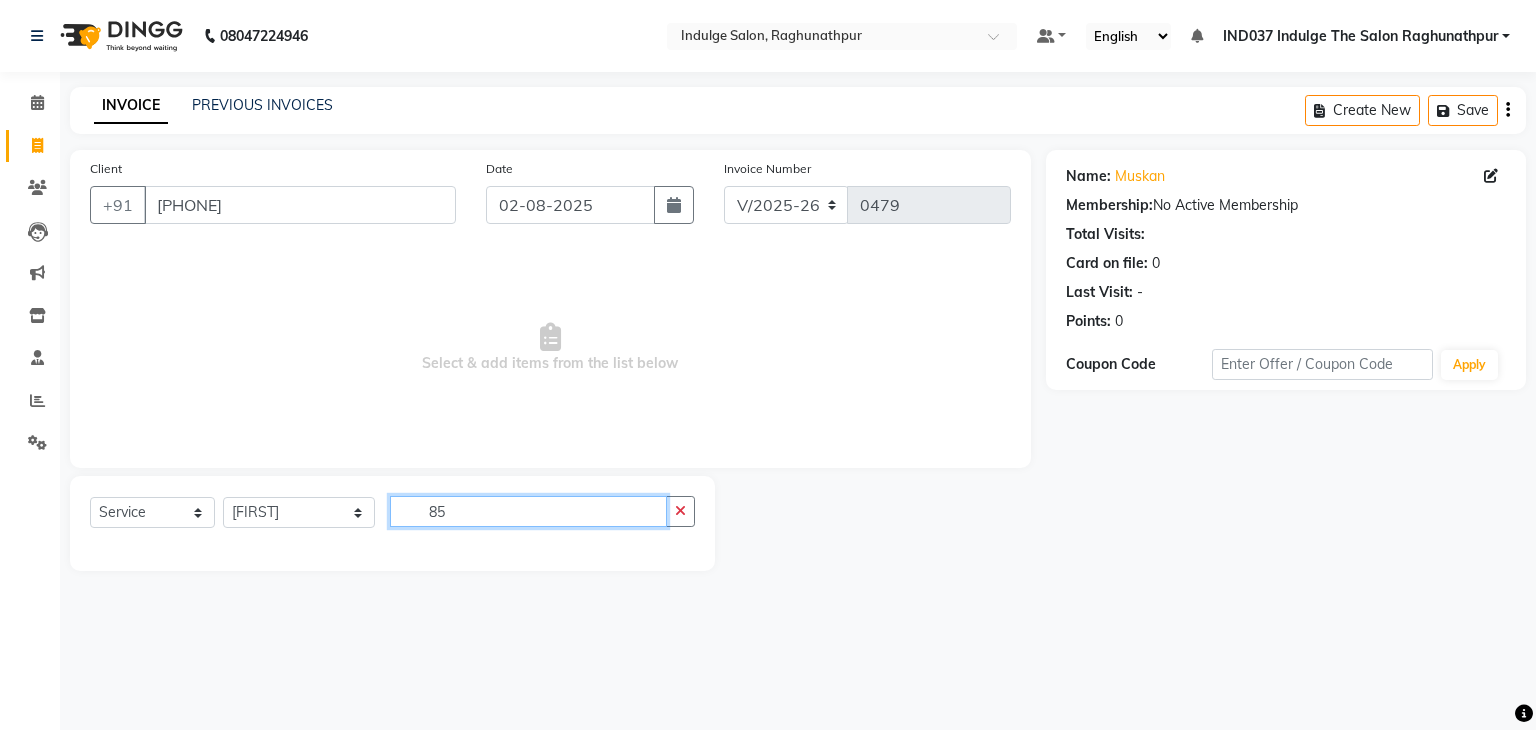 type on "8" 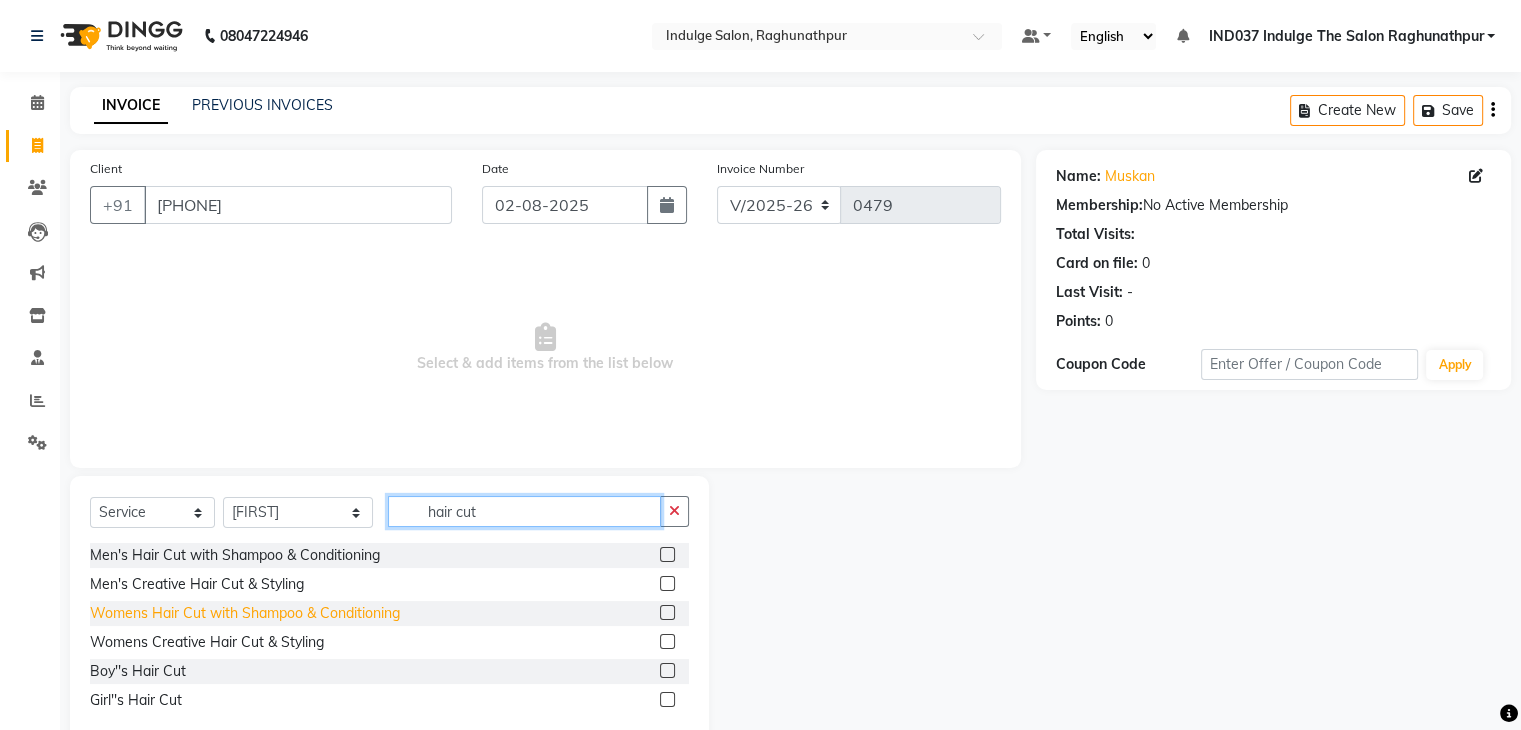 type on "hair cut" 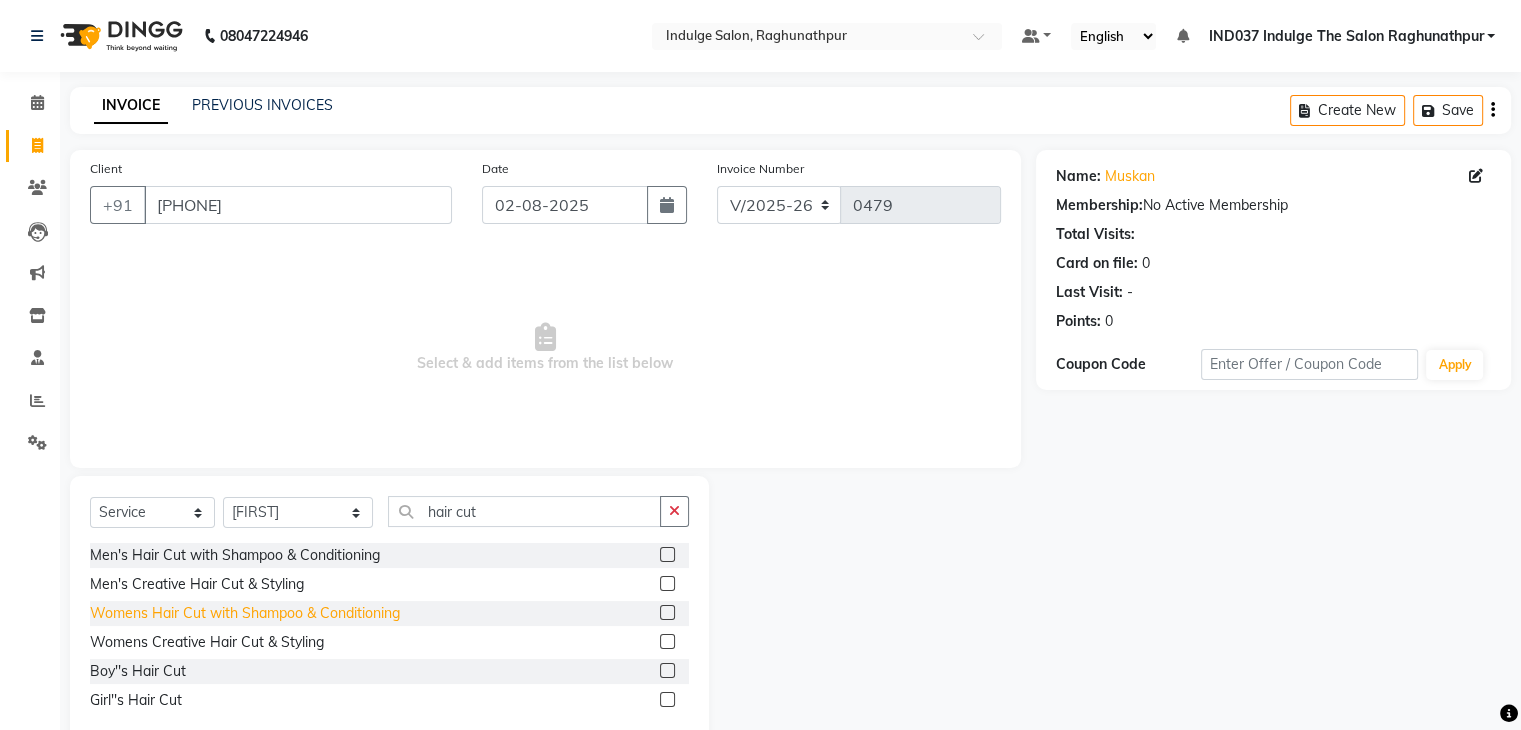 click on "Womens Hair Cut with Shampoo & Conditioning" 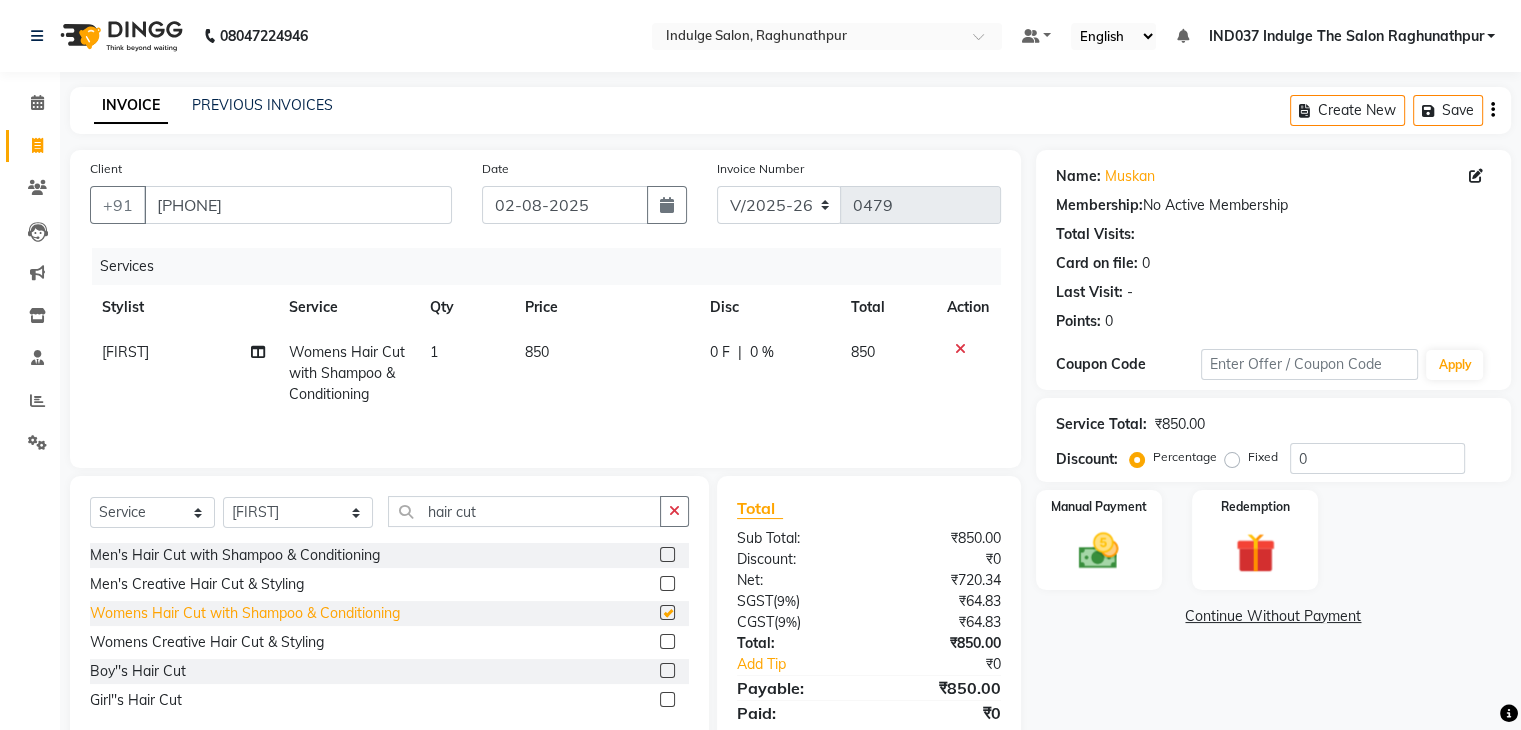 checkbox on "false" 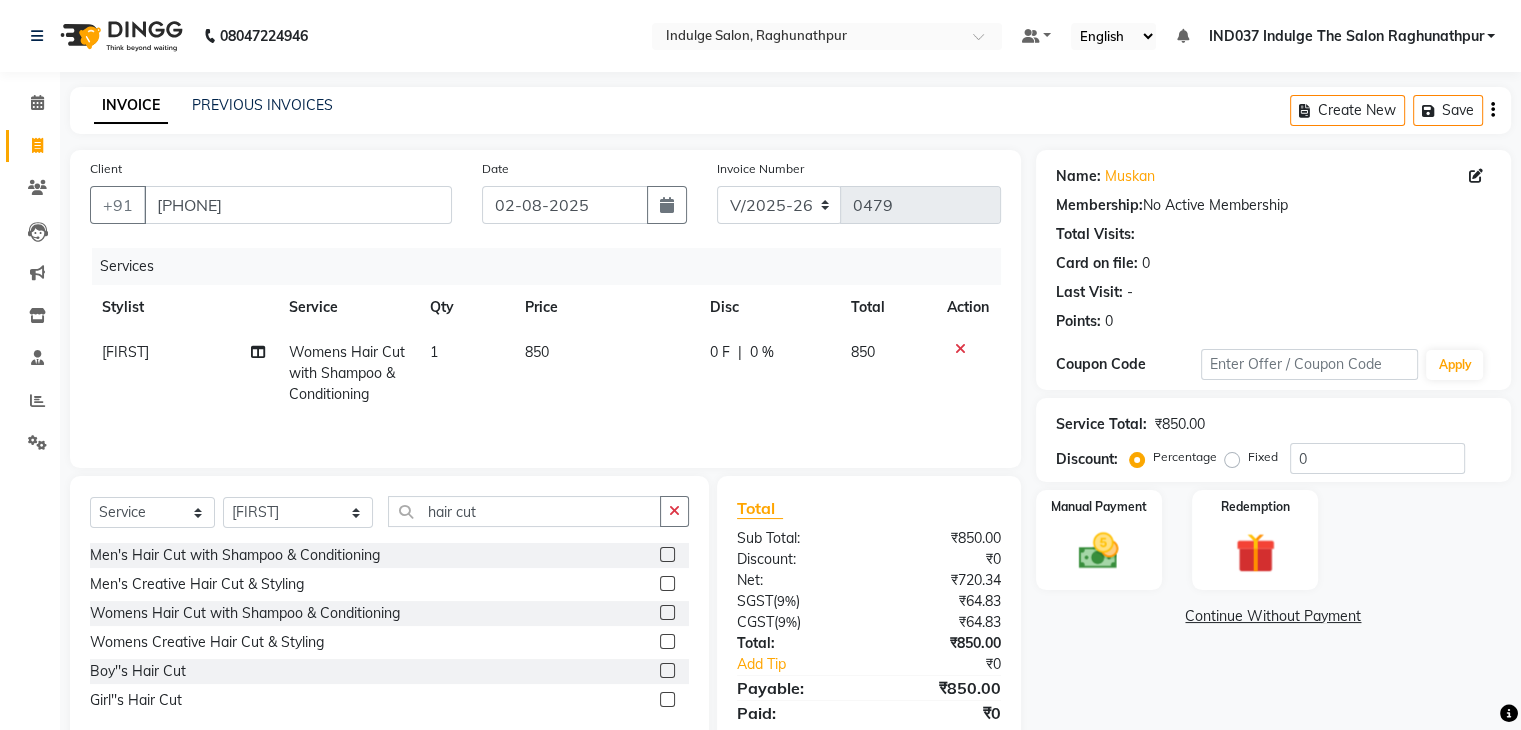 click on "0 %" 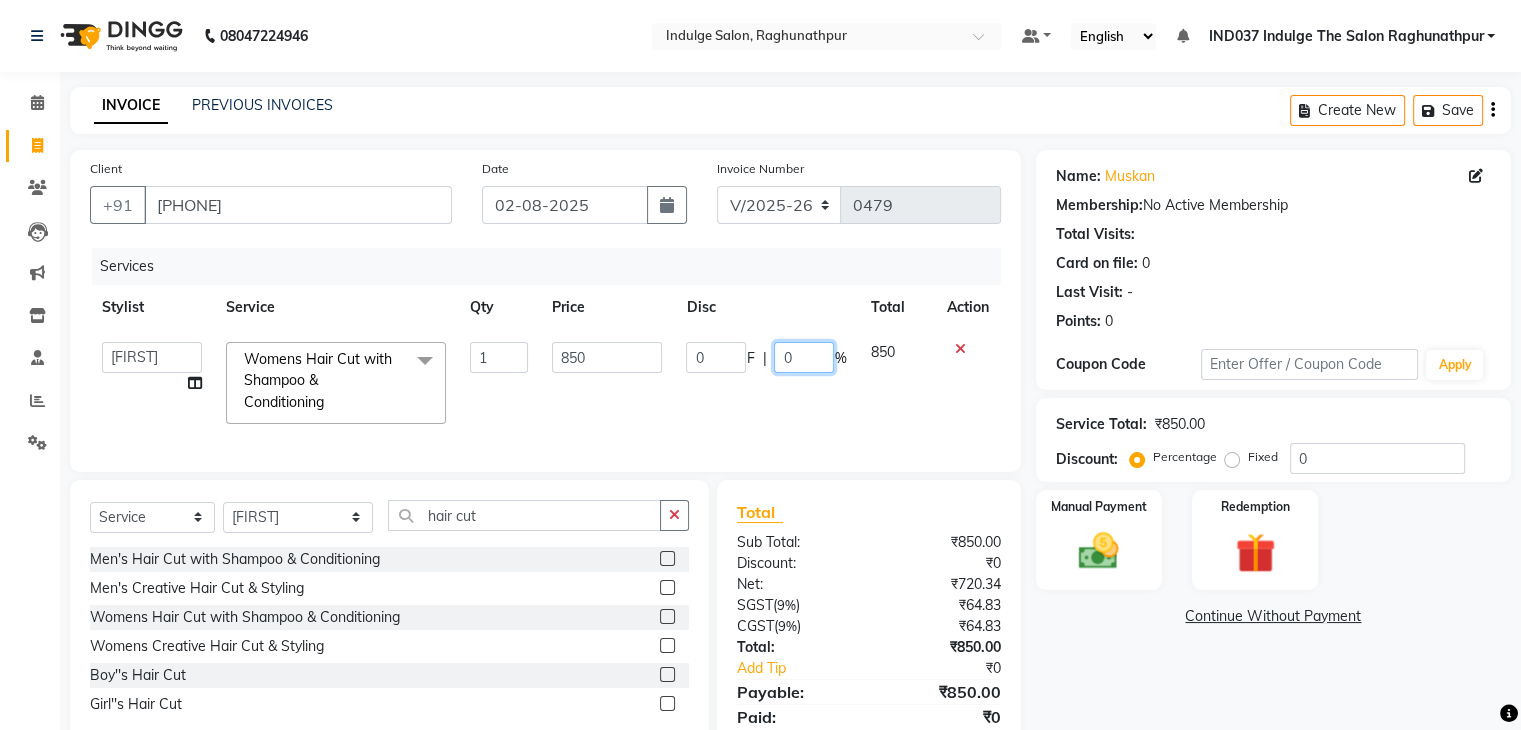 click on "0" 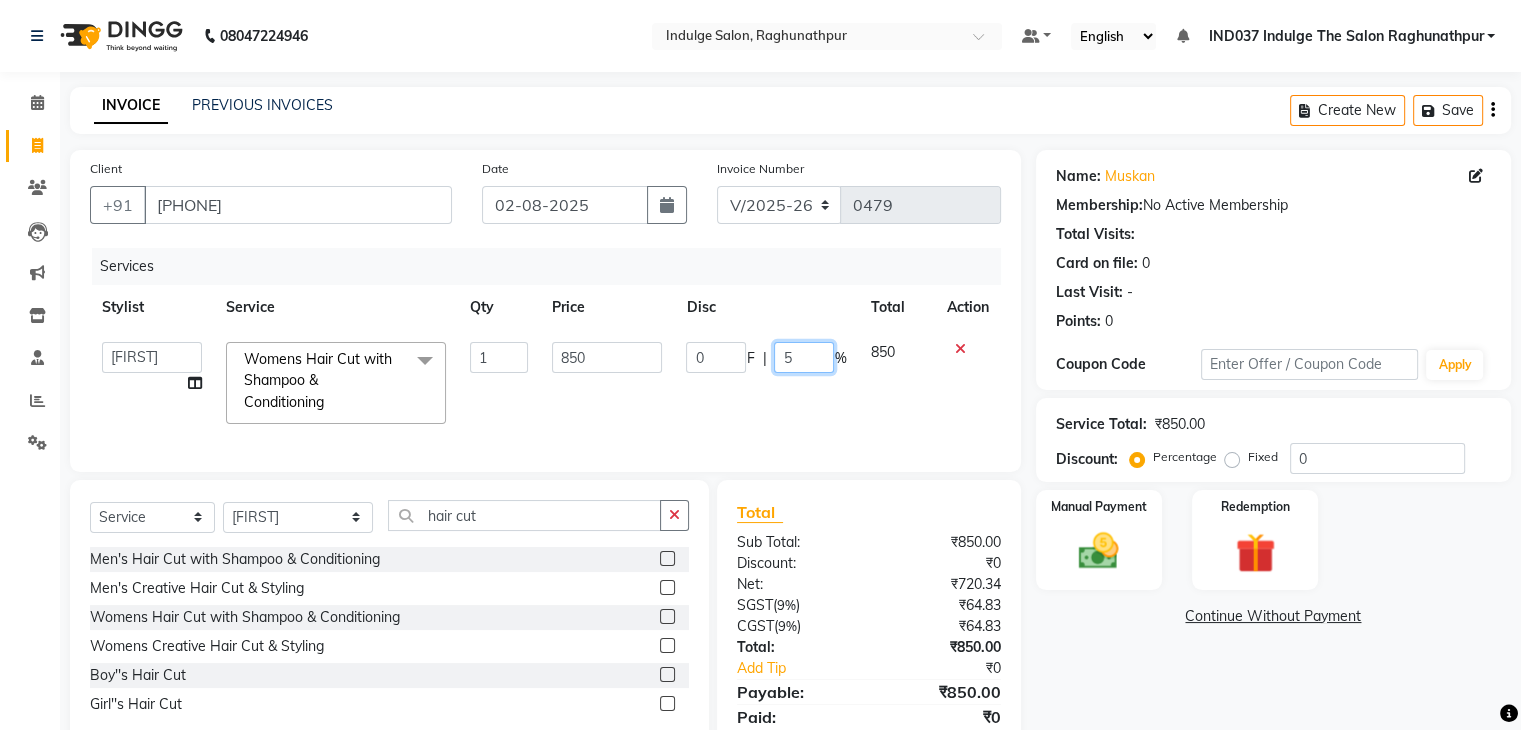 type on "50" 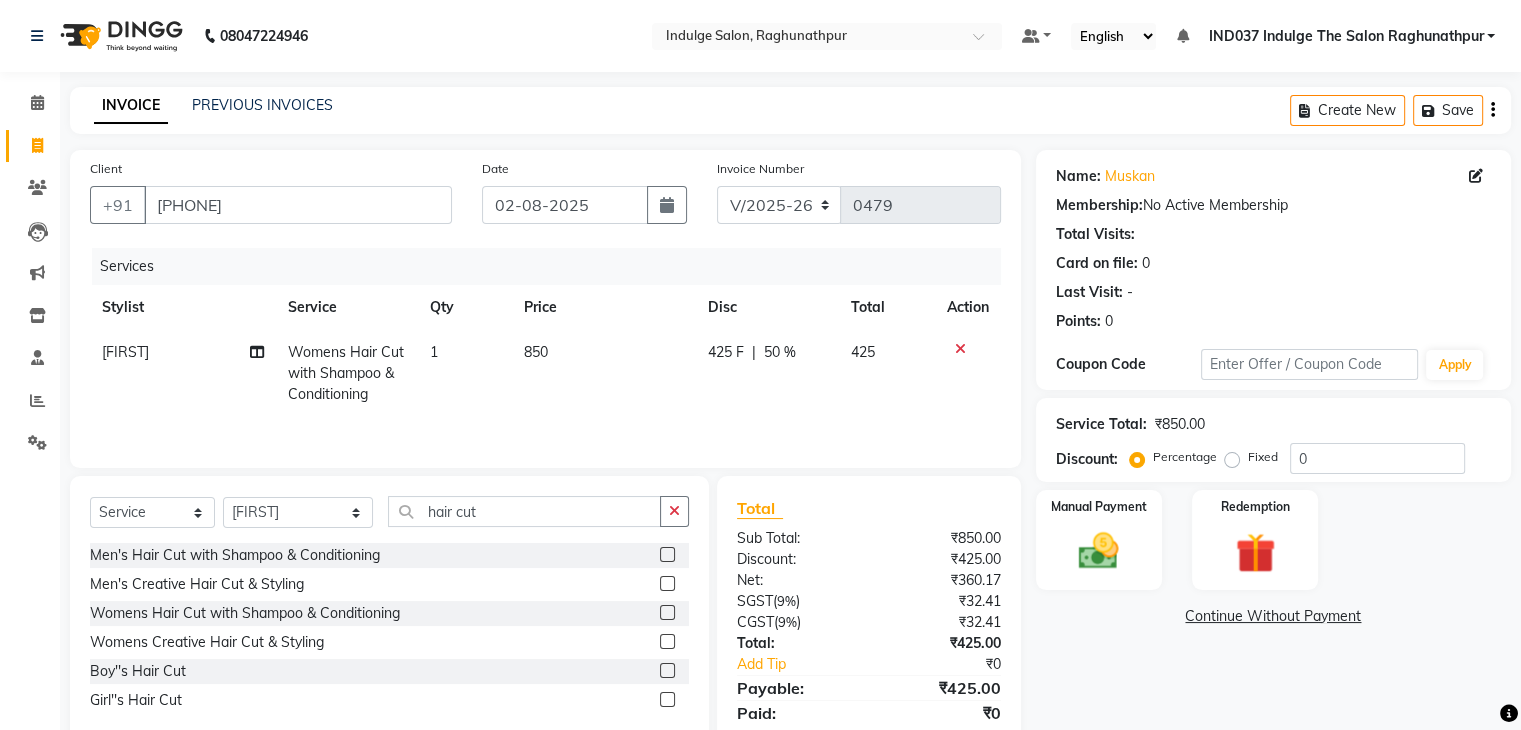 click on "[AGE] F | 50 %" 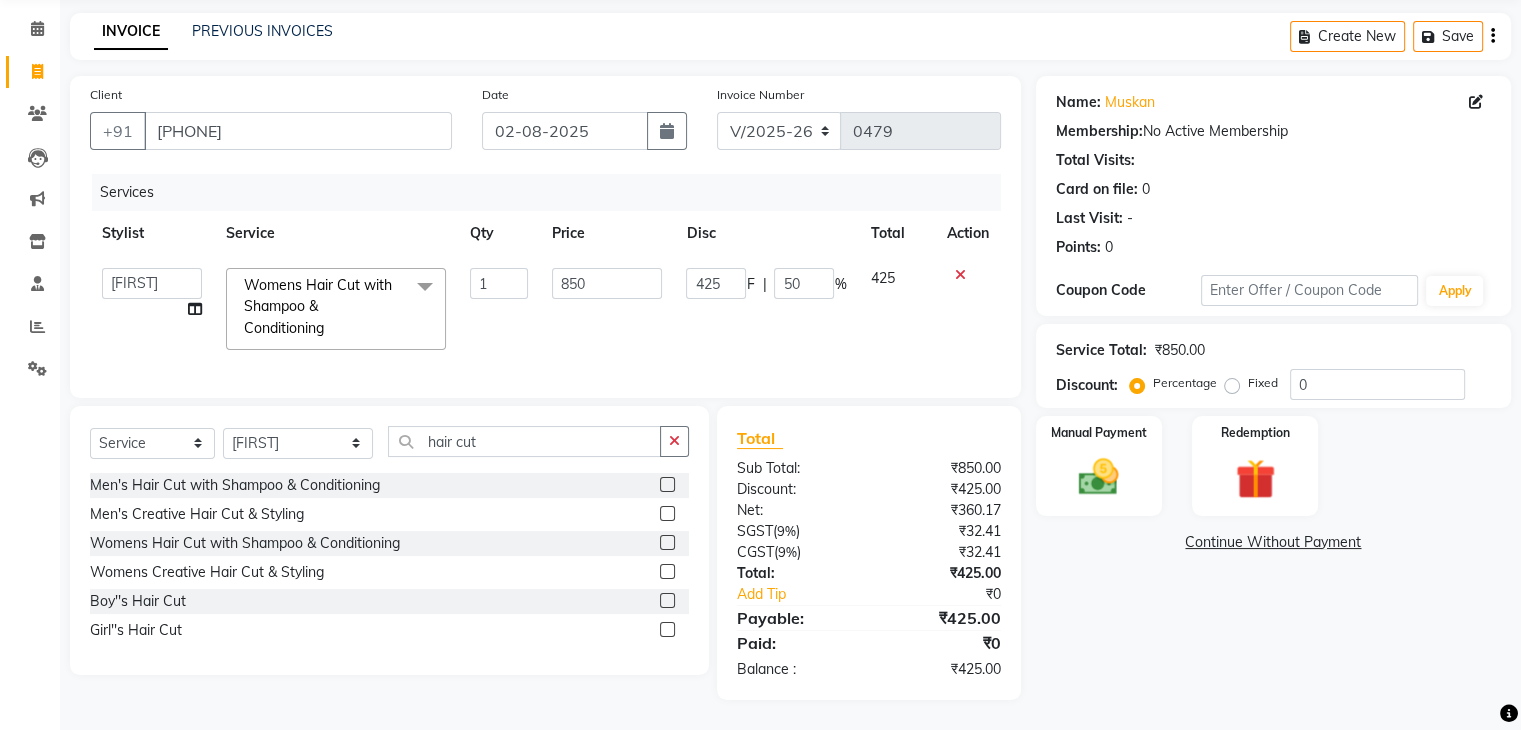 scroll, scrollTop: 0, scrollLeft: 0, axis: both 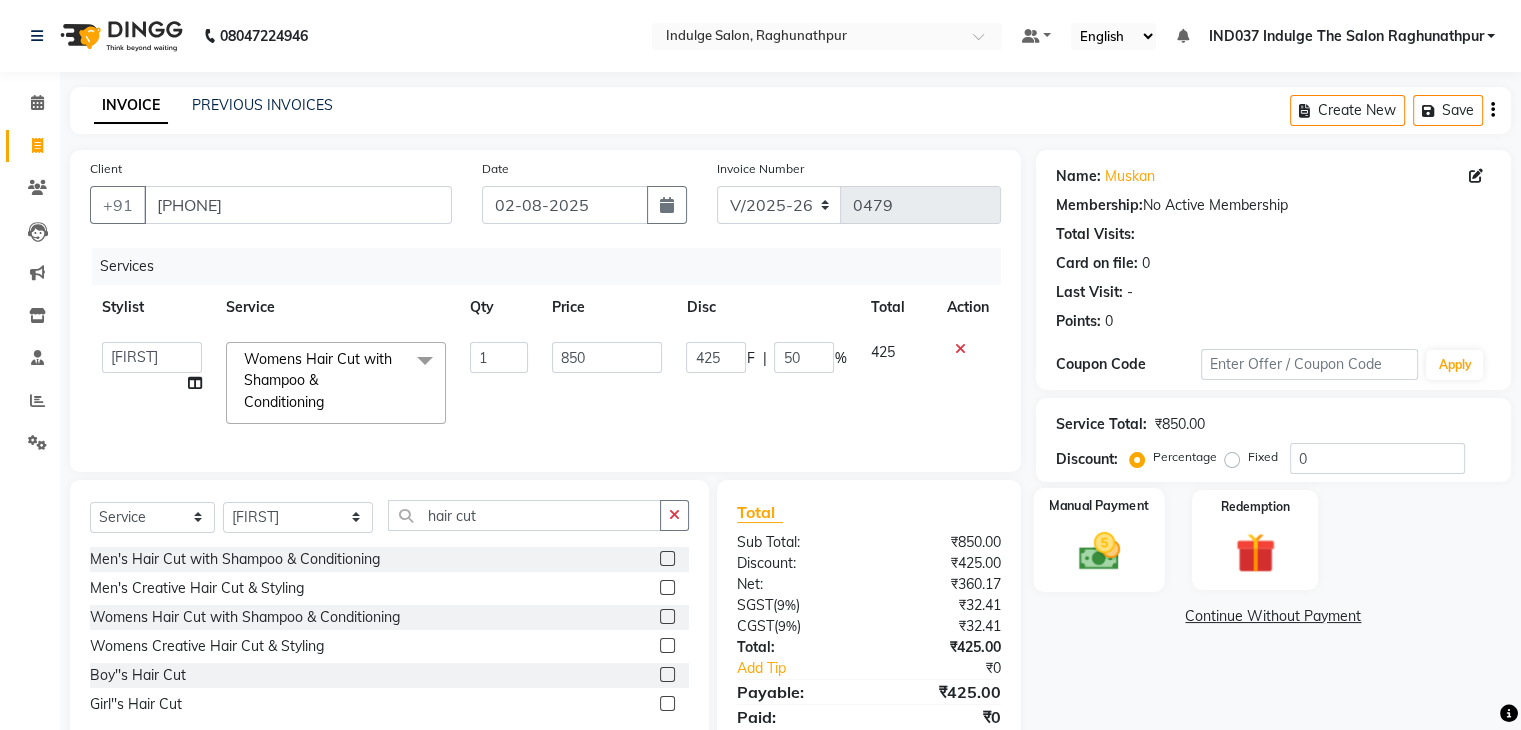 click 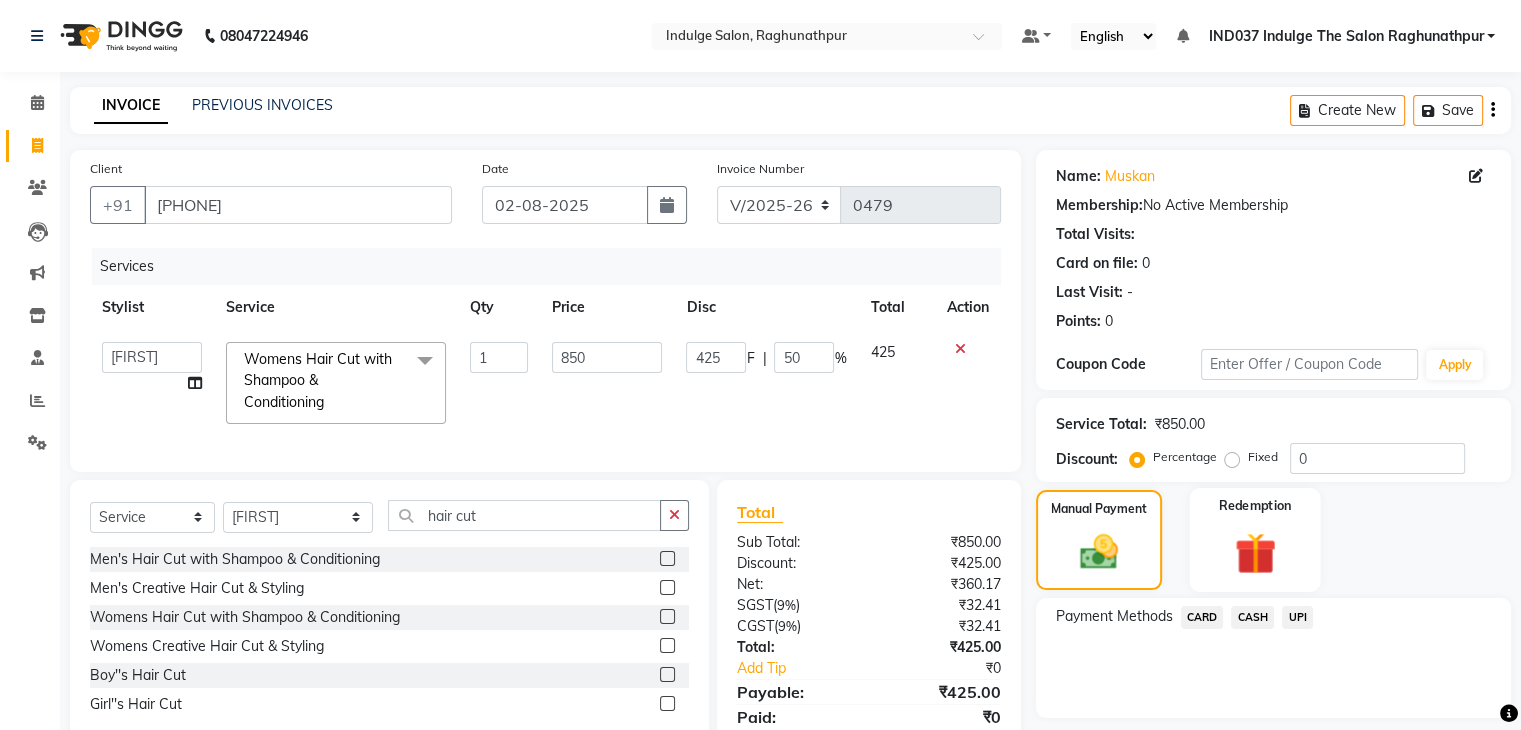 scroll, scrollTop: 90, scrollLeft: 0, axis: vertical 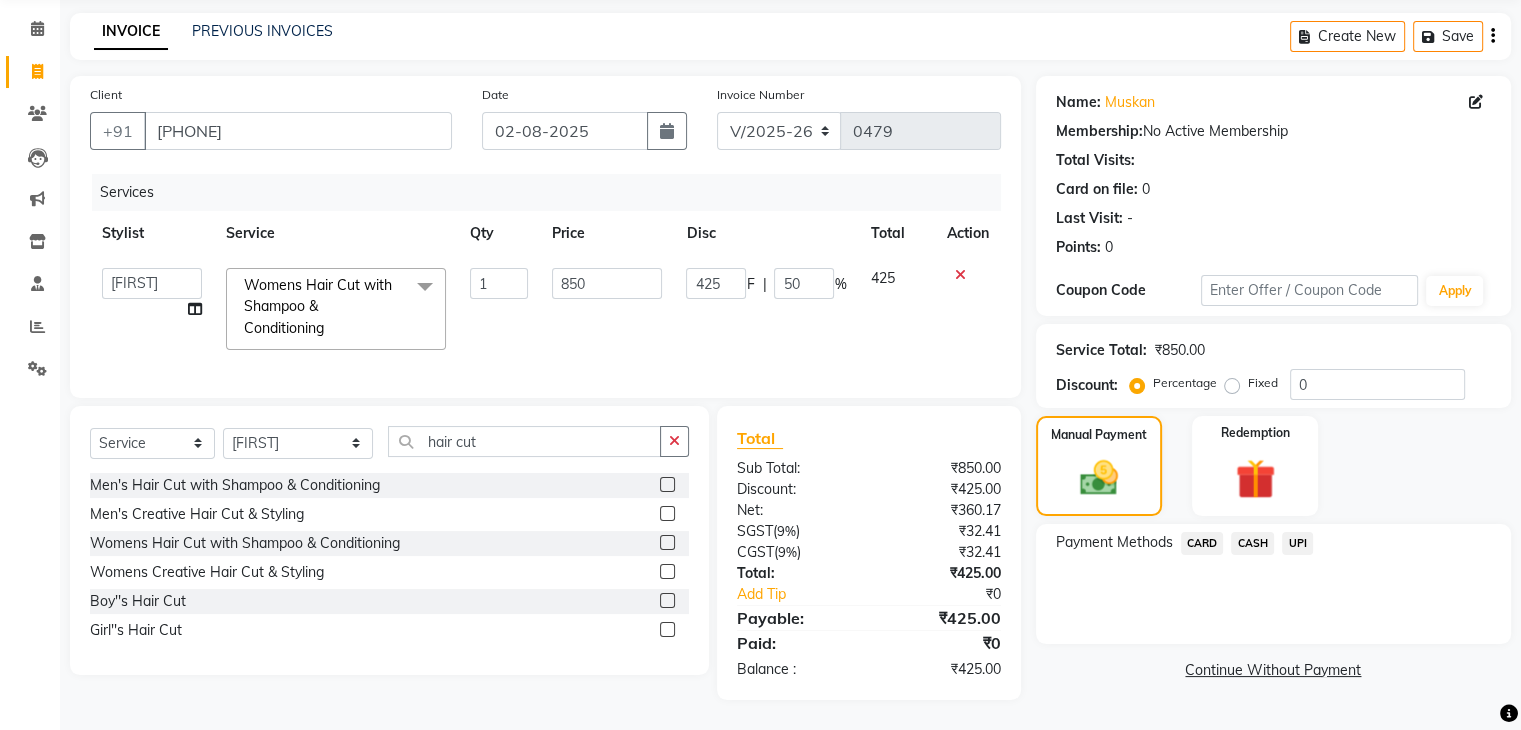 click on "UPI" 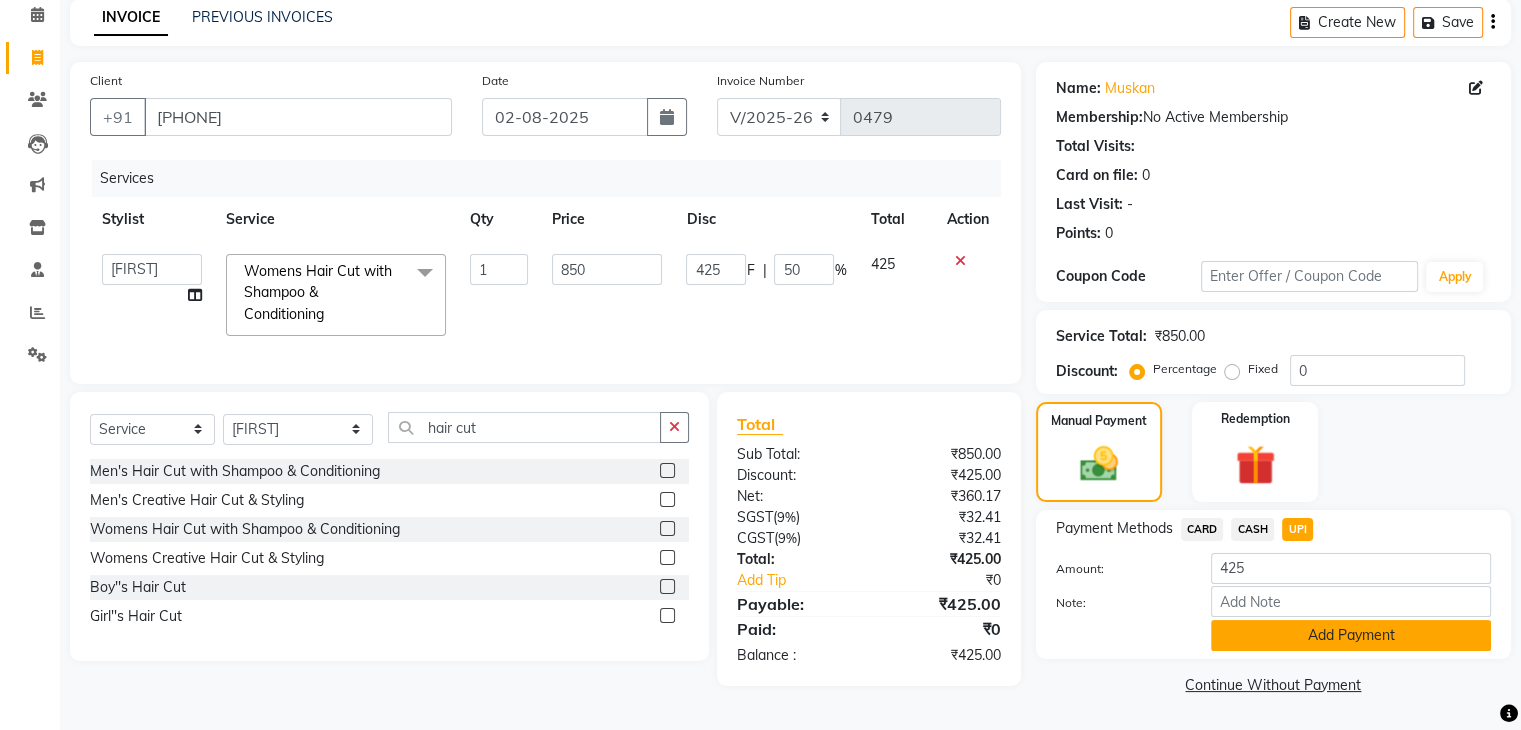 click on "Add Payment" 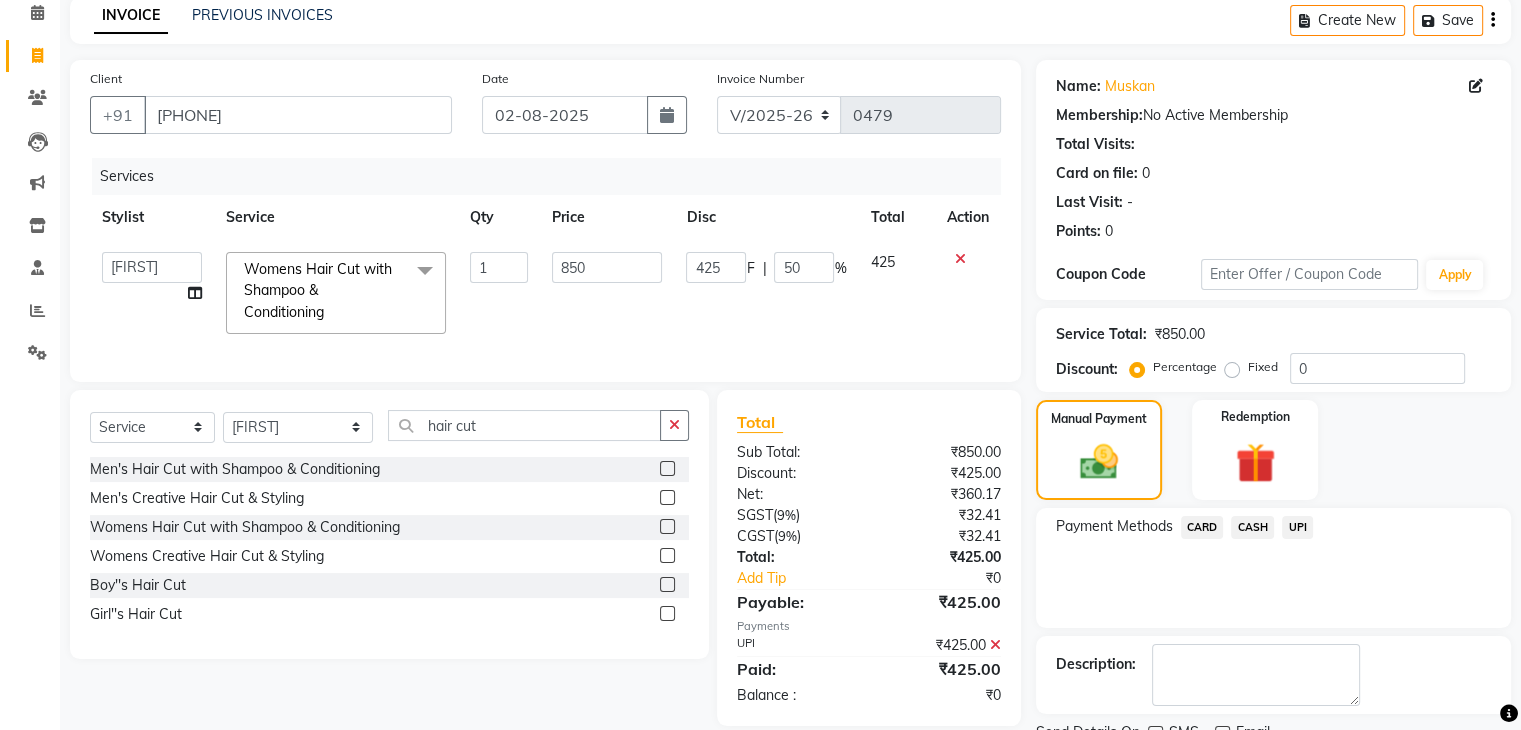 scroll, scrollTop: 171, scrollLeft: 0, axis: vertical 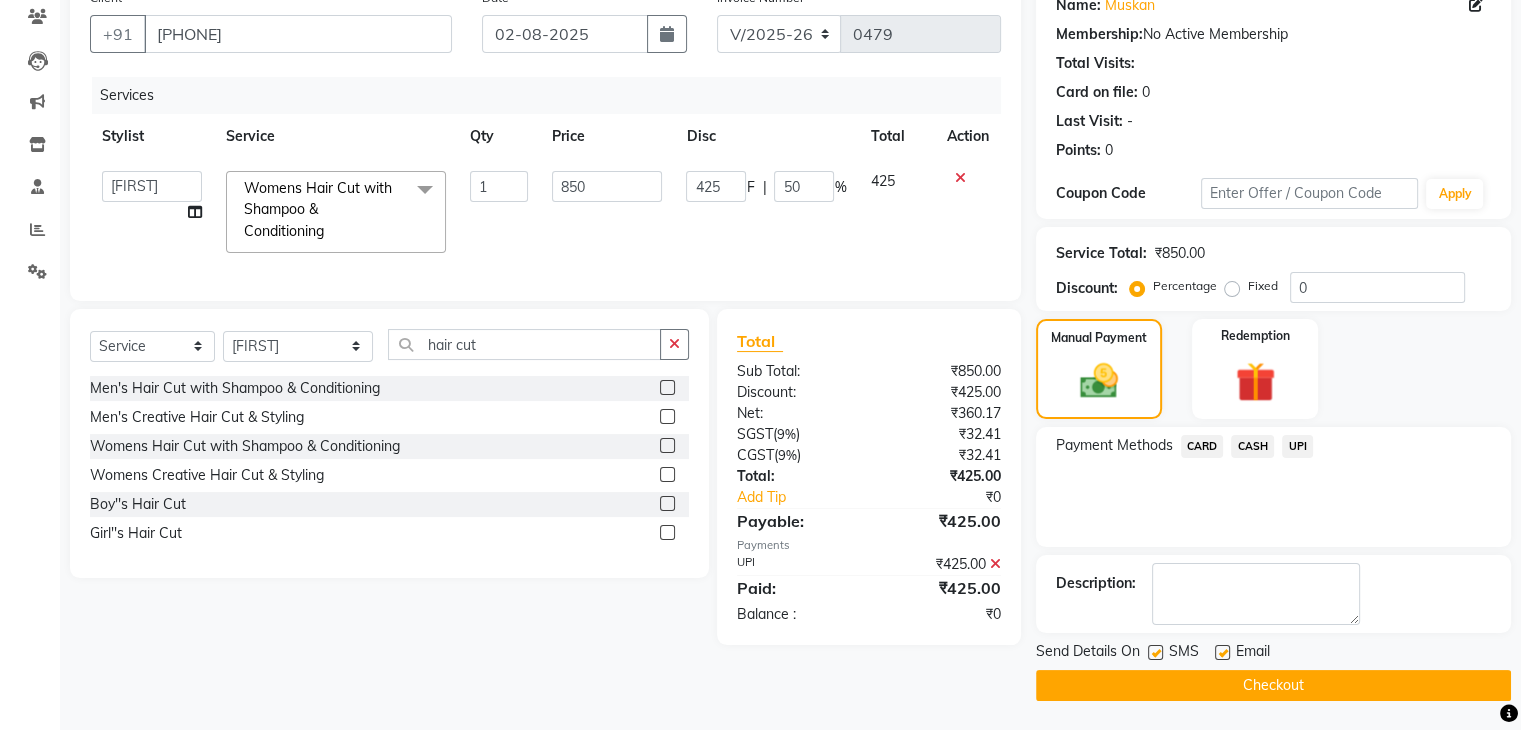 click 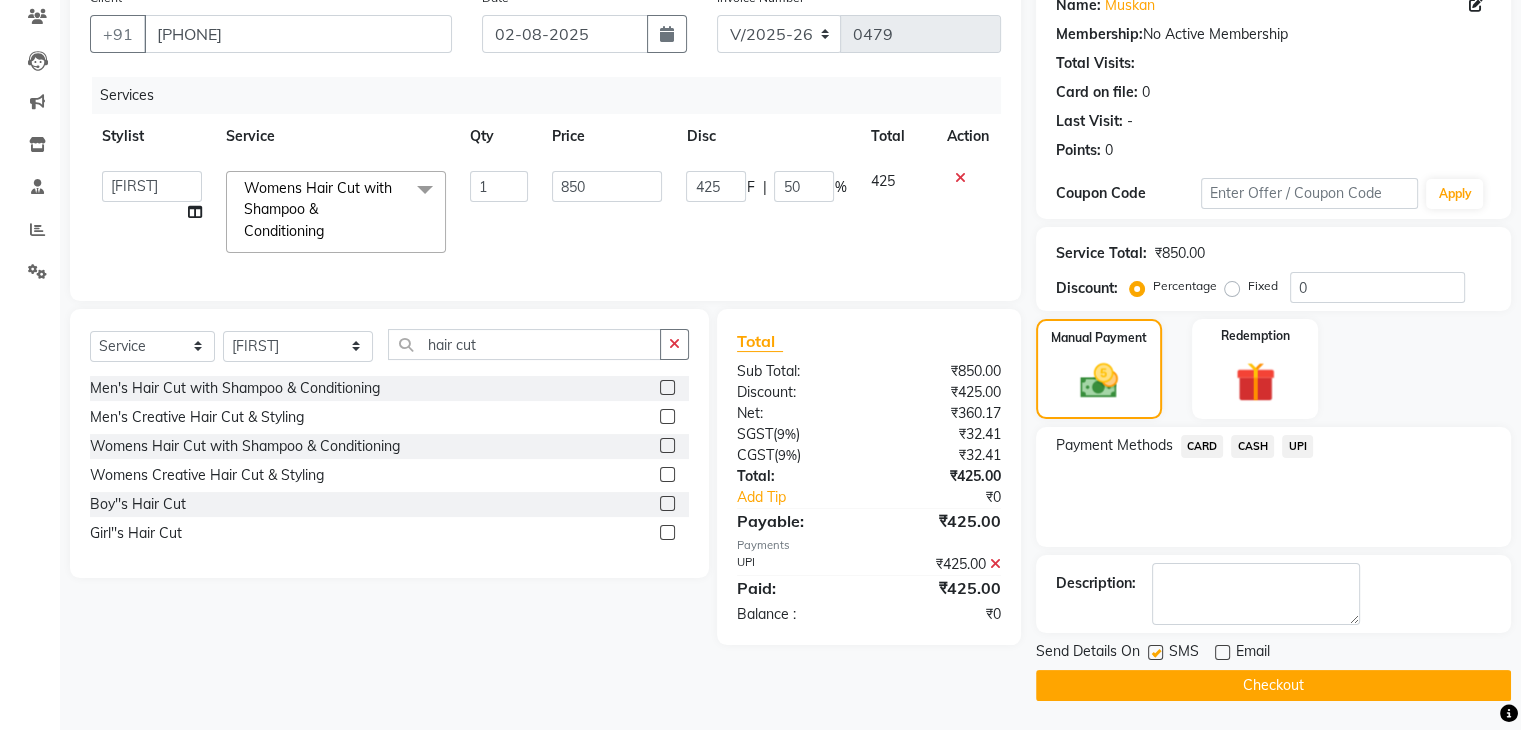 click 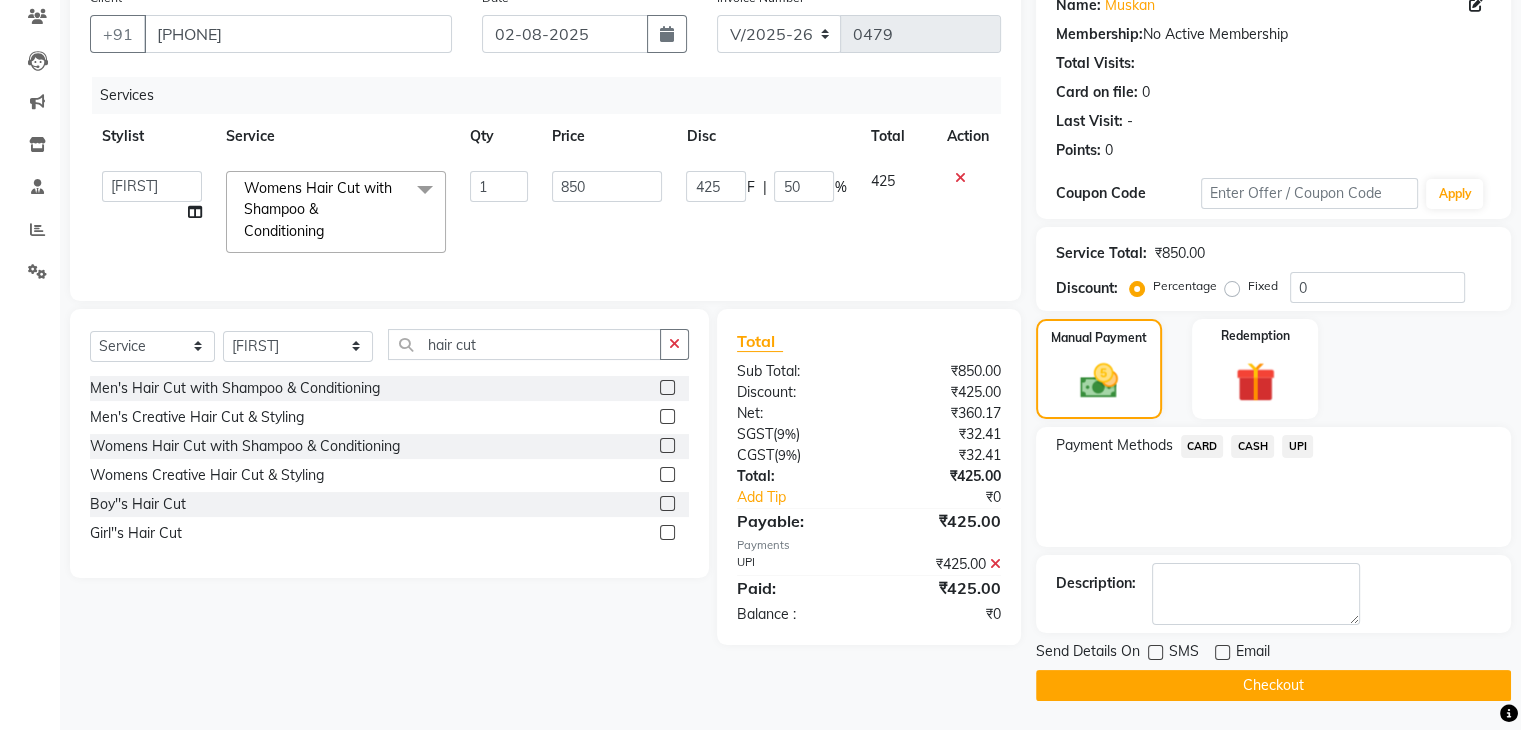 click on "Checkout" 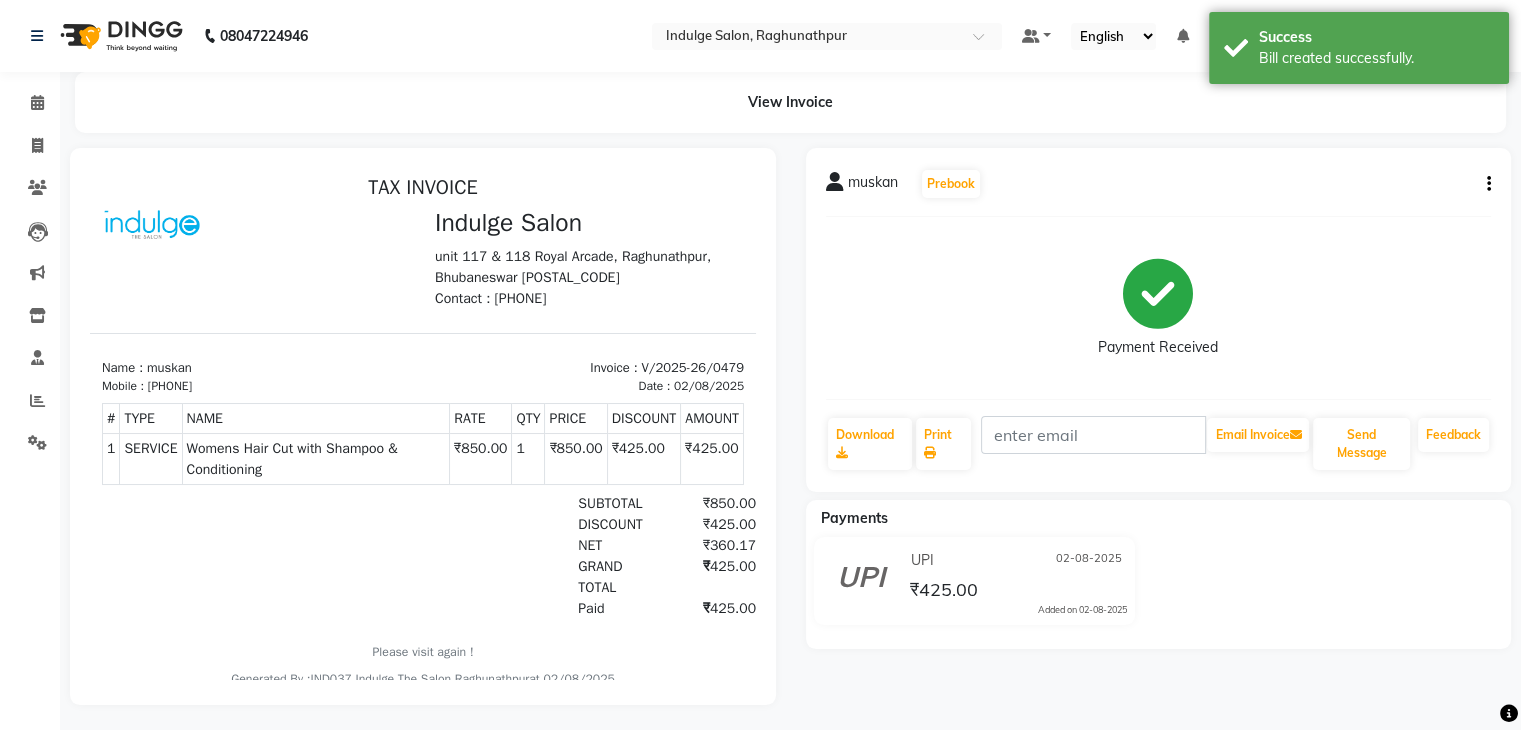 scroll, scrollTop: 0, scrollLeft: 0, axis: both 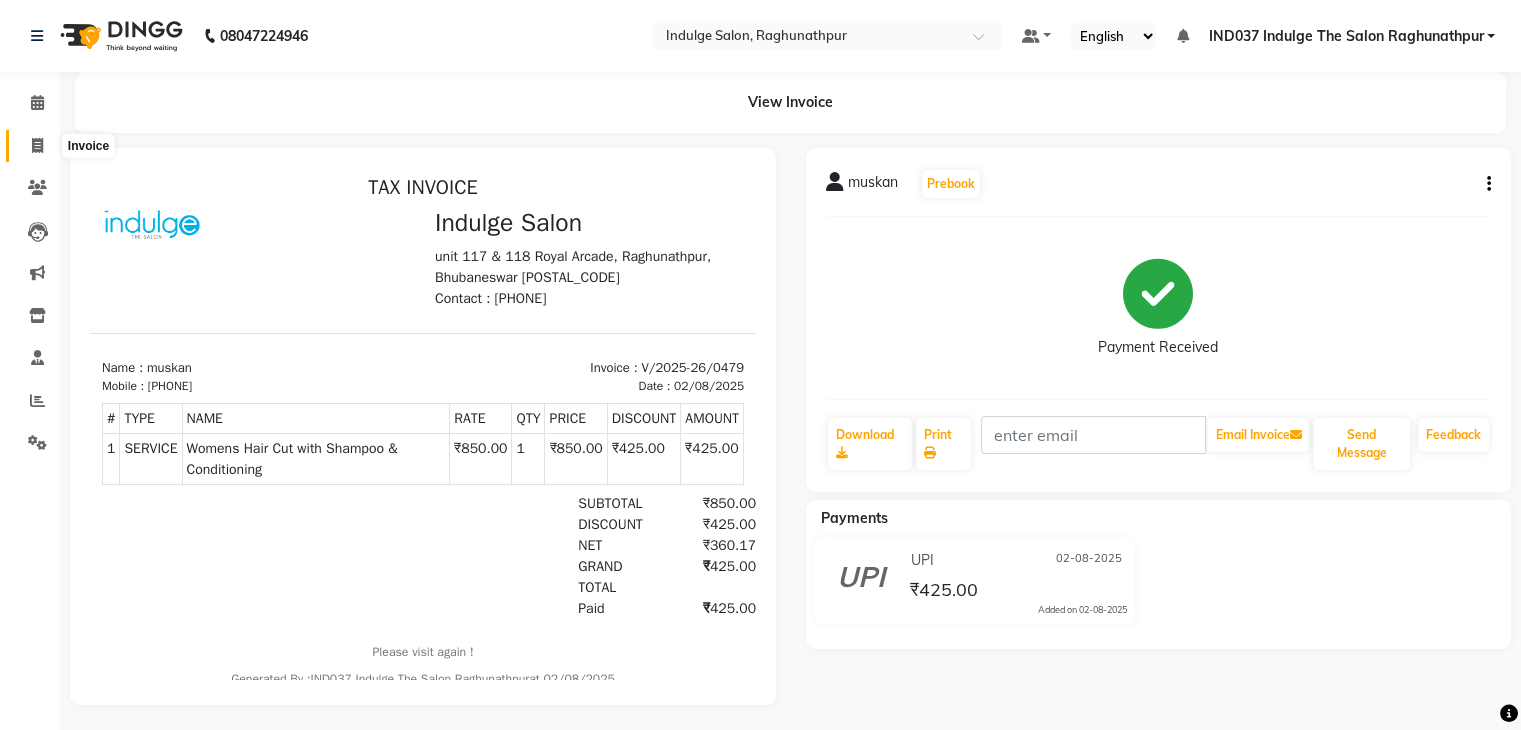 click 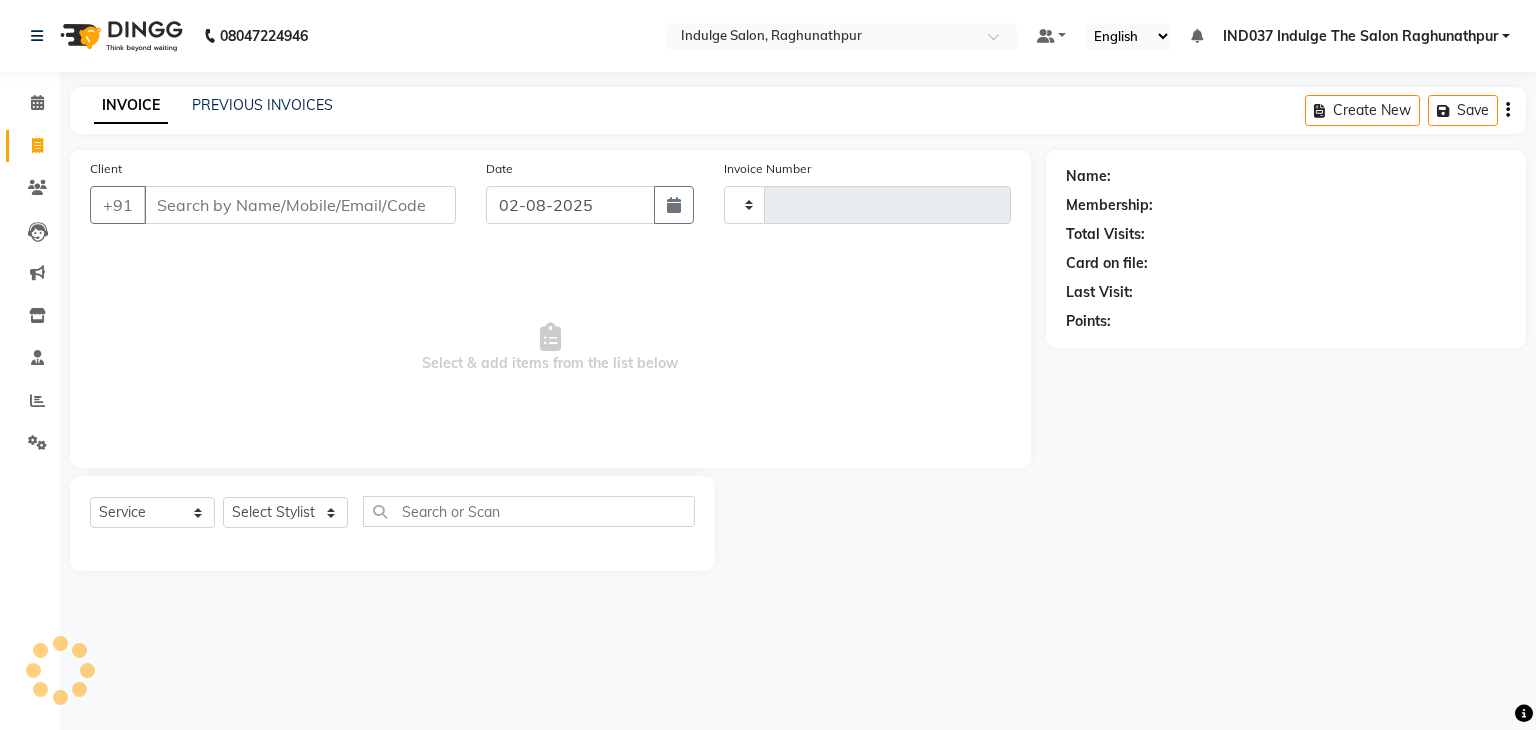 type on "0480" 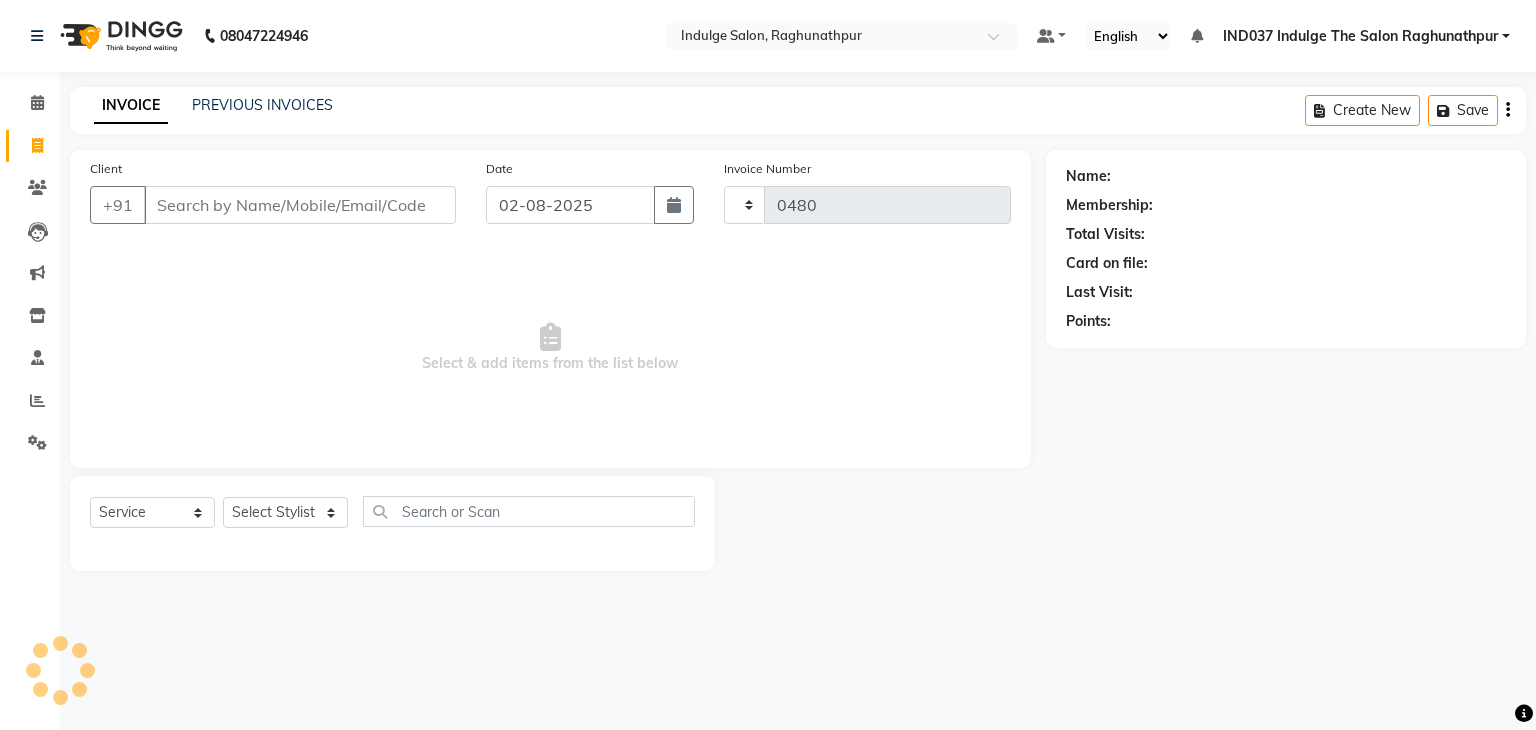 select on "7475" 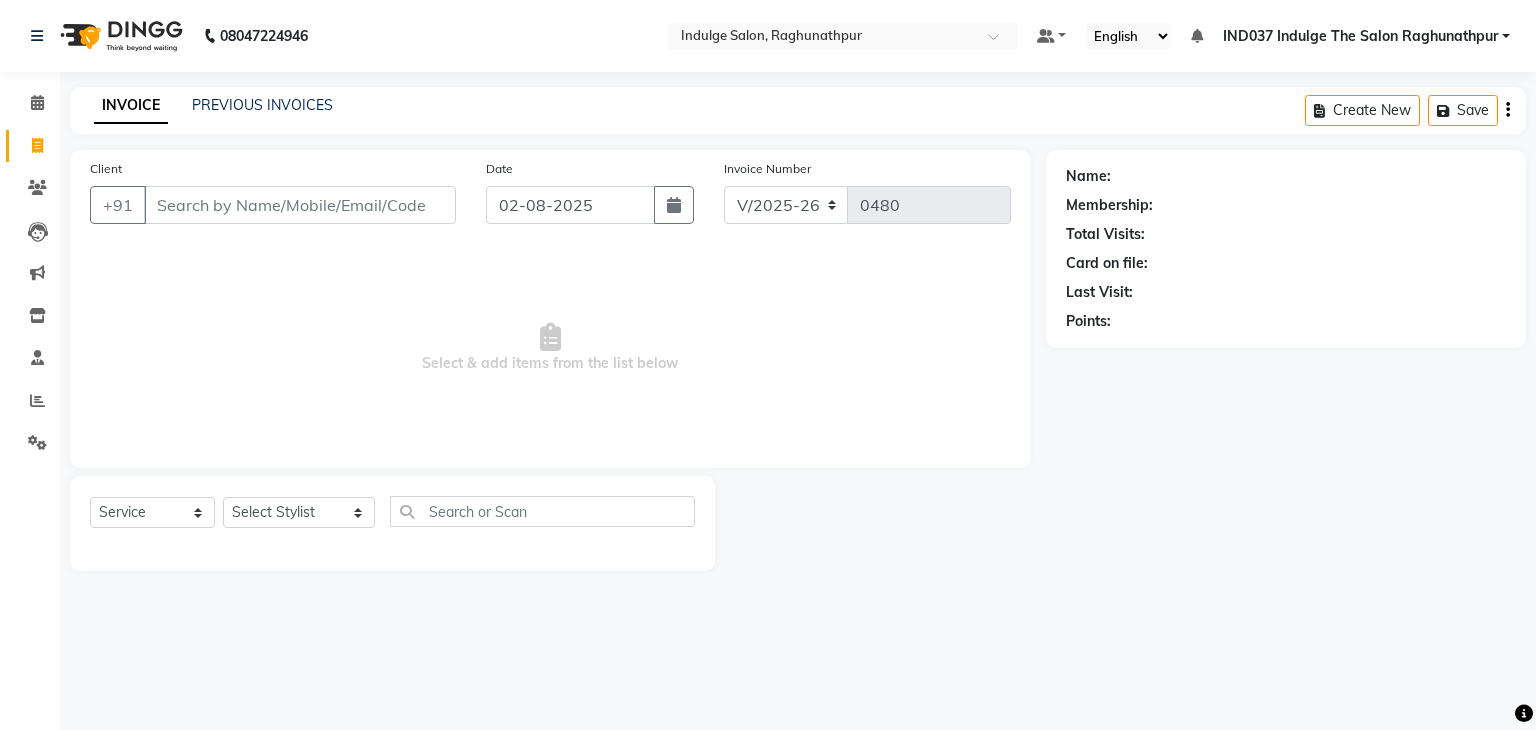 click on "Client" at bounding box center [300, 205] 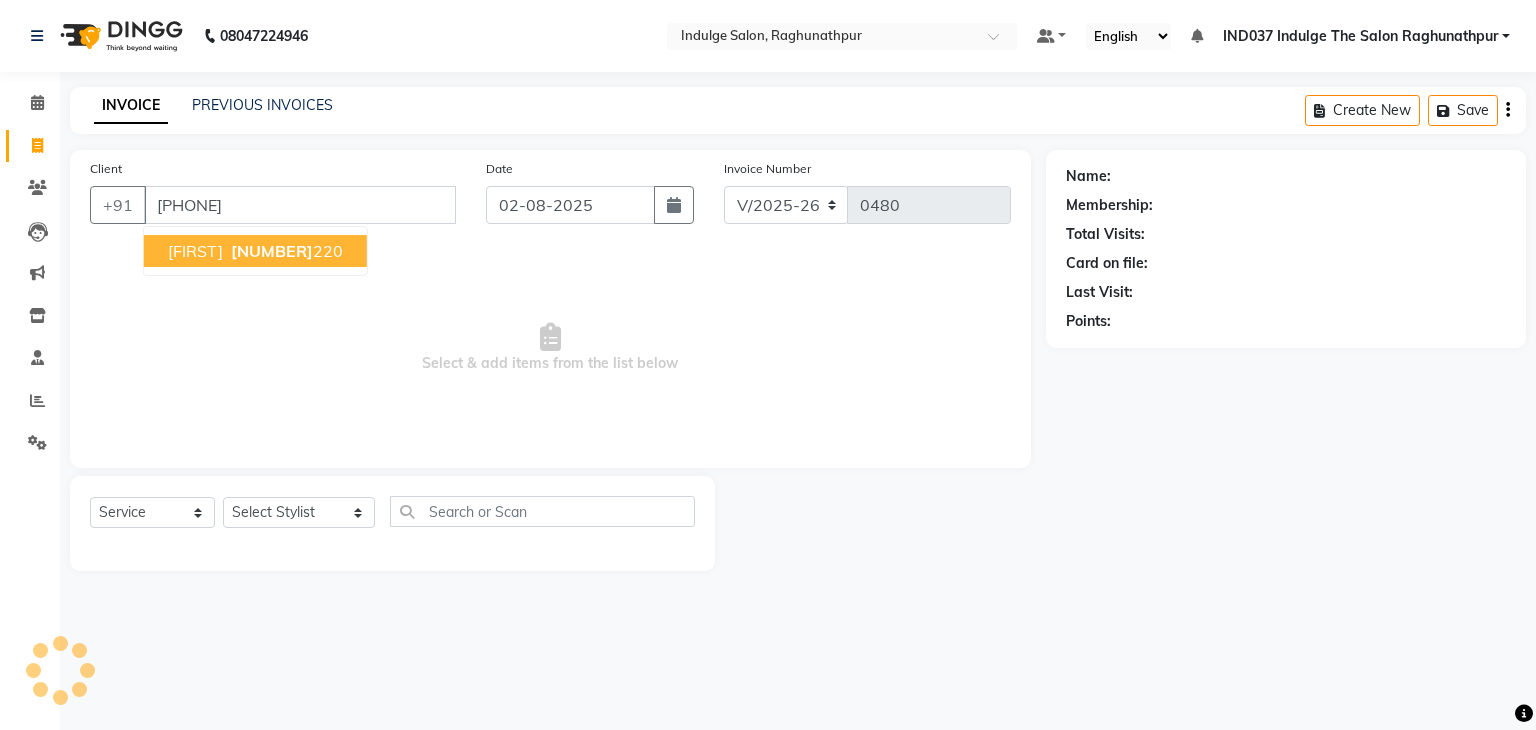 type on "[PHONE]" 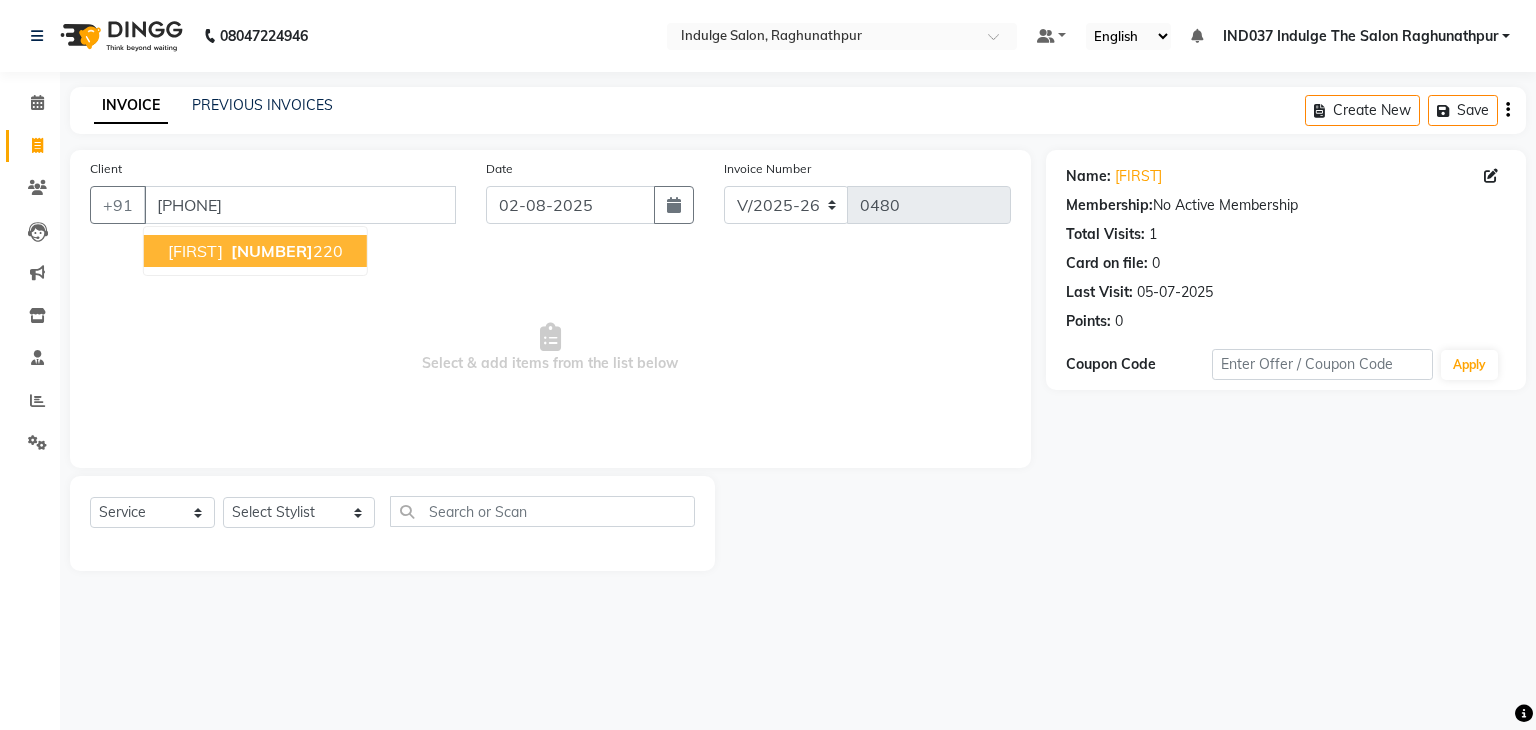 click on "[NUMBER]" at bounding box center (272, 251) 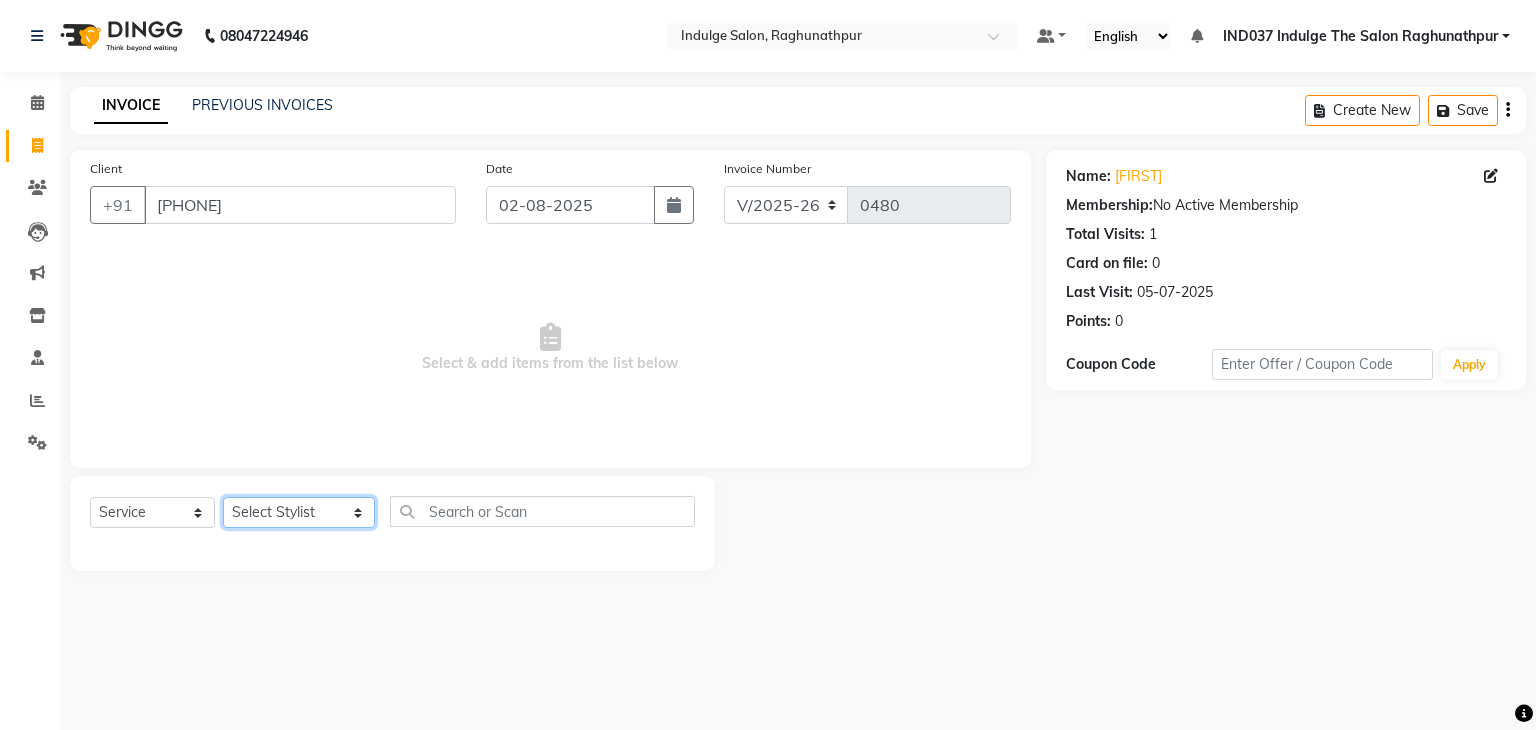 click on "Select Stylist Amir Ethan Happy IND037 Indulge The Salon Raghunathpur kartikey Nazia partha Rehan Roshan Sameer  shivangi  SWATI" 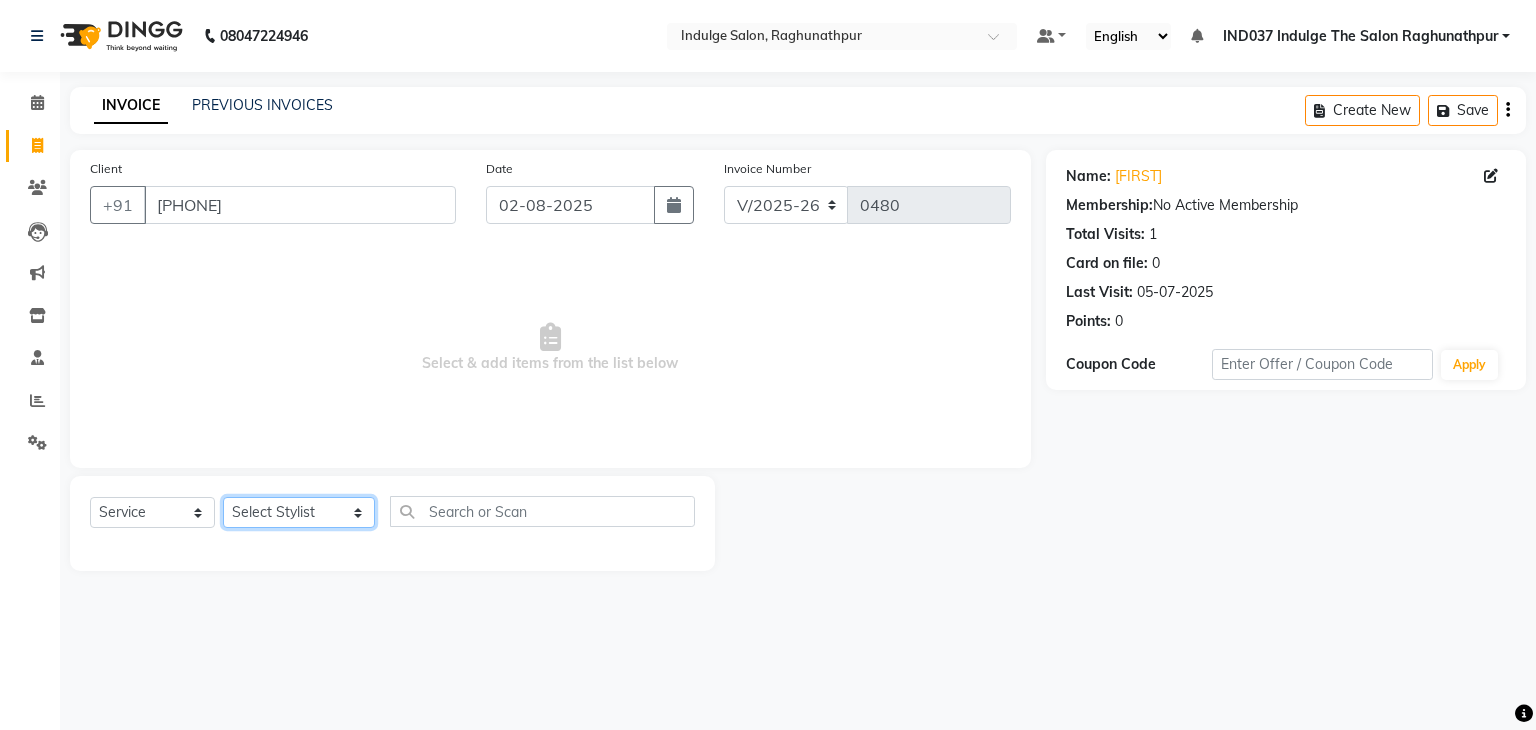 select on "[NUMBER]" 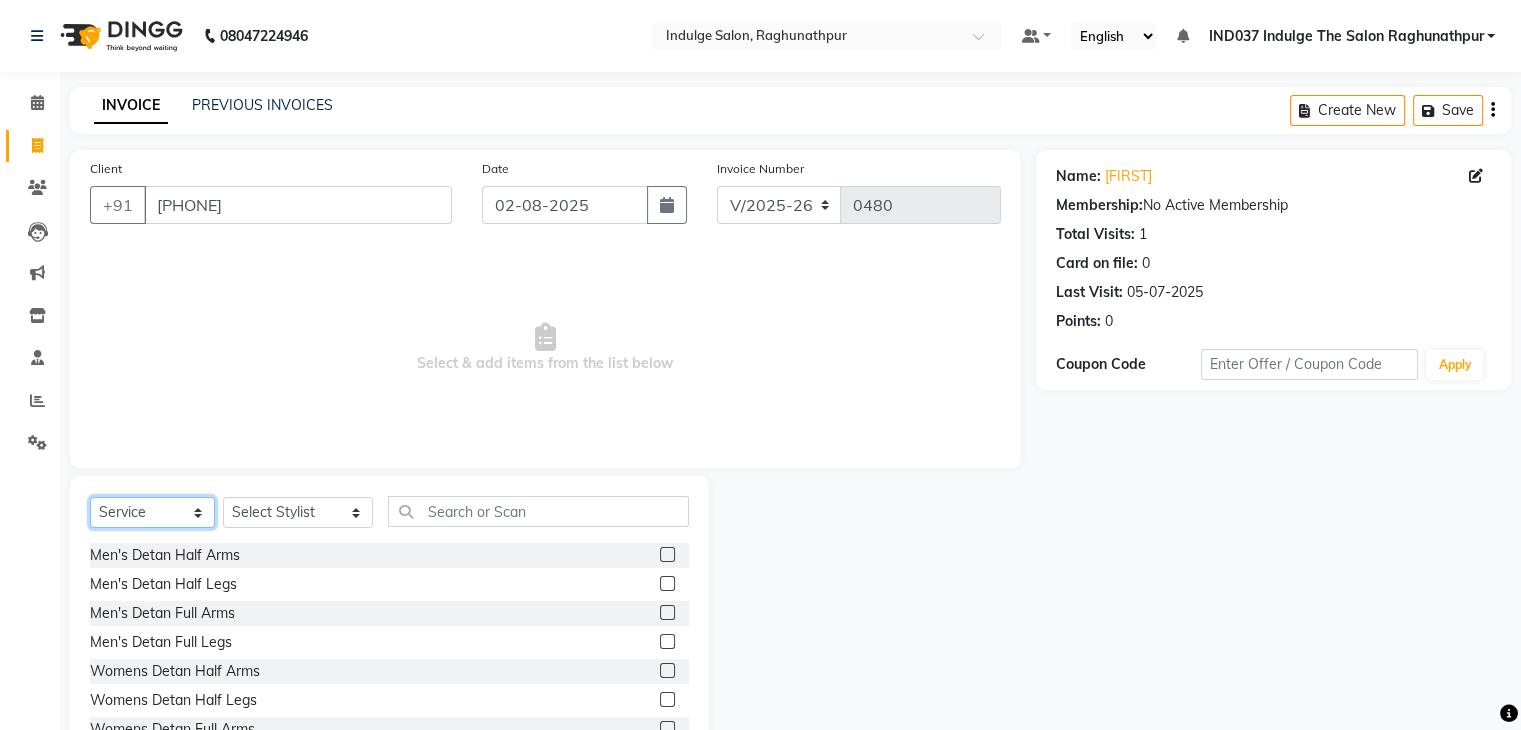 click on "Select  Service  Product  Membership  Package Voucher Prepaid Gift Card" 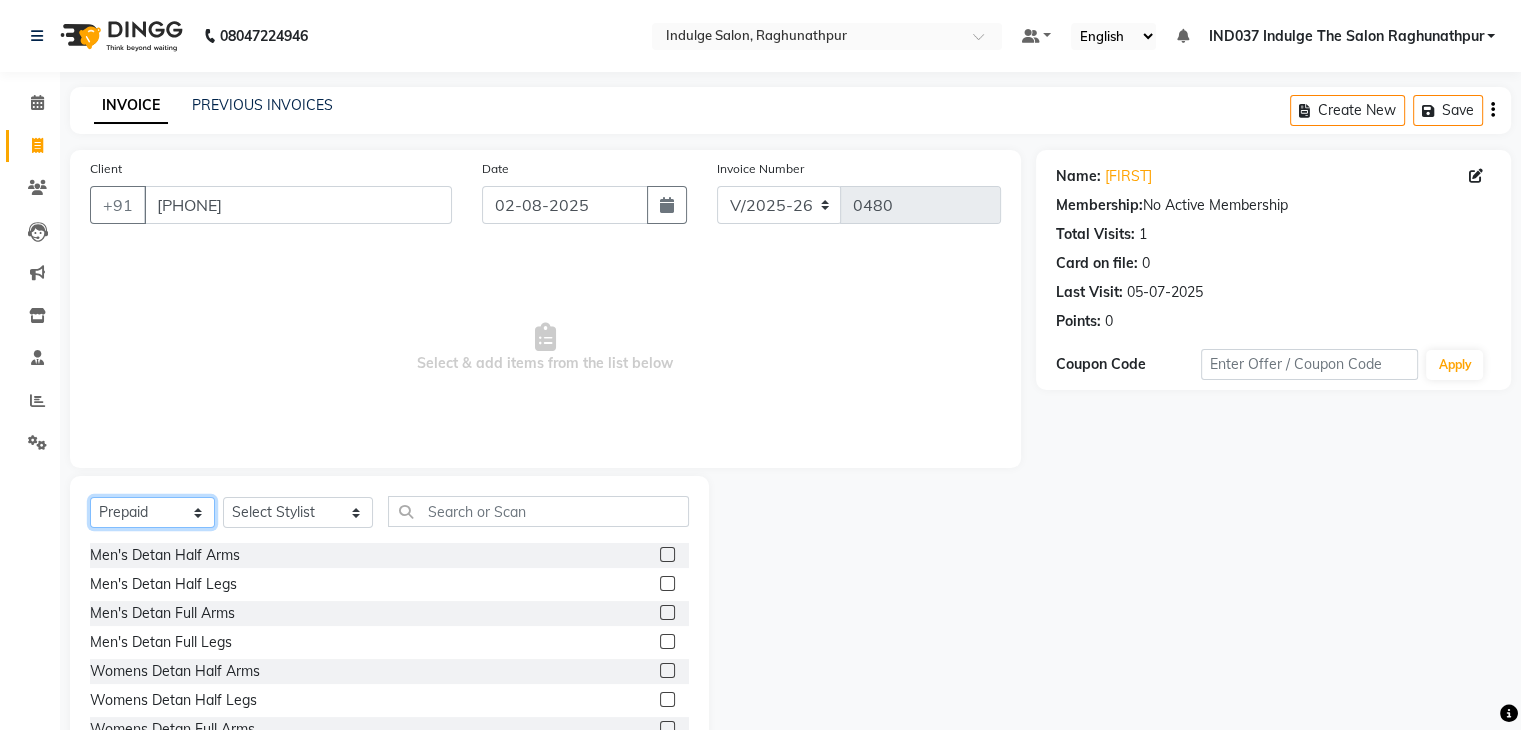 click on "Select  Service  Product  Membership  Package Voucher Prepaid Gift Card" 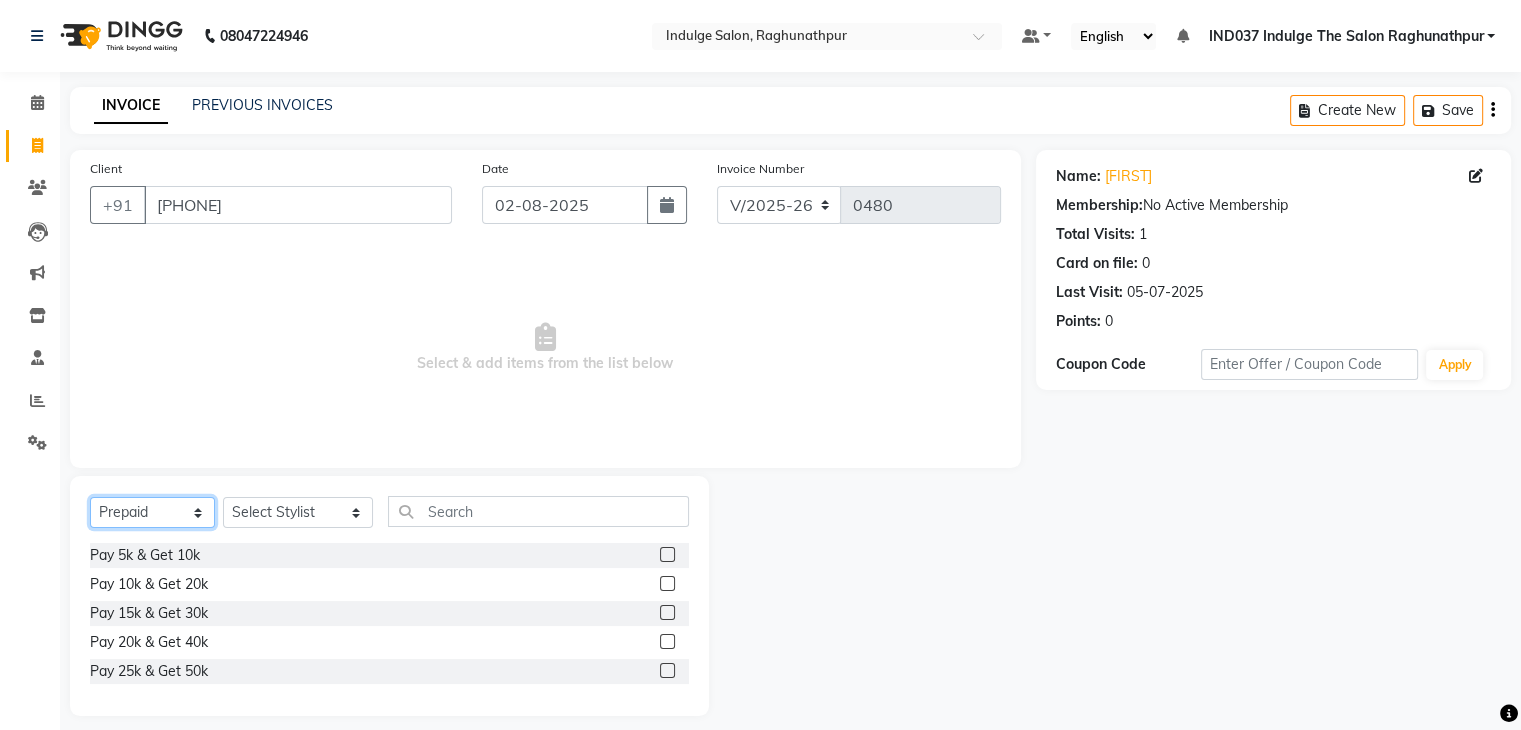 click on "Select  Service  Product  Membership  Package Voucher Prepaid Gift Card" 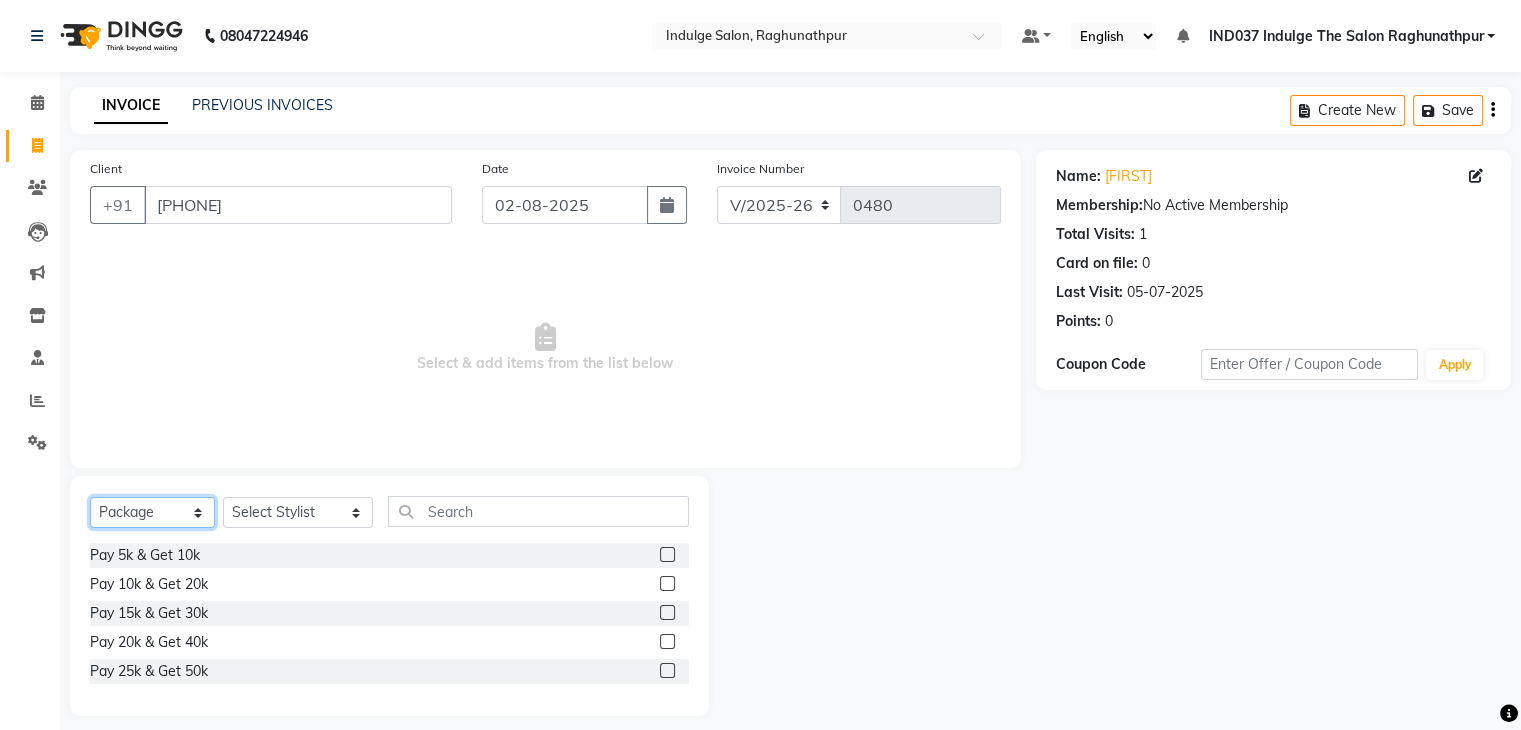 click on "Select  Service  Product  Membership  Package Voucher Prepaid Gift Card" 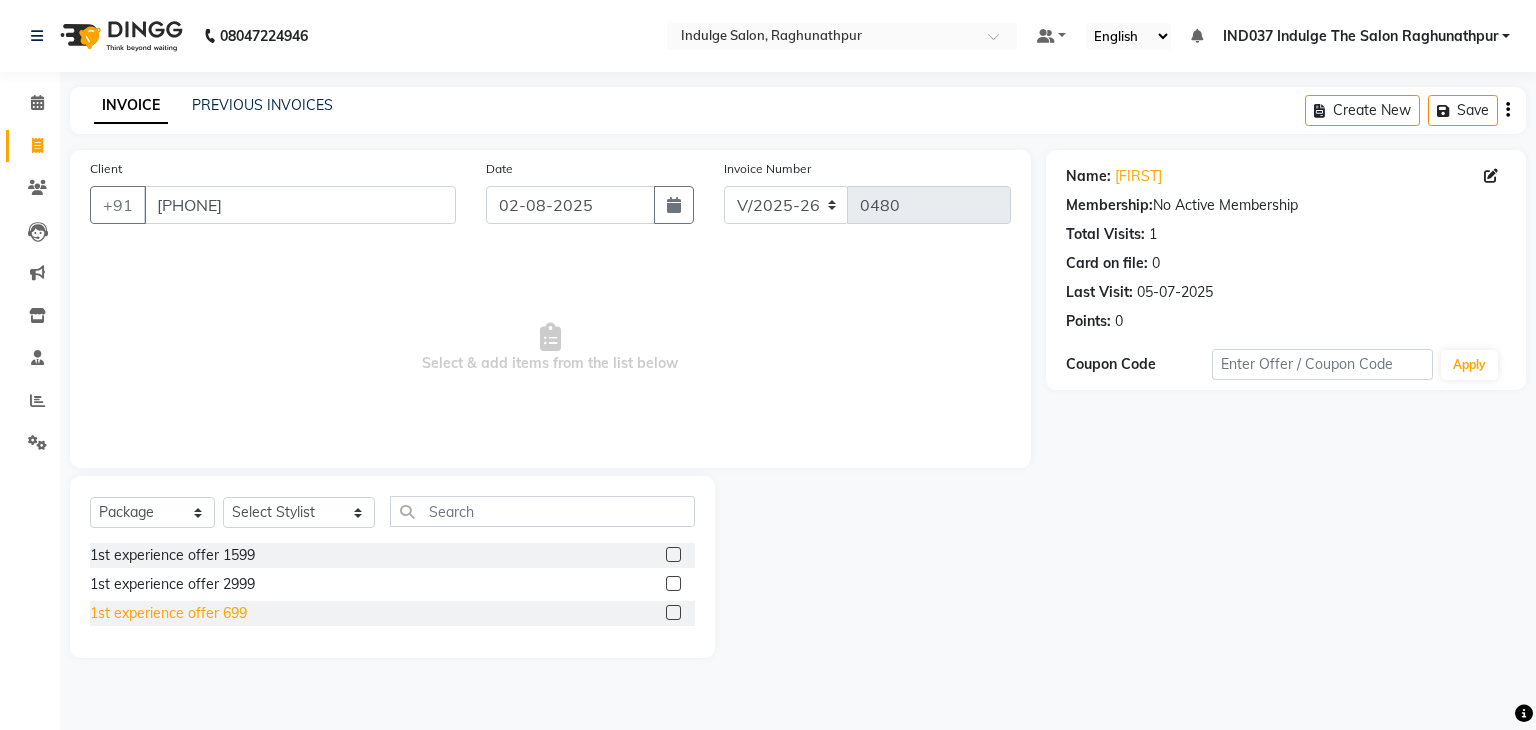 click on "1st experience offer 699" 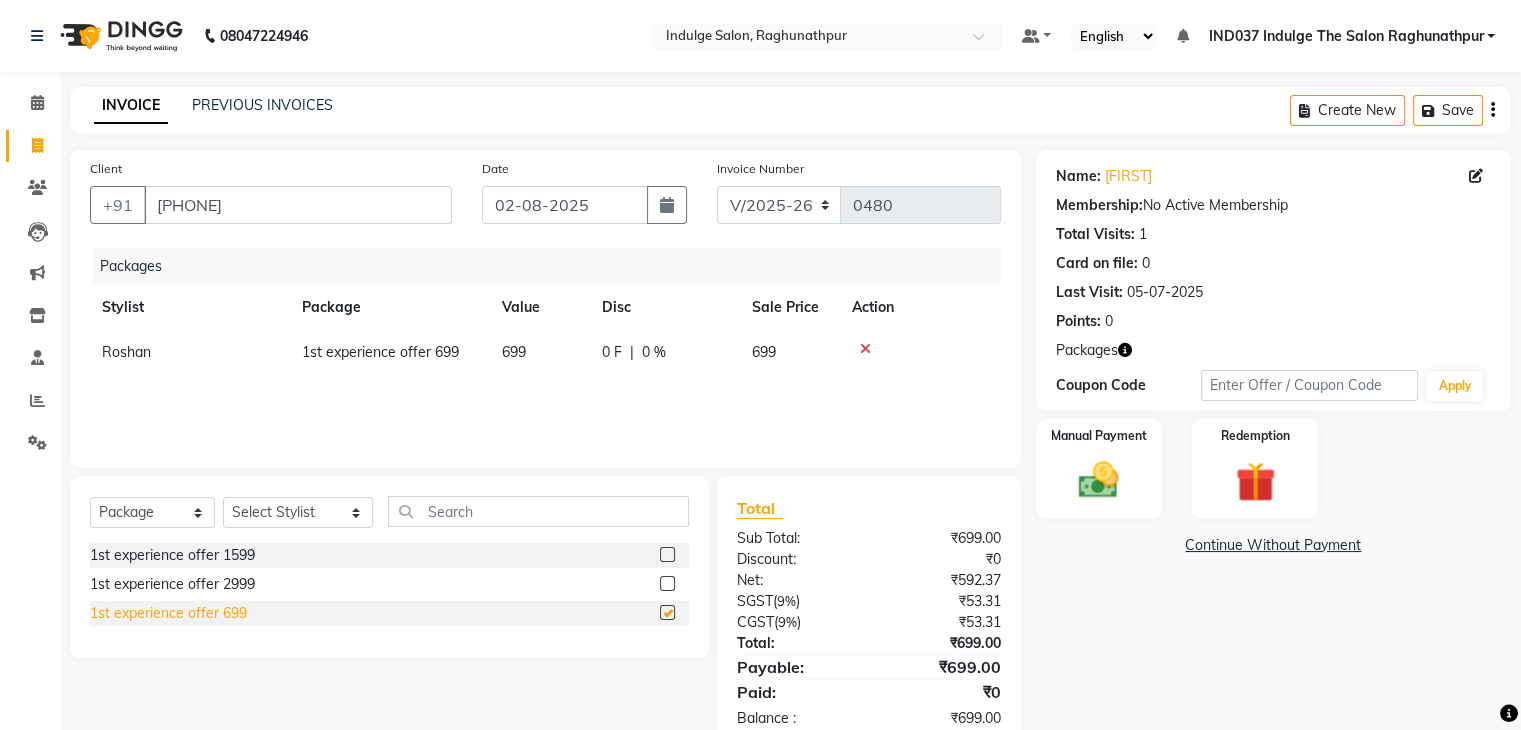 checkbox on "false" 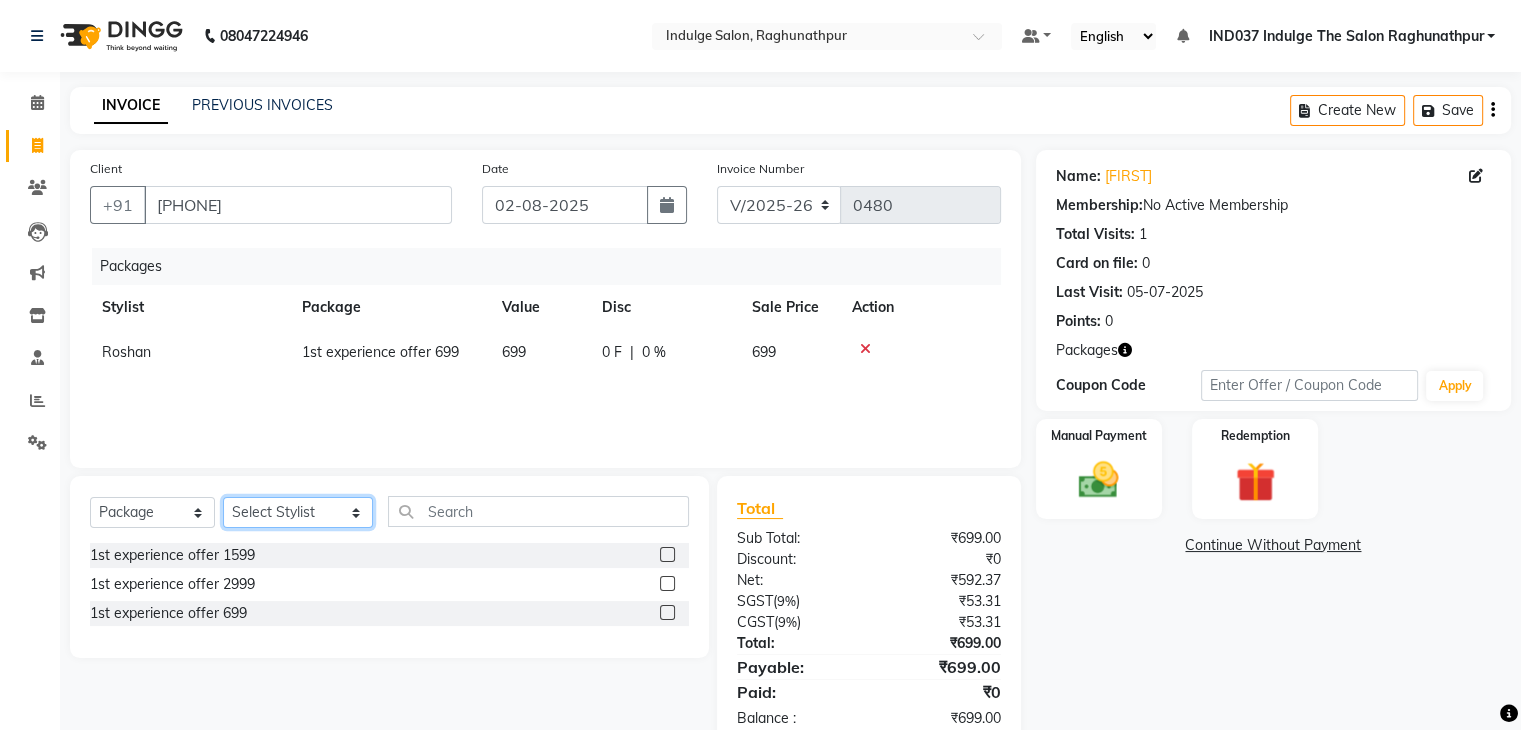 click on "Select Stylist Amir Ethan Happy IND037 Indulge The Salon Raghunathpur kartikey Nazia partha Rehan Roshan Sameer  shivangi  SWATI" 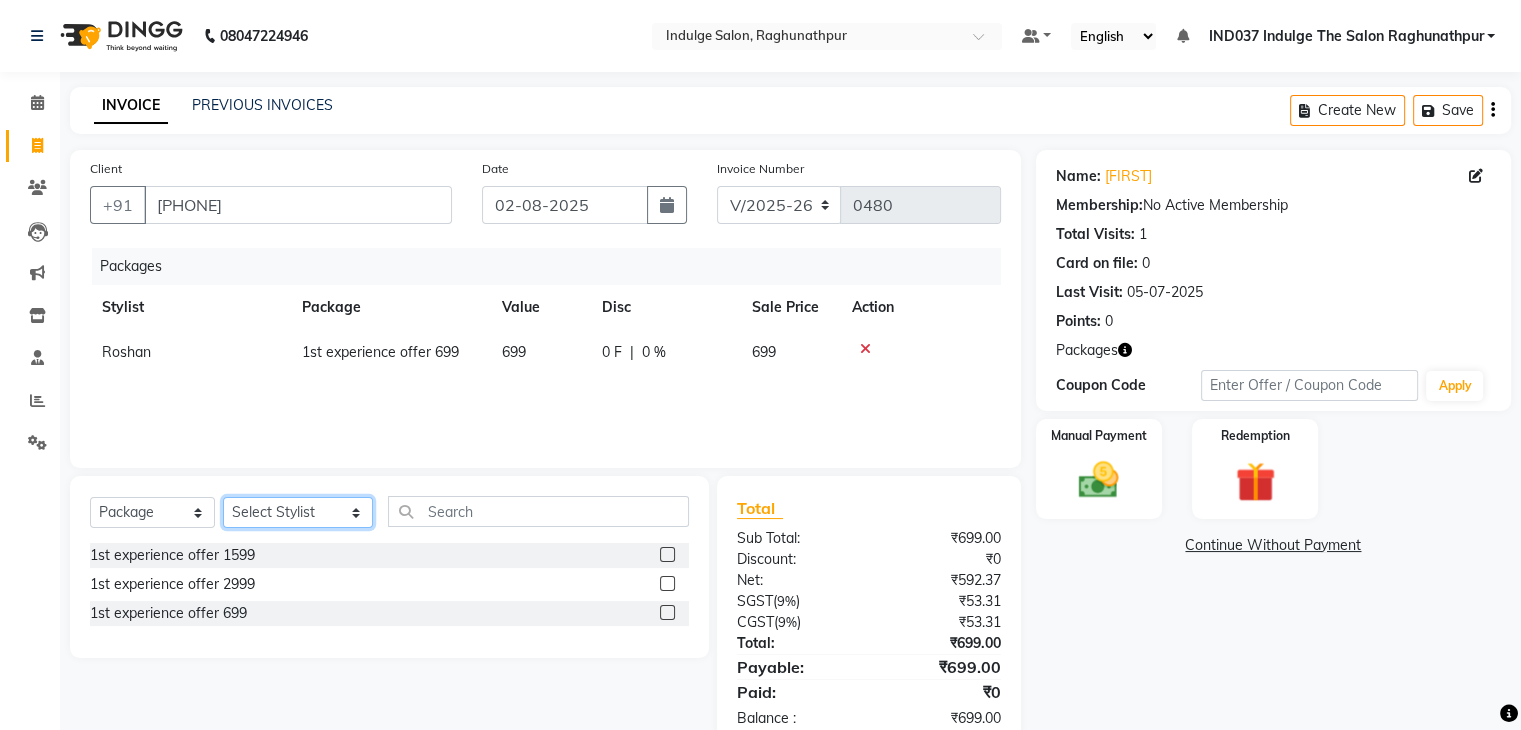 select on "78888" 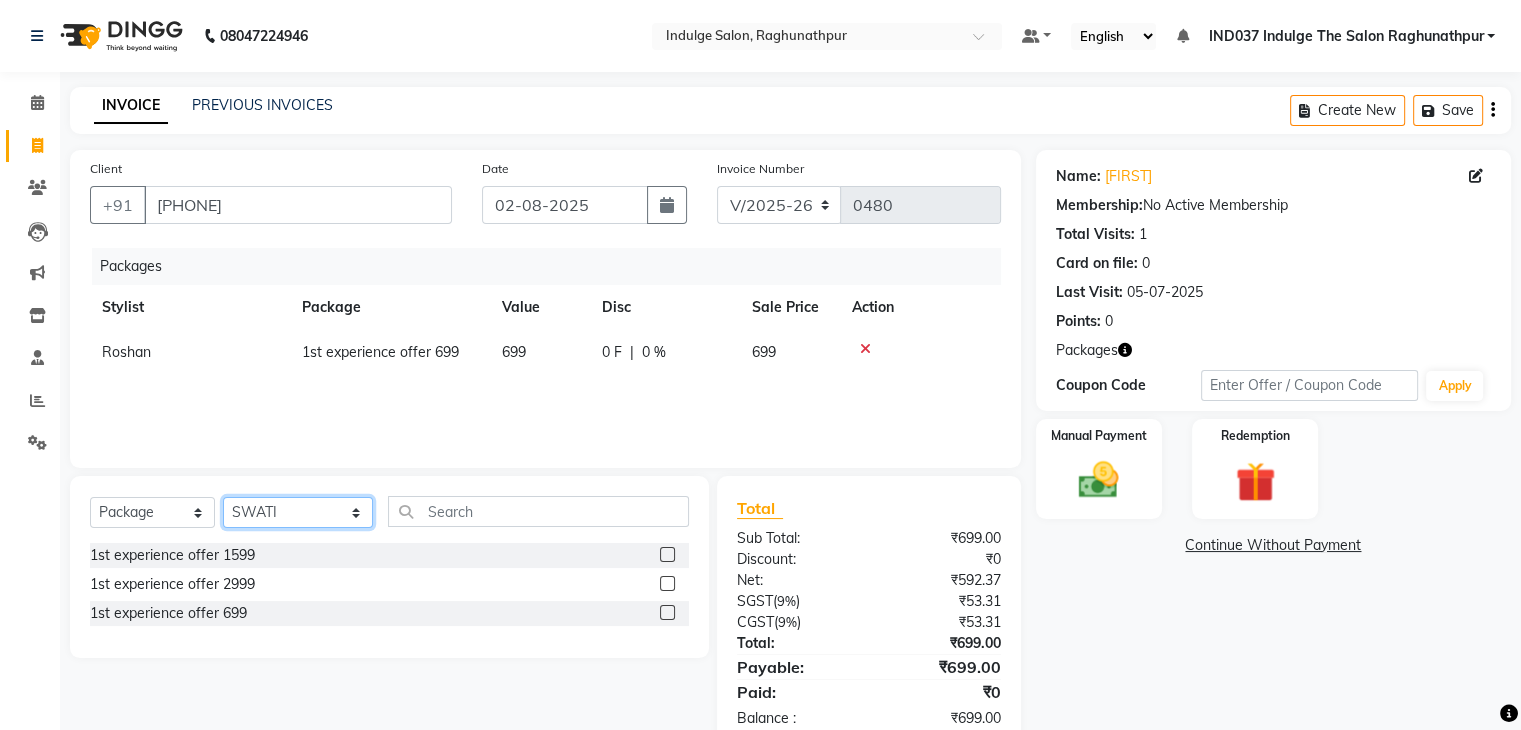 click on "Select Stylist Amir Ethan Happy IND037 Indulge The Salon Raghunathpur kartikey Nazia partha Rehan Roshan Sameer  shivangi  SWATI" 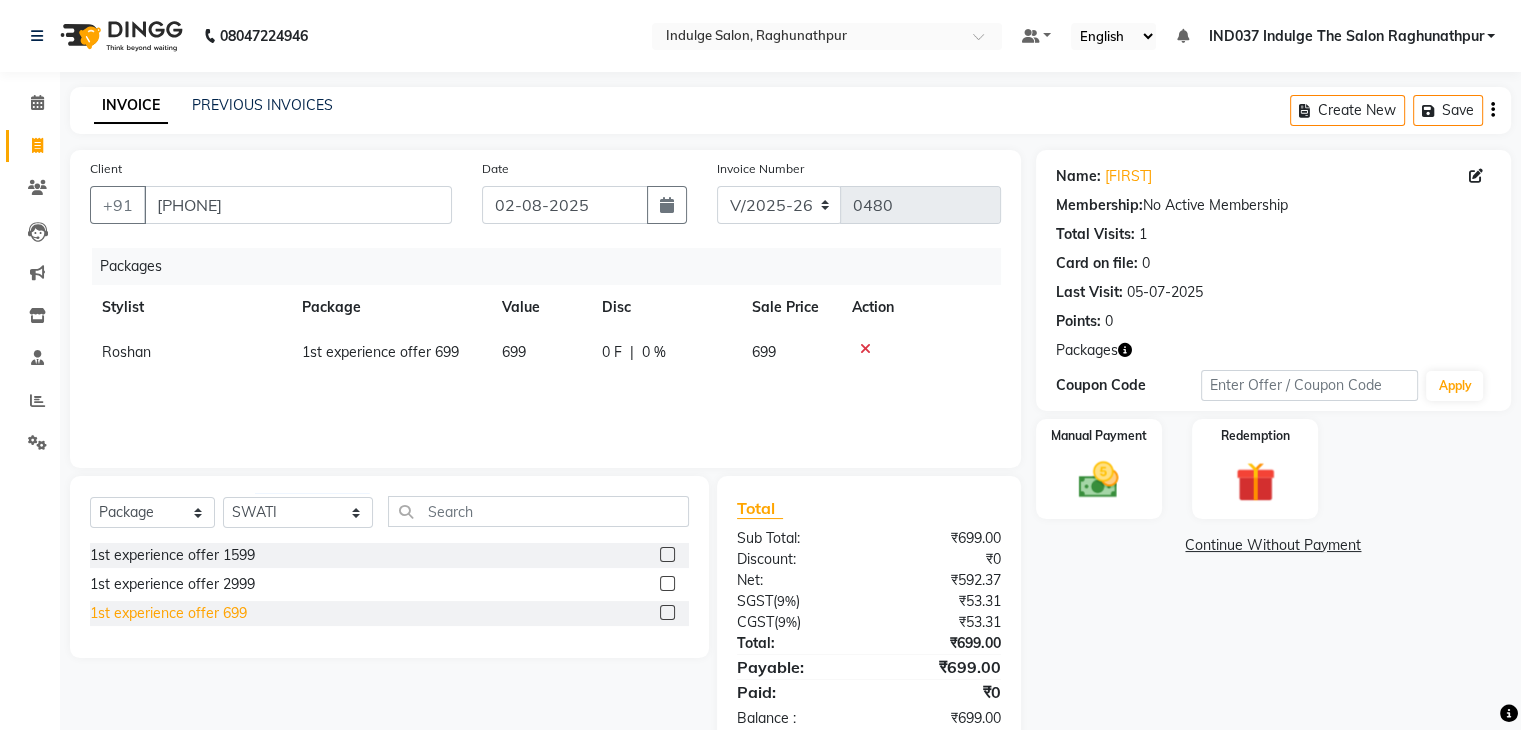 click on "1st experience offer 699" 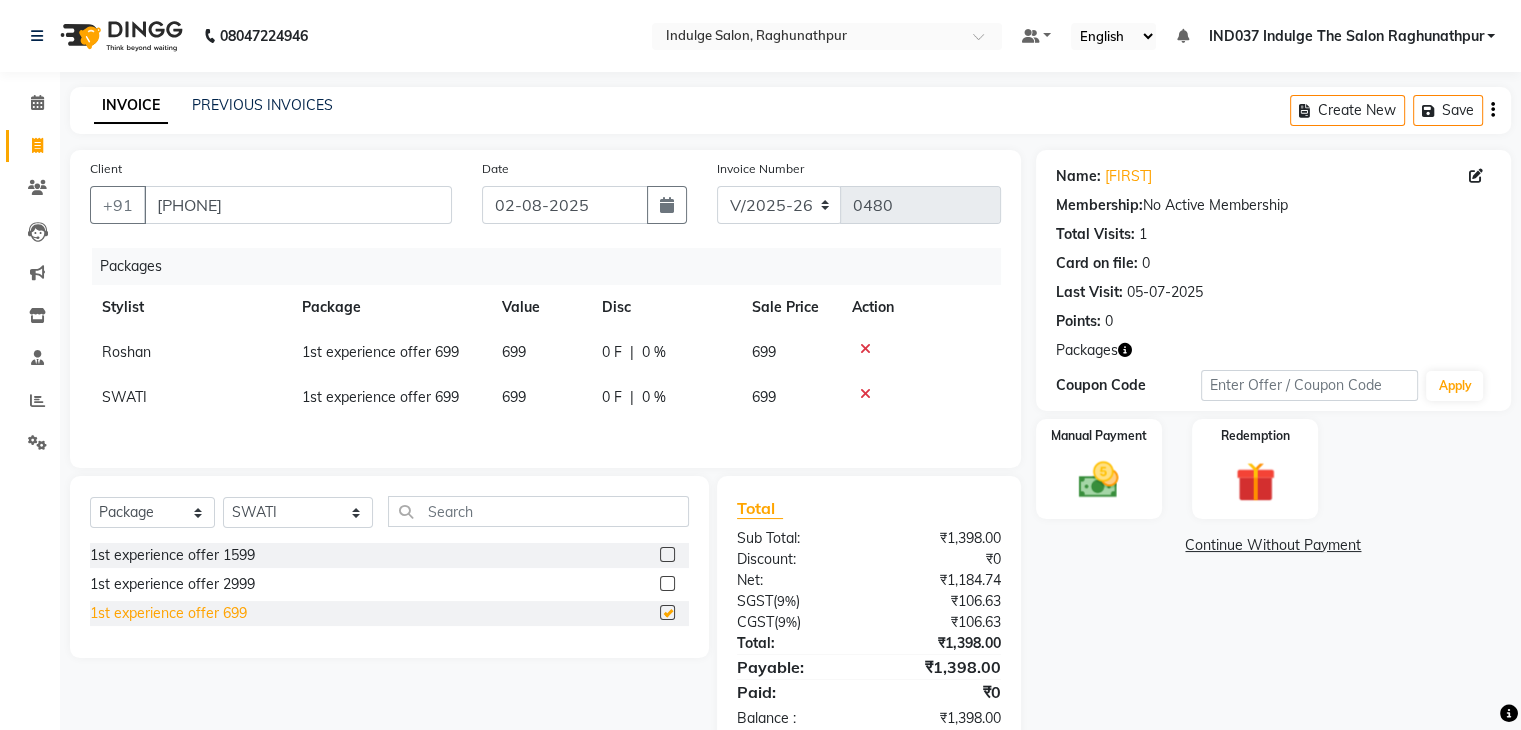 checkbox on "false" 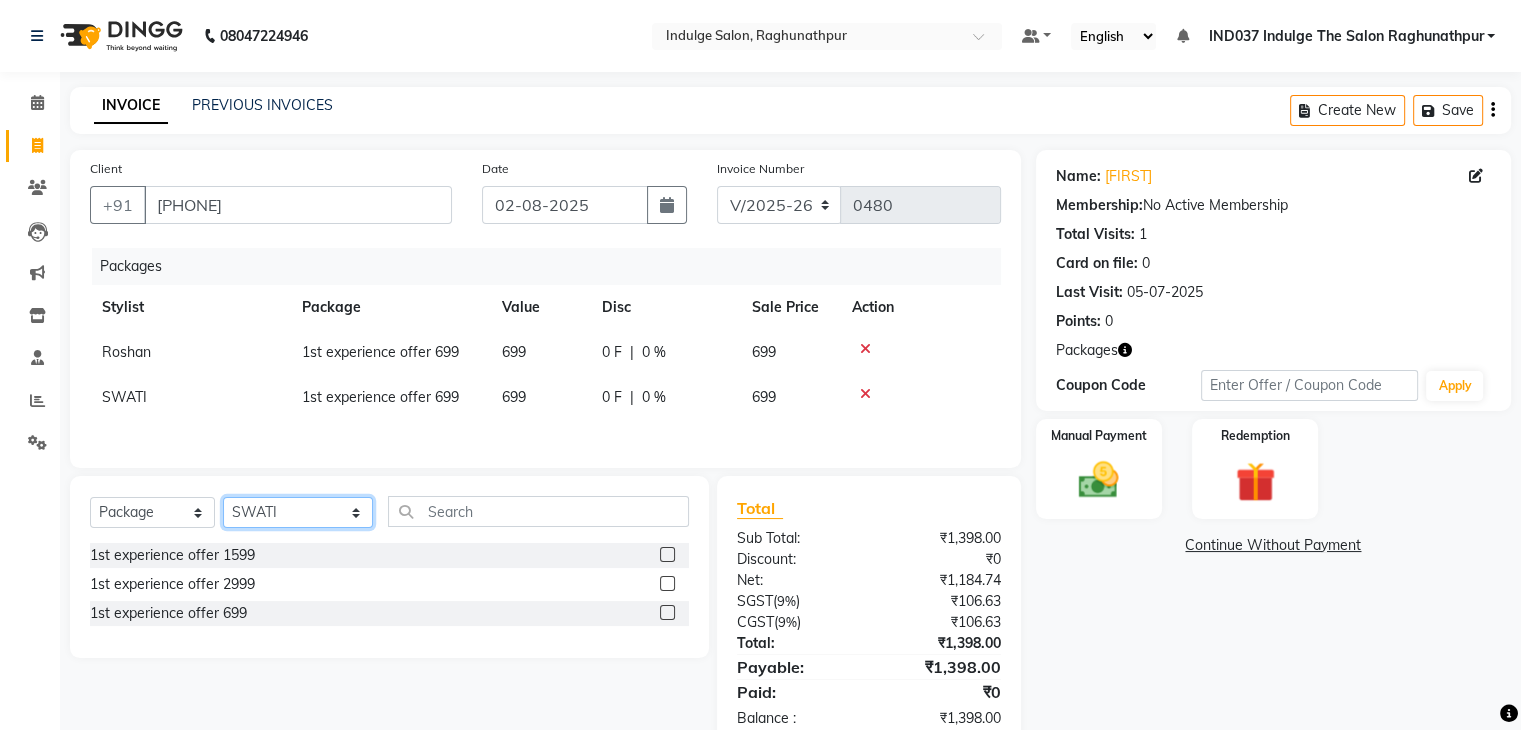 click on "Select Stylist Amir Ethan Happy IND037 Indulge The Salon Raghunathpur kartikey Nazia partha Rehan Roshan Sameer  shivangi  SWATI" 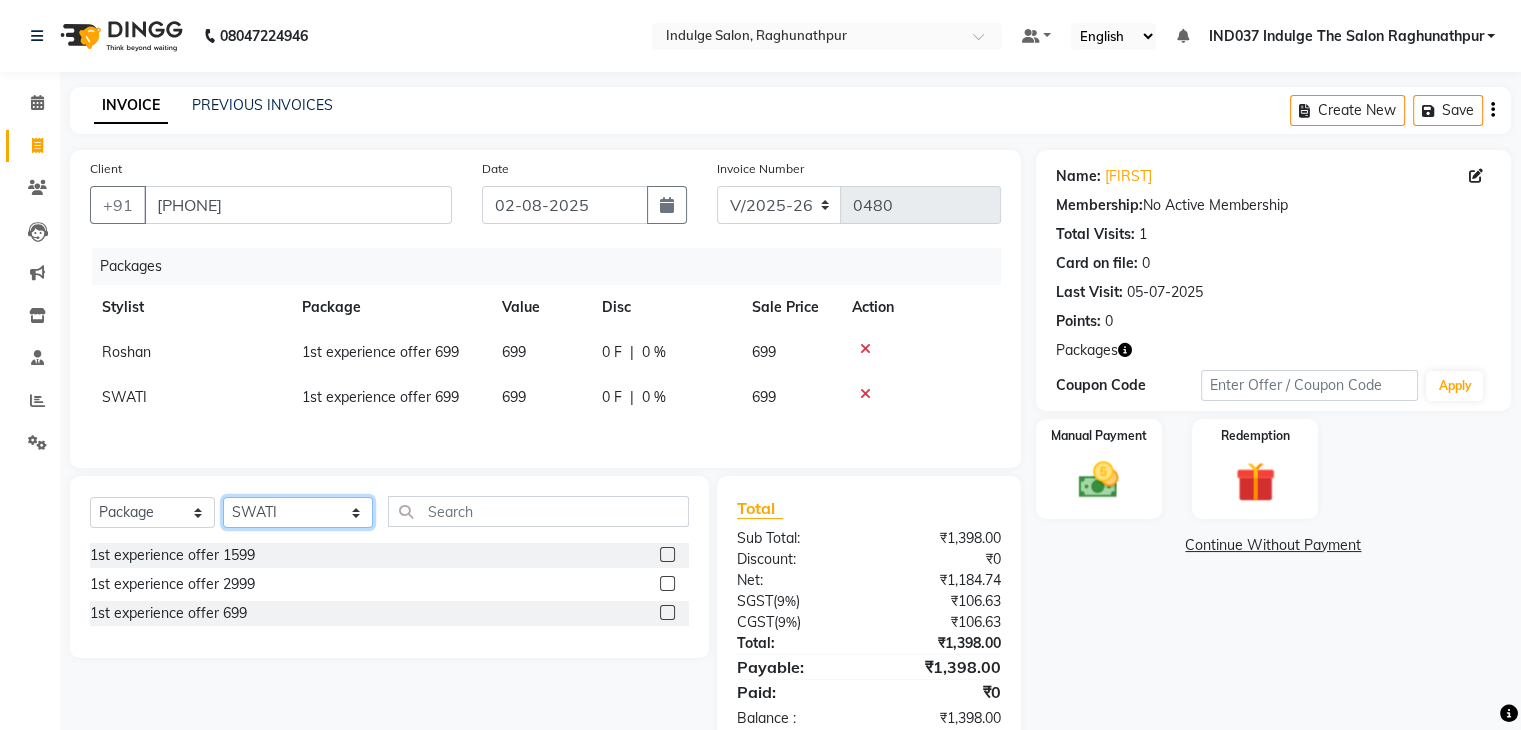 select on "[NUMBER]" 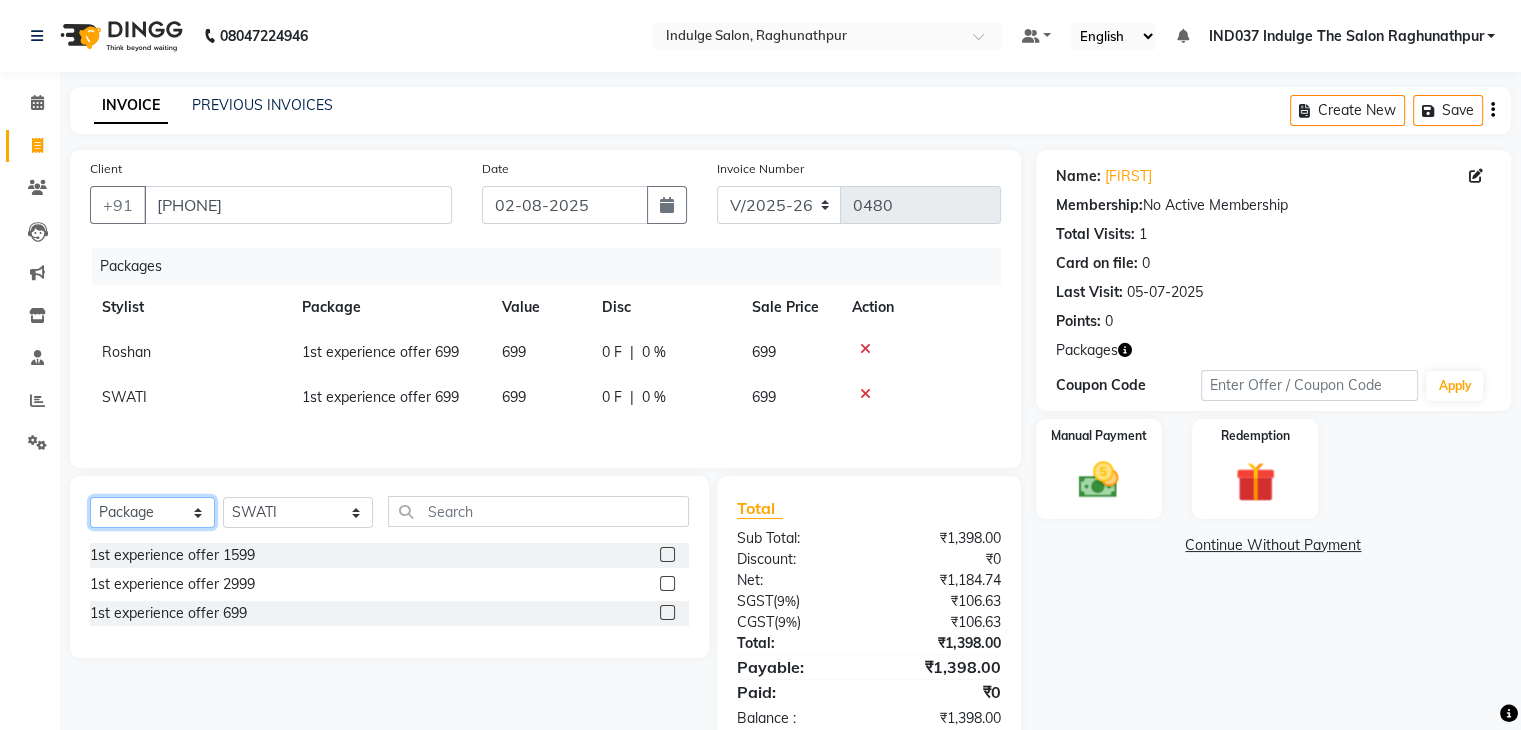 click on "Select  Service  Product  Membership  Package Voucher Prepaid Gift Card" 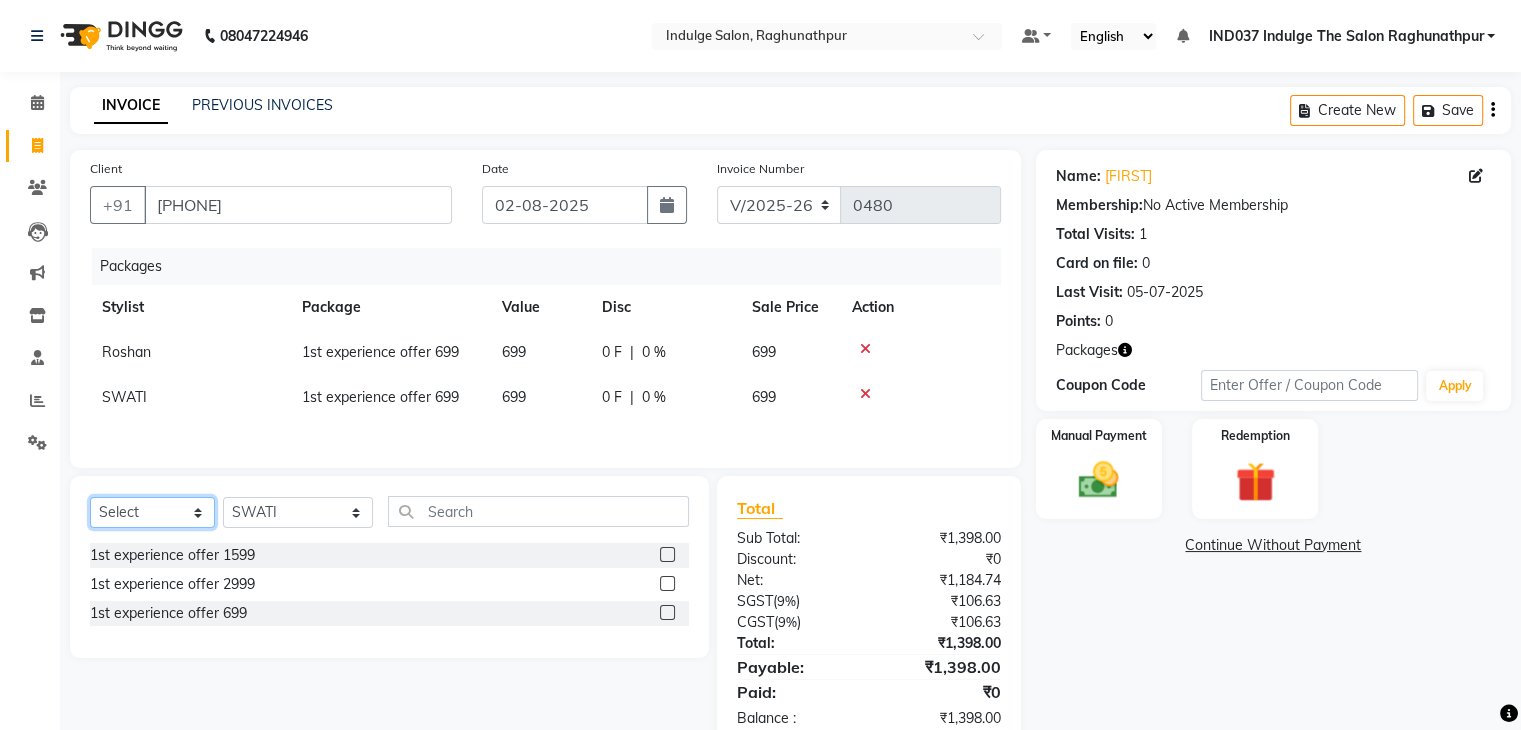 click on "Select  Service  Product  Membership  Package Voucher Prepaid Gift Card" 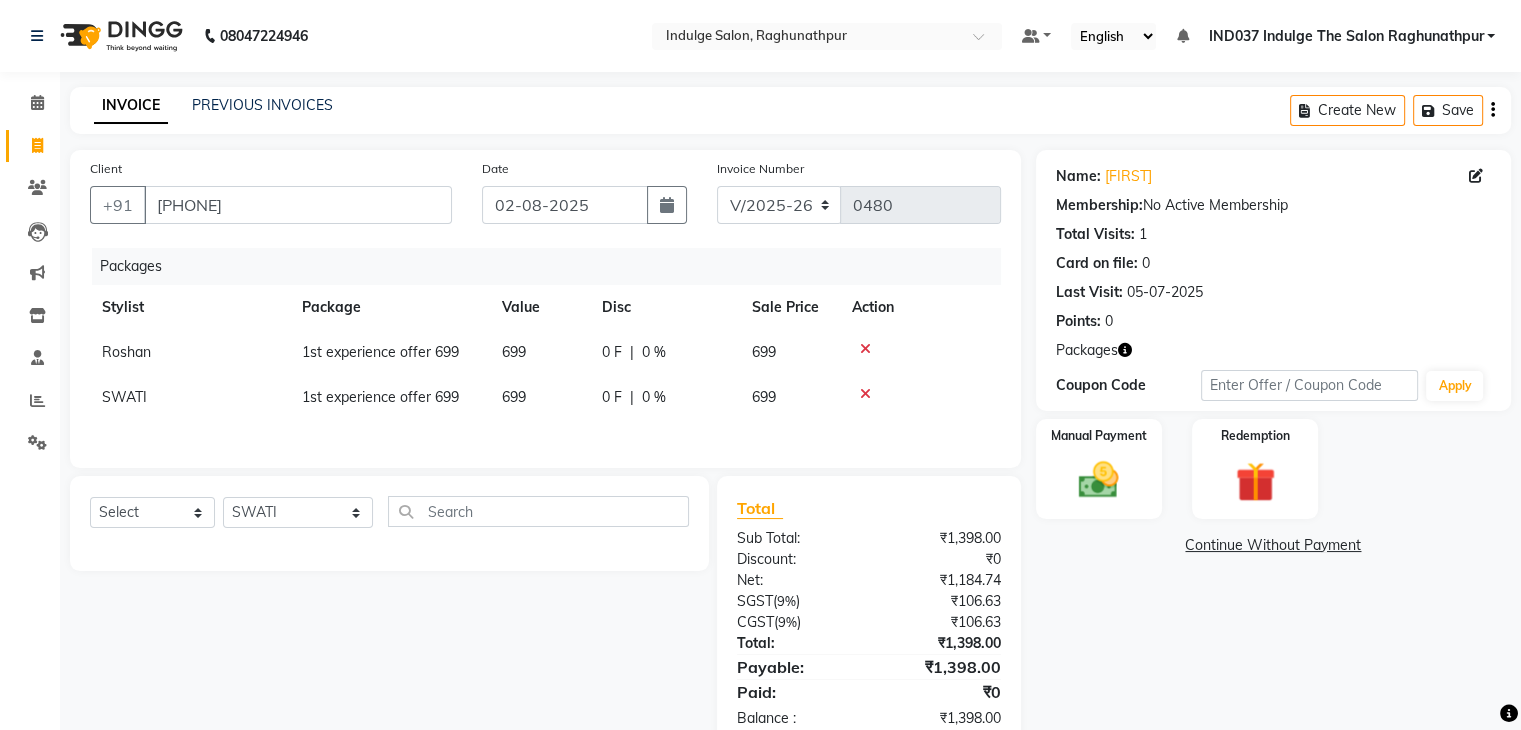 click on "Select Service Product Membership Package Voucher Prepaid Gift Card Select Stylist Amir Ethan IND037 Indulge The Salon Raghunathpur kartikey Nazia partha Rehan Roshan Sameer shivangi SWATI" 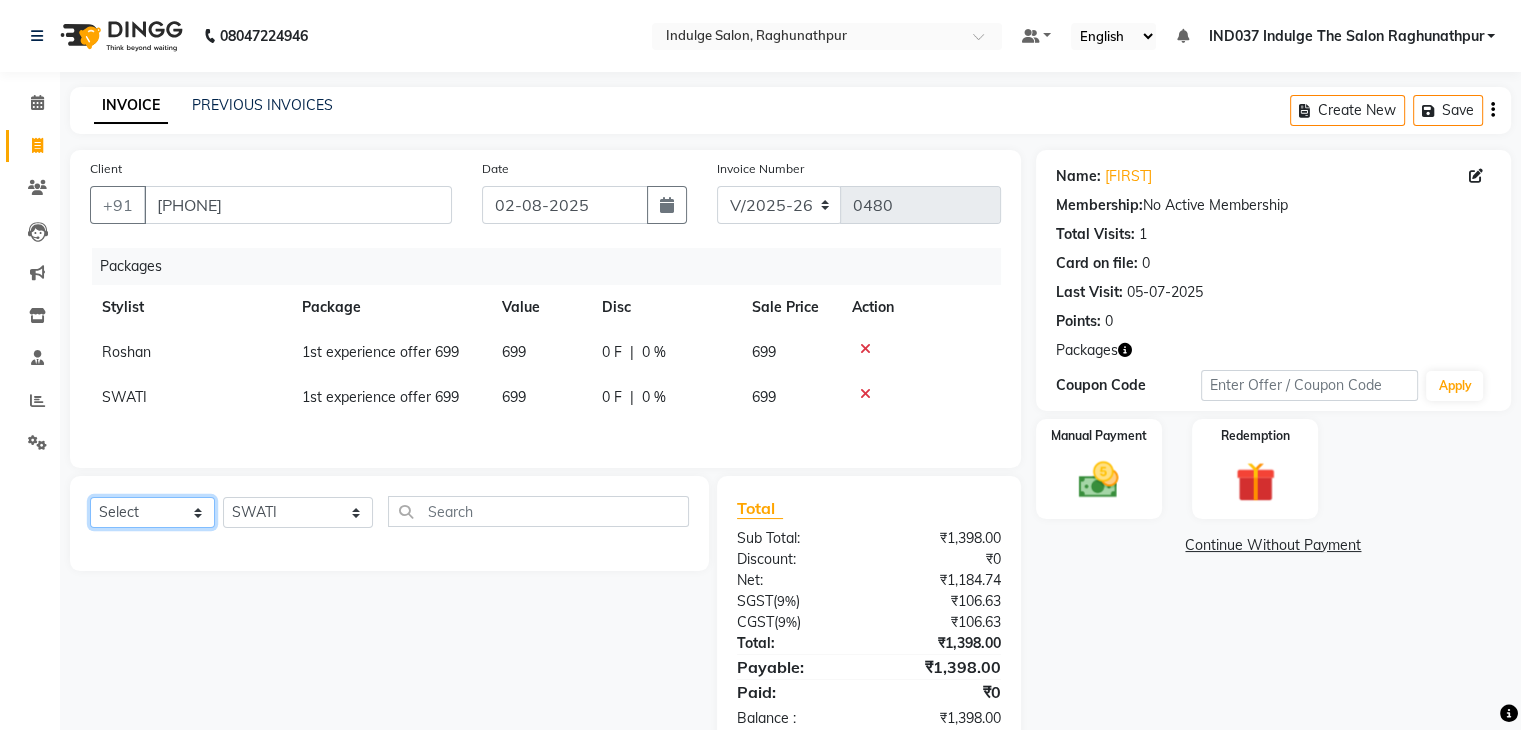 click on "Select  Service  Product  Membership  Package Voucher Prepaid Gift Card" 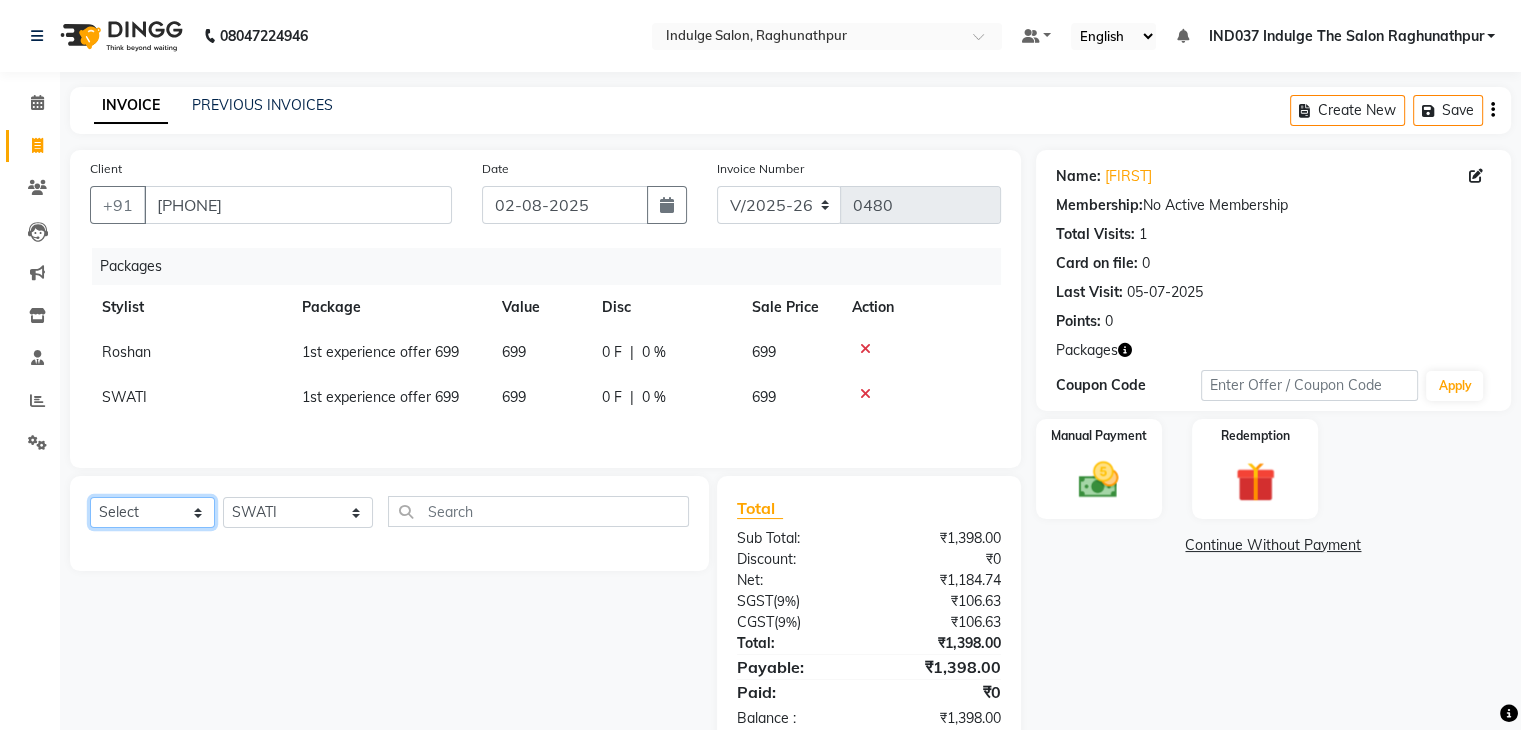 select on "service" 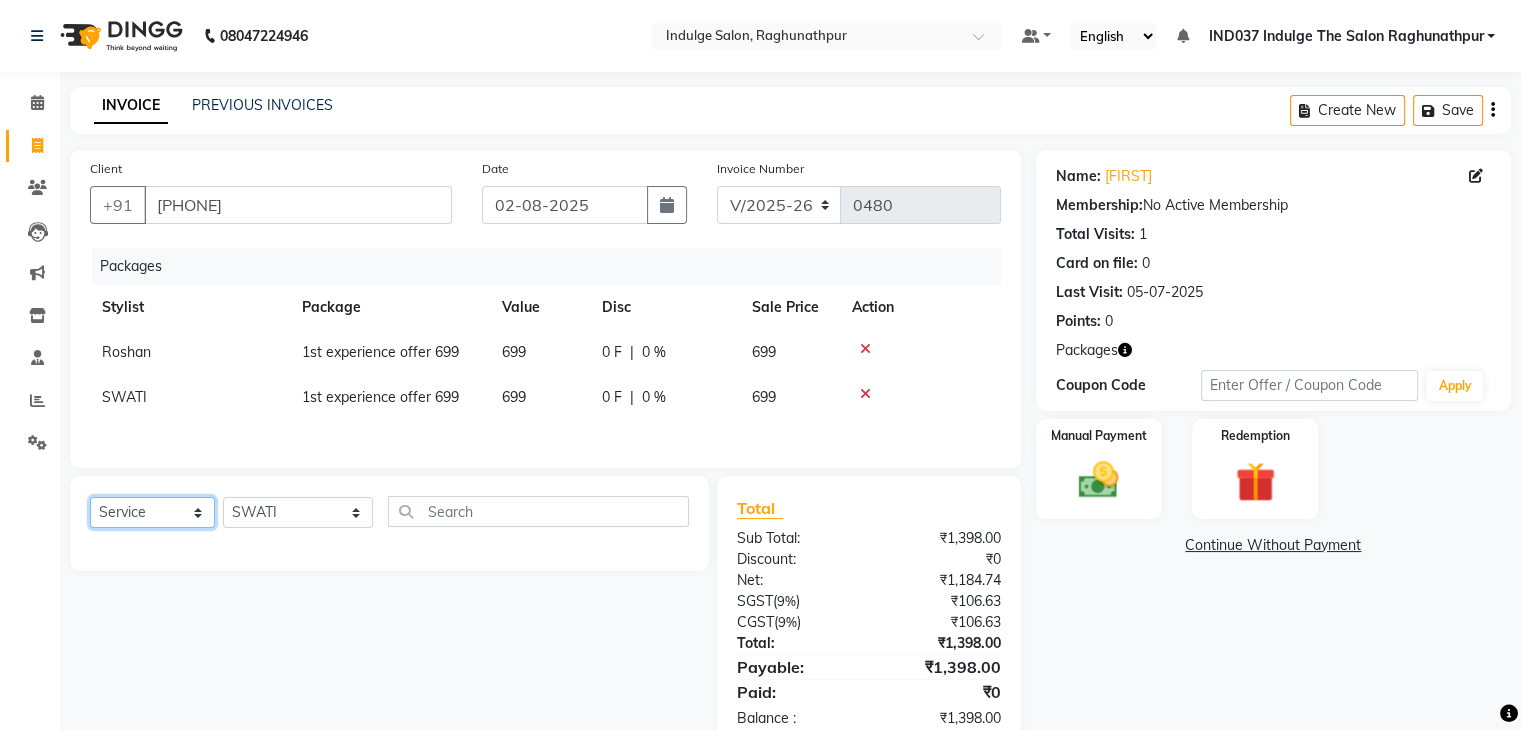click on "Select  Service  Product  Membership  Package Voucher Prepaid Gift Card" 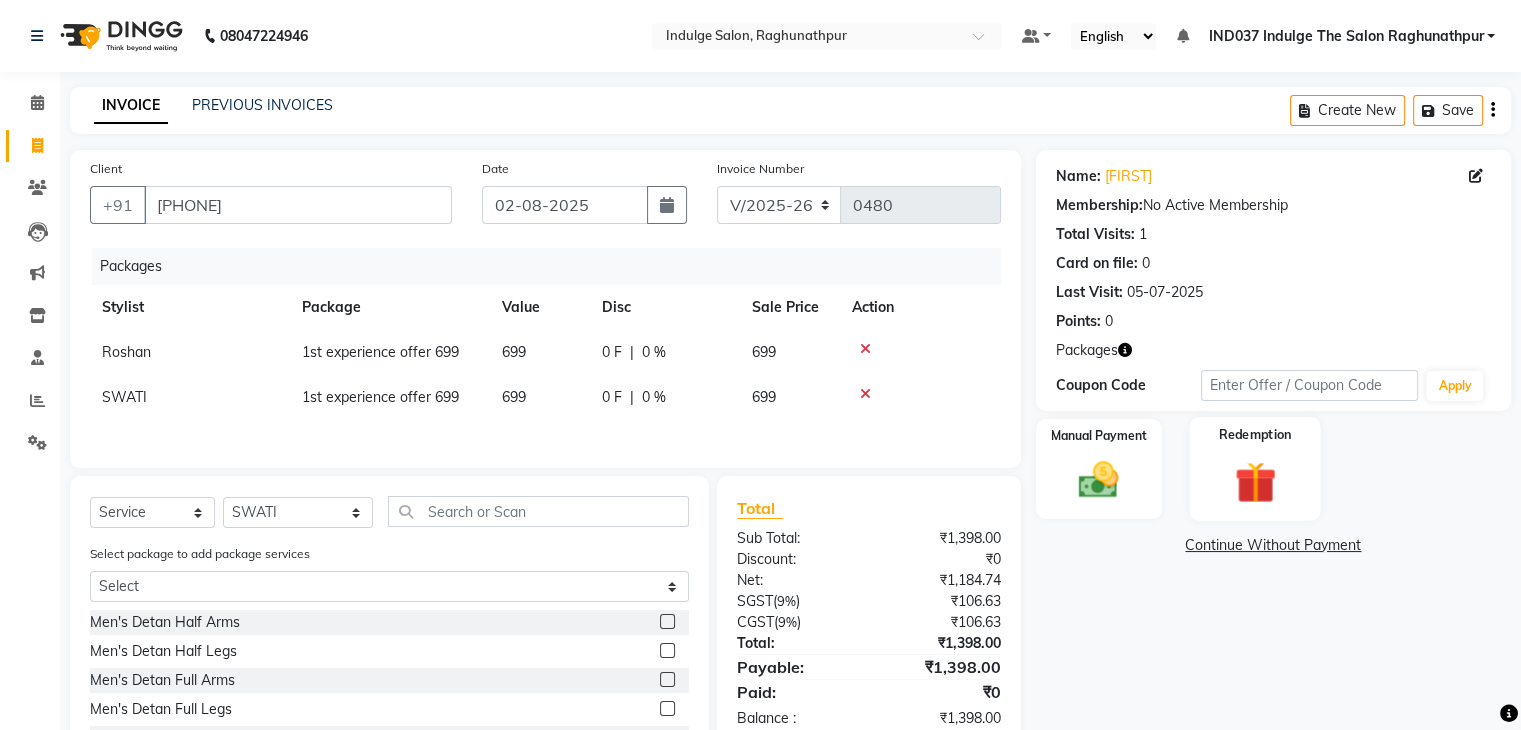 click 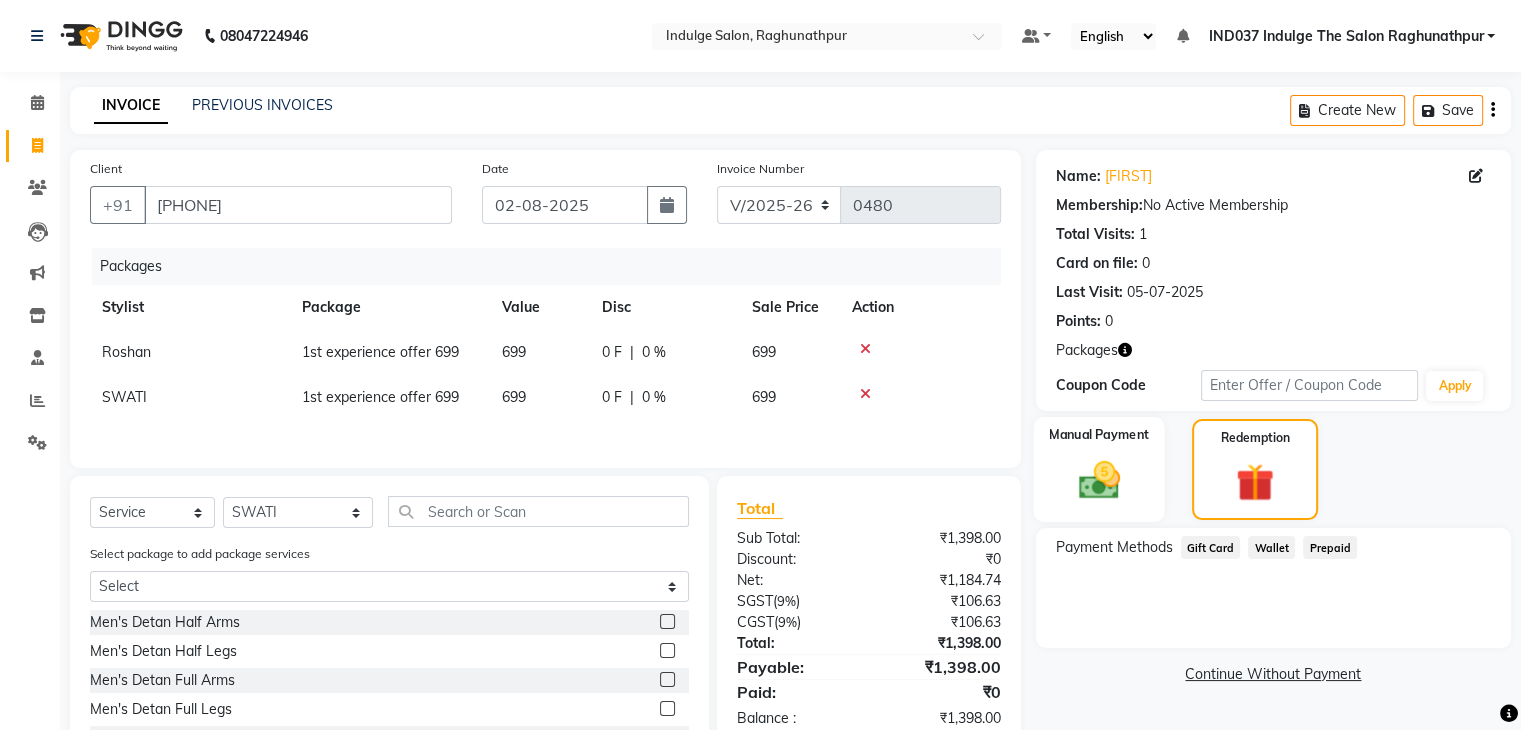 click on "Manual Payment" 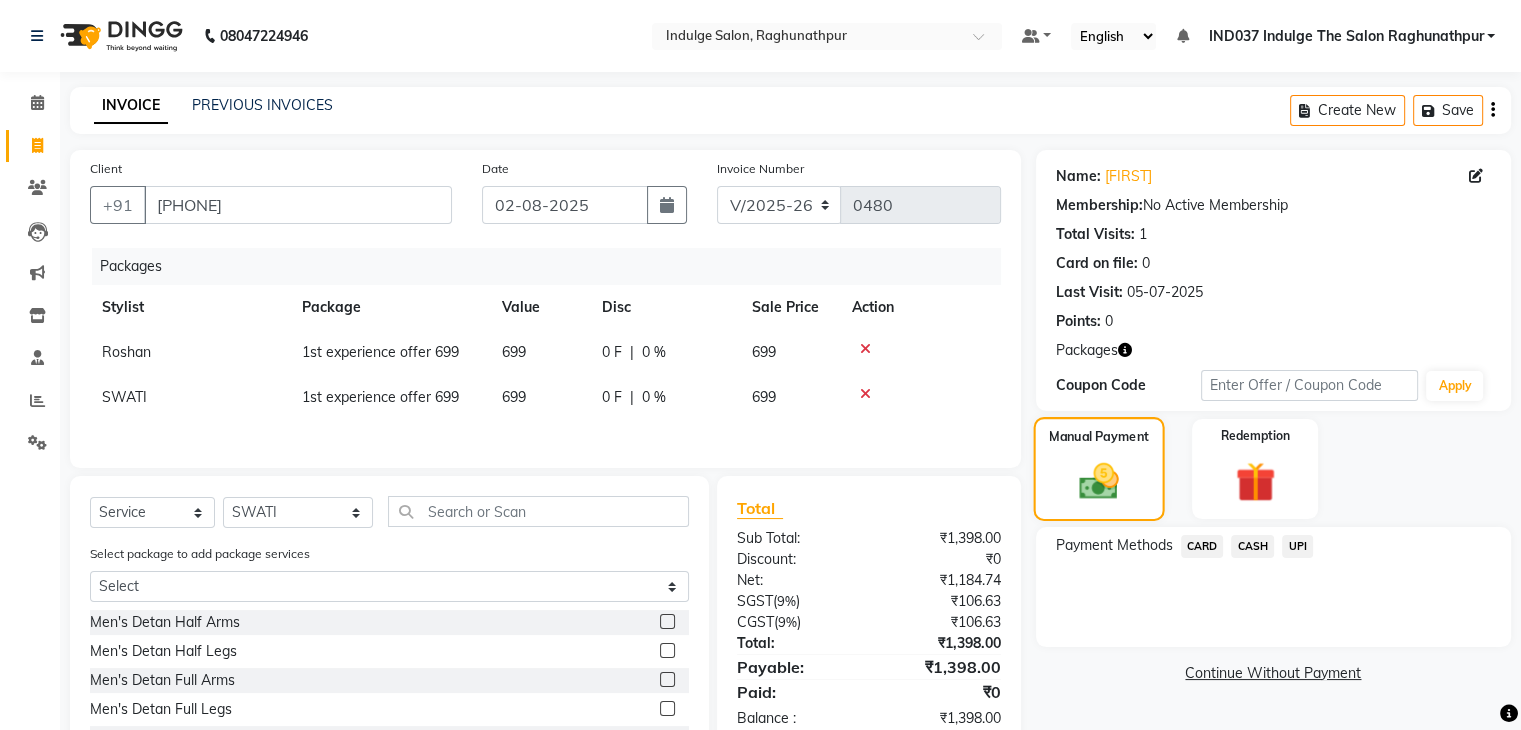 scroll, scrollTop: 144, scrollLeft: 0, axis: vertical 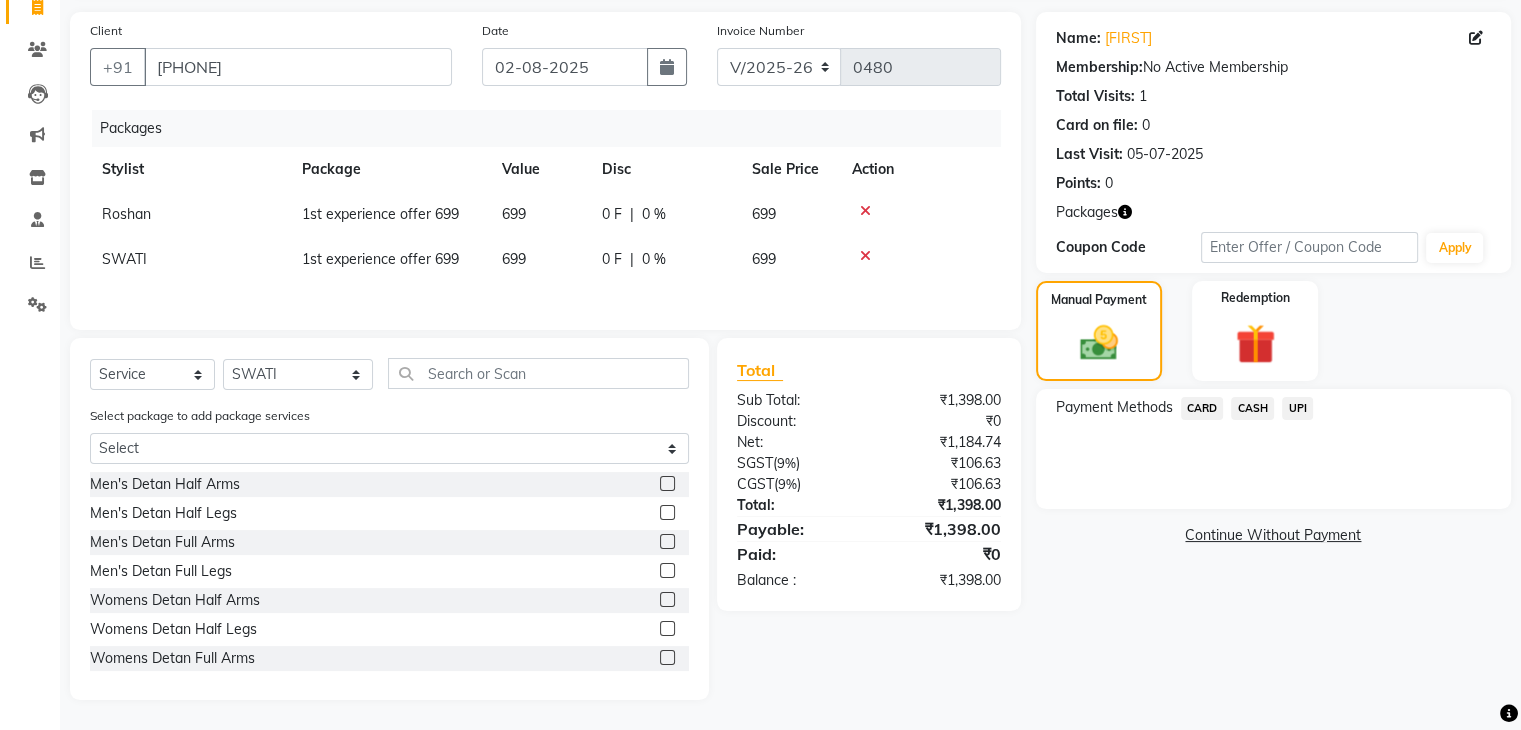 click on "UPI" 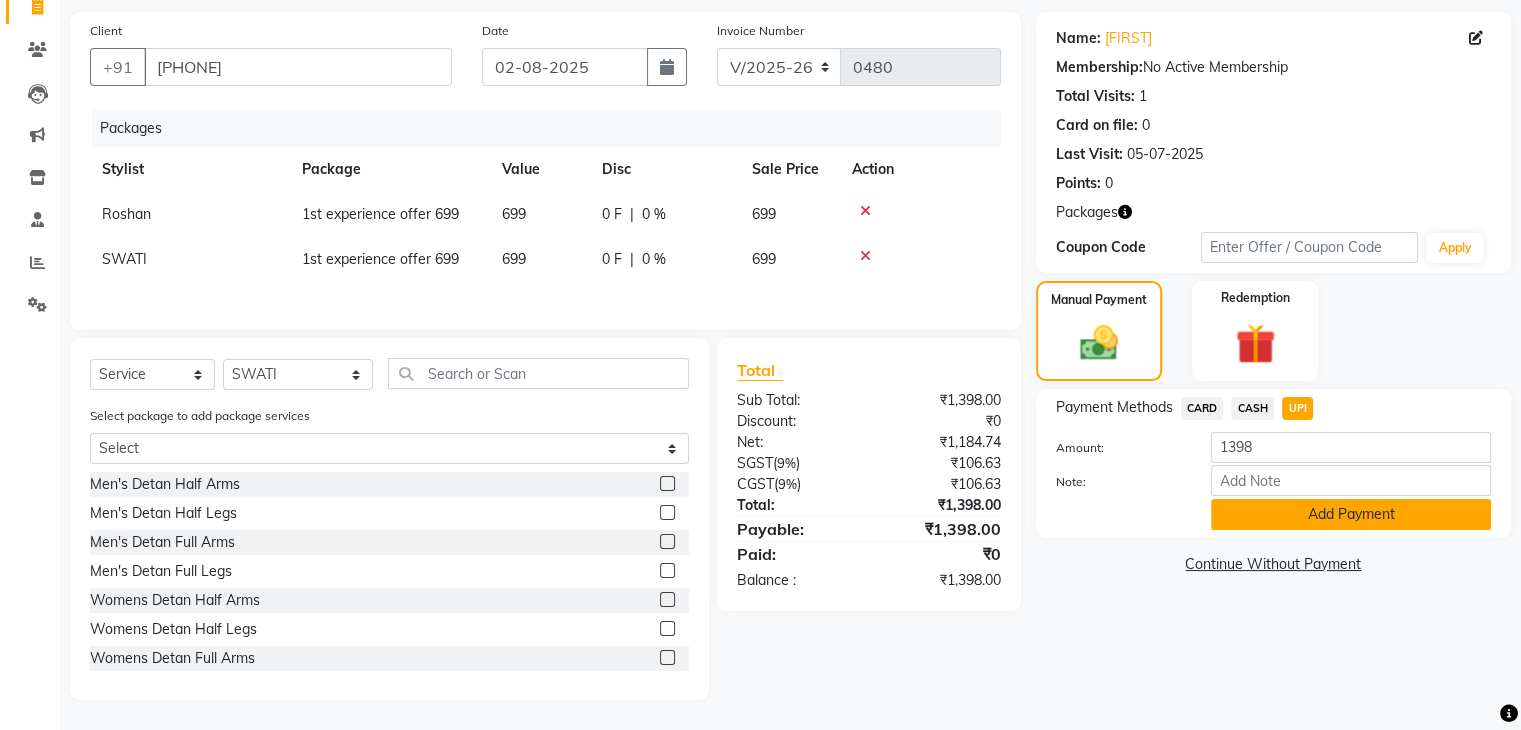 click on "Add Payment" 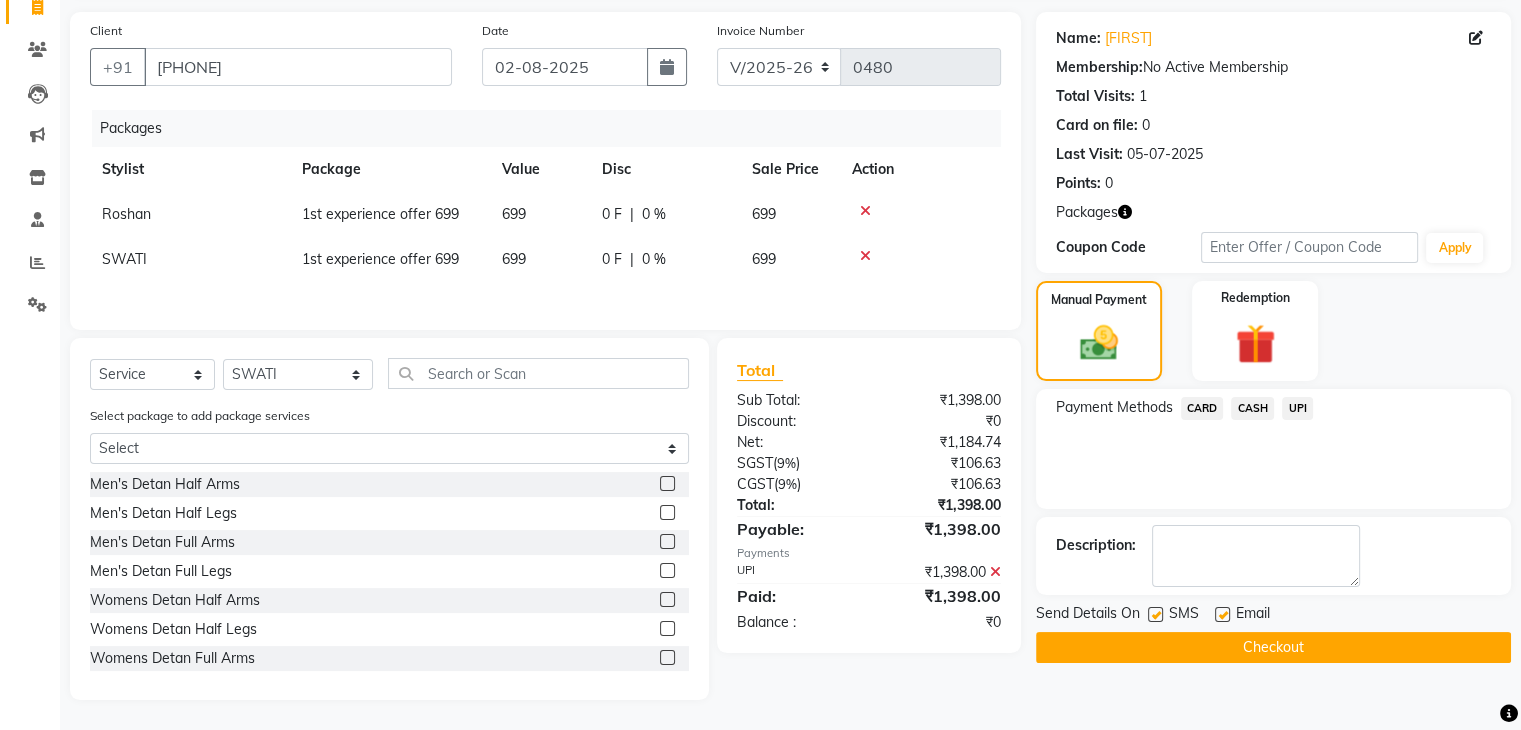 scroll, scrollTop: 0, scrollLeft: 0, axis: both 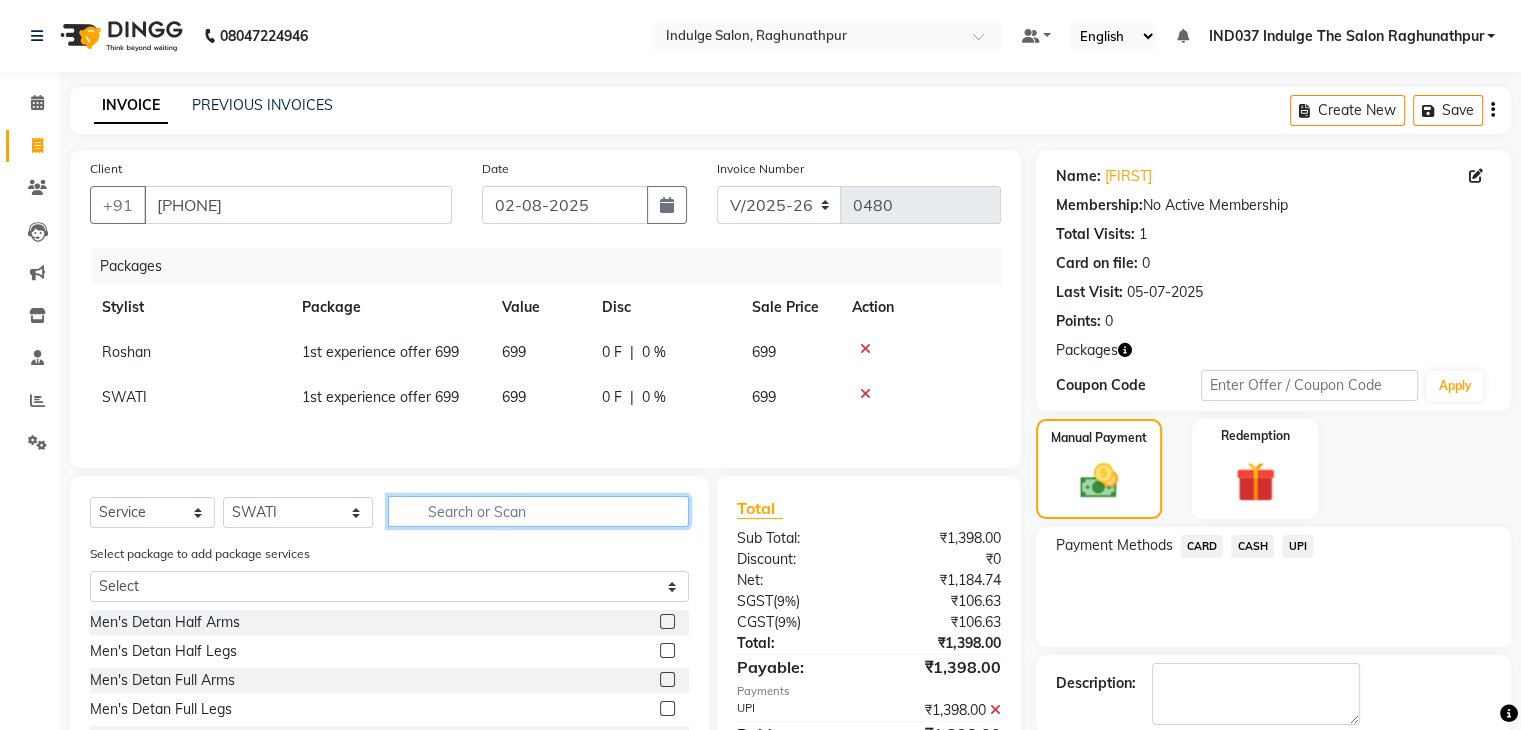 click 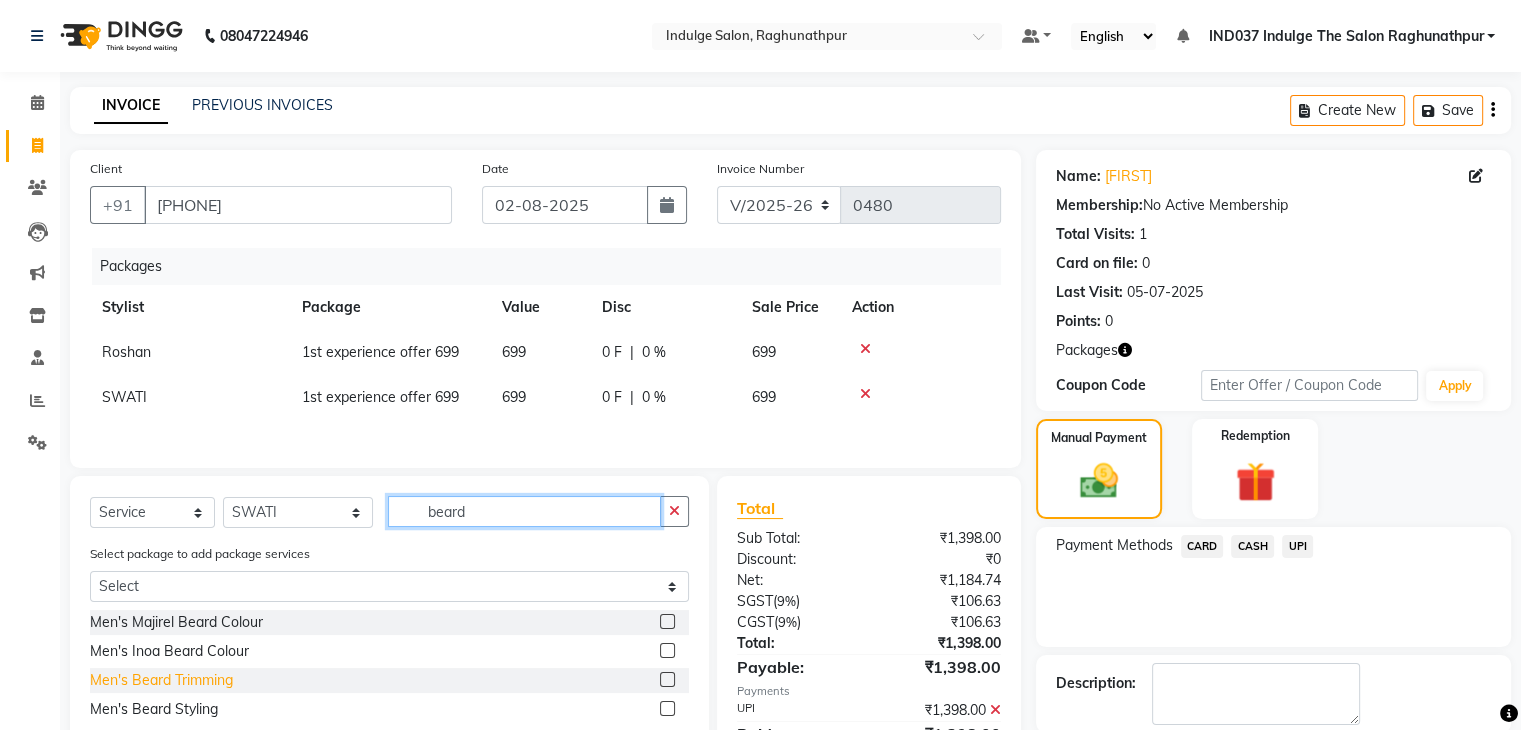 type on "beard" 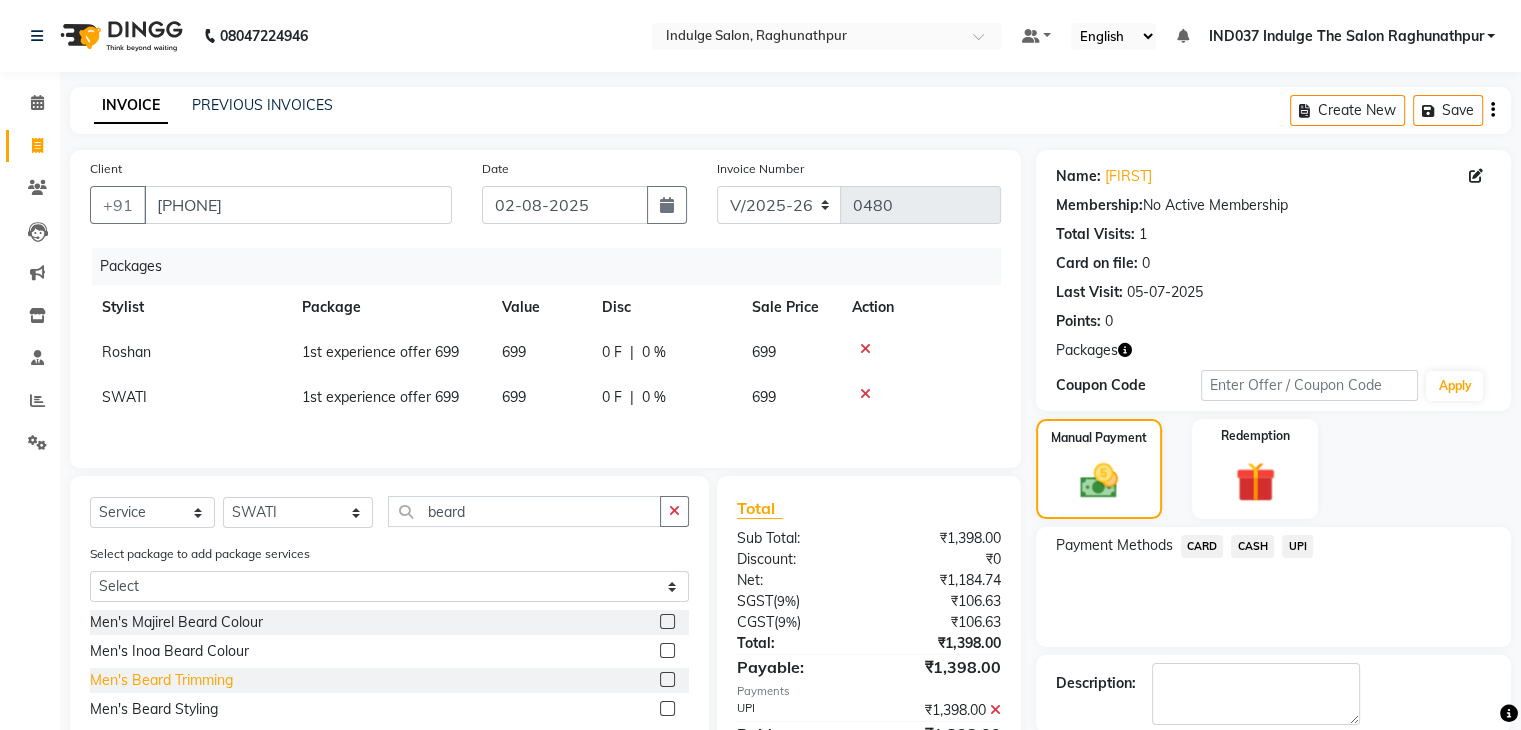 click on "Men's Beard Trimming" 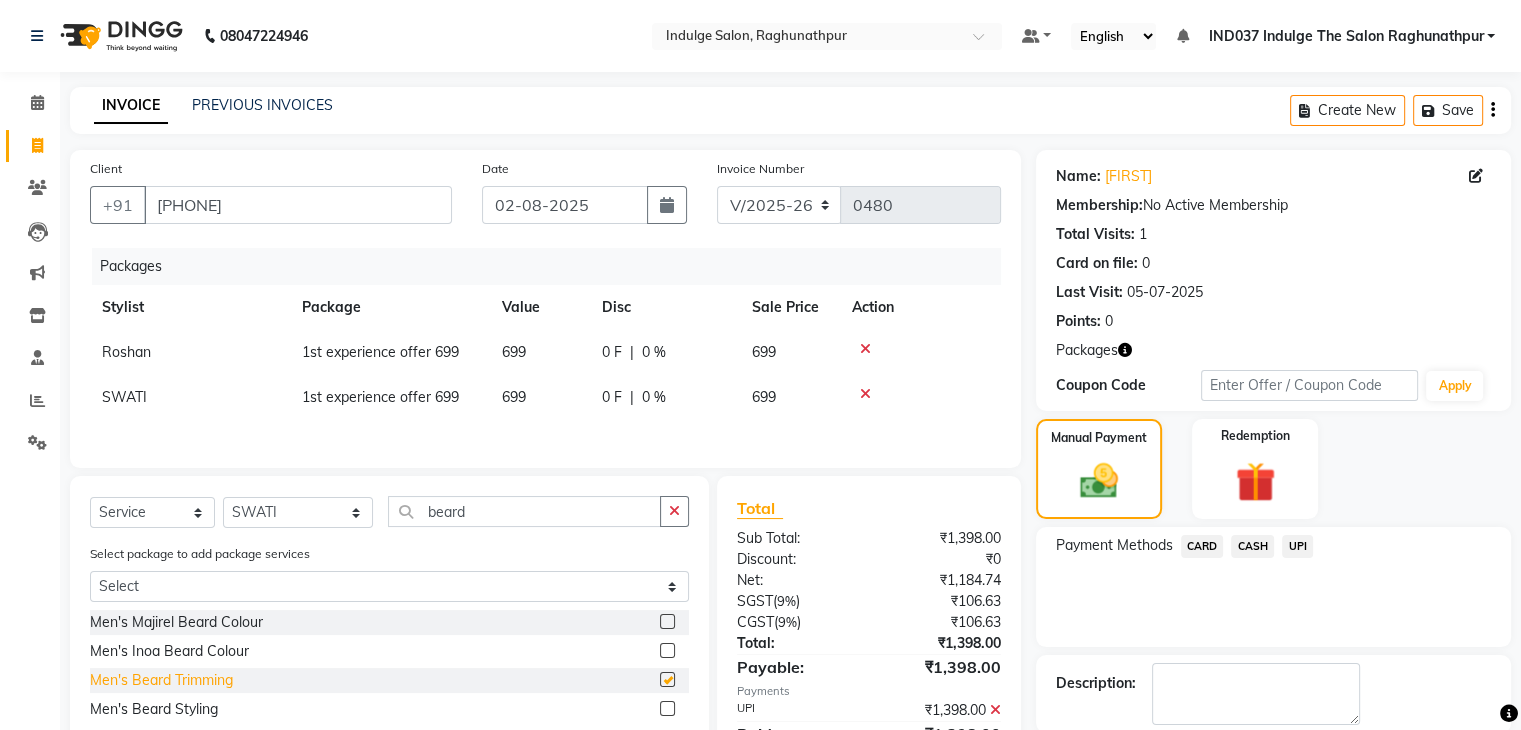 checkbox on "false" 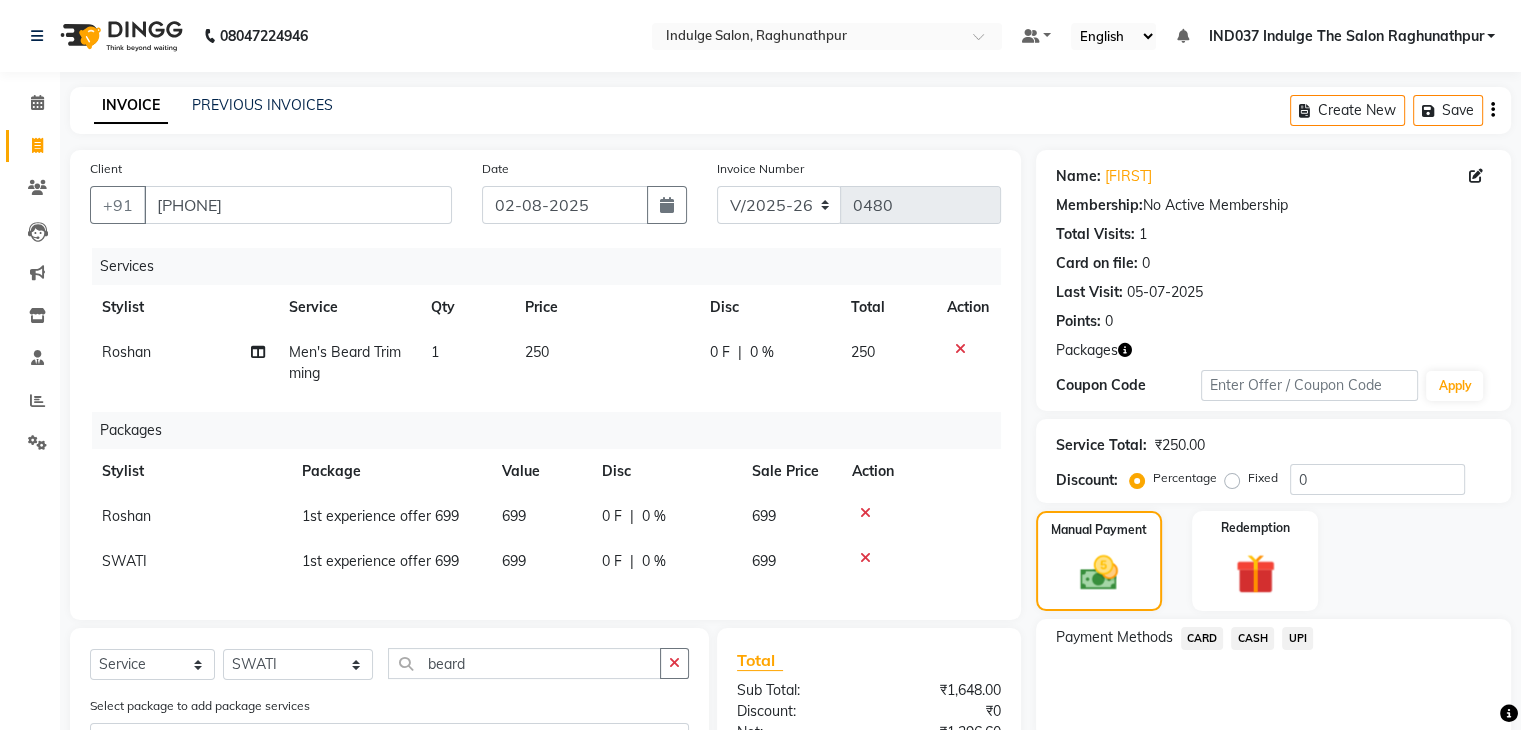 click on "1" 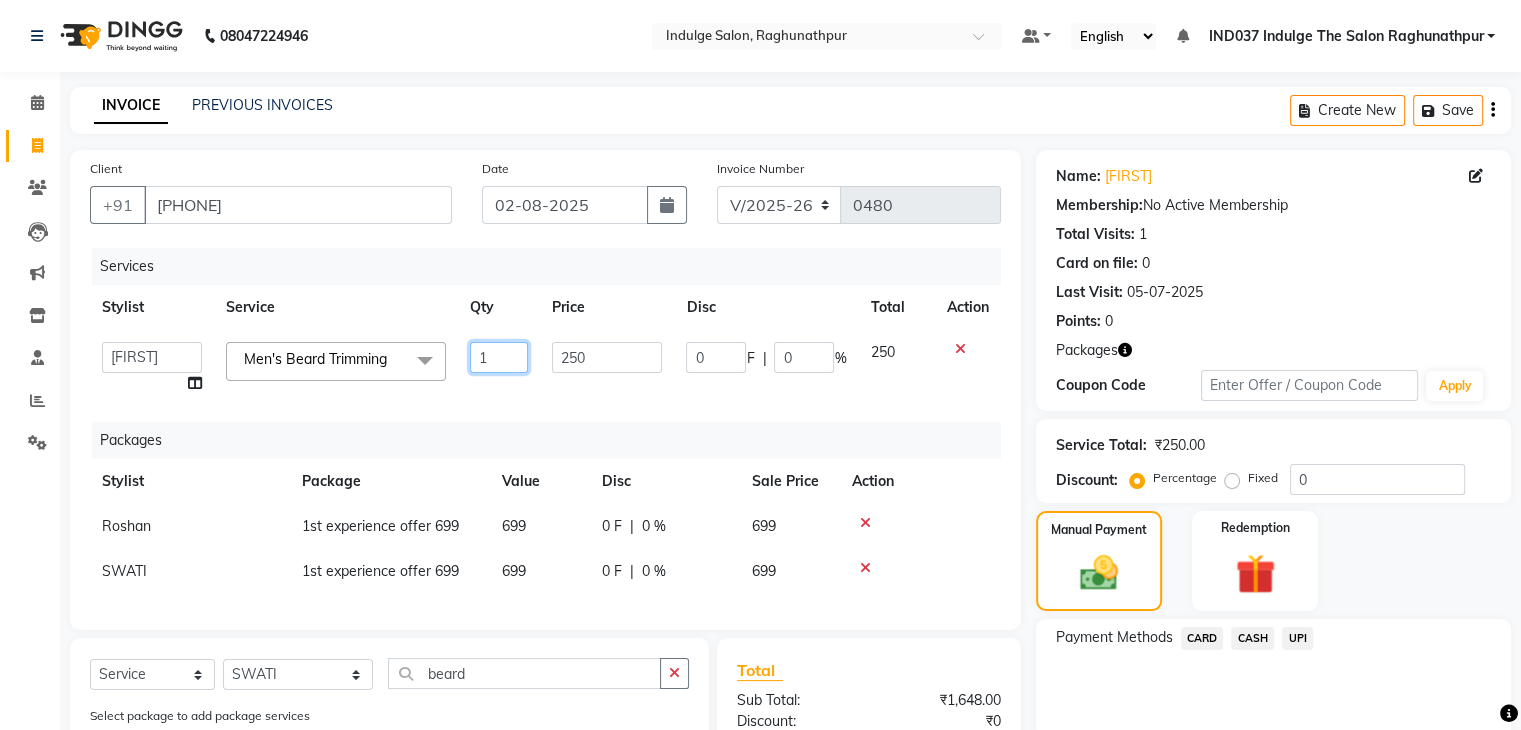 click on "1" 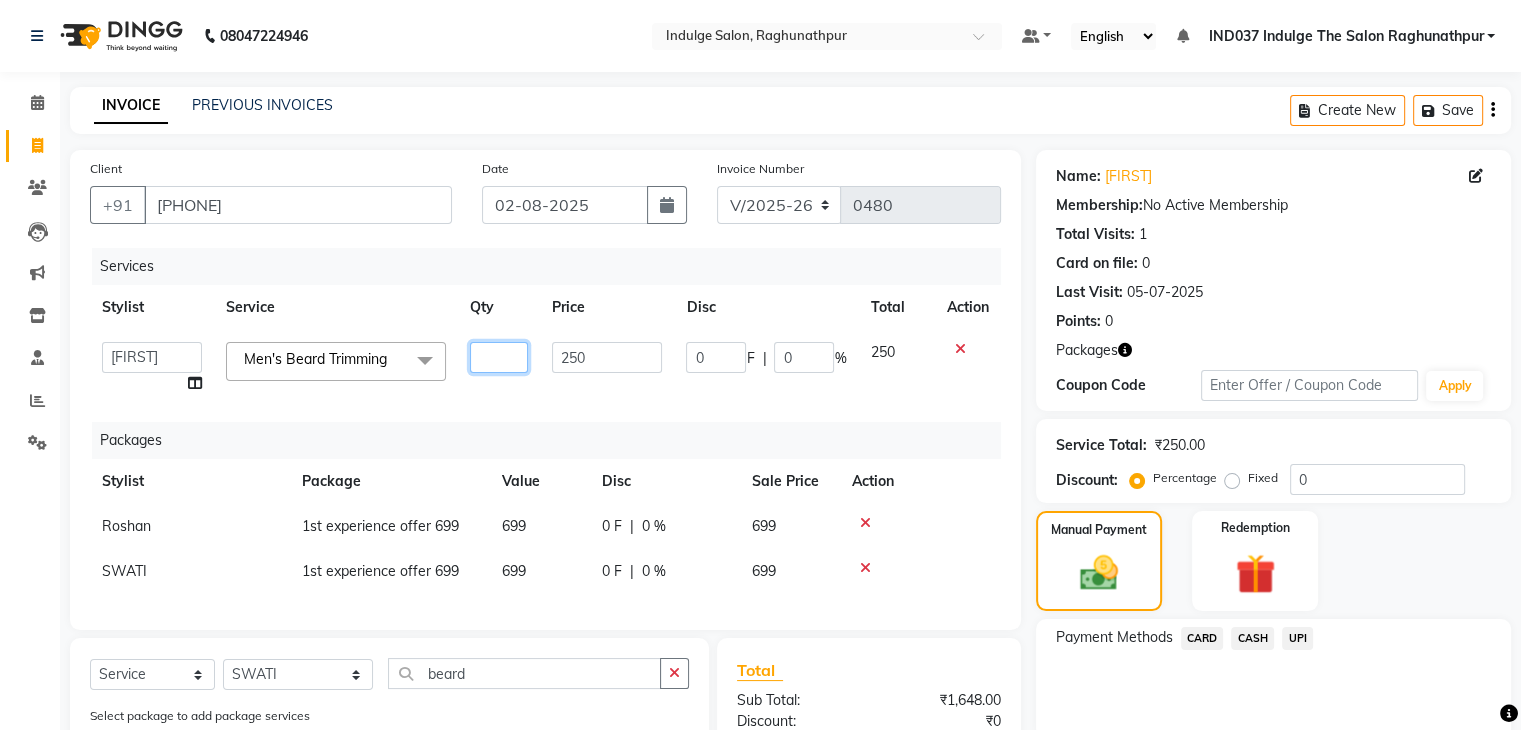 type on "2" 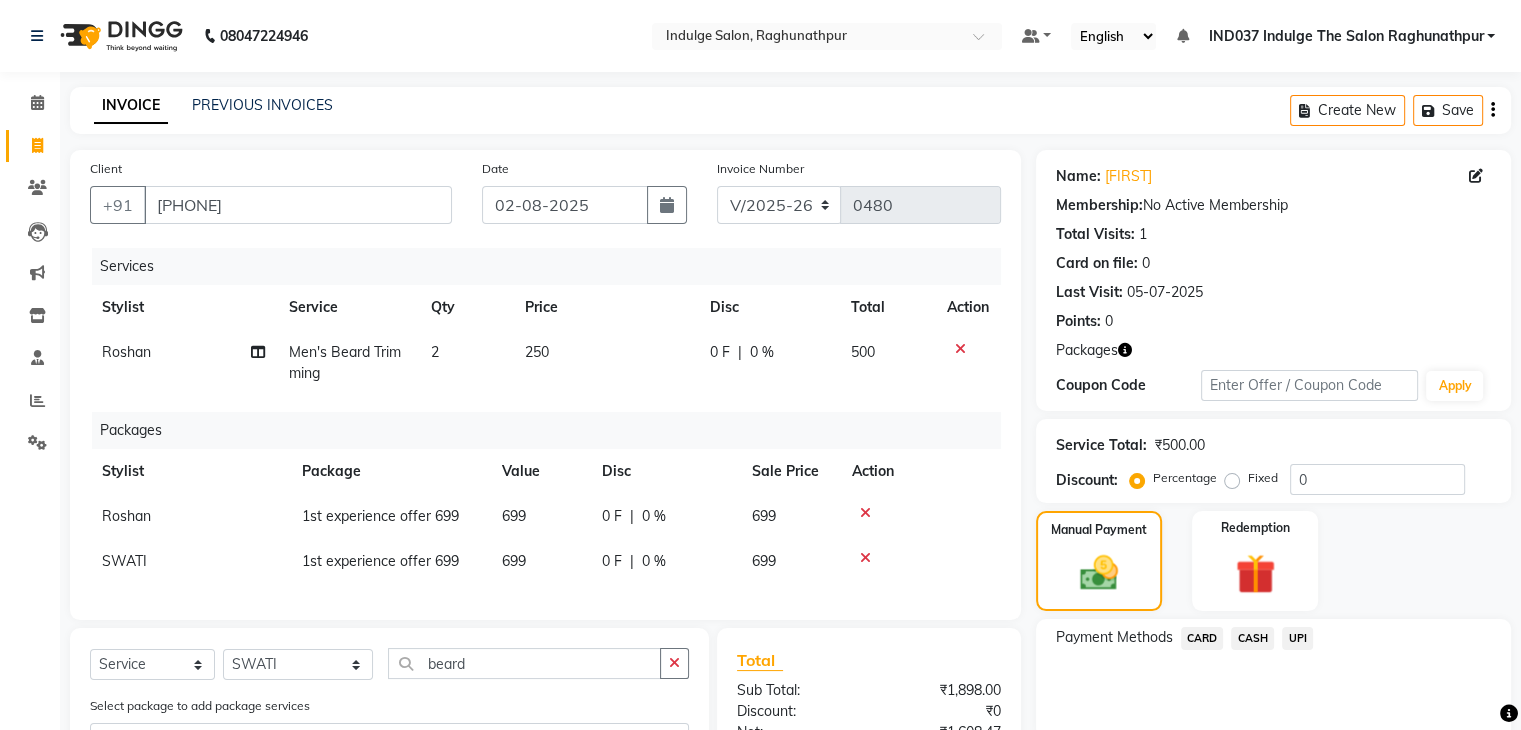 click on "Services Stylist Service Qty Price Disc Total Action Roshan Men's Beard Trimming 2 250 0 F | 0 % 500 Packages Stylist Package Value Disc Sale Price Action Roshan 1st experience offer 699 699 0 F | 0 % 699 SWATI 1st experience offer 699 699 0 F | 0 % 699" 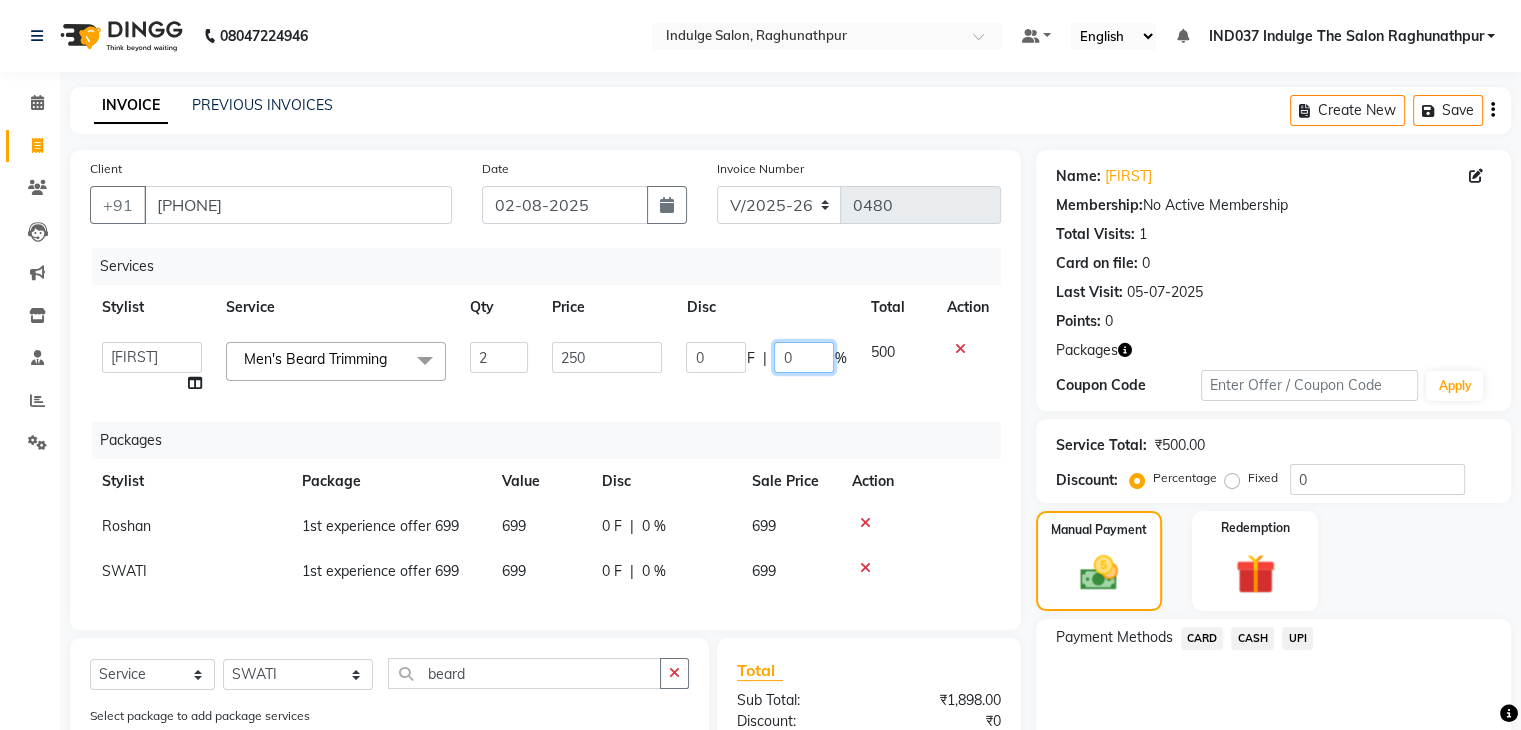 click on "0" 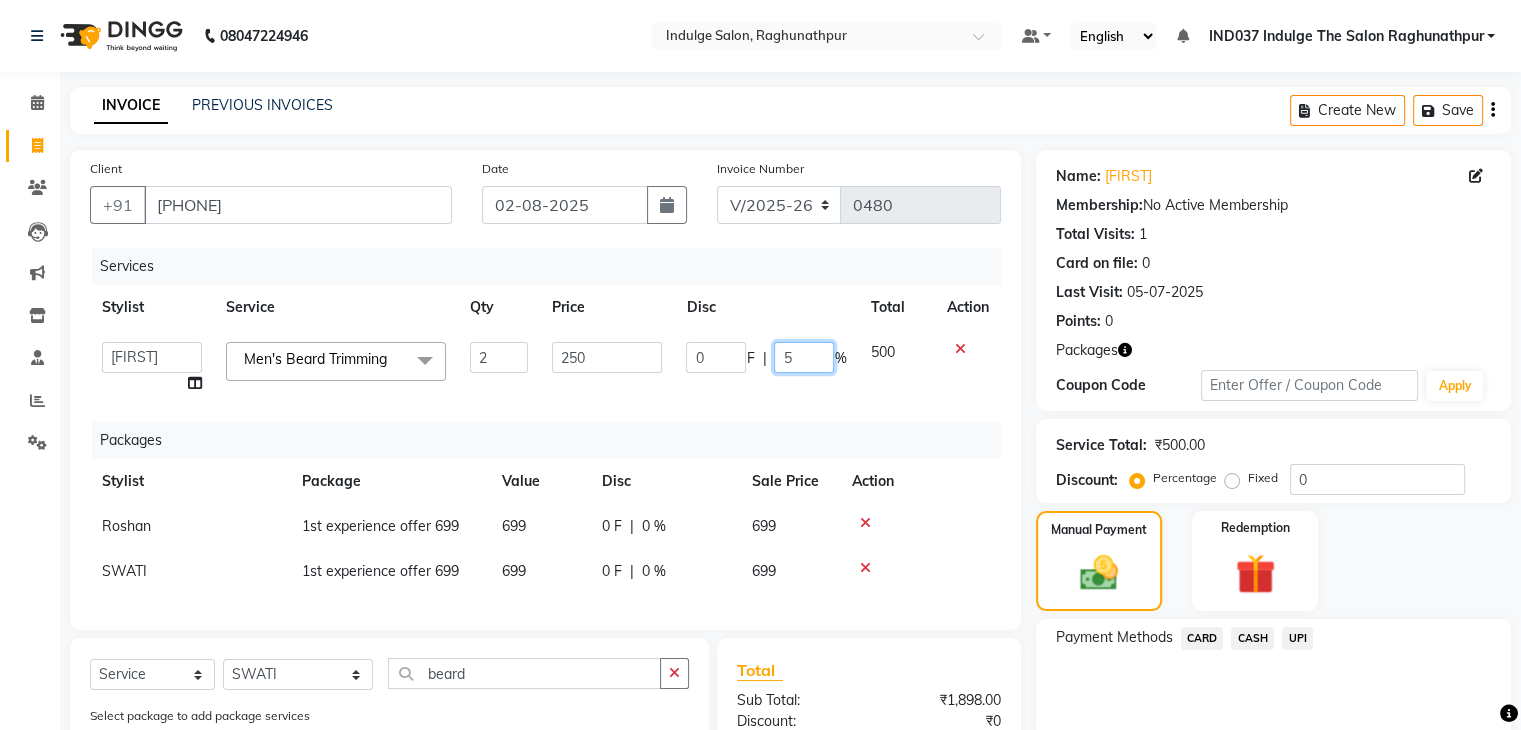 type on "50" 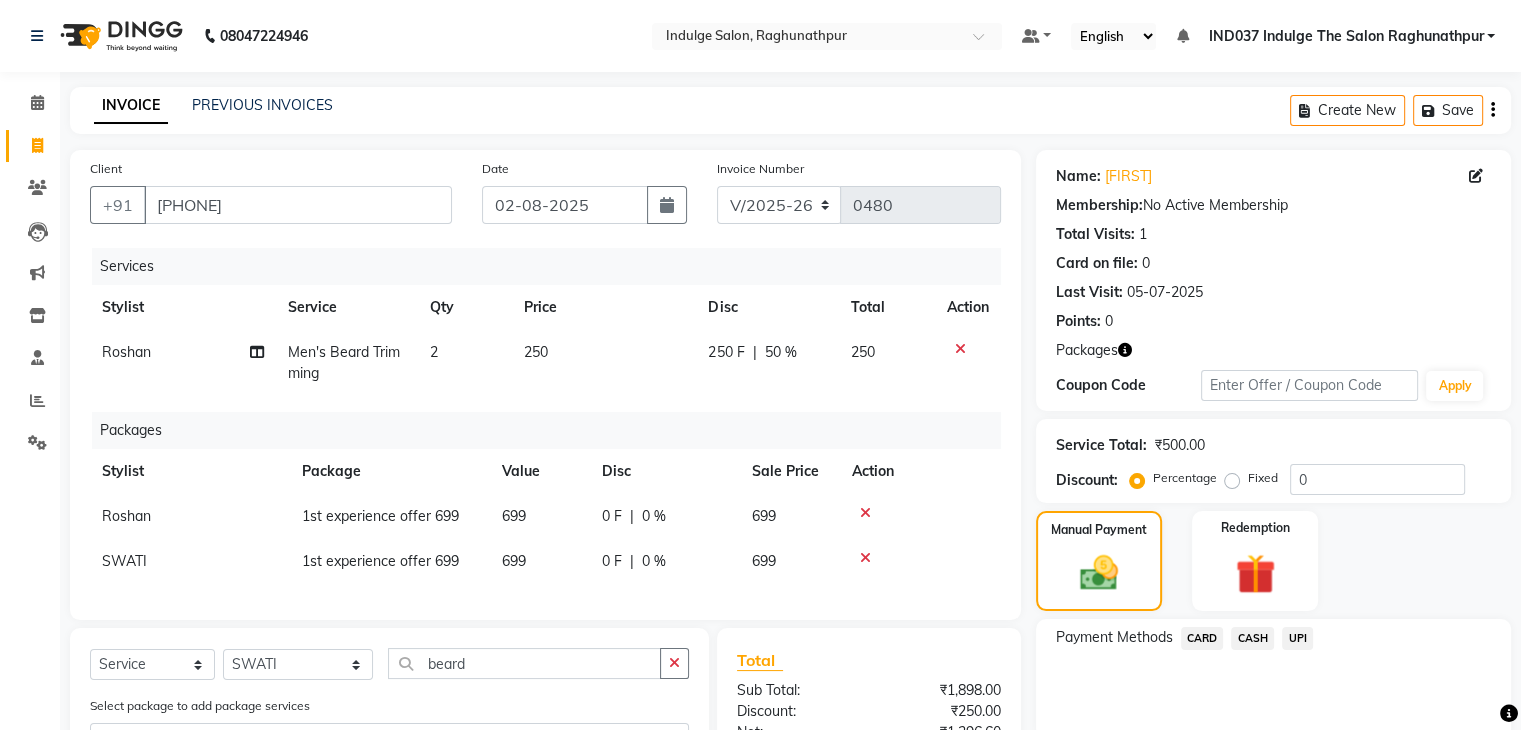 click on "Services Stylist Service Qty Price Disc Total Action Roshan Men's Beard Trimming 2 250 250 F | 50 % 250 Packages Stylist Package Value Disc Sale Price Action Roshan 1st experience offer 699 699 0 F | 0 % 699 SWATI 1st experience offer 699 699 0 F | 0 % 699" 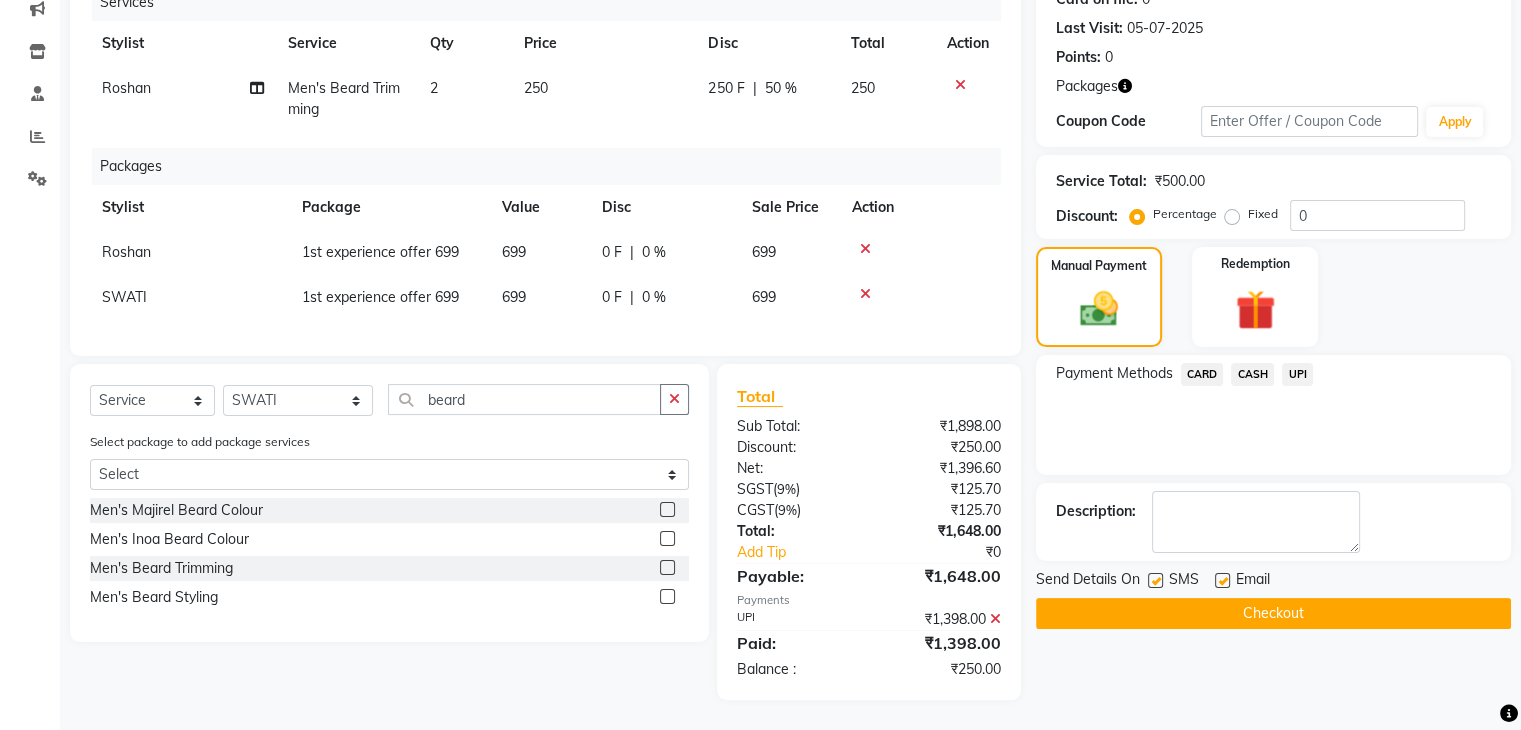 scroll, scrollTop: 271, scrollLeft: 0, axis: vertical 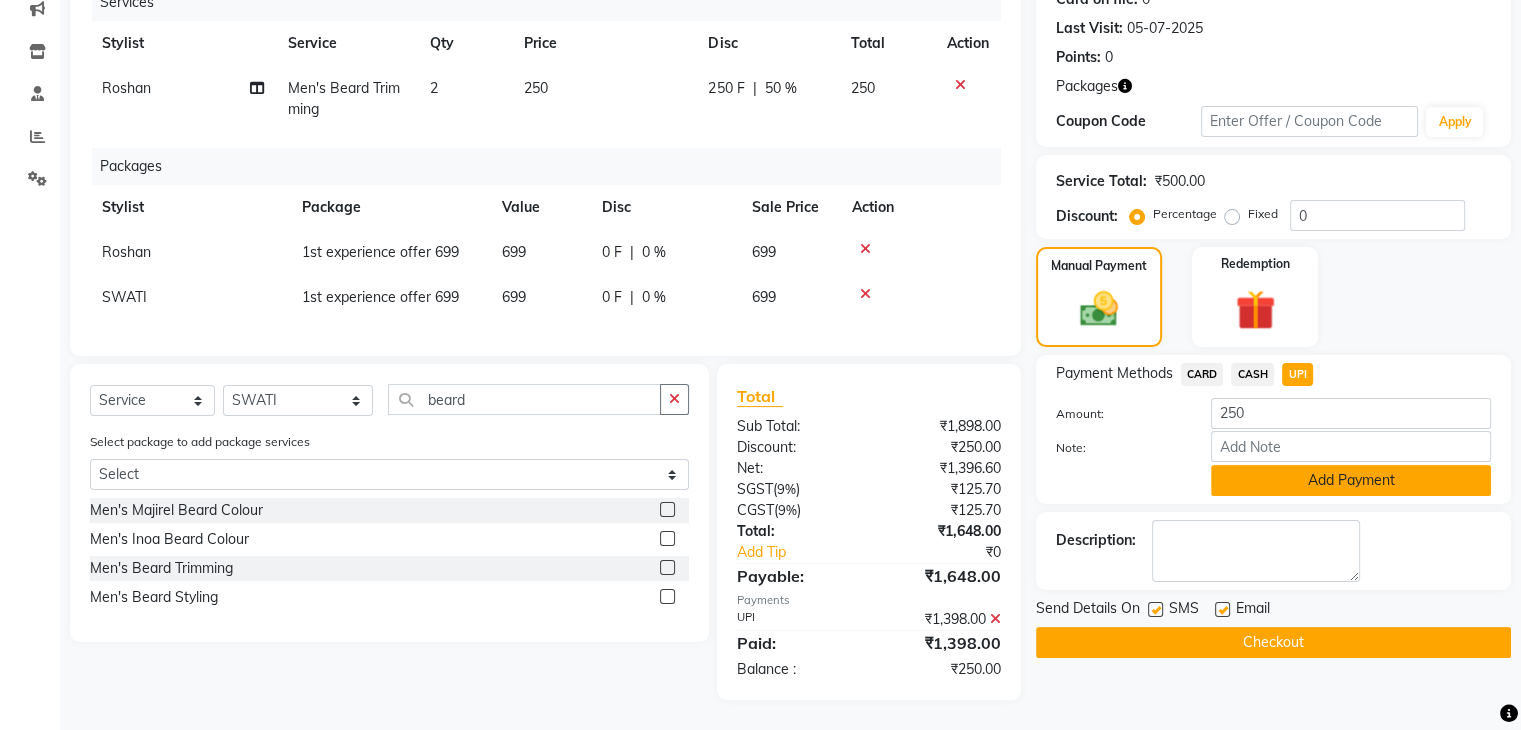 click on "Add Payment" 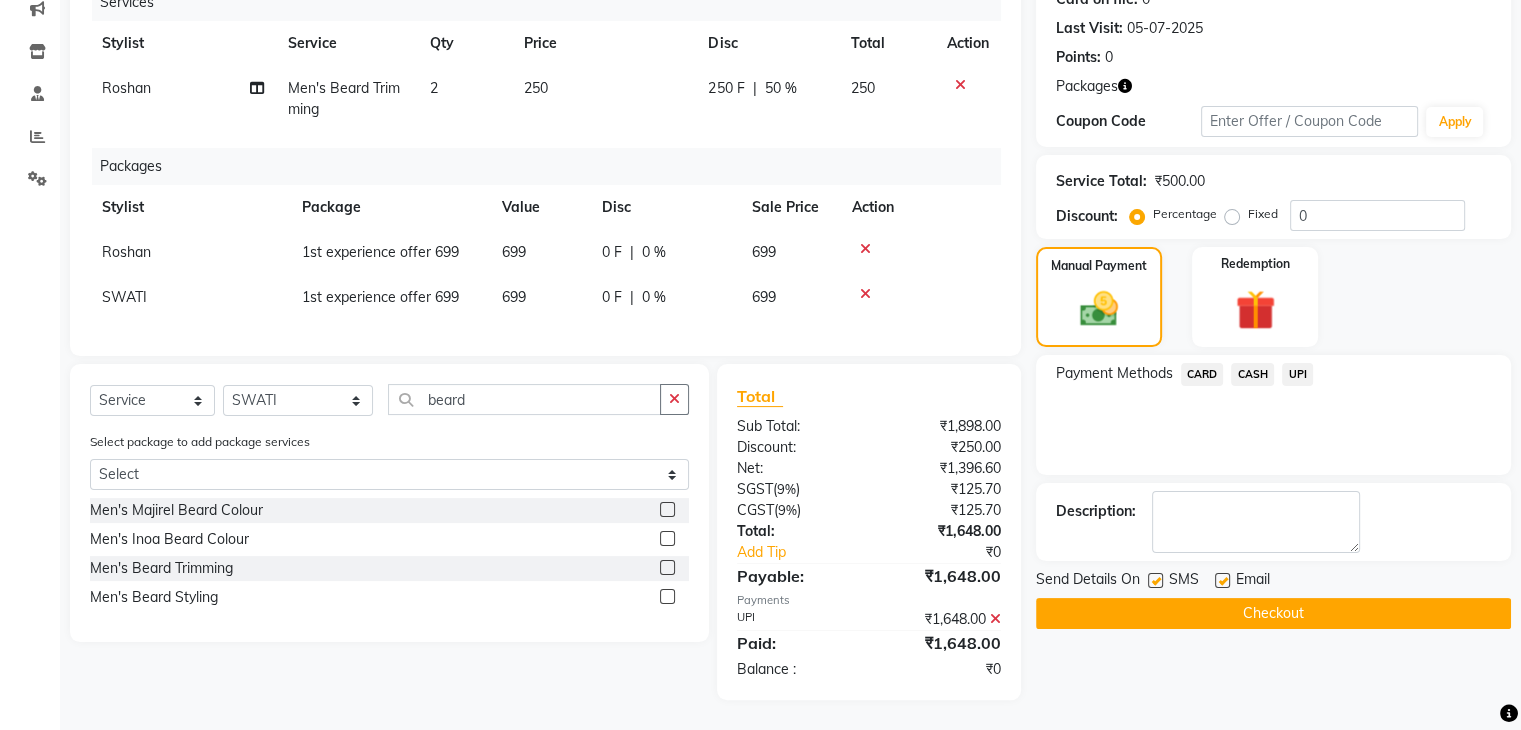 scroll, scrollTop: 280, scrollLeft: 0, axis: vertical 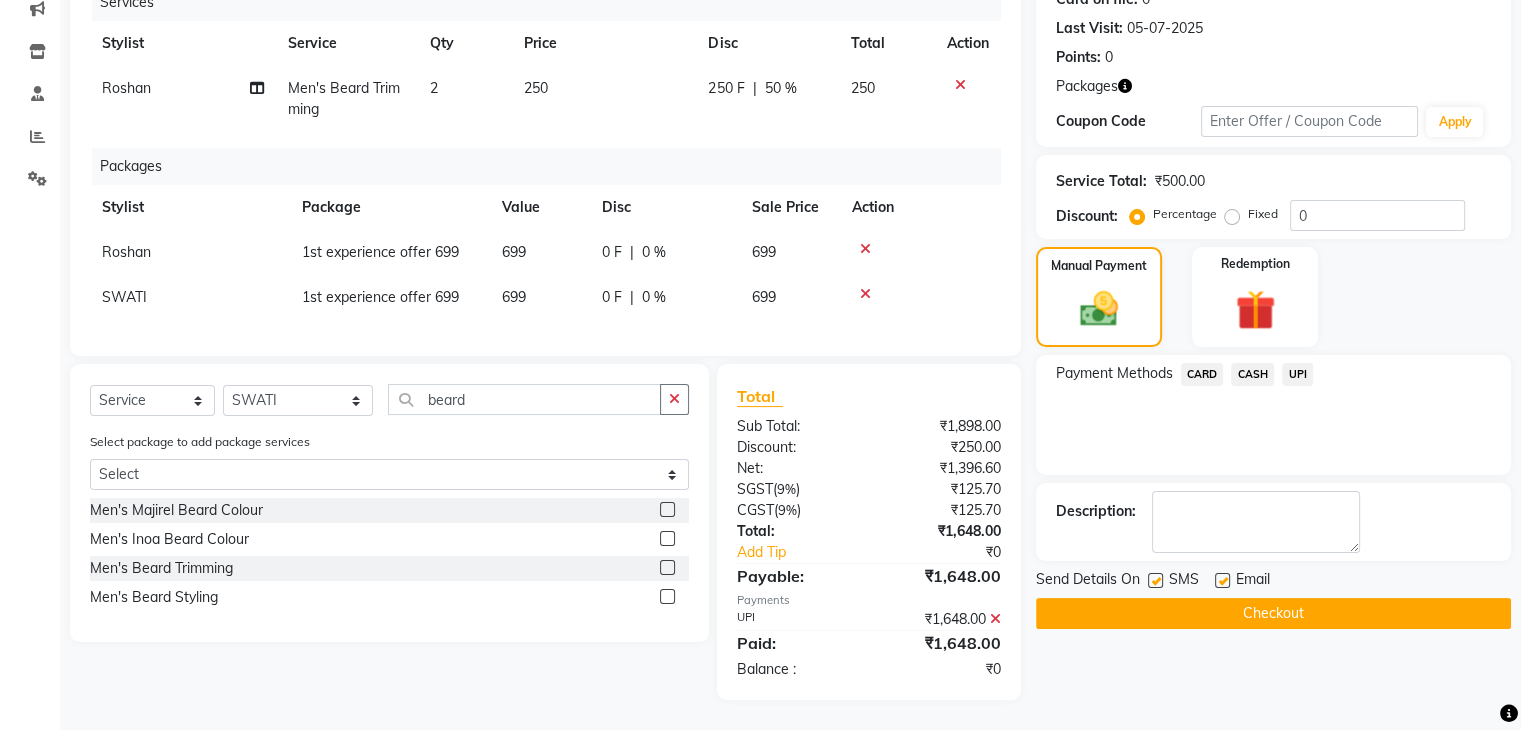 click 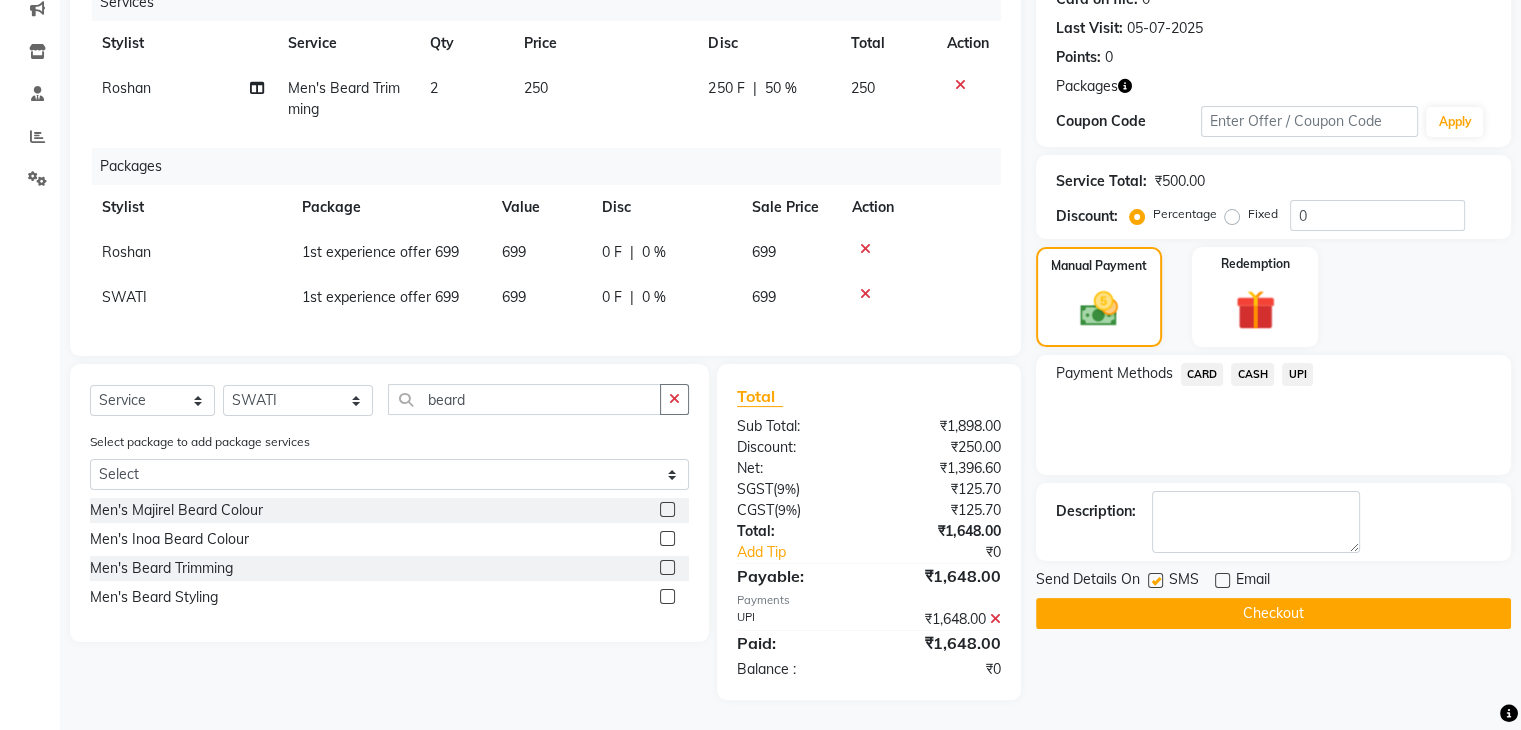 click 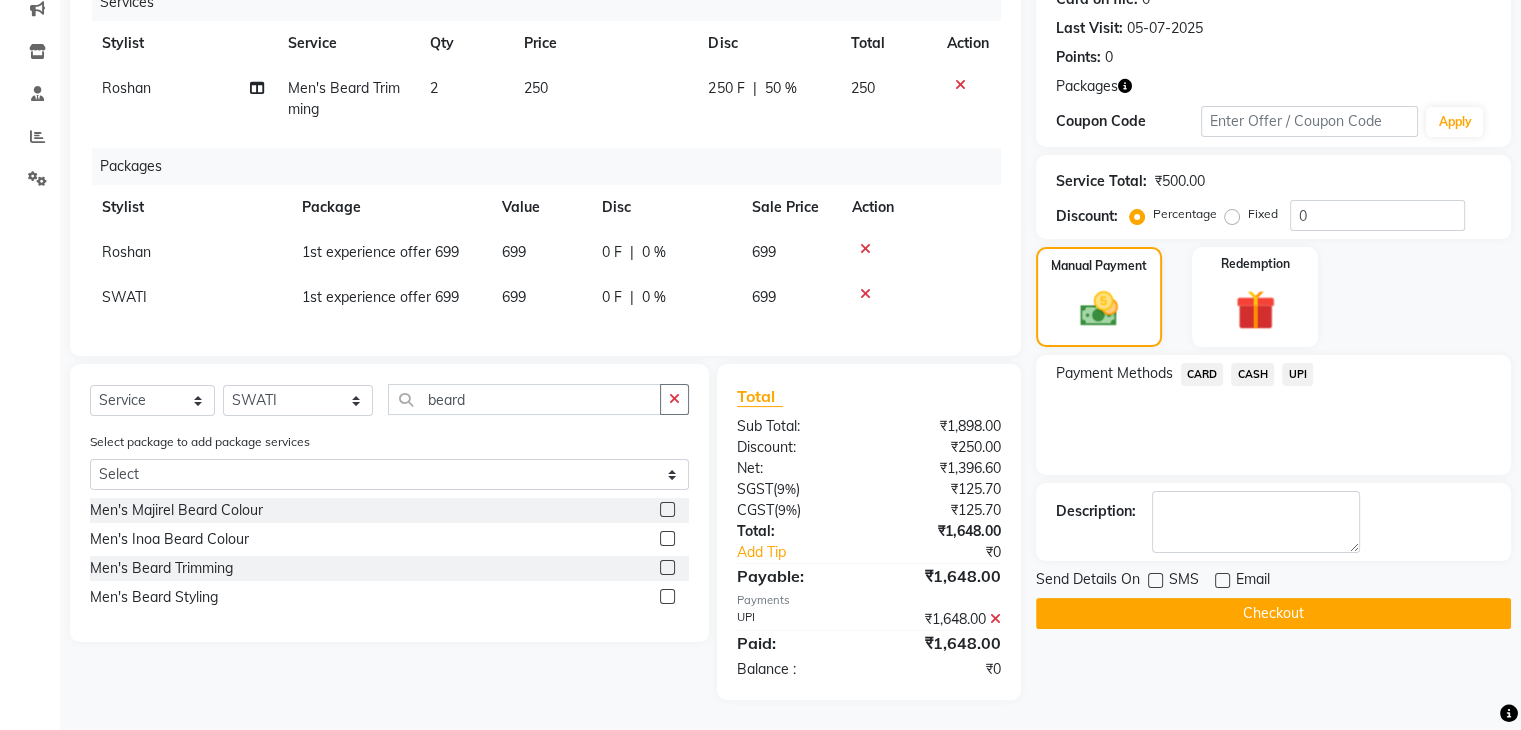click on "Checkout" 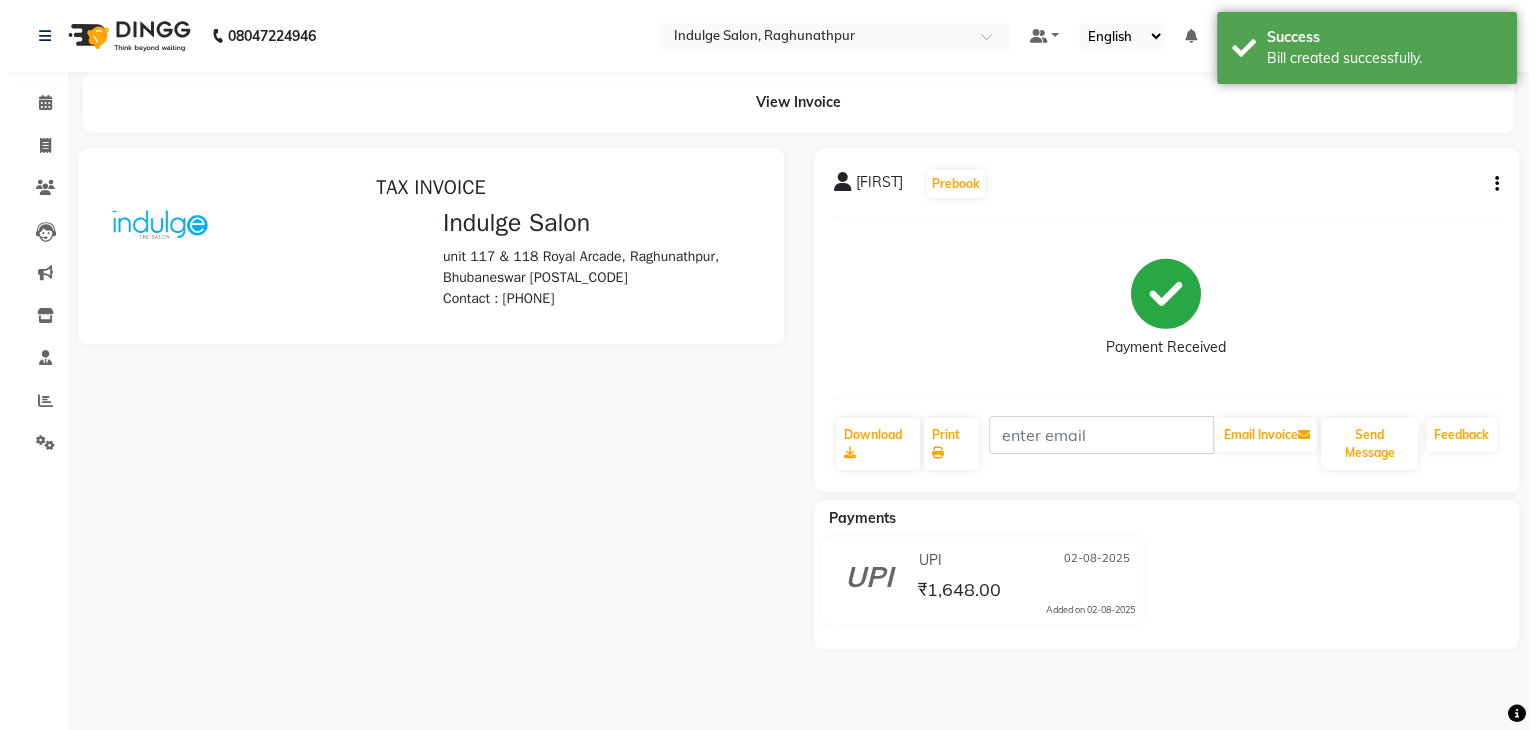 scroll, scrollTop: 0, scrollLeft: 0, axis: both 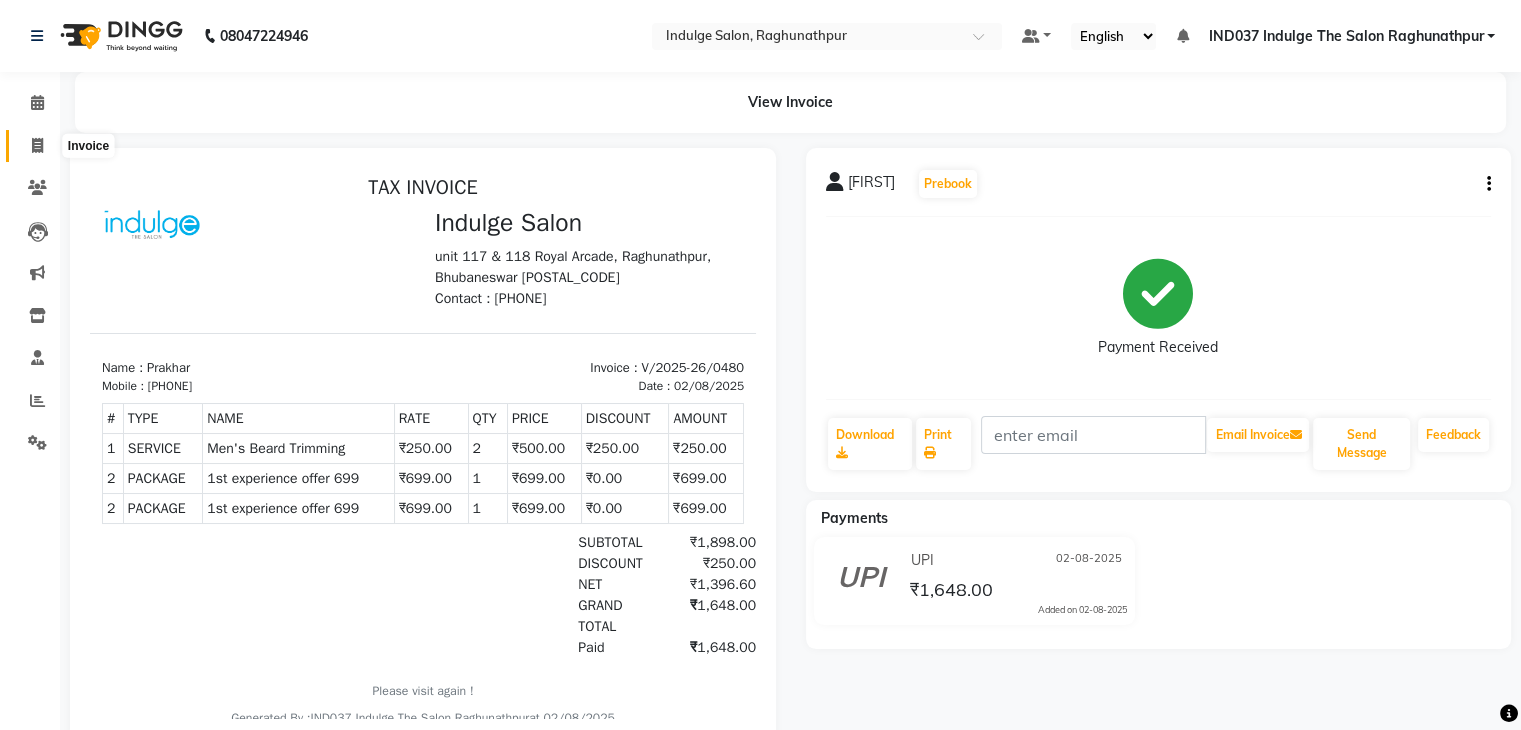 click 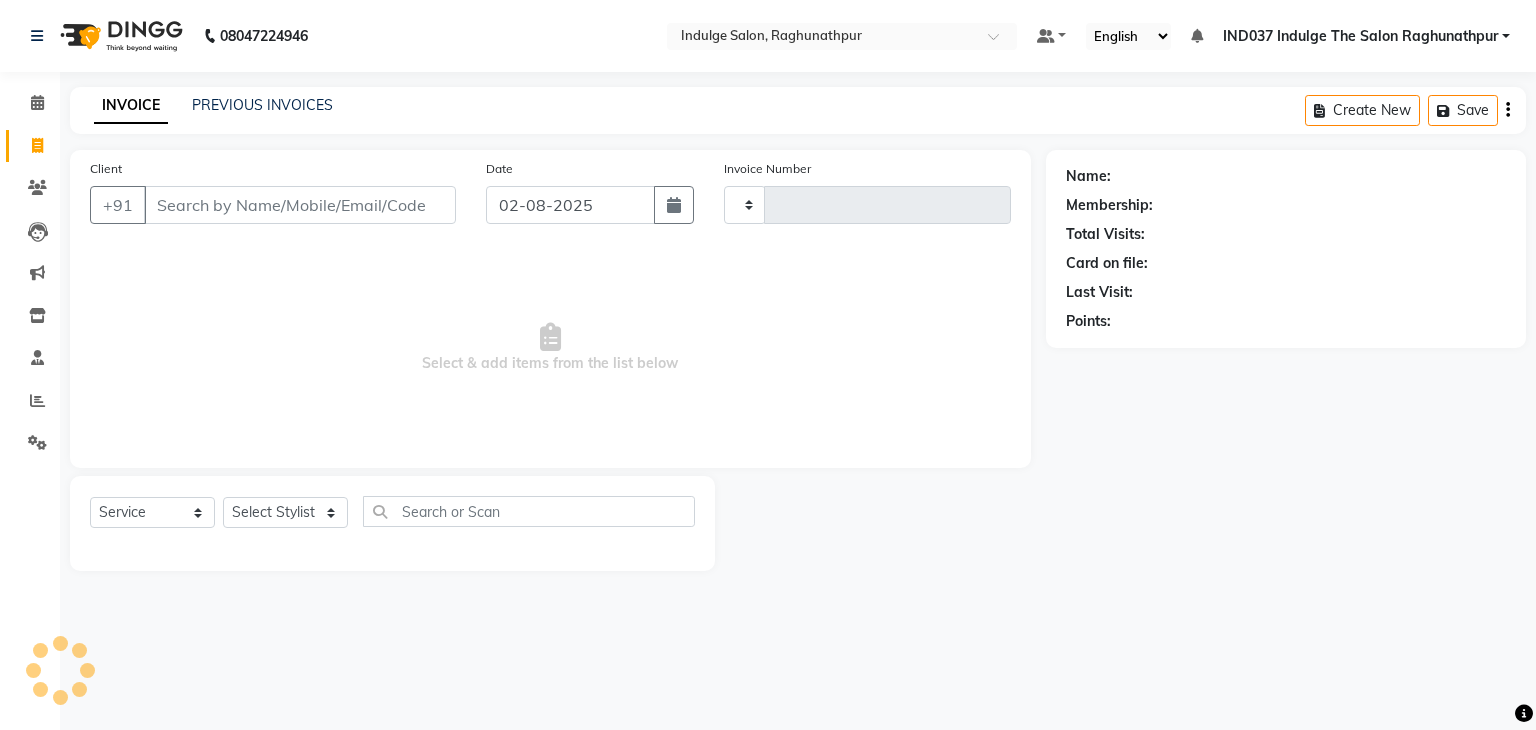 type on "0481" 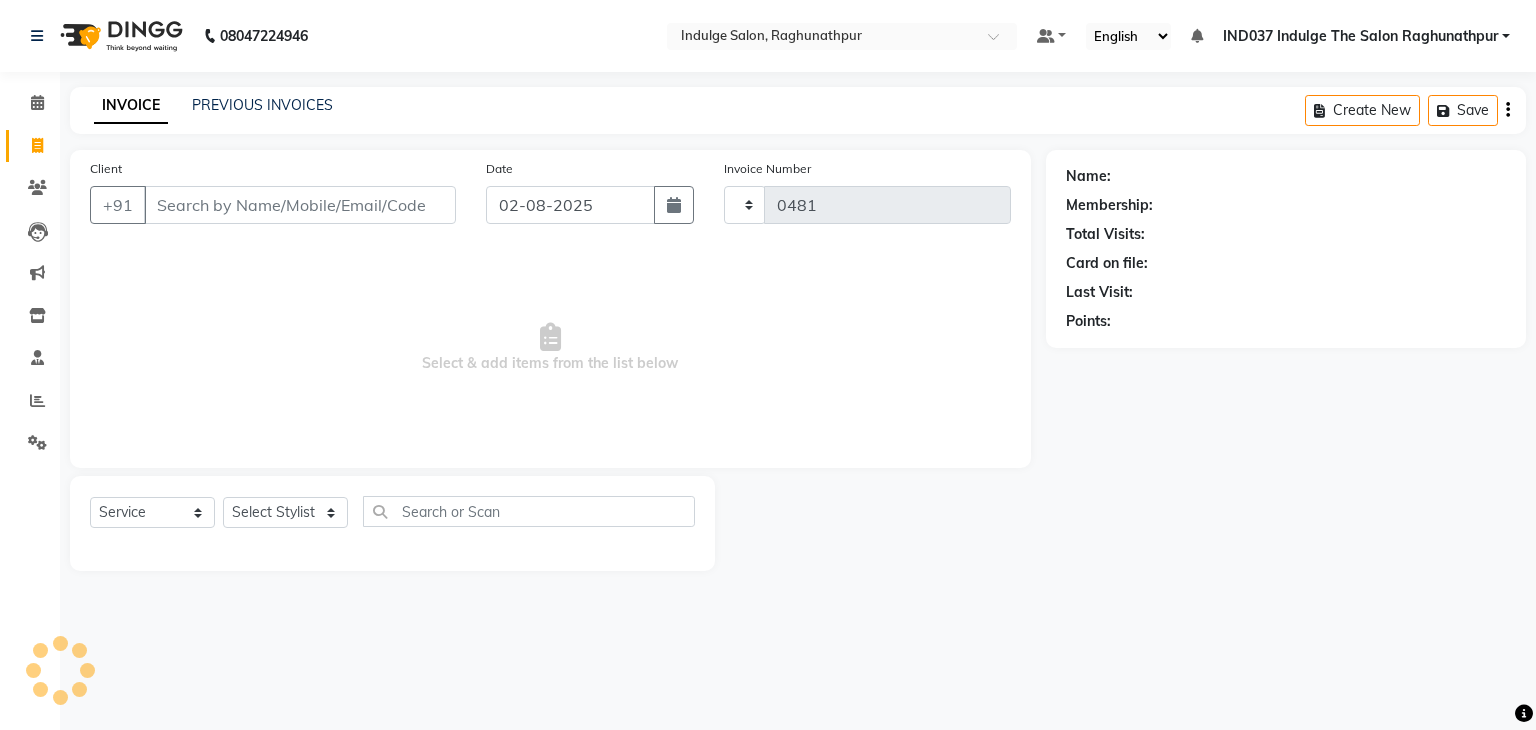 select on "7475" 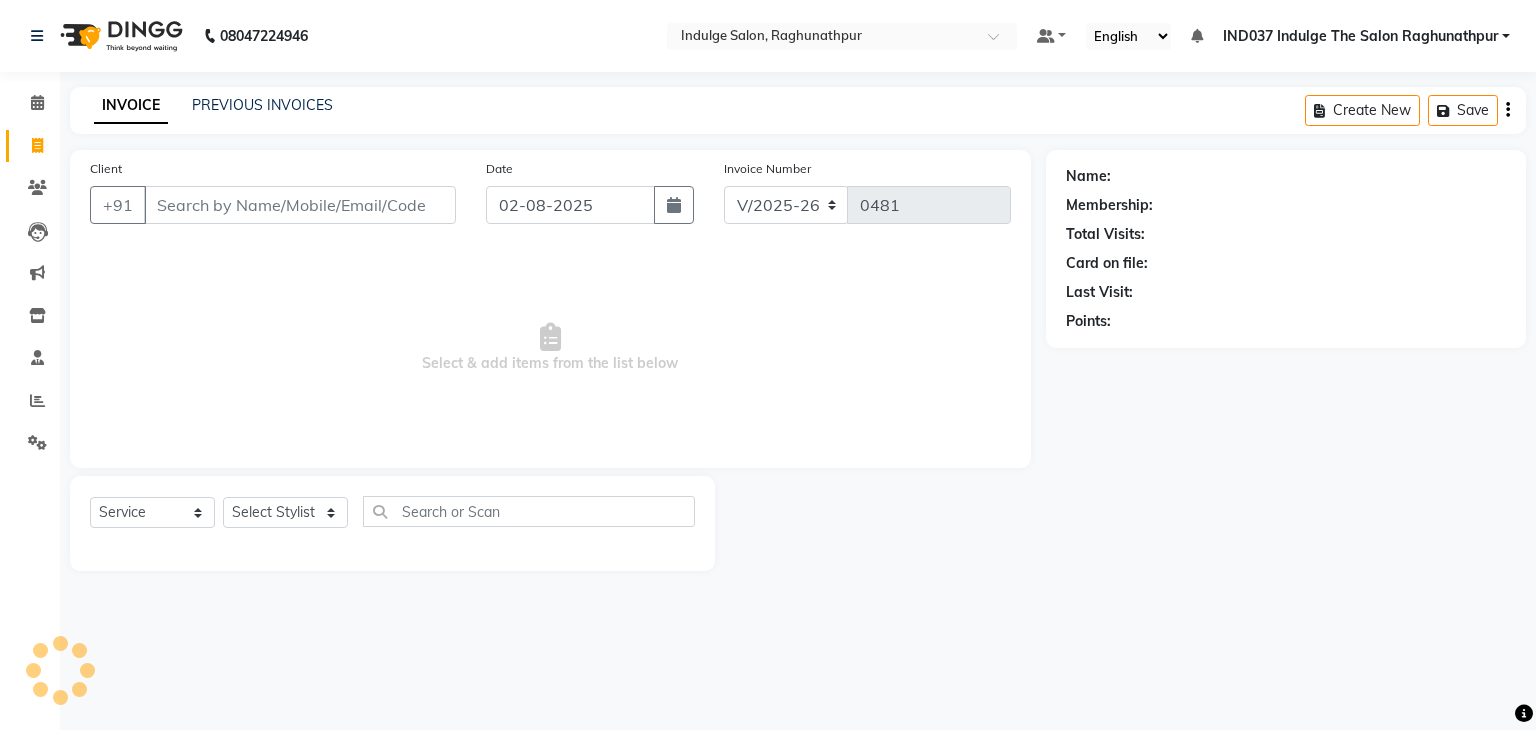 click on "Client" at bounding box center [300, 205] 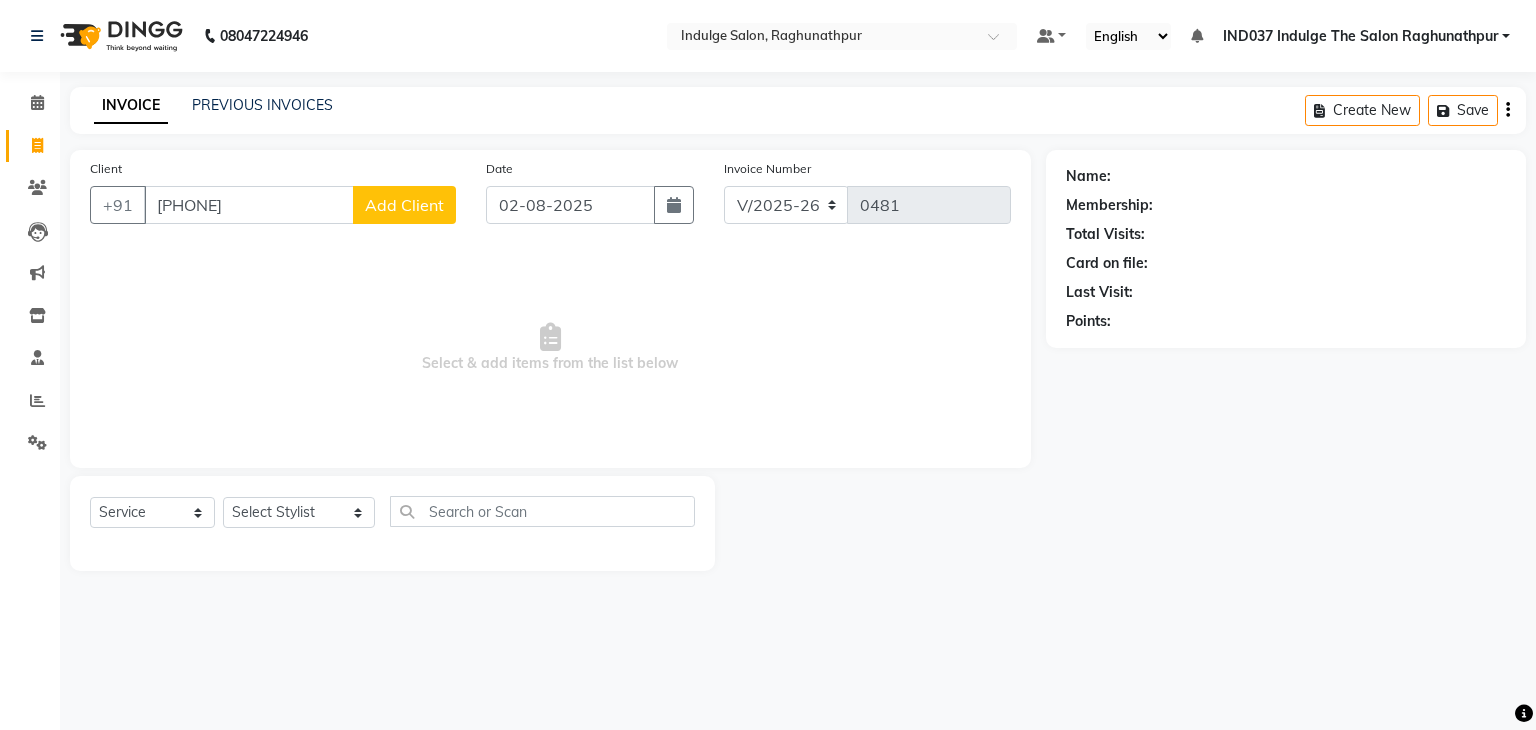type on "[PHONE]" 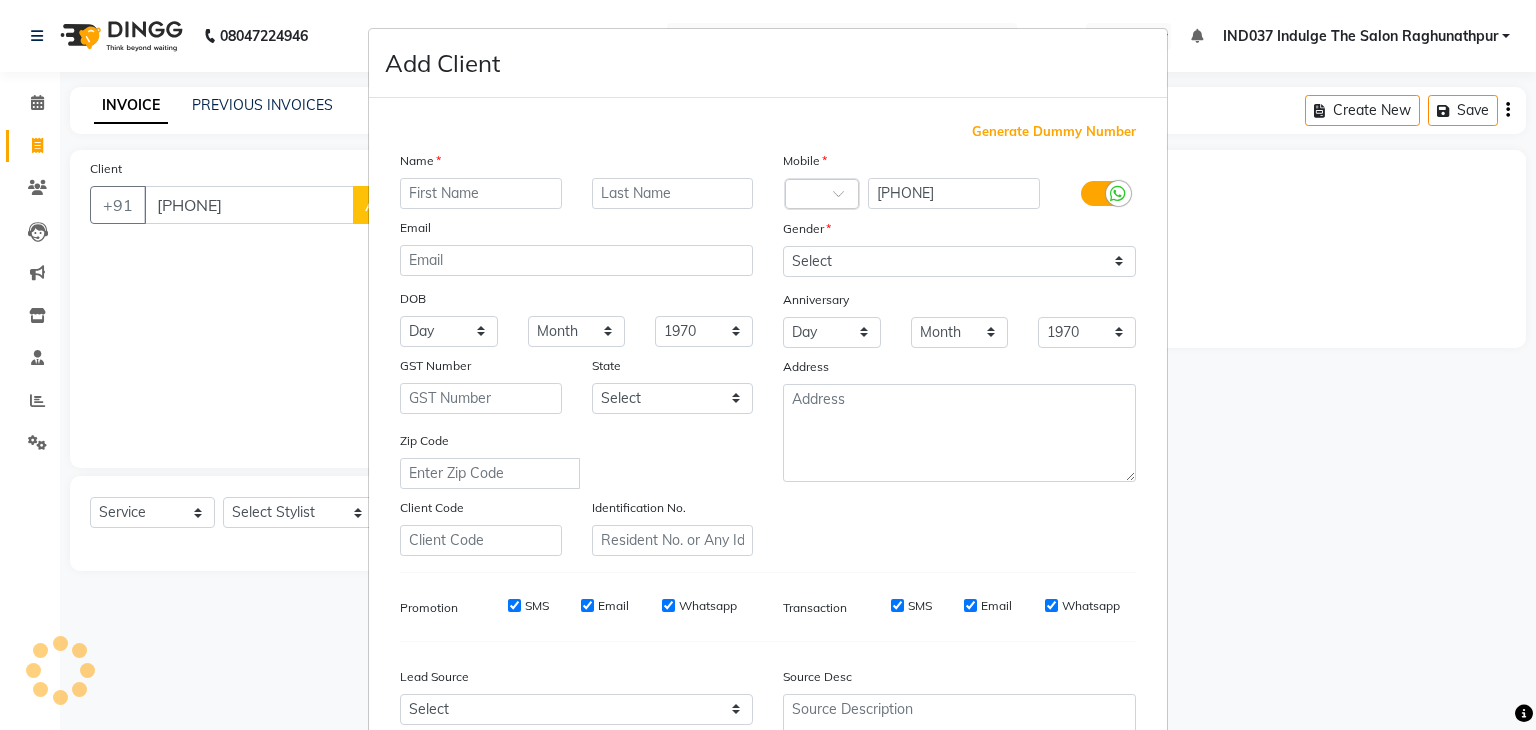 click at bounding box center [481, 193] 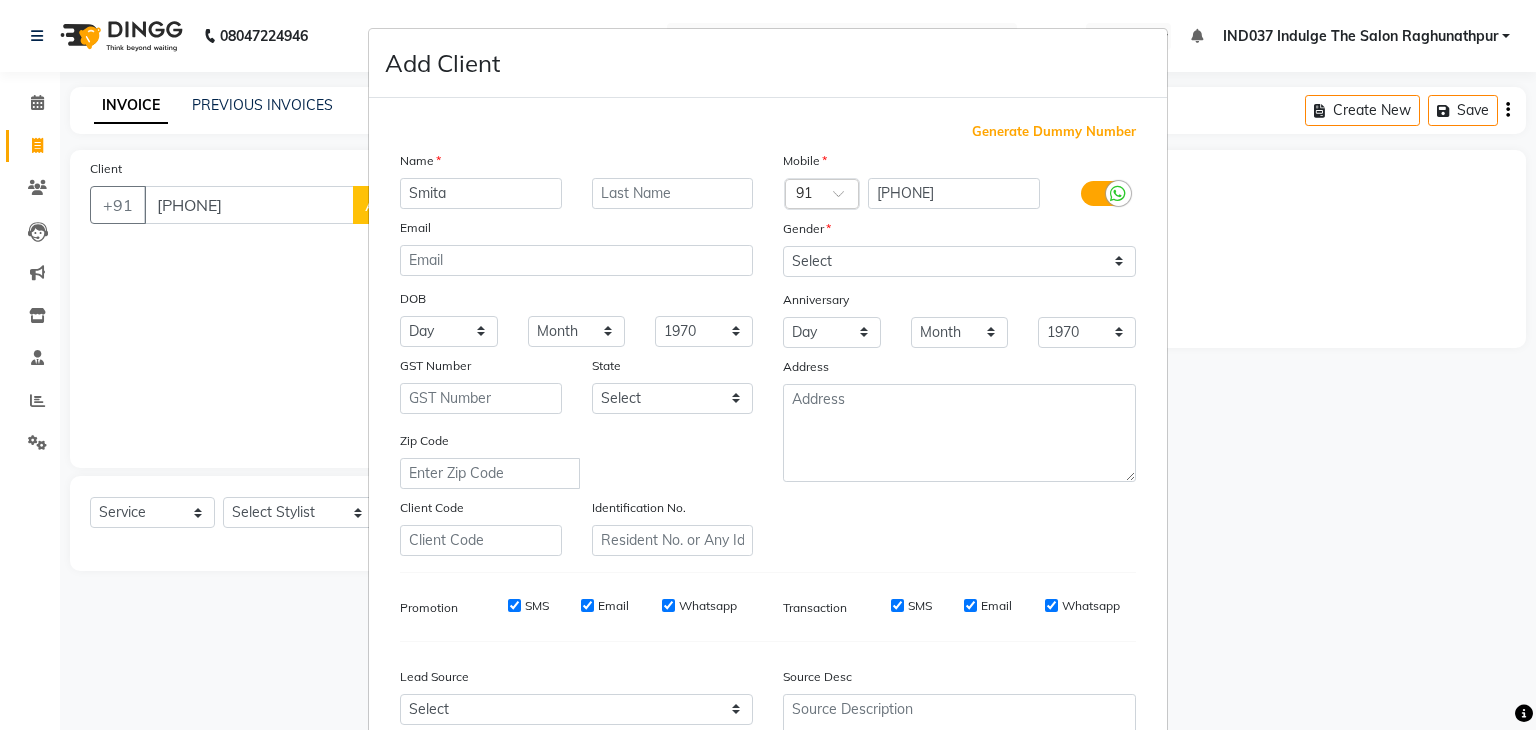type on "Smita" 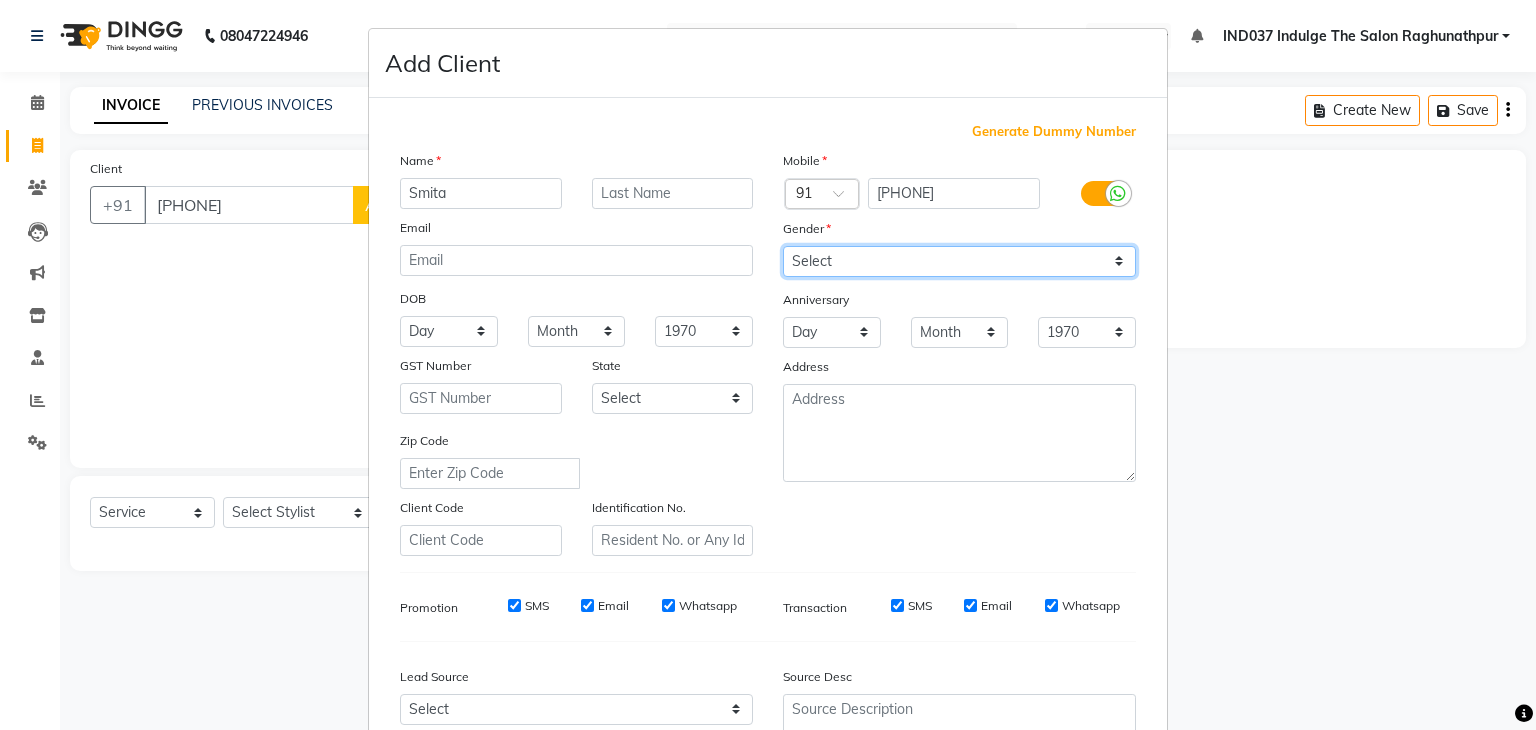 drag, startPoint x: 952, startPoint y: 257, endPoint x: 874, endPoint y: 354, distance: 124.47088 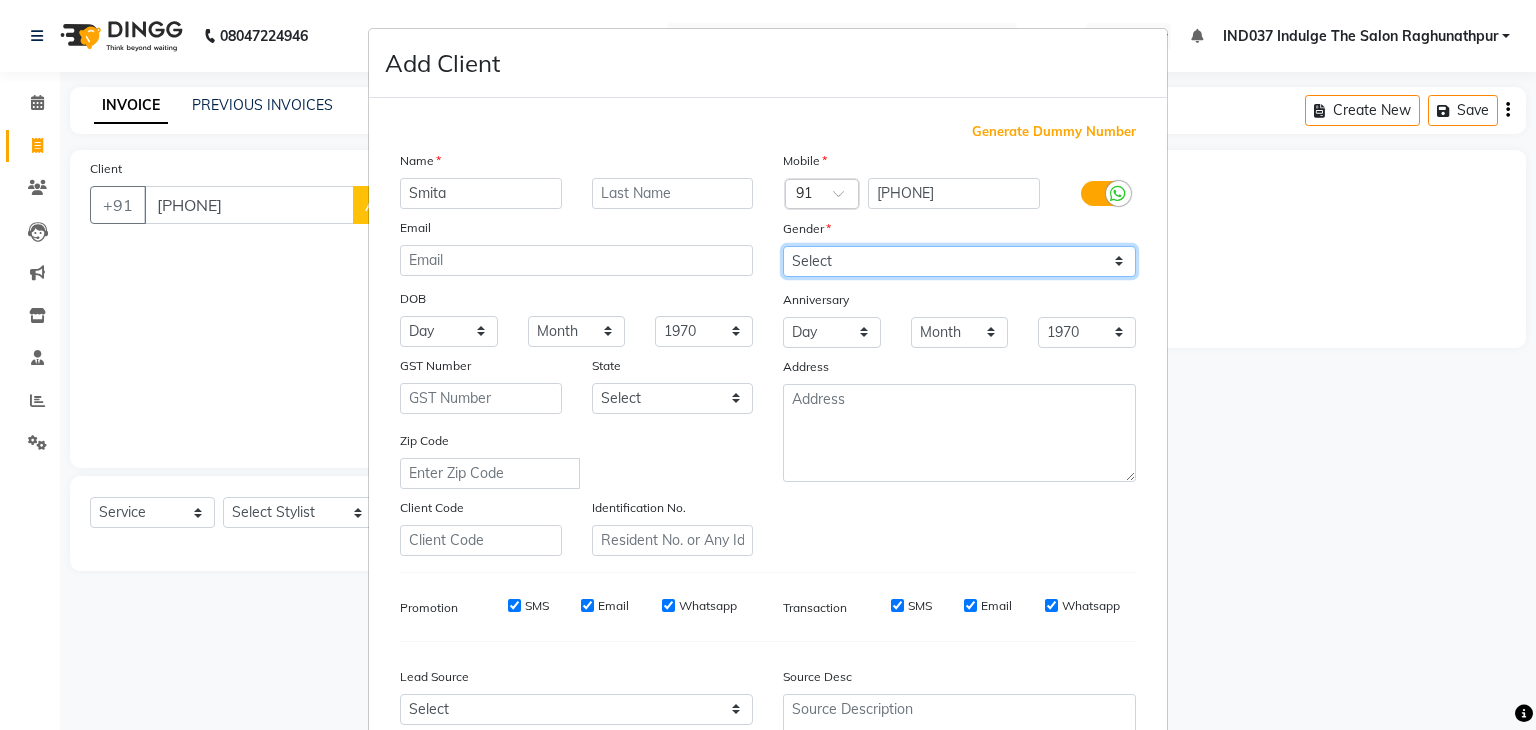 click on "Mobile Country Code × 91 [PHONE] Gender Select Male Female Other Prefer Not To Say Anniversary Day 01 02 03 04 05 06 07 08 09 10 11 12 13 14 15 16 17 18 19 20 21 22 23 24 25 26 27 28 29 30 31 Month January February March April May June July August September October November December 1970 1971 1972 1973 1974 1975 1976 1977 1978 1979 1980 1981 1982 1983 1984 1985 1986 1987 1988 1989 1990 1991 1992 1993 1994 1995 1996 1997 1998 1999 2000 2001 2002 2003 2004 2005 2006 2007 2008 2009 2010 2011 2012 2013 2014 2015 2016 2017 2018 2019 2020 2021 2022 2023 2024 2025 Address" at bounding box center [959, 353] 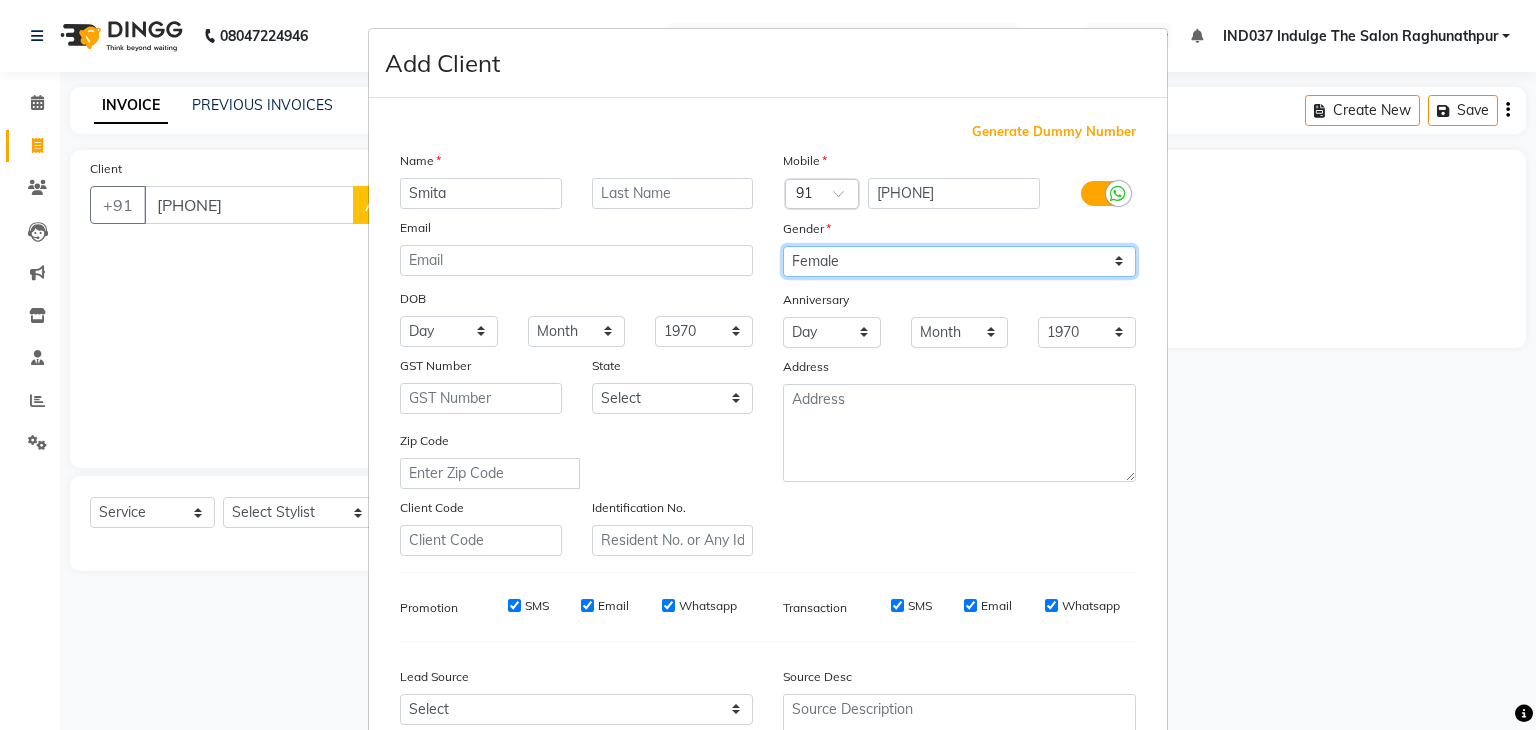 click on "Select Male Female Other Prefer Not To Say" at bounding box center [959, 261] 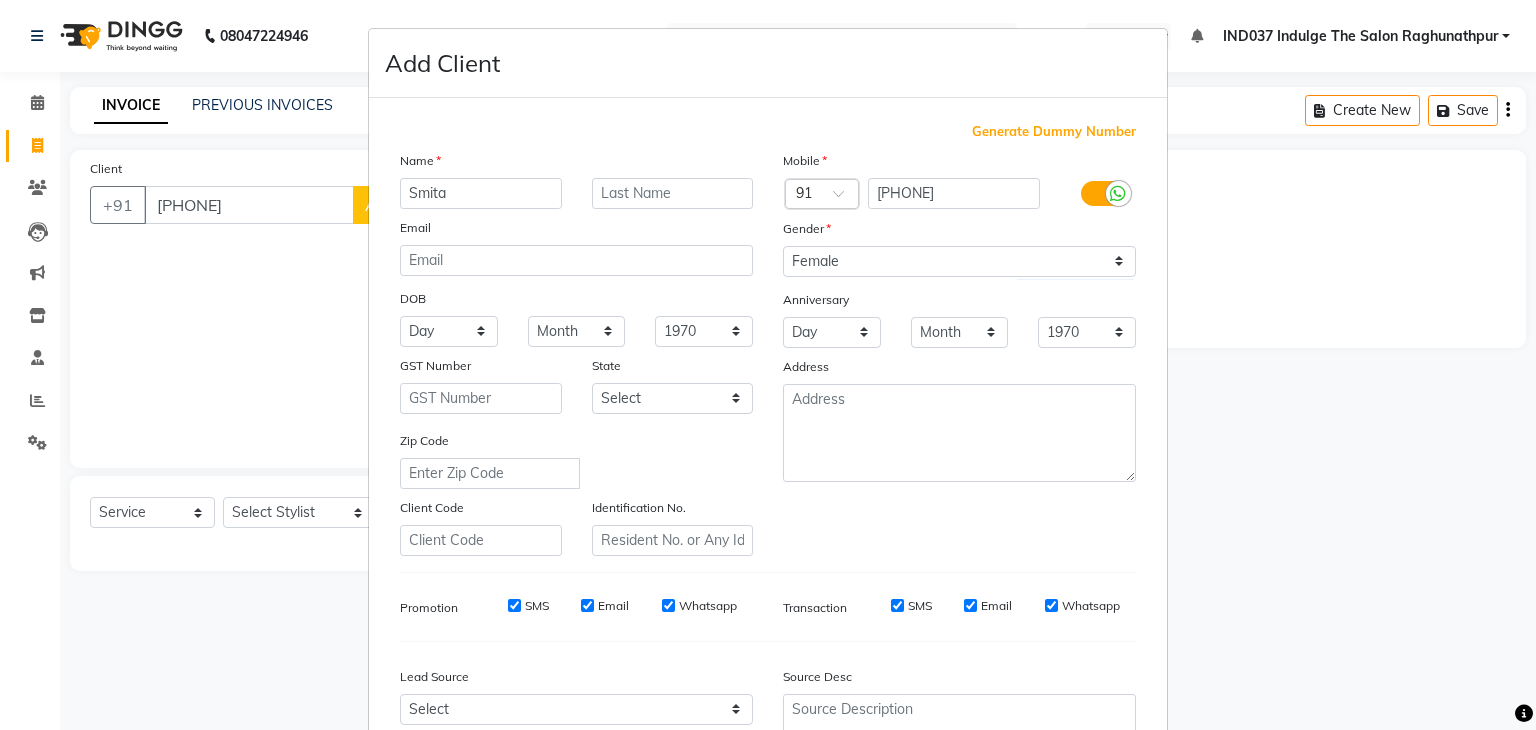 click on "Mobile" at bounding box center [959, 164] 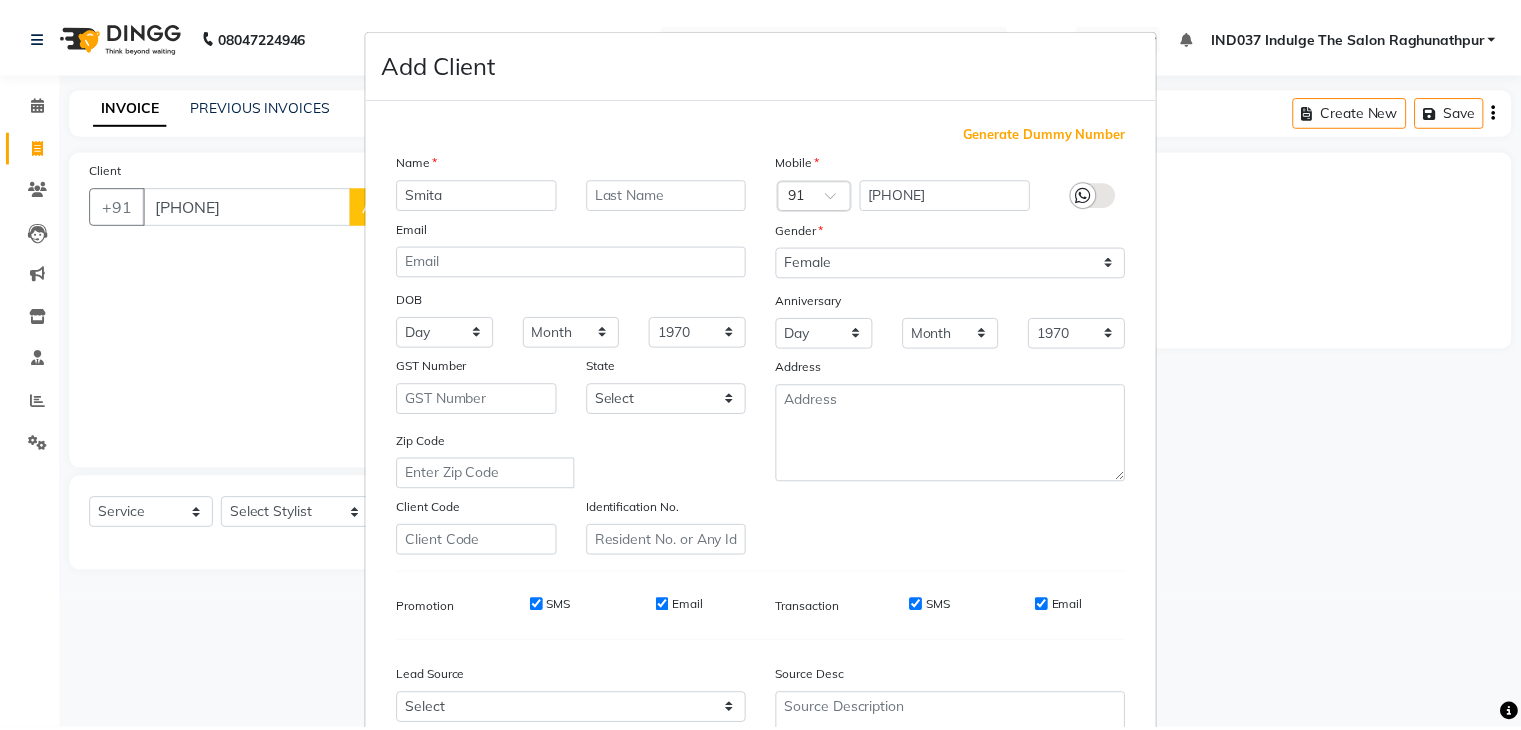 scroll, scrollTop: 203, scrollLeft: 0, axis: vertical 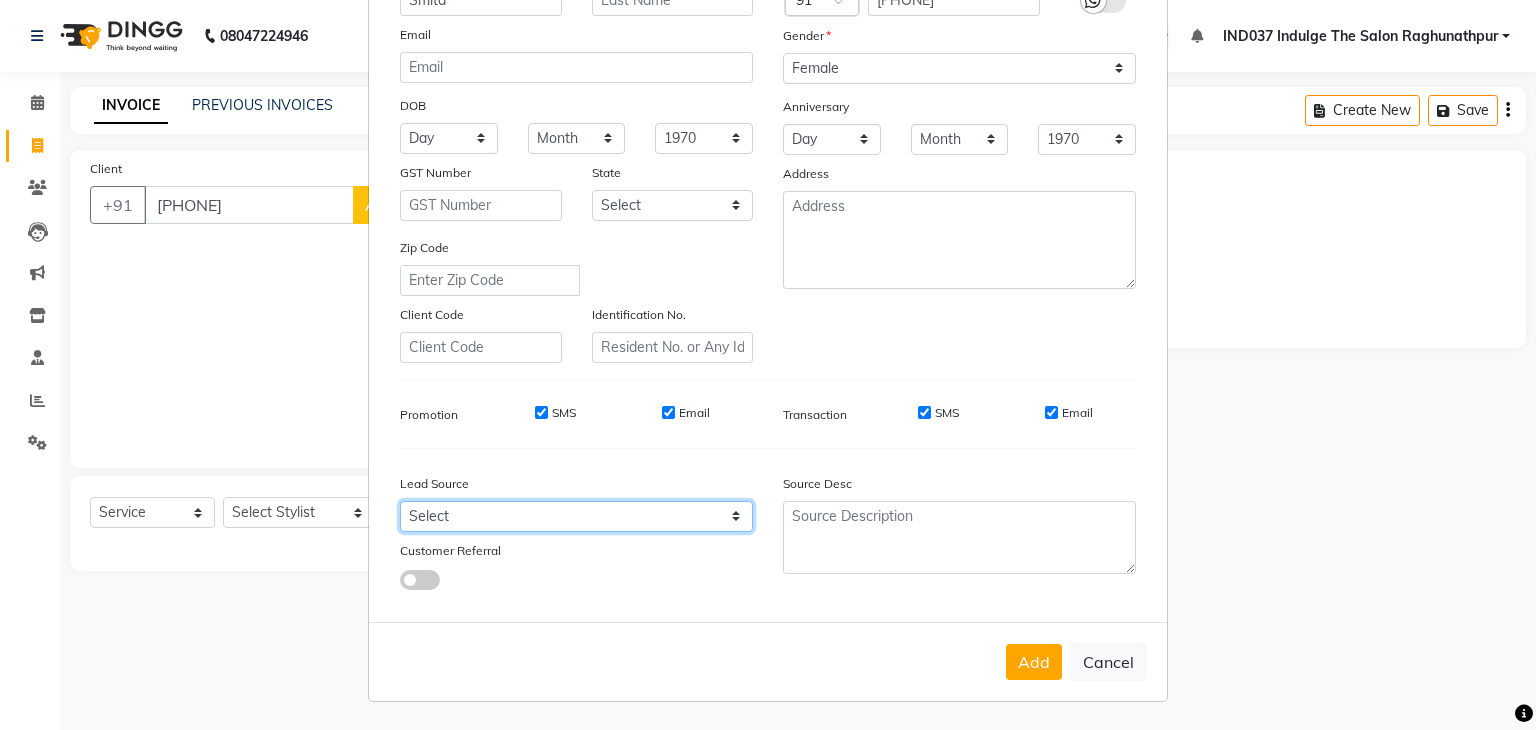 click on "Select Walk-in Referral Internet Friend Word of Mouth Advertisement Facebook JustDial Google Other" at bounding box center (576, 516) 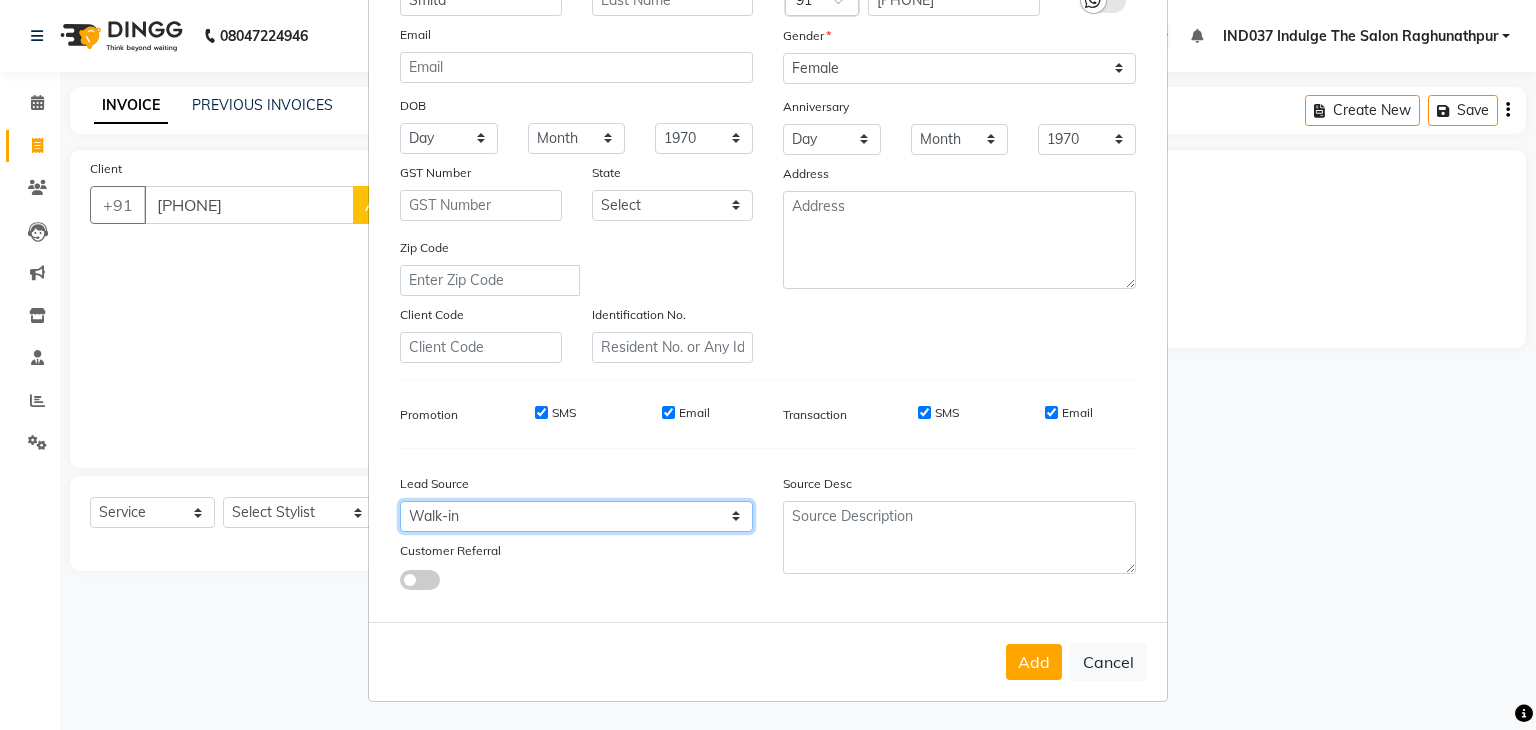 click on "Select Walk-in Referral Internet Friend Word of Mouth Advertisement Facebook JustDial Google Other" at bounding box center [576, 516] 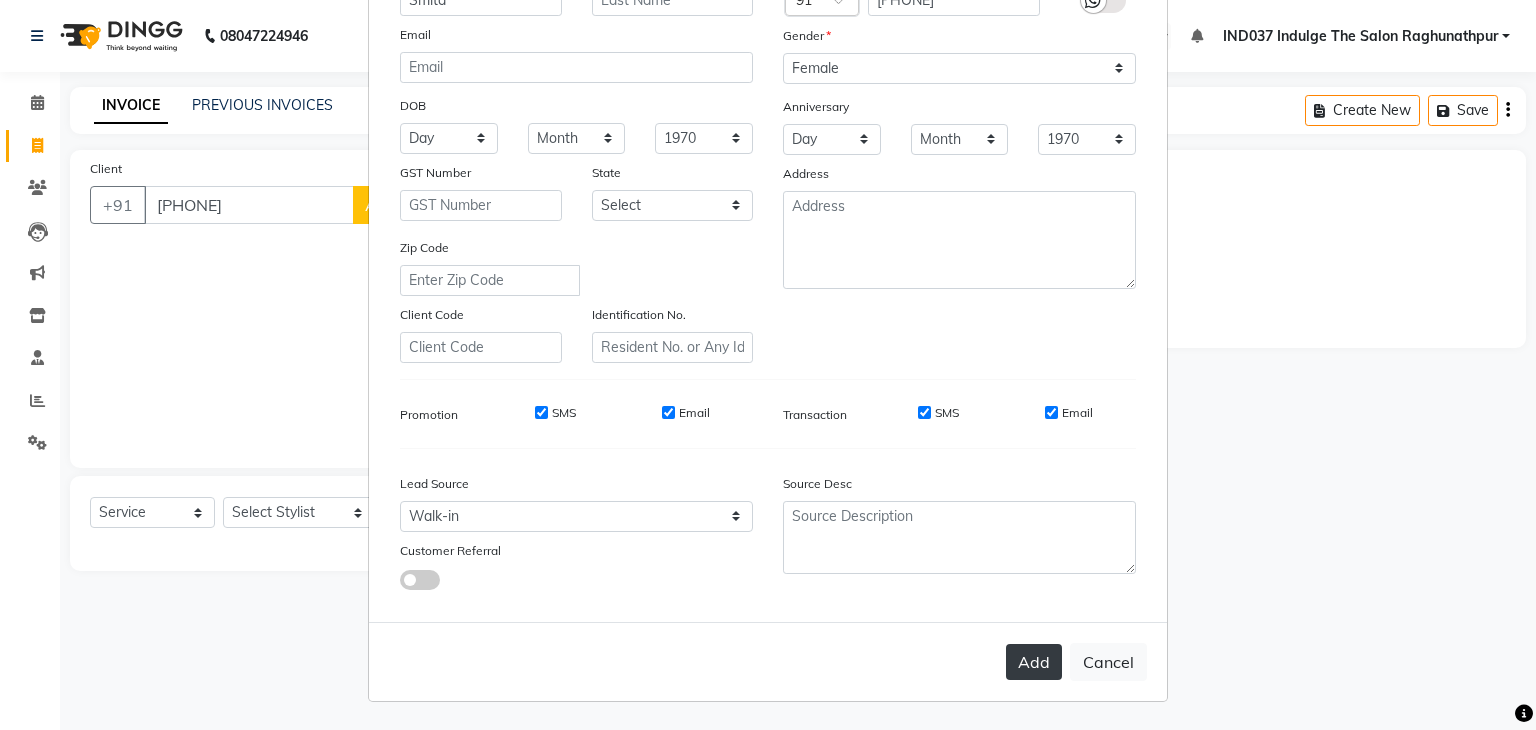 click on "Add" at bounding box center [1034, 662] 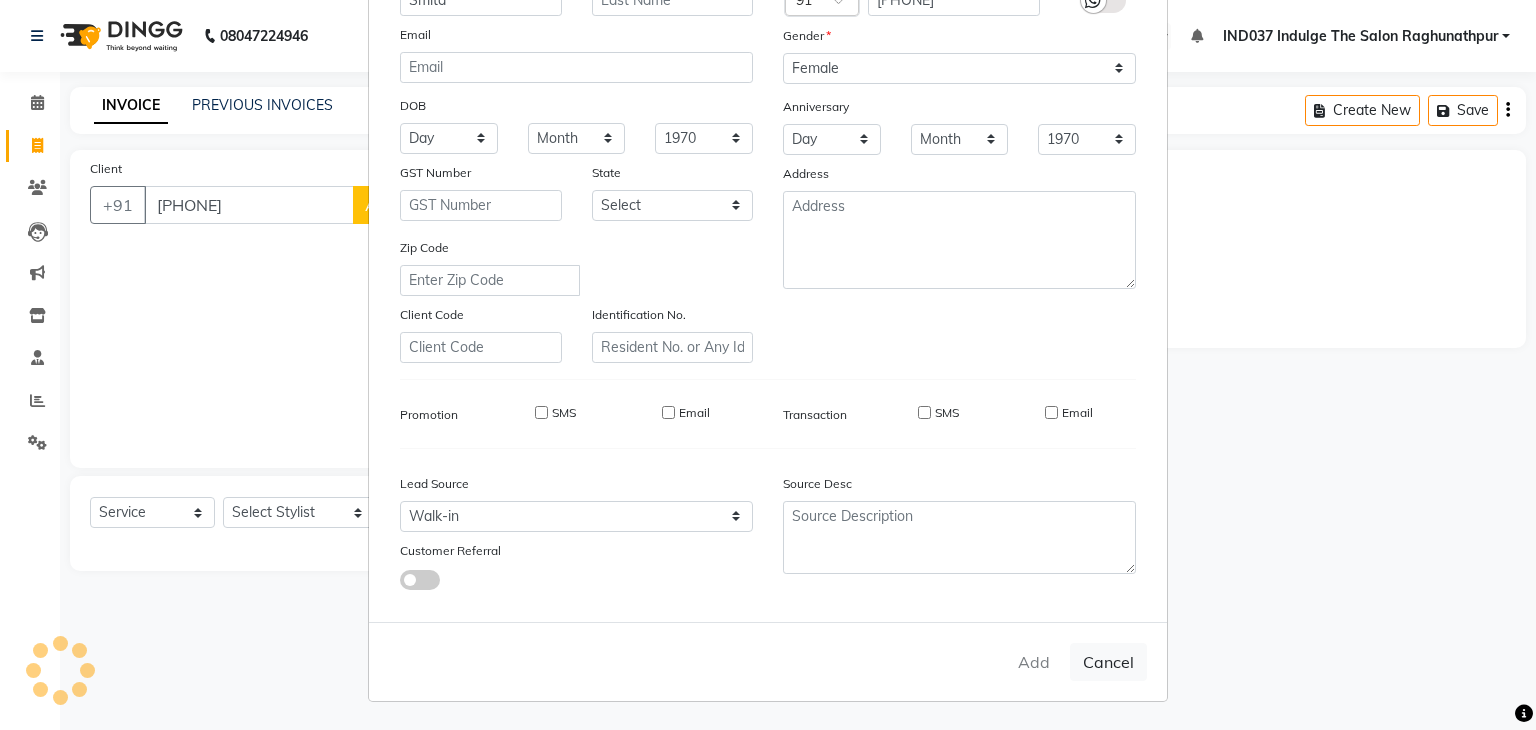 type 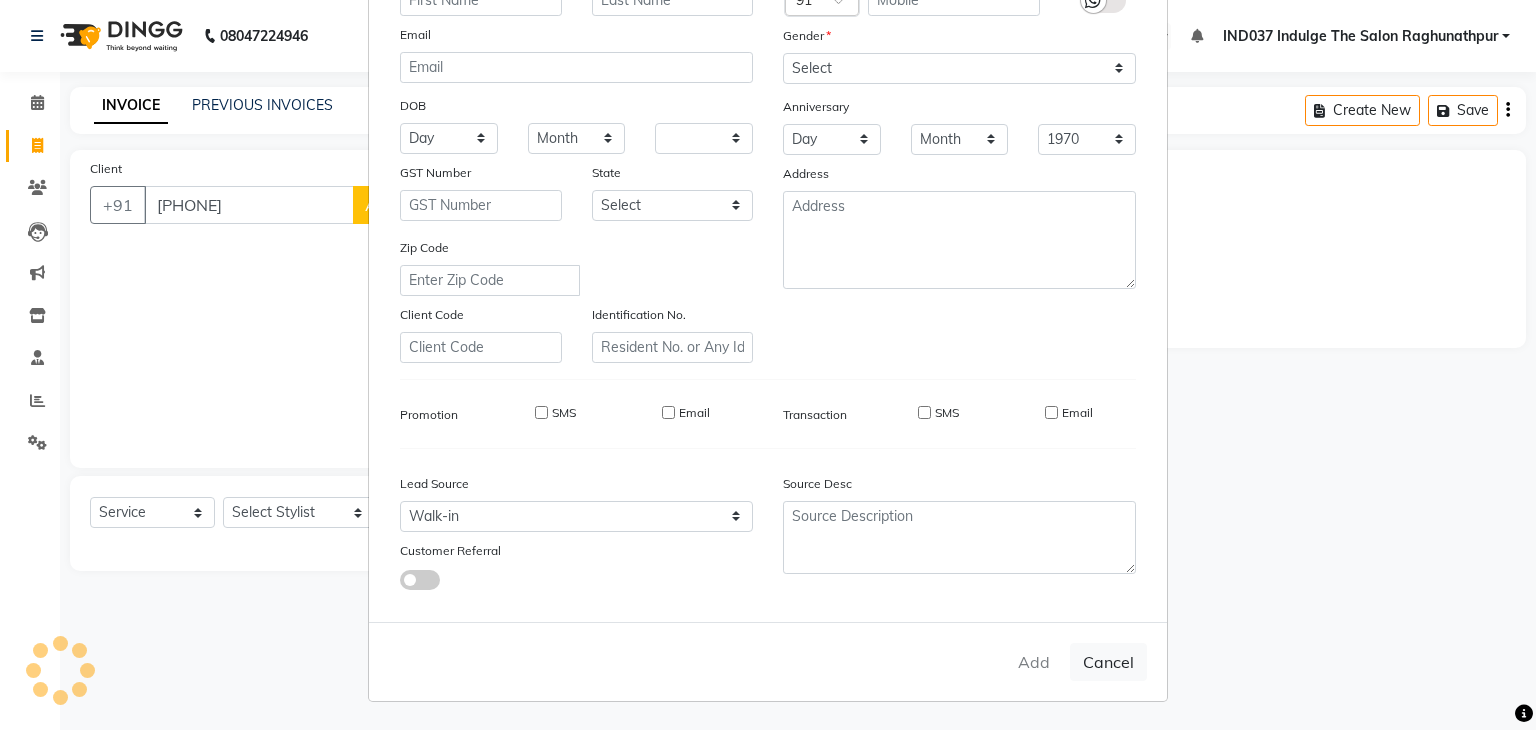 select 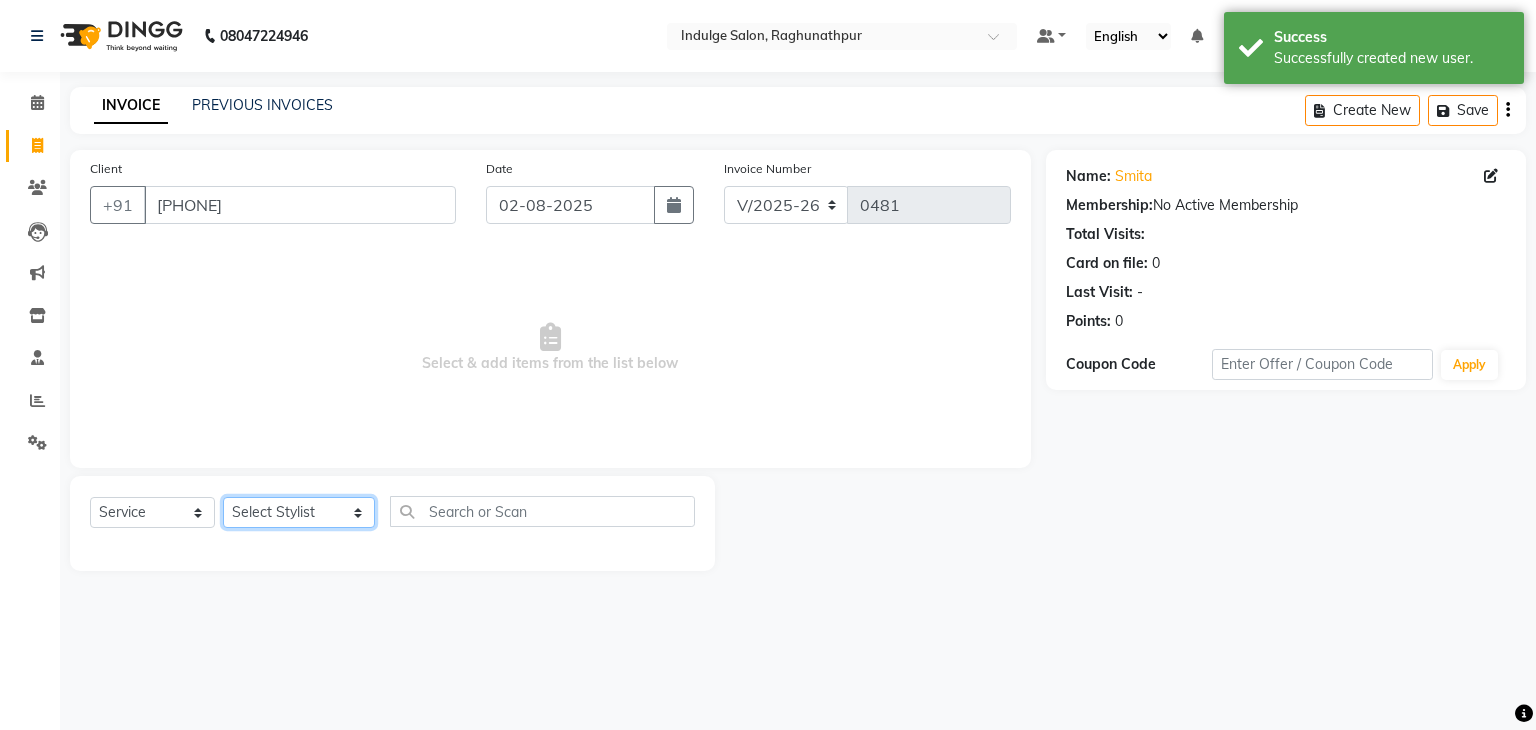 click on "Select Stylist Amir Ethan Happy IND037 Indulge The Salon Raghunathpur kartikey Nazia partha Rehan Roshan Sameer  shivangi  SWATI" 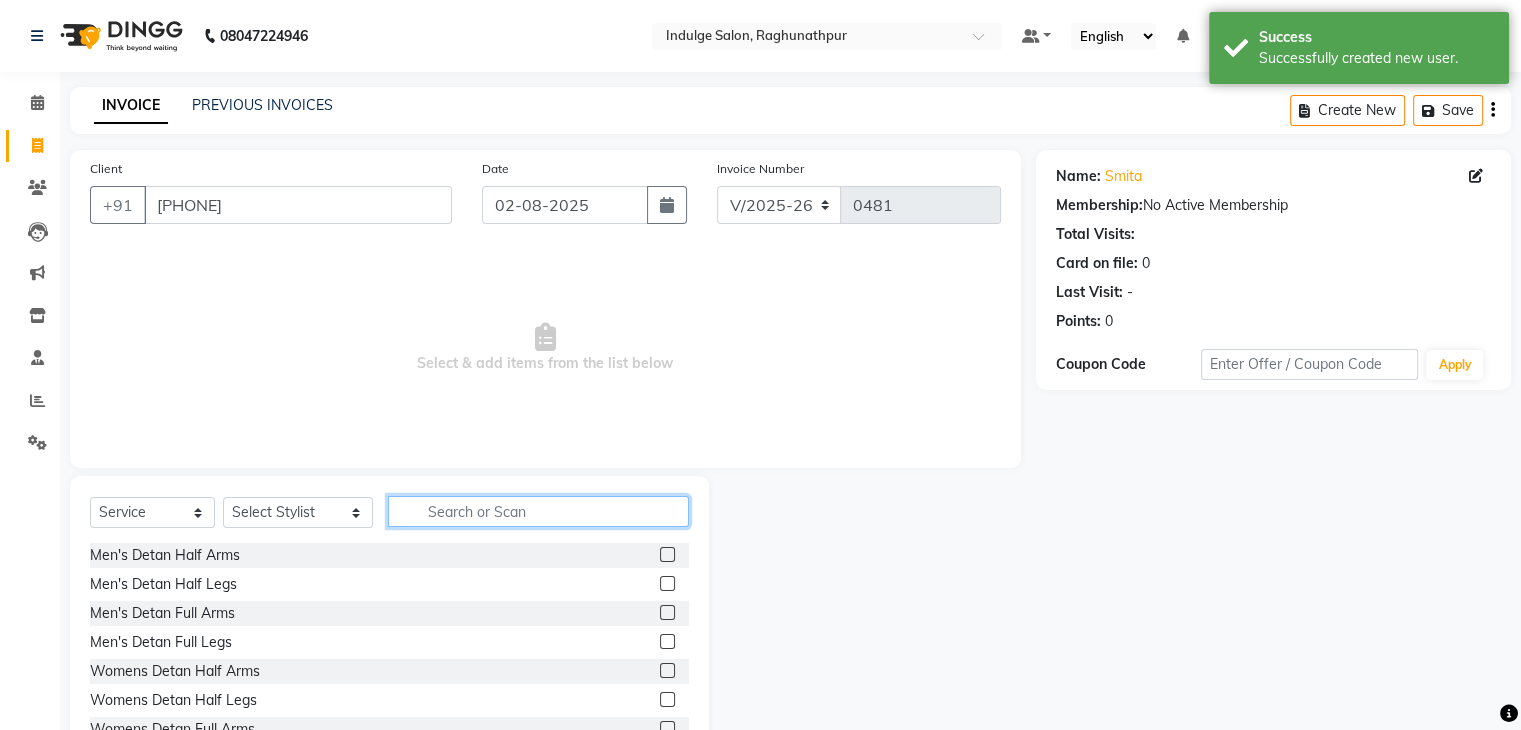 click 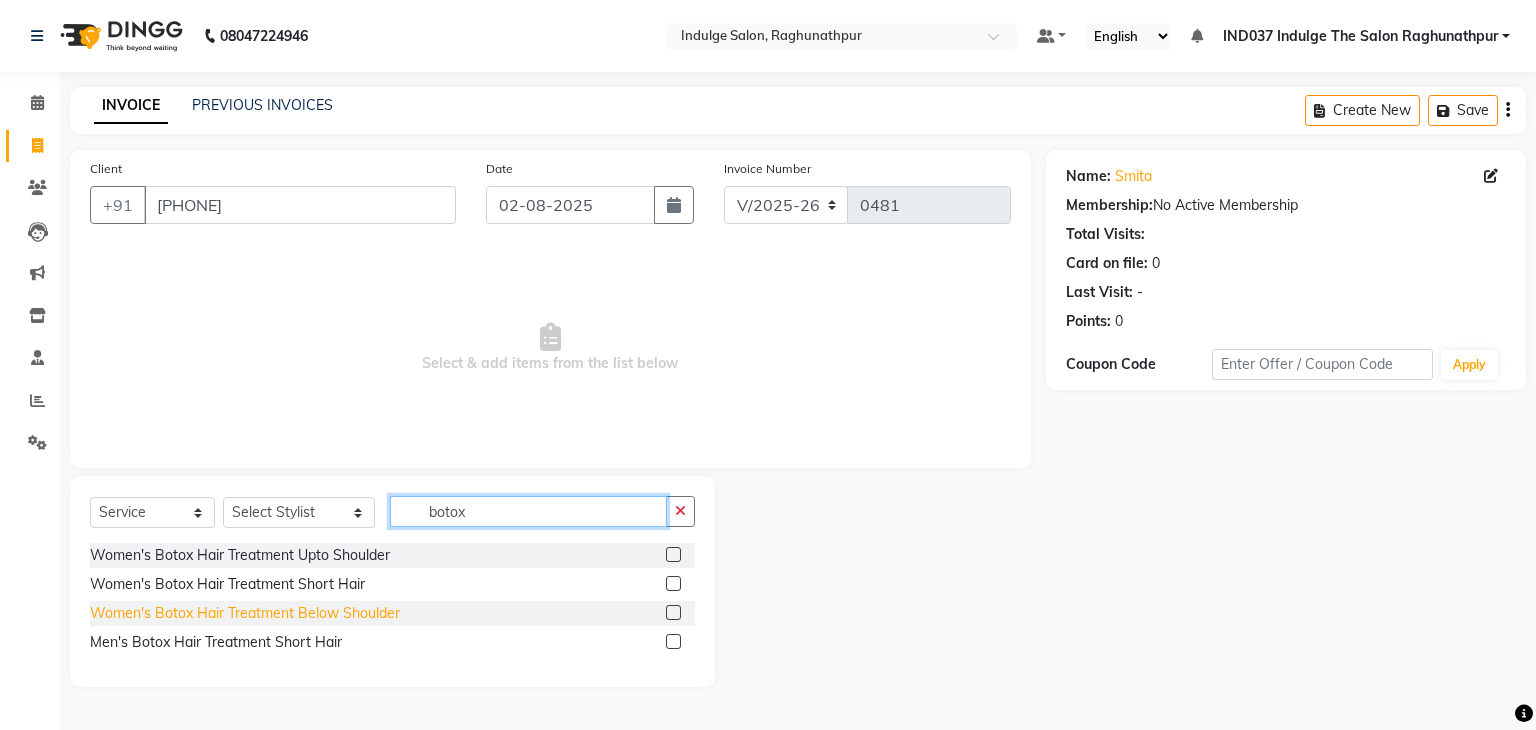 type on "botox" 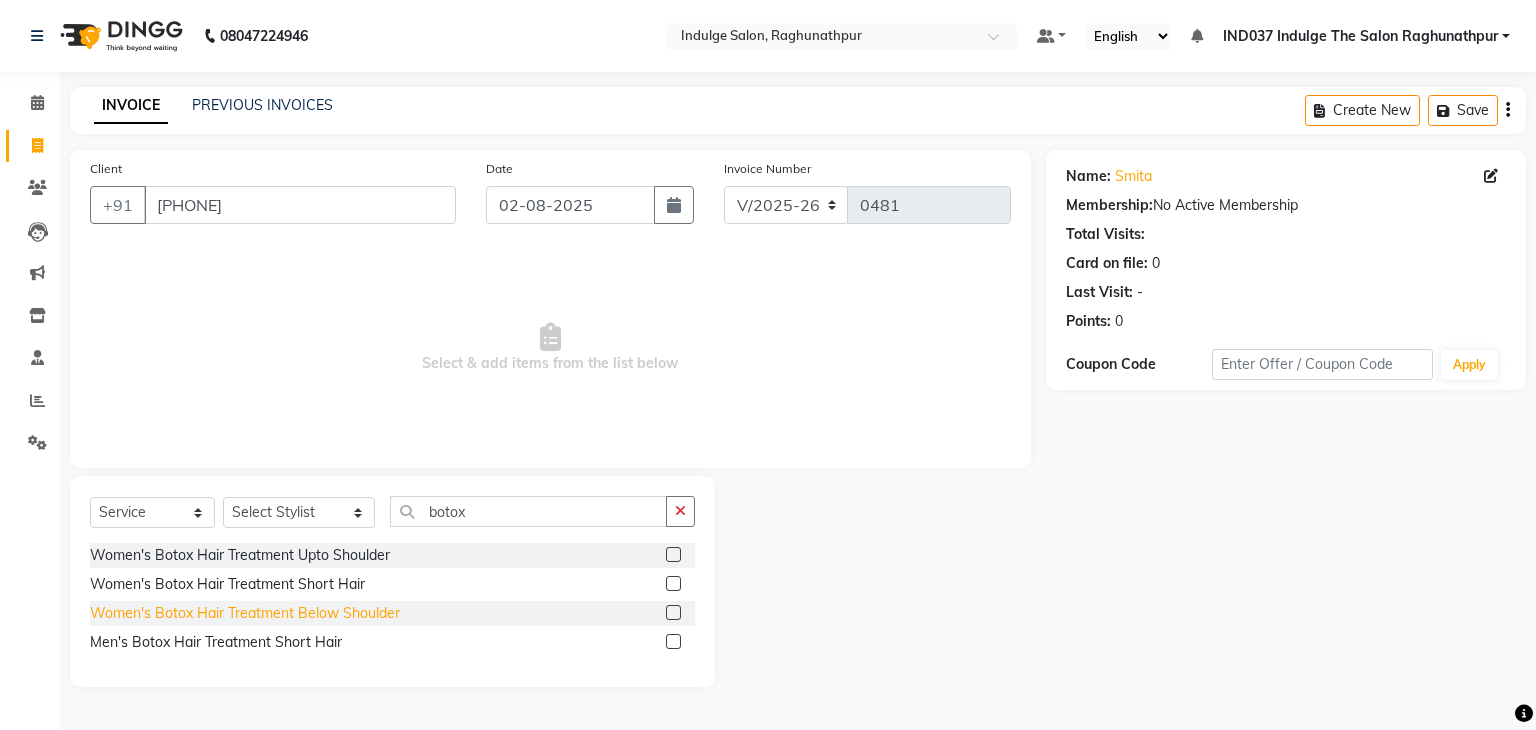 click on "Women's Botox Hair Treatment Below Shoulder" 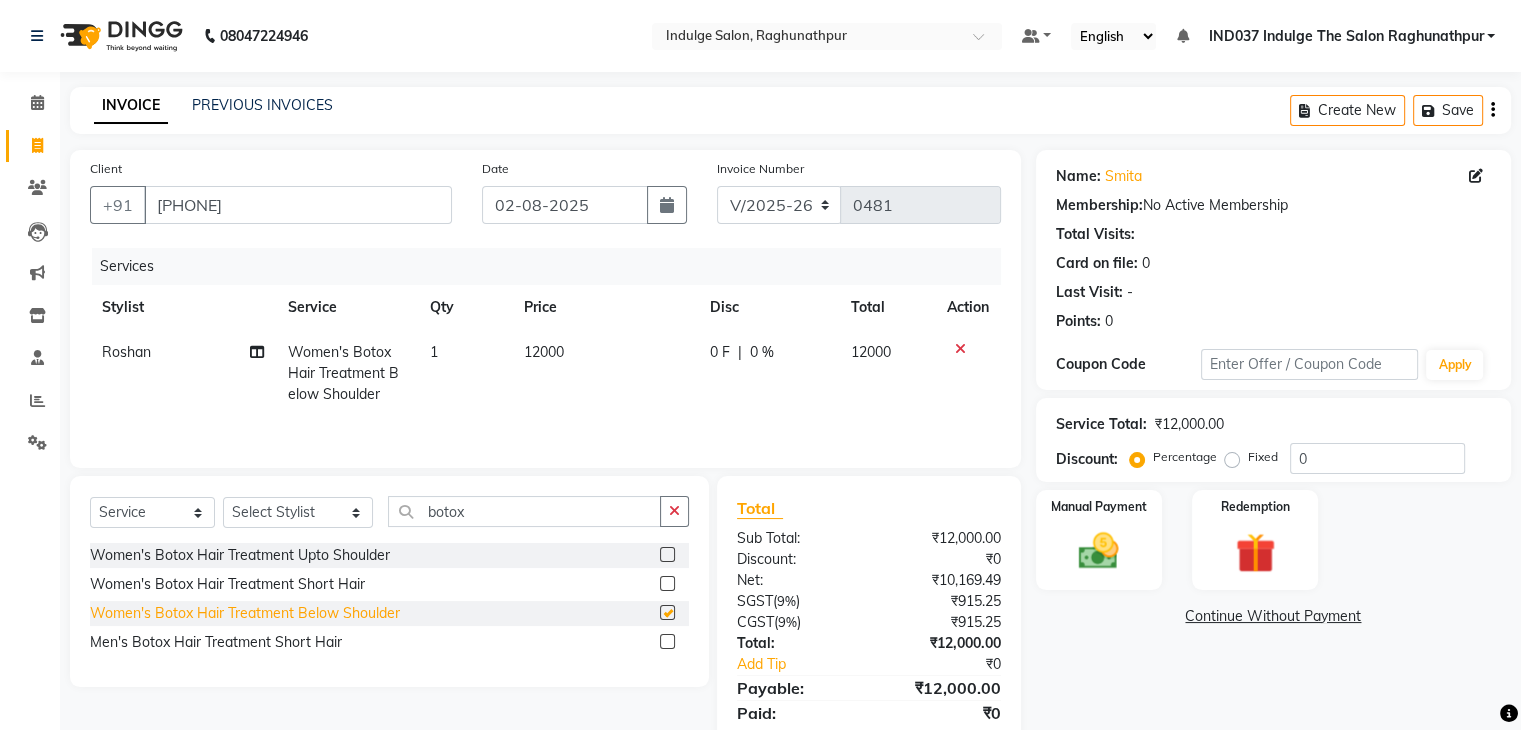 checkbox on "false" 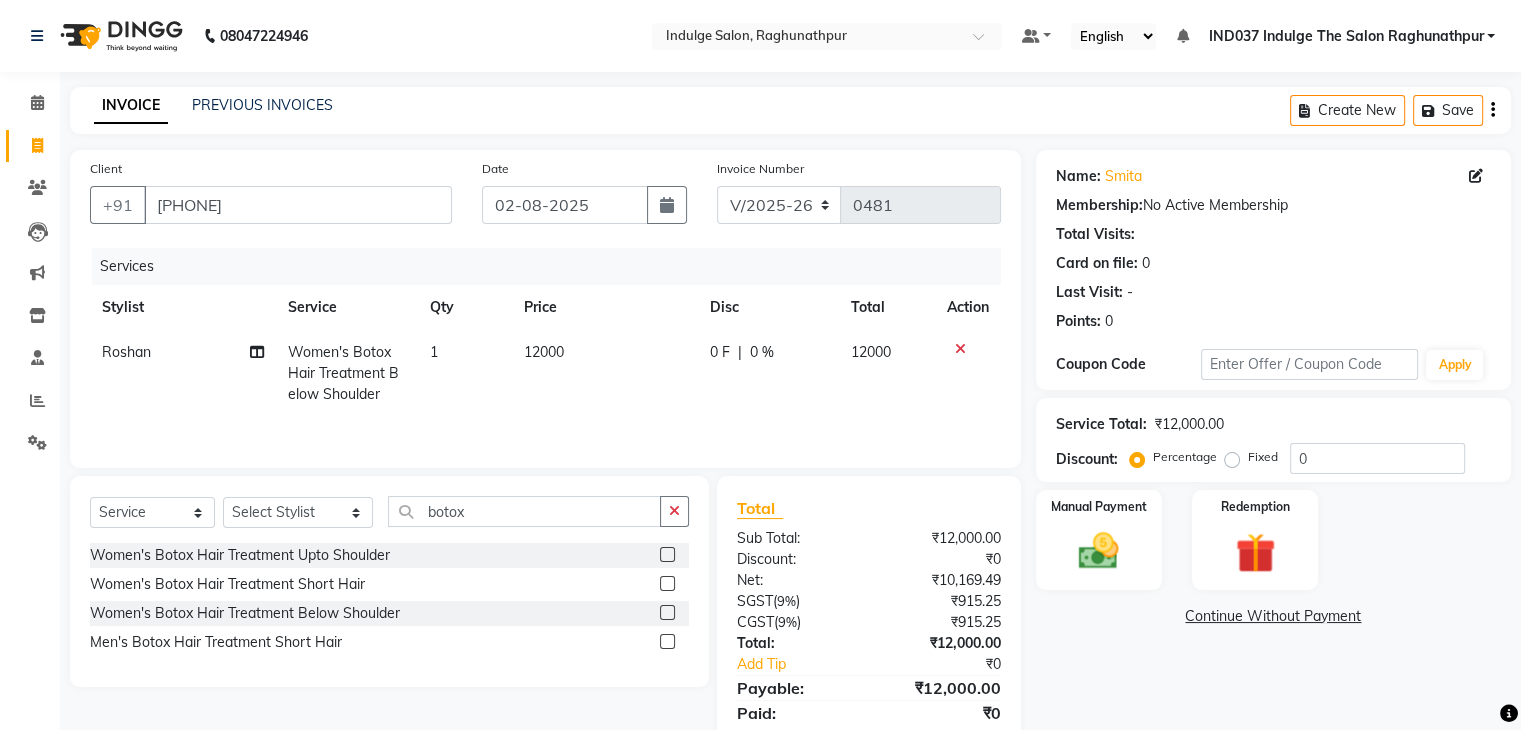 click on "0 %" 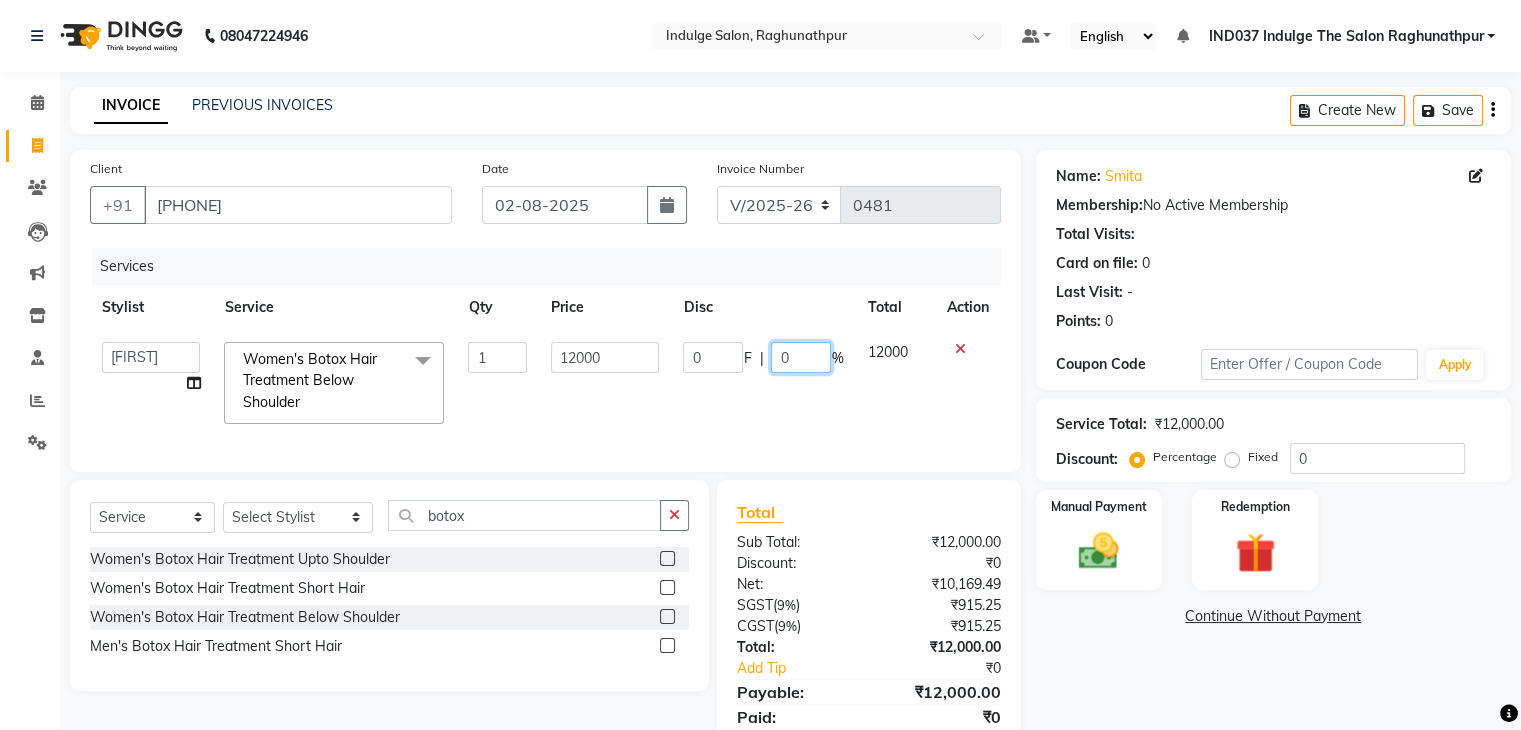 click on "0" 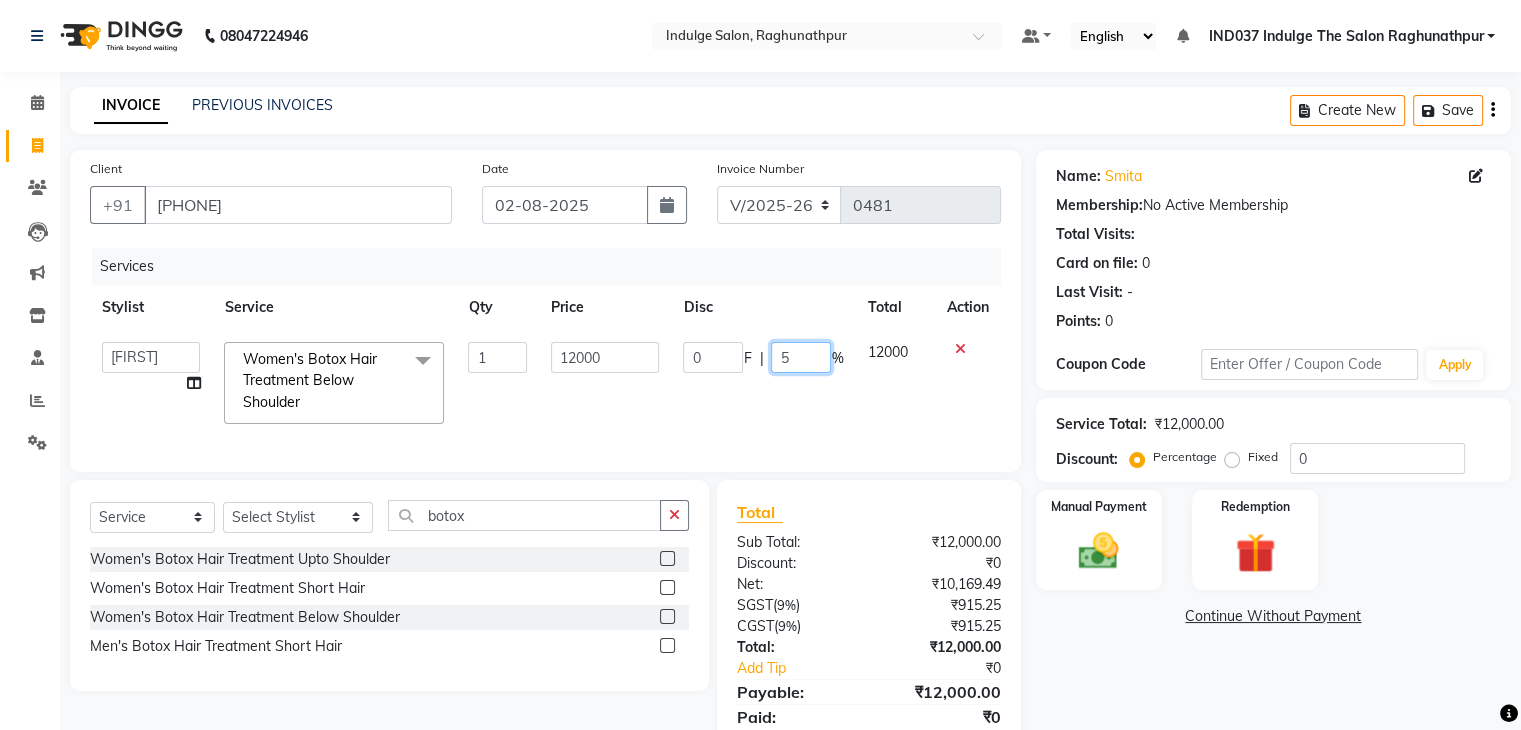type on "50" 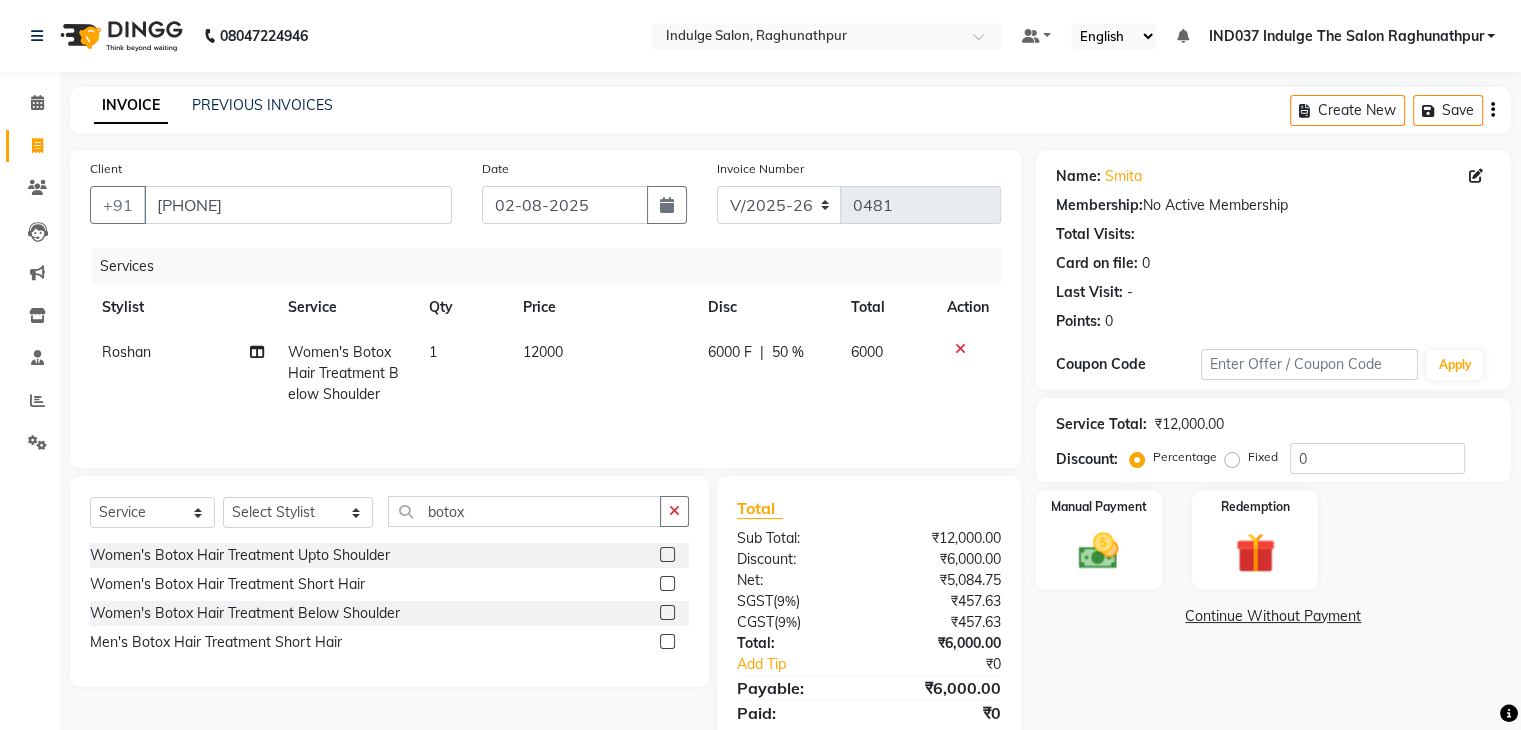 click on "Services Stylist Service Qty Price Disc Total Action Roshan Women's Botox Hair Treatment Below Shoulder 1 12000 6000 F | 50 % 6000" 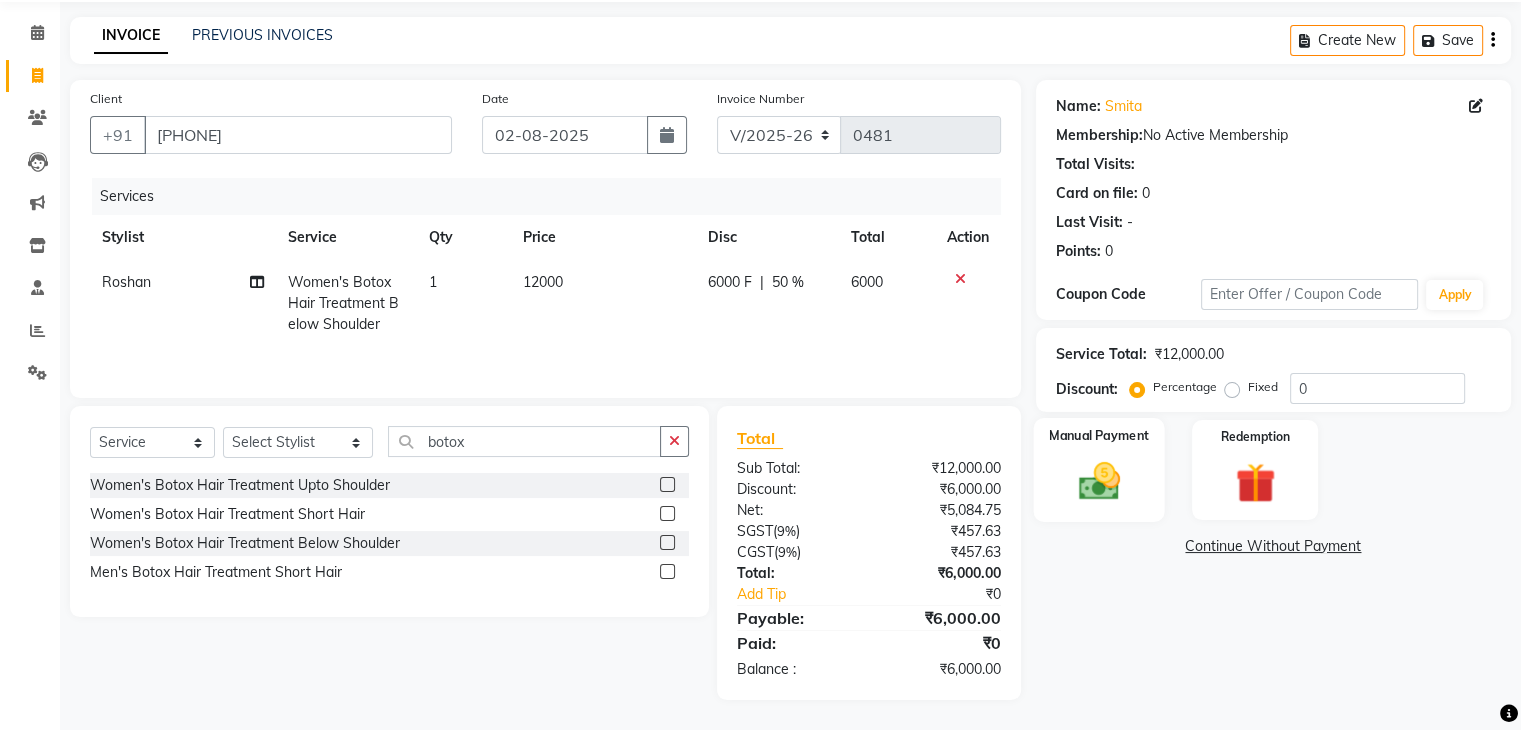 click 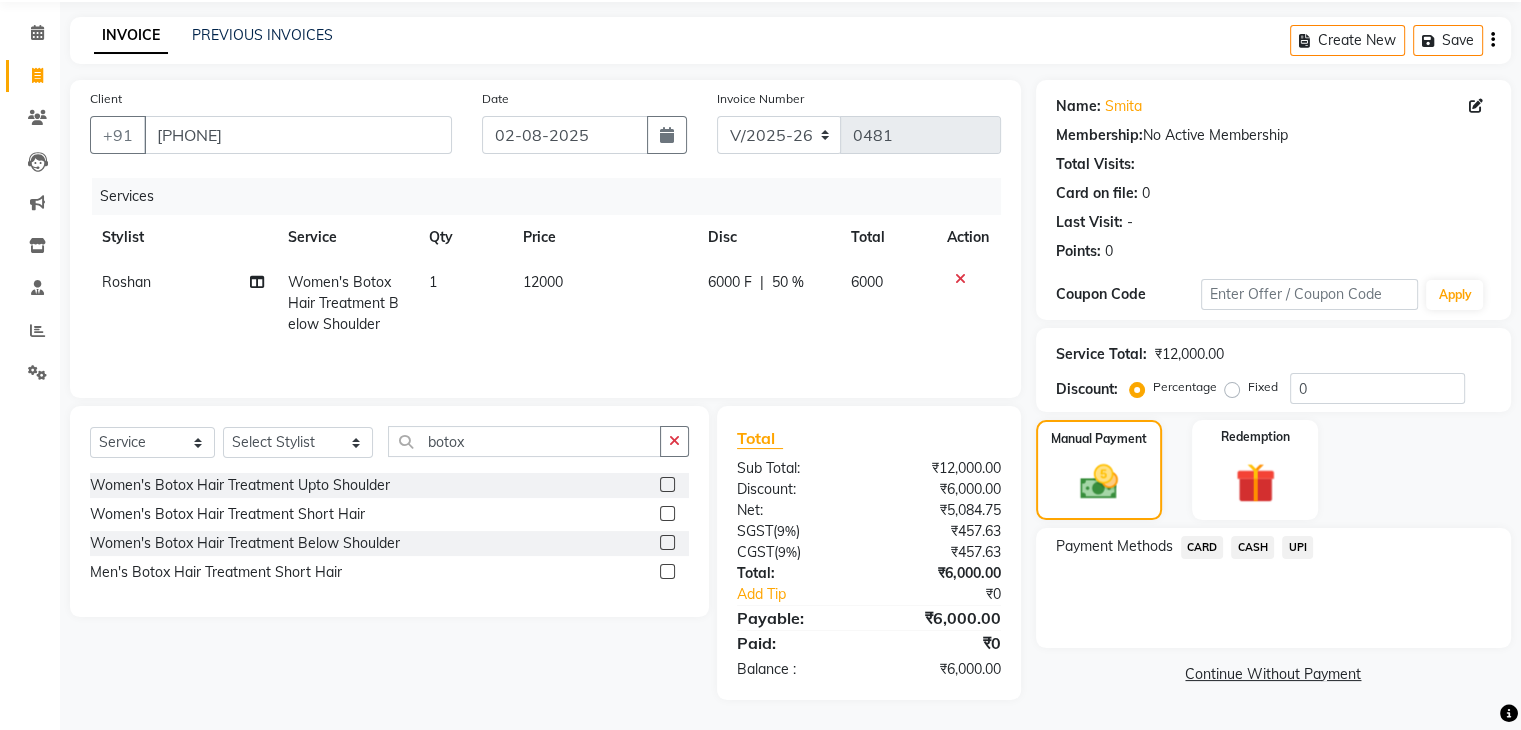 click on "UPI" 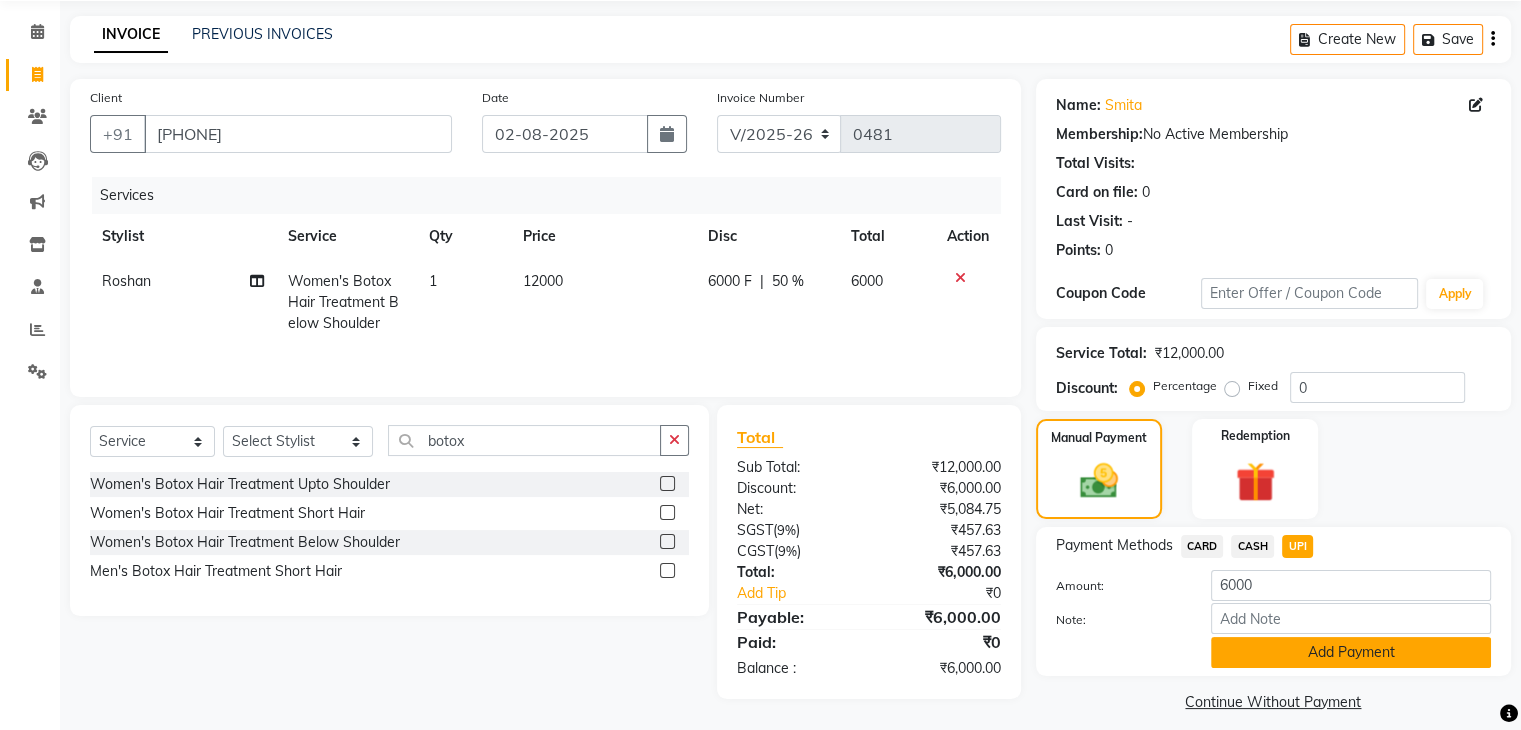 click on "Add Payment" 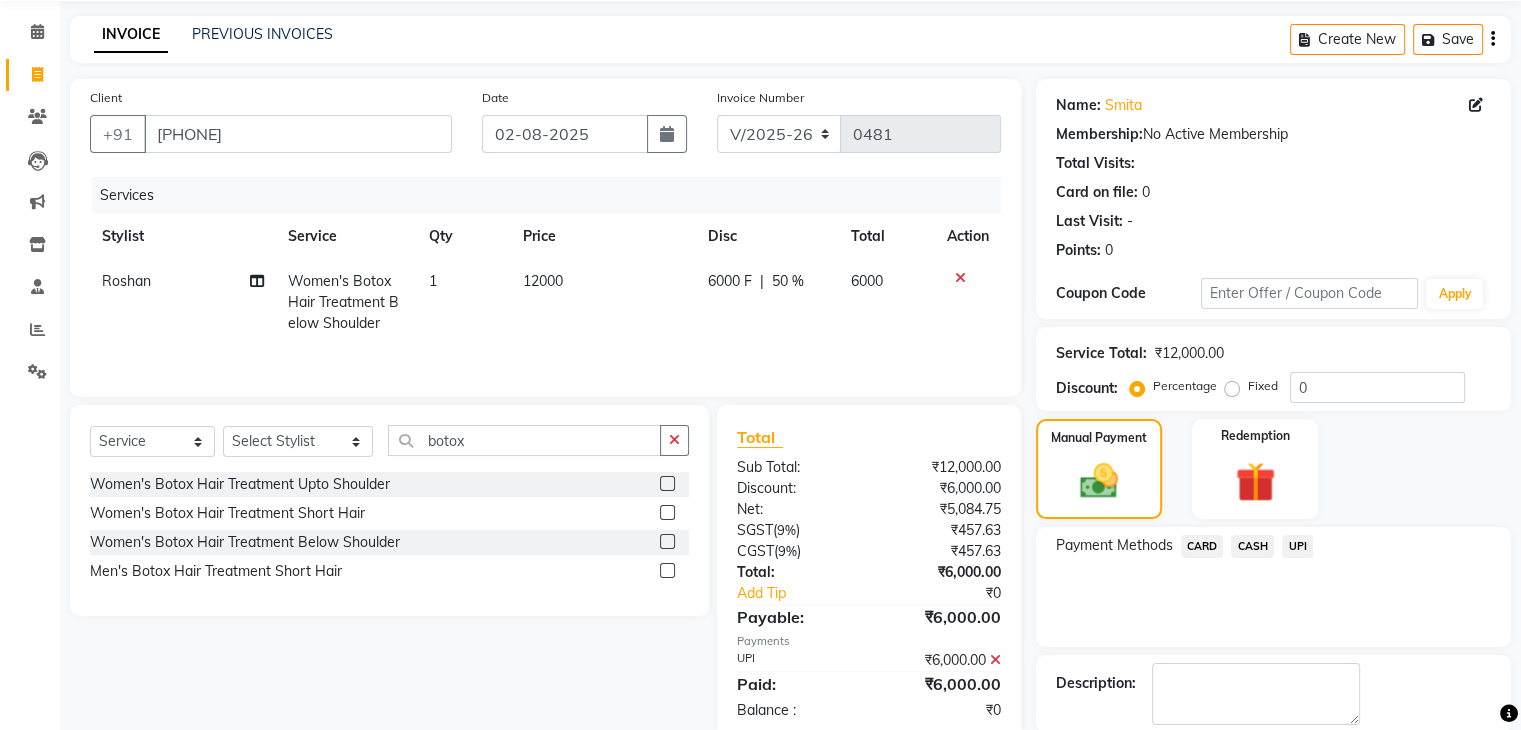 scroll, scrollTop: 171, scrollLeft: 0, axis: vertical 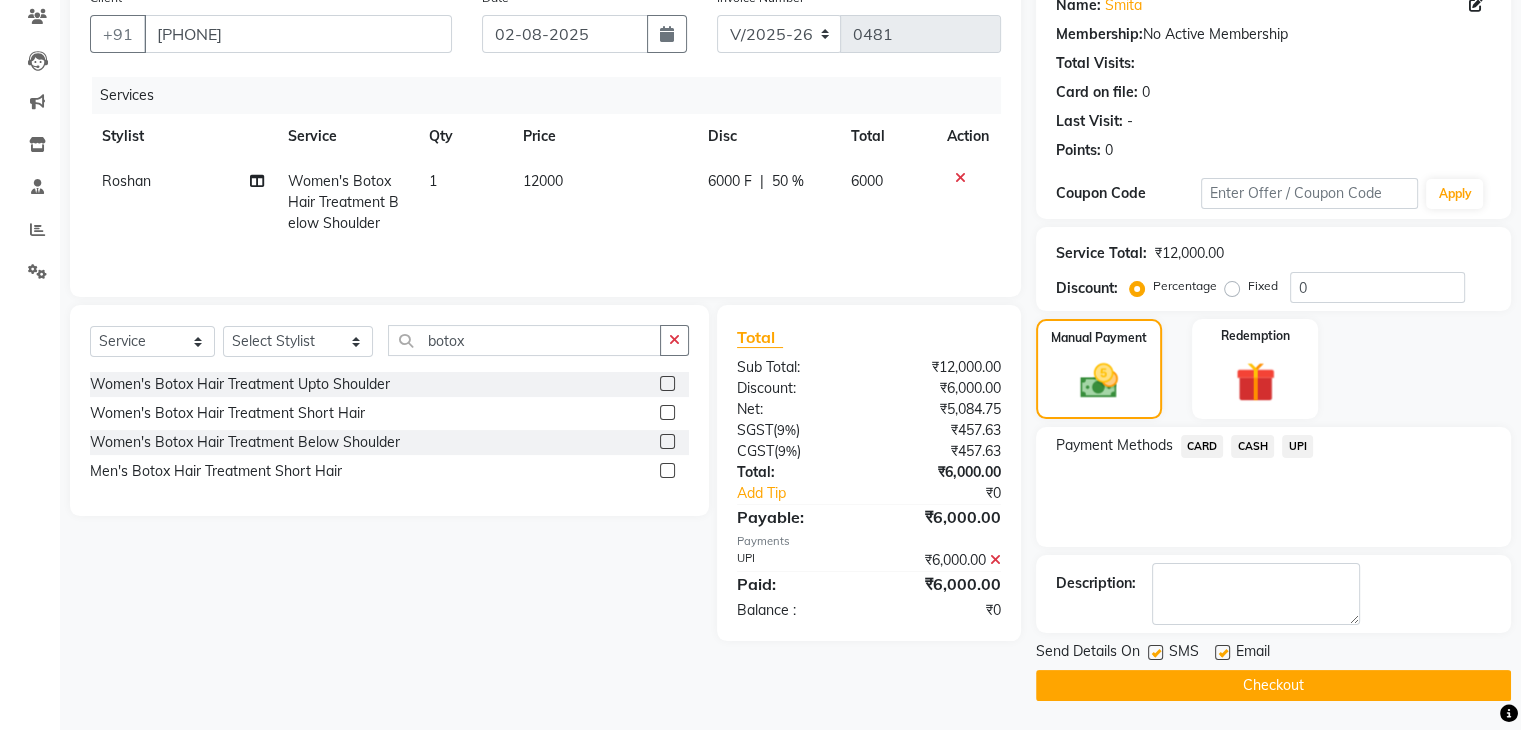 click 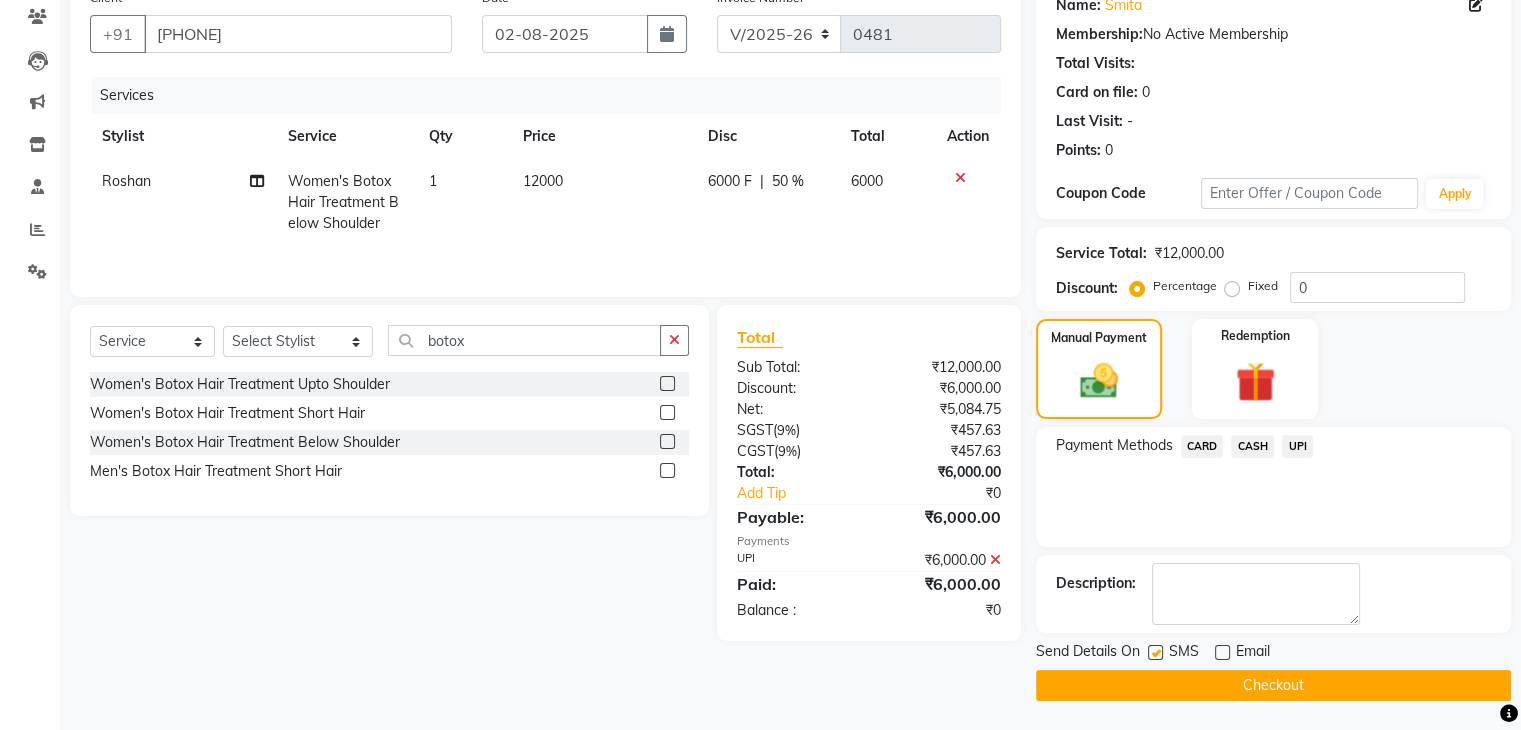 click 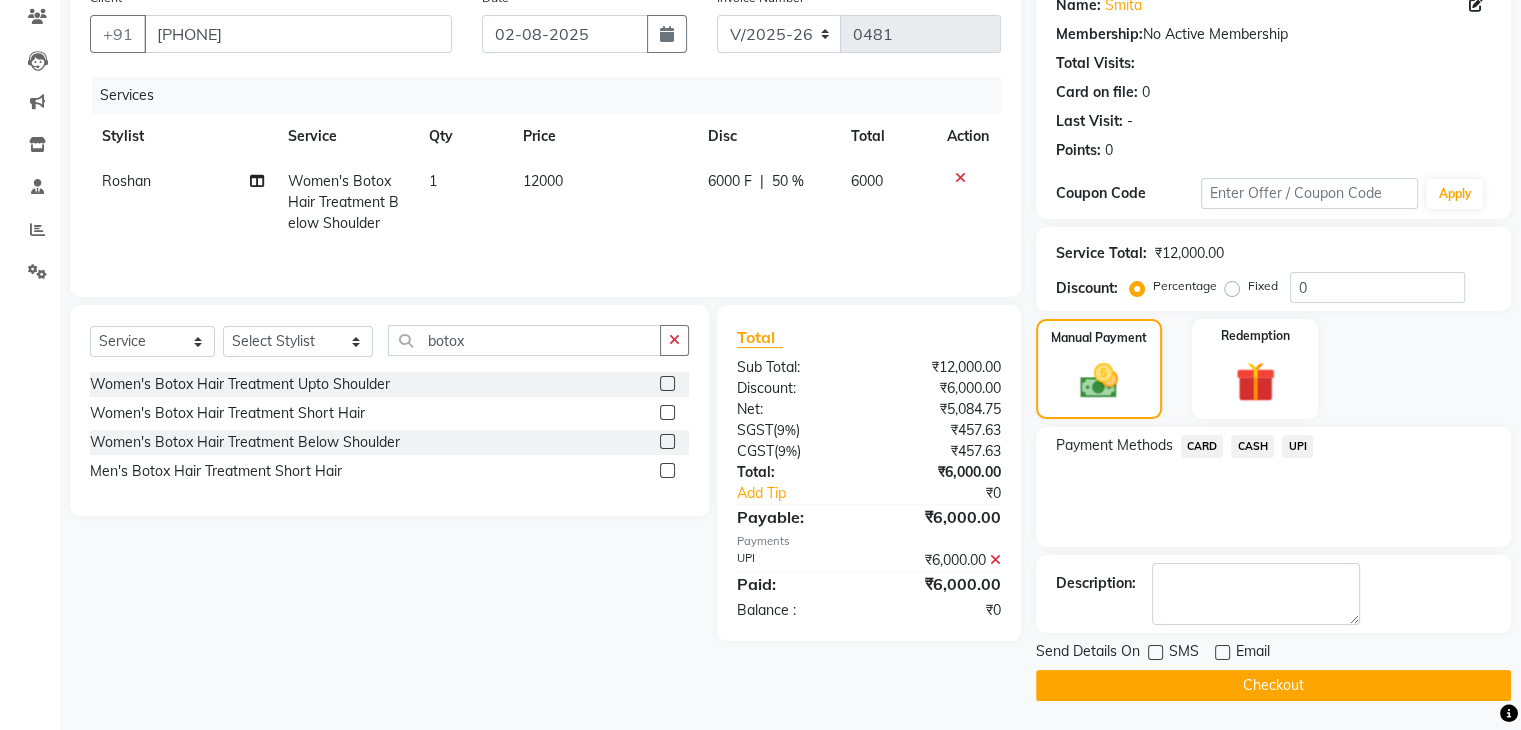 click on "Checkout" 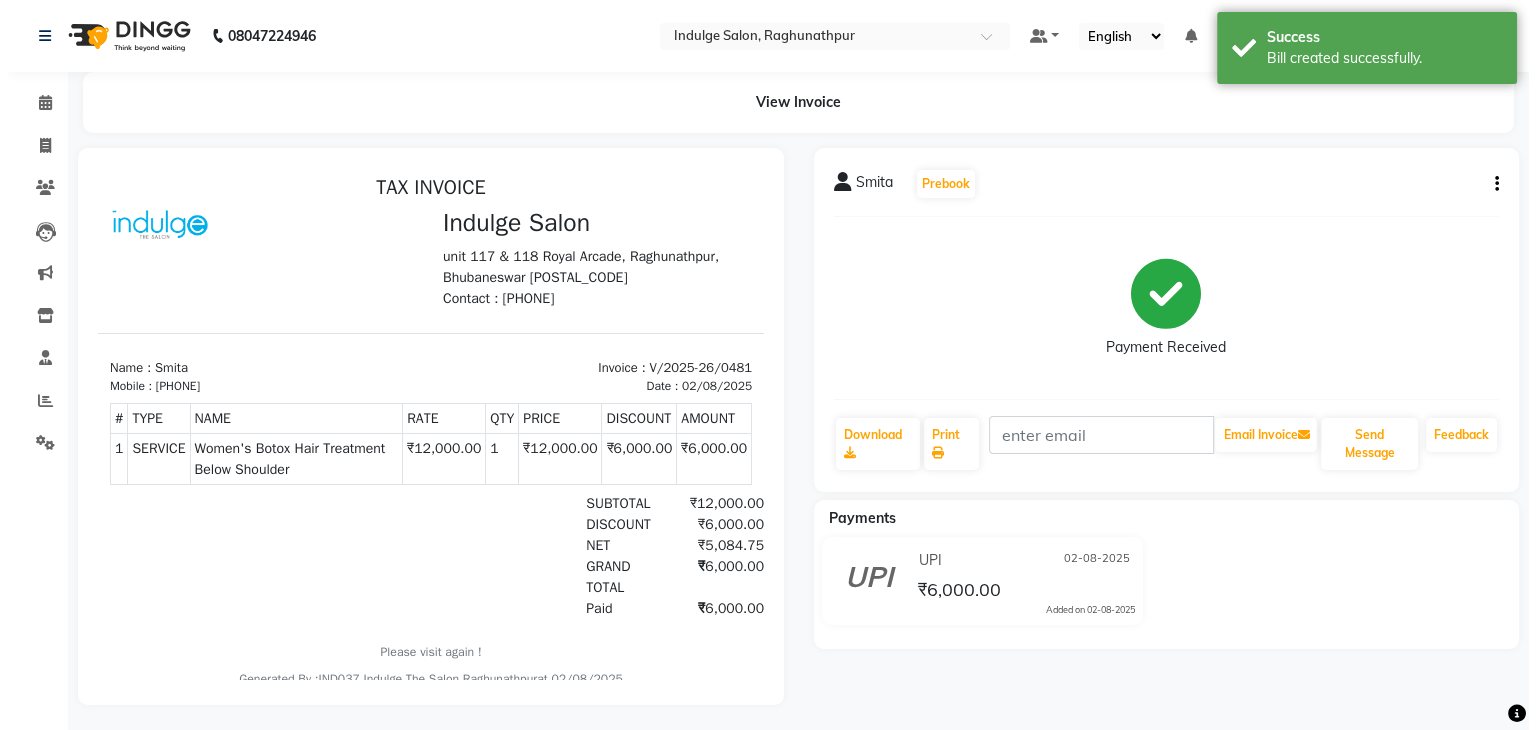 scroll, scrollTop: 0, scrollLeft: 0, axis: both 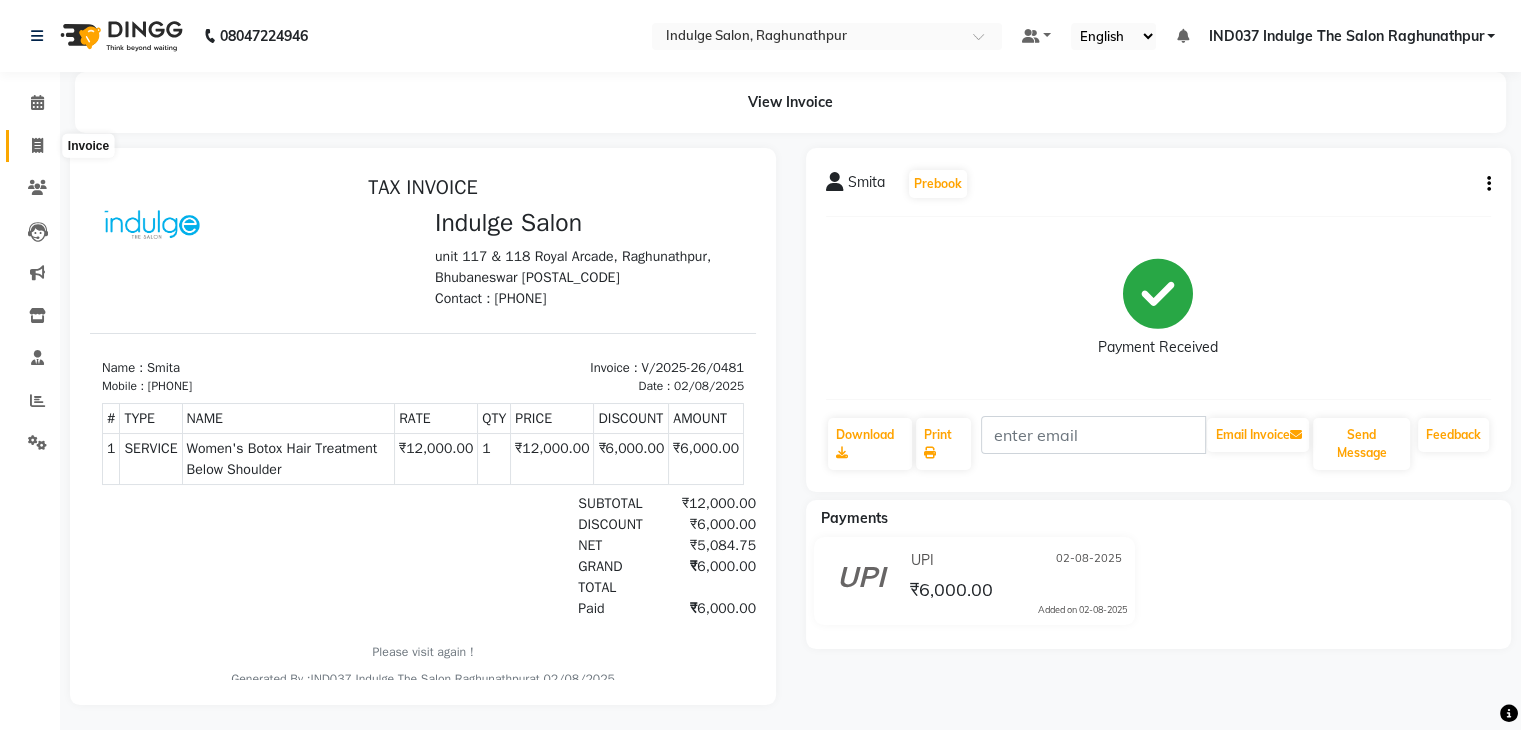 click 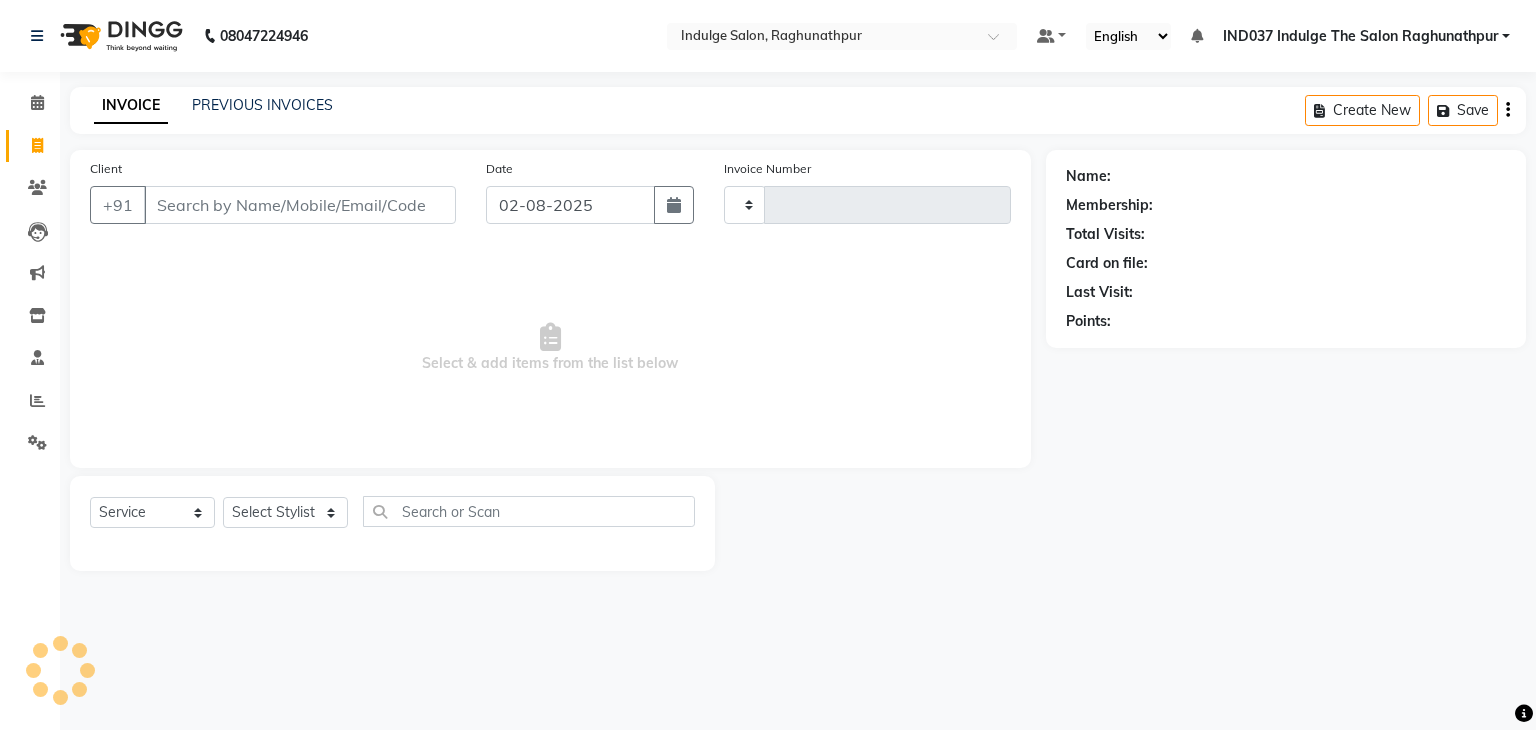 type on "0482" 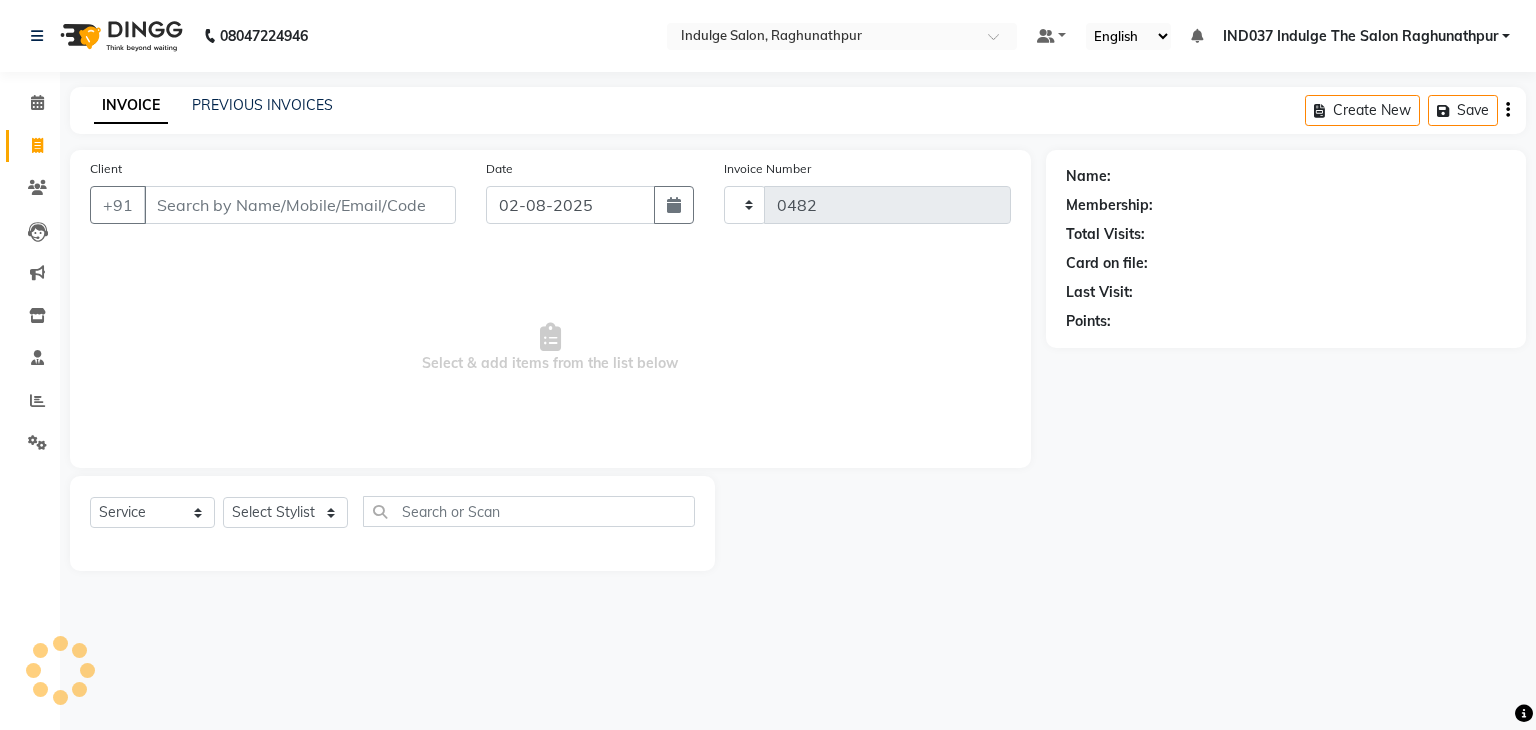 select on "7475" 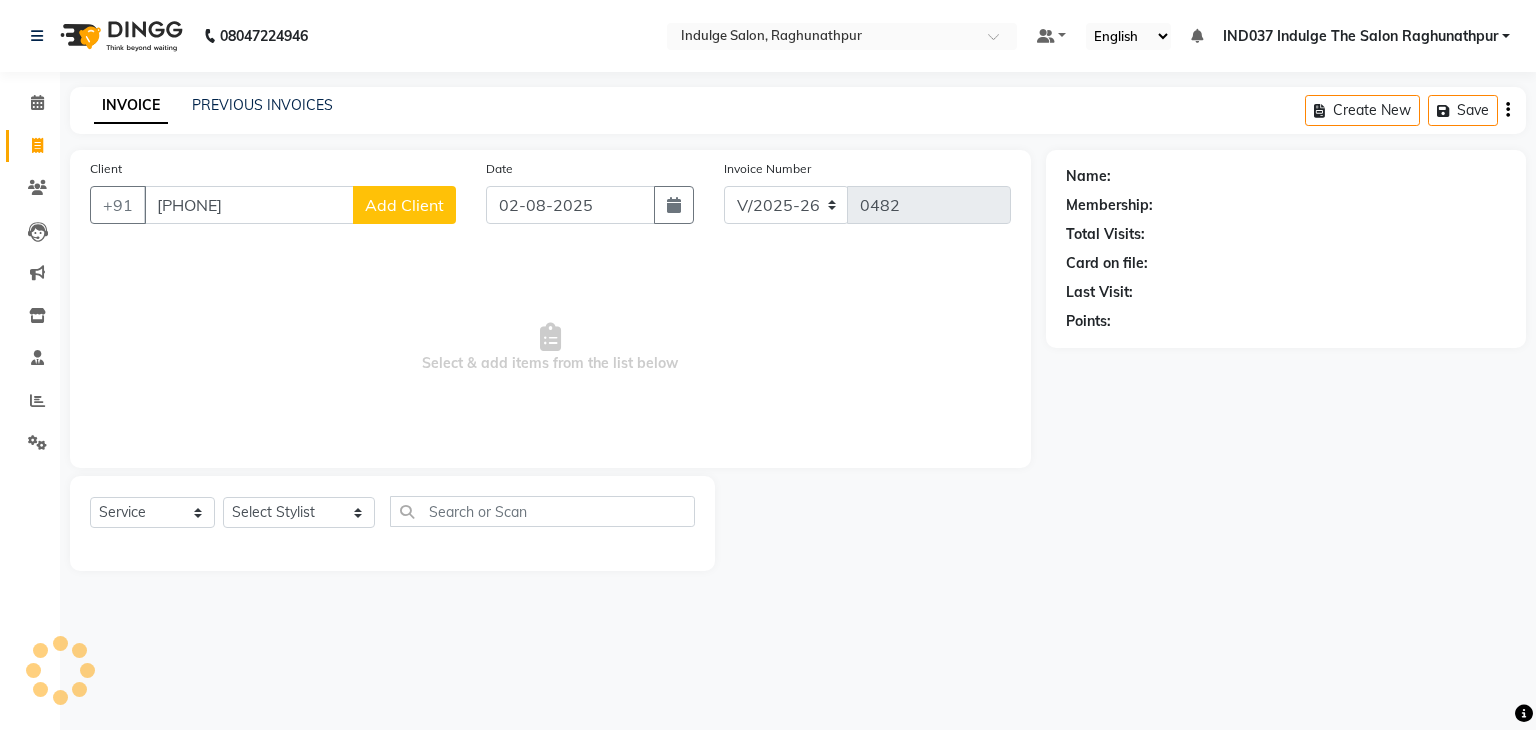 type on "[PHONE]" 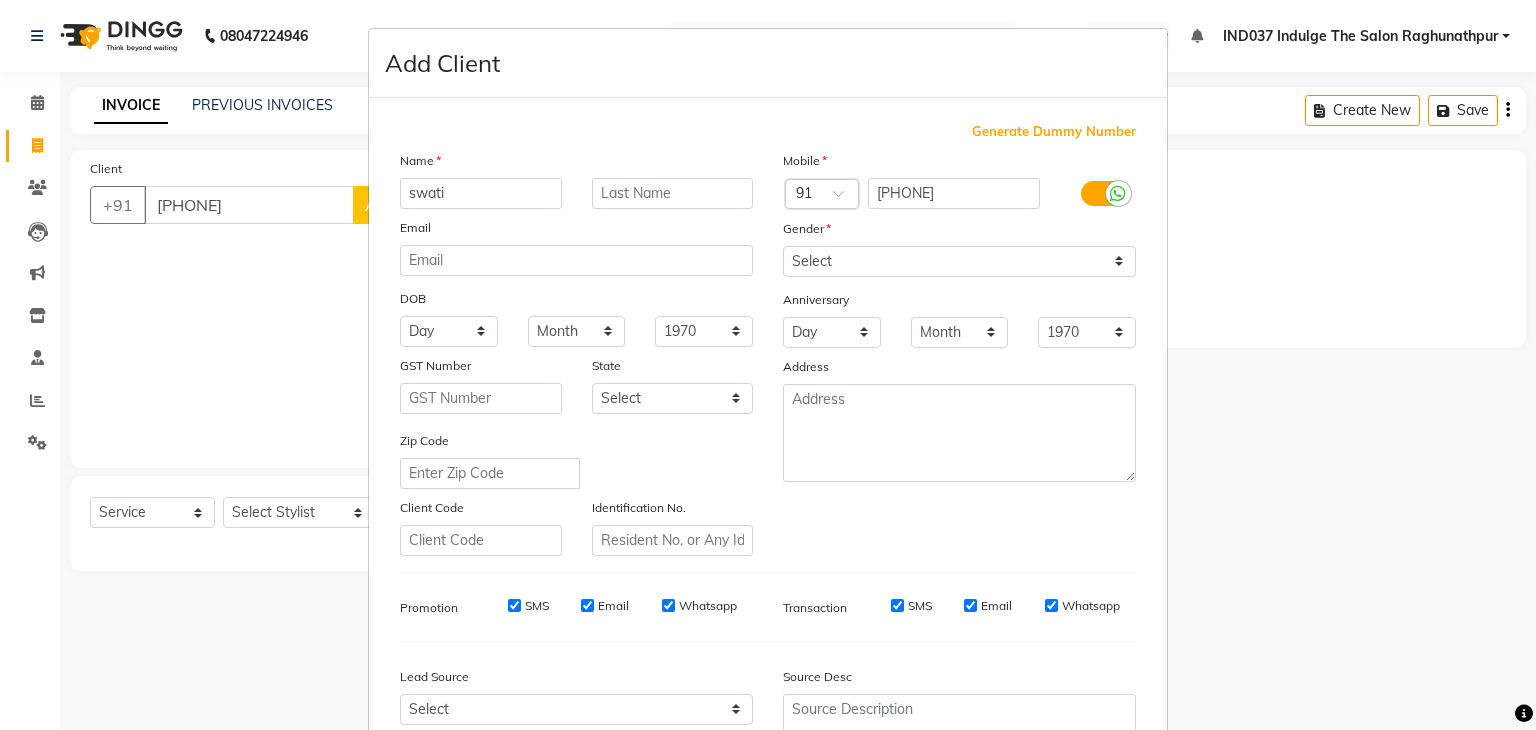 type on "swati" 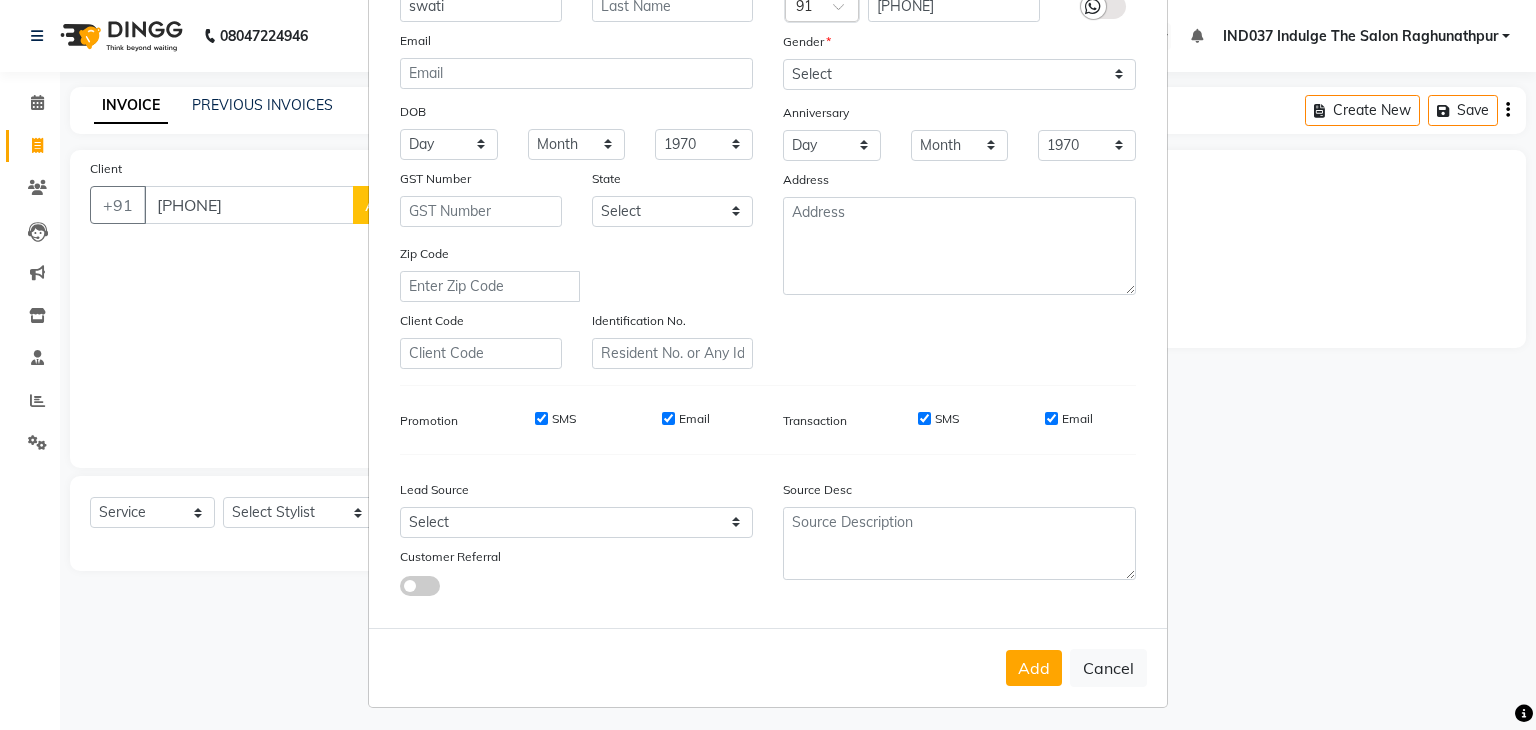 scroll, scrollTop: 188, scrollLeft: 0, axis: vertical 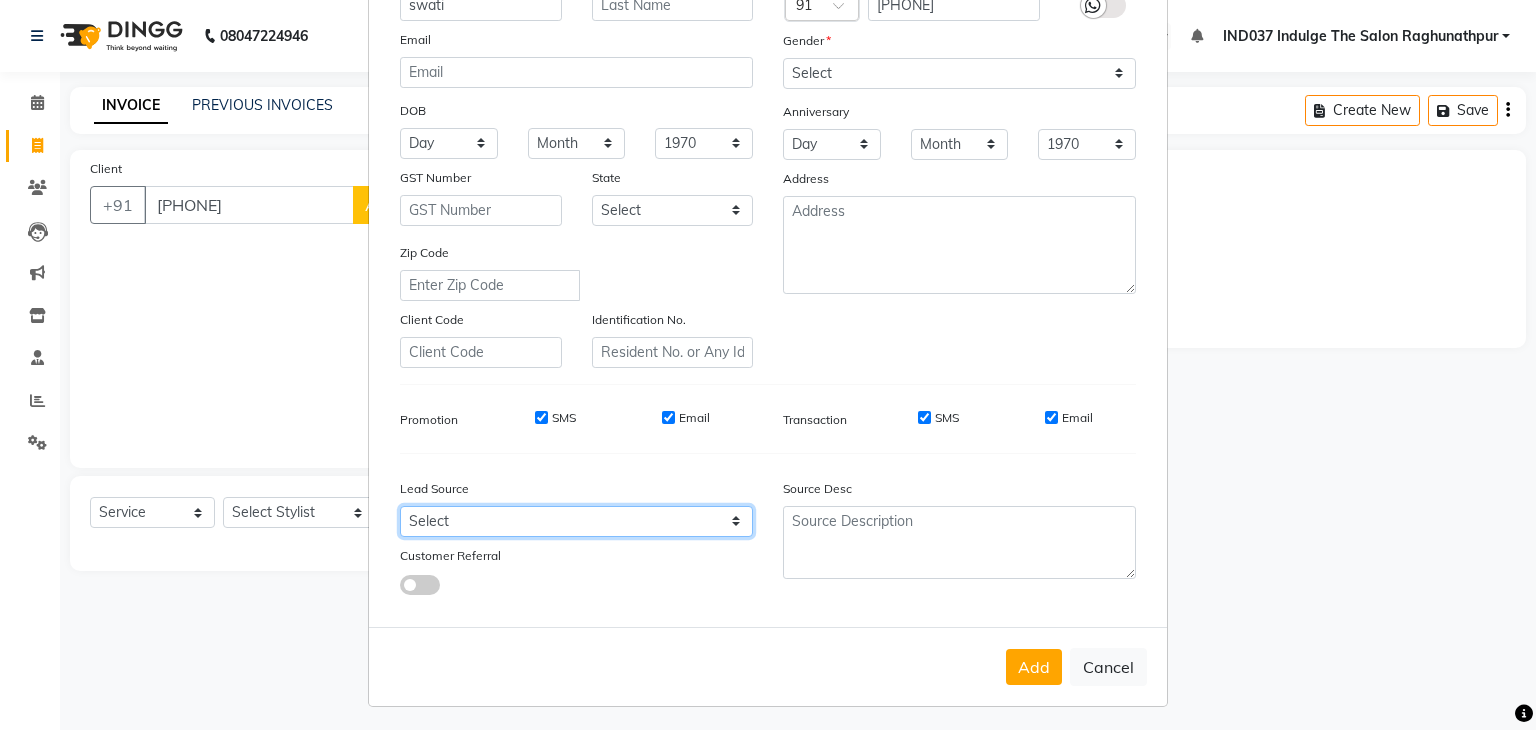click on "Select Walk-in Referral Internet Friend Word of Mouth Advertisement Facebook JustDial Google Other" at bounding box center (576, 521) 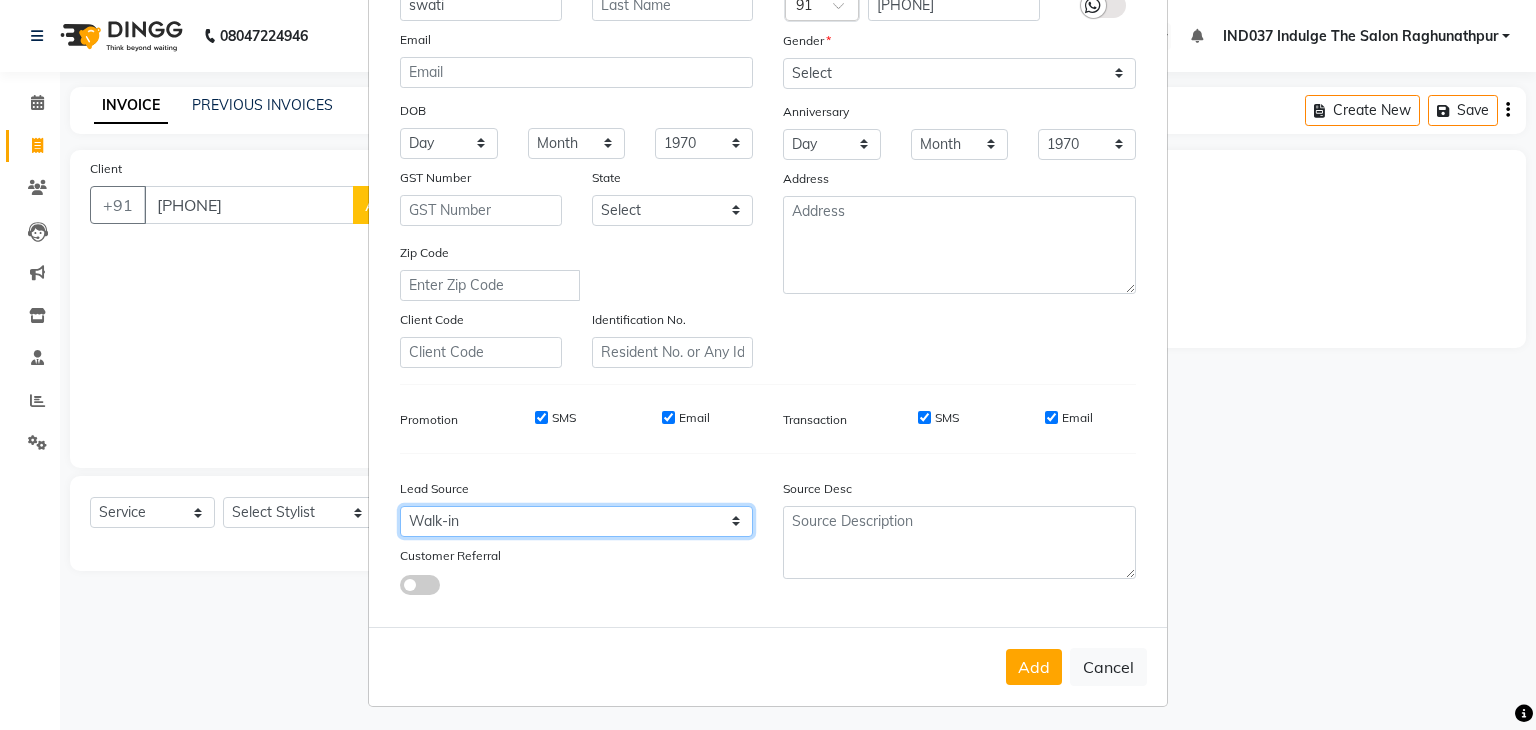 click on "Select Walk-in Referral Internet Friend Word of Mouth Advertisement Facebook JustDial Google Other" at bounding box center (576, 521) 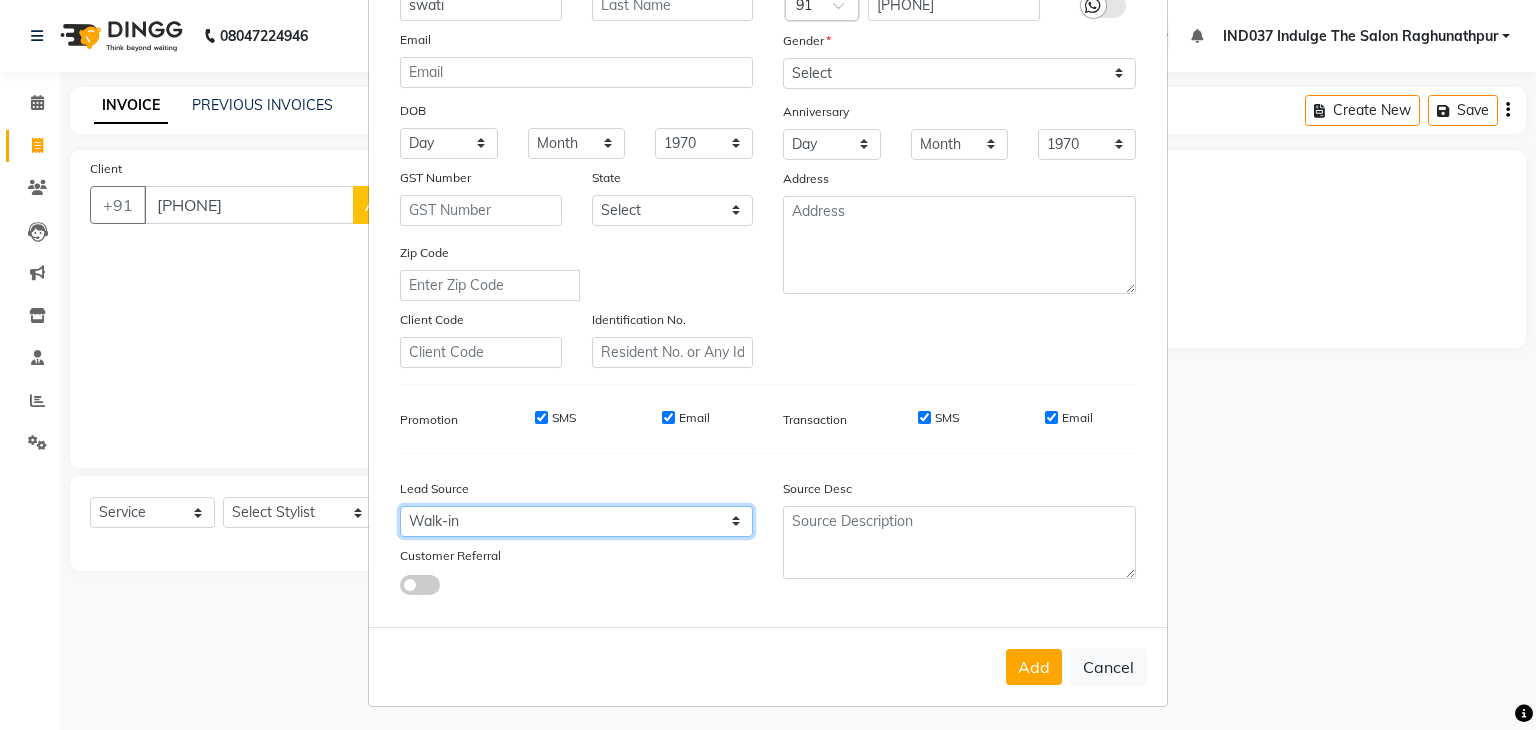 scroll, scrollTop: 0, scrollLeft: 0, axis: both 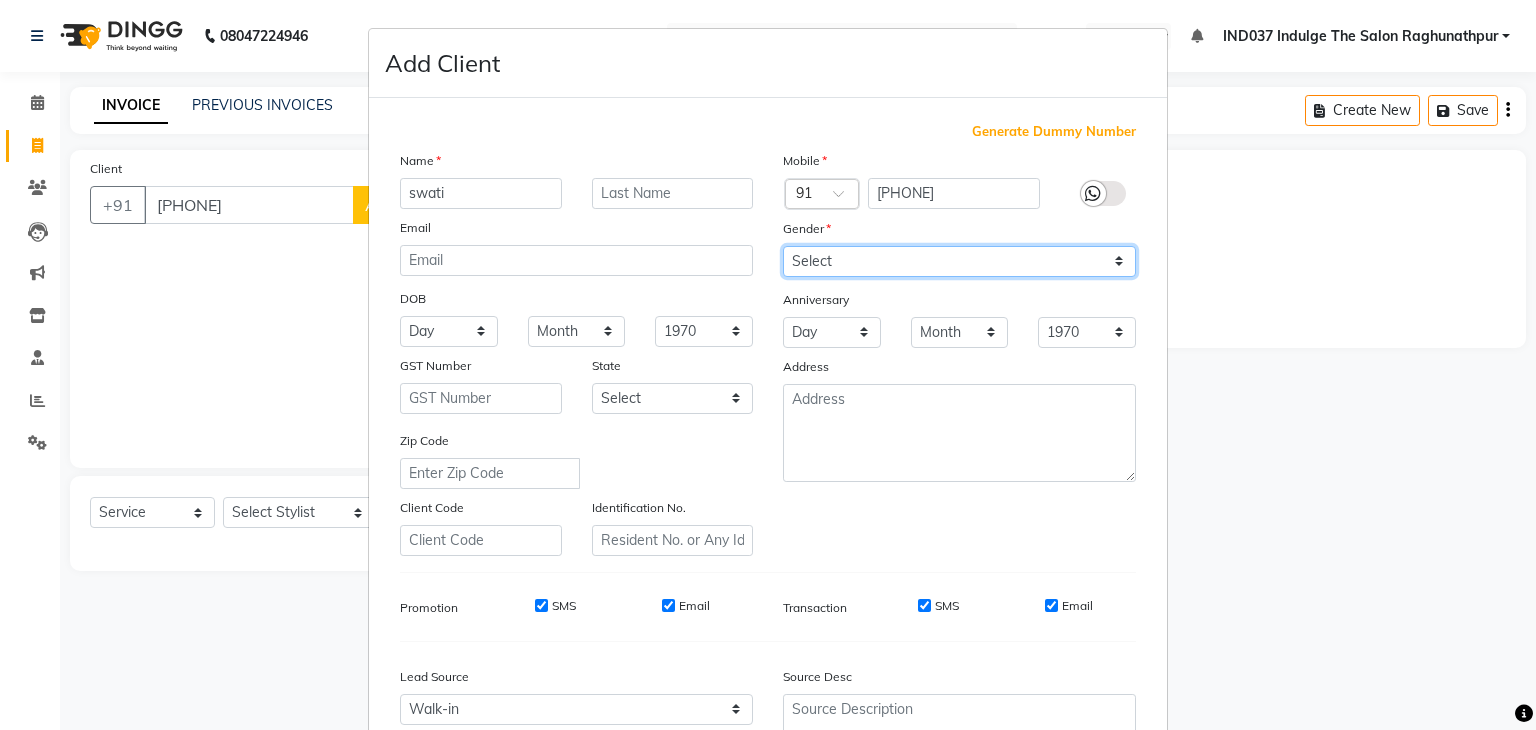 drag, startPoint x: 920, startPoint y: 267, endPoint x: 872, endPoint y: 341, distance: 88.20431 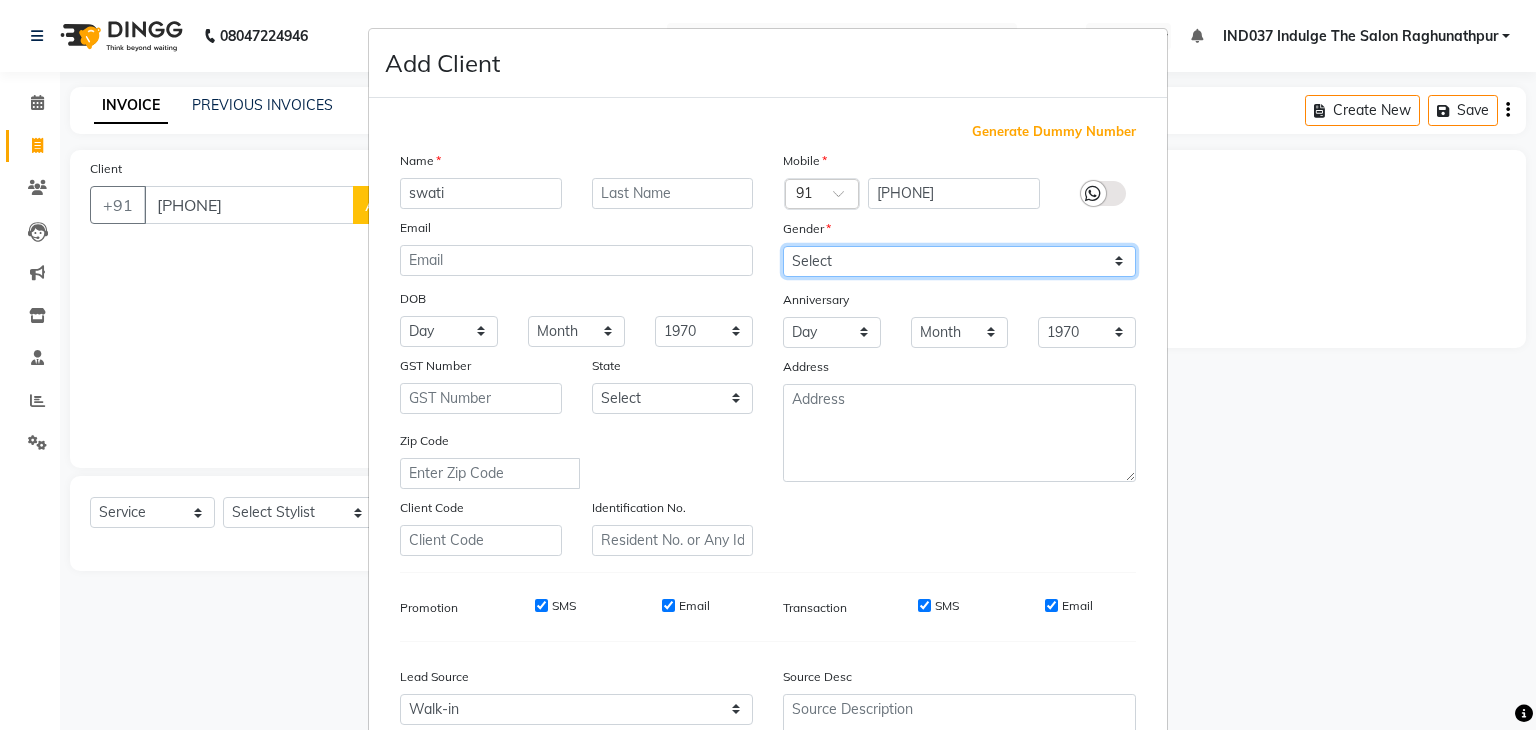 click on "Mobile Country Code × 91 [PHONE] Gender Select Male Female Other Prefer Not To Say Anniversary Day 01 02 03 04 05 06 07 08 09 10 11 12 13 14 15 16 17 18 19 20 21 22 23 24 25 26 27 28 29 30 31 Month January February March April May June July August September October November December 1970 1971 1972 1973 1974 1975 1976 1977 1978 1979 1980 1981 1982 1983 1984 1985 1986 1987 1988 1989 1990 1991 1992 1993 1994 1995 1996 1997 1998 1999 2000 2001 2002 2003 2004 2005 2006 2007 2008 2009 2010 2011 2012 2013 2014 2015 2016 2017 2018 2019 2020 2021 2022 2023 2024 2025 Address" at bounding box center (959, 353) 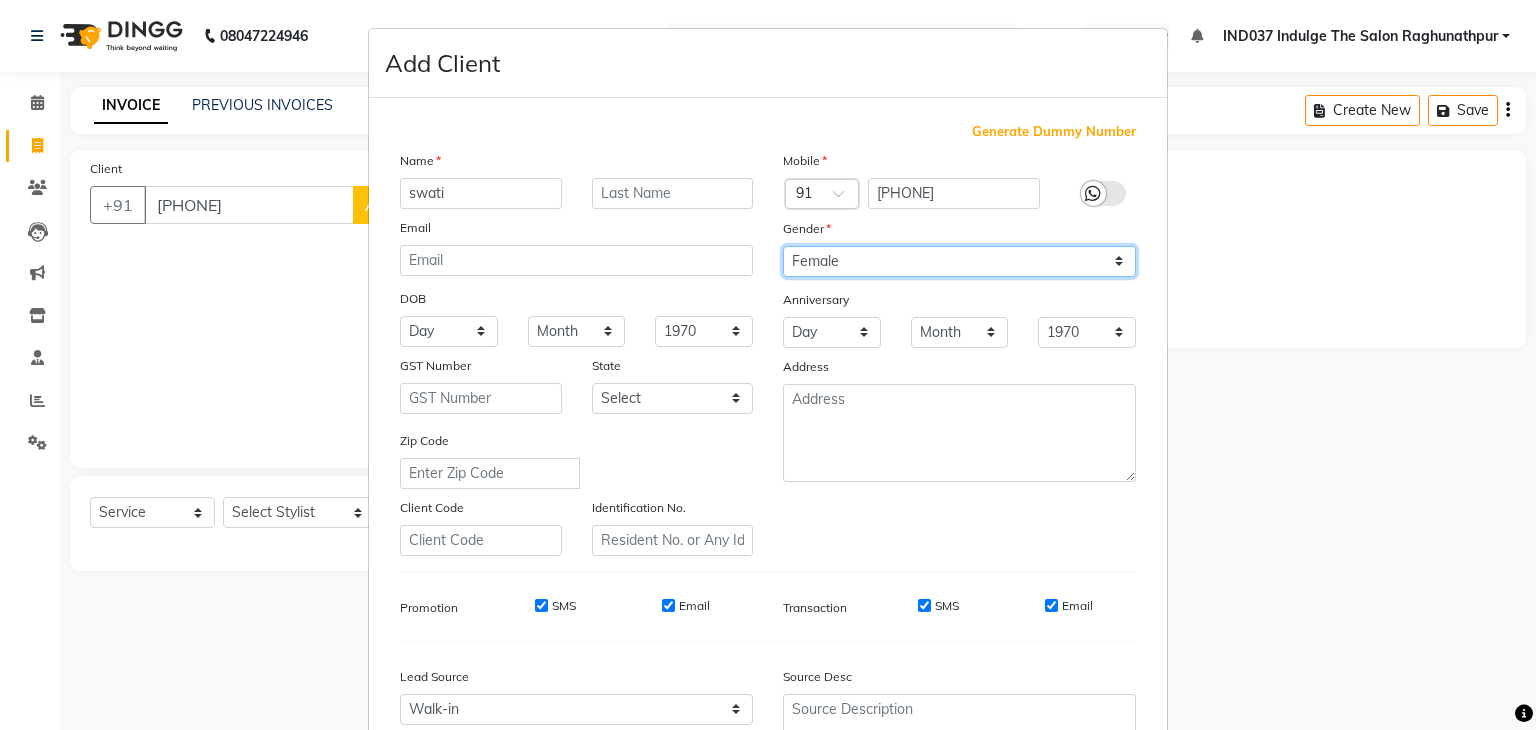 click on "Select Male Female Other Prefer Not To Say" at bounding box center [959, 261] 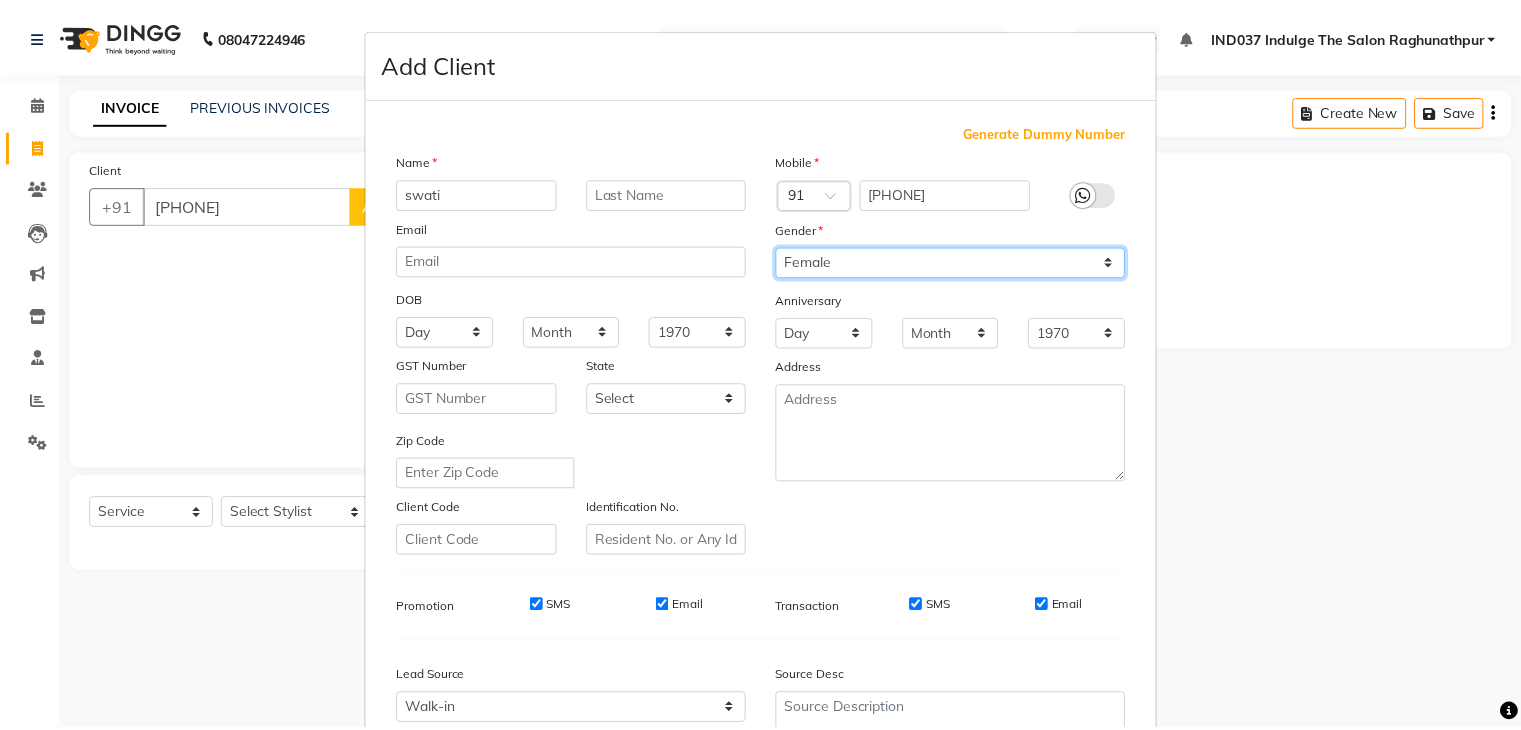 scroll, scrollTop: 203, scrollLeft: 0, axis: vertical 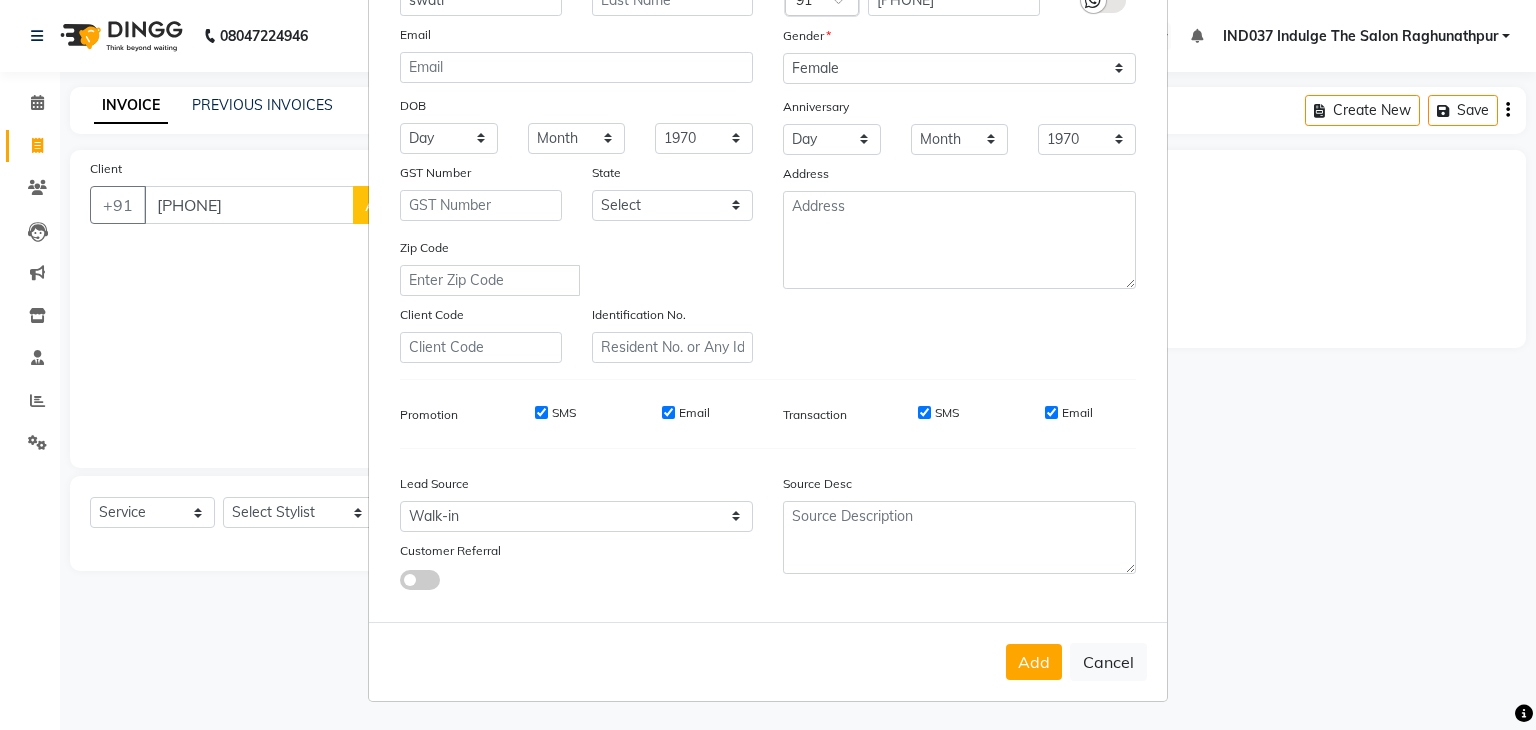 click on "Add   Cancel" at bounding box center (768, 661) 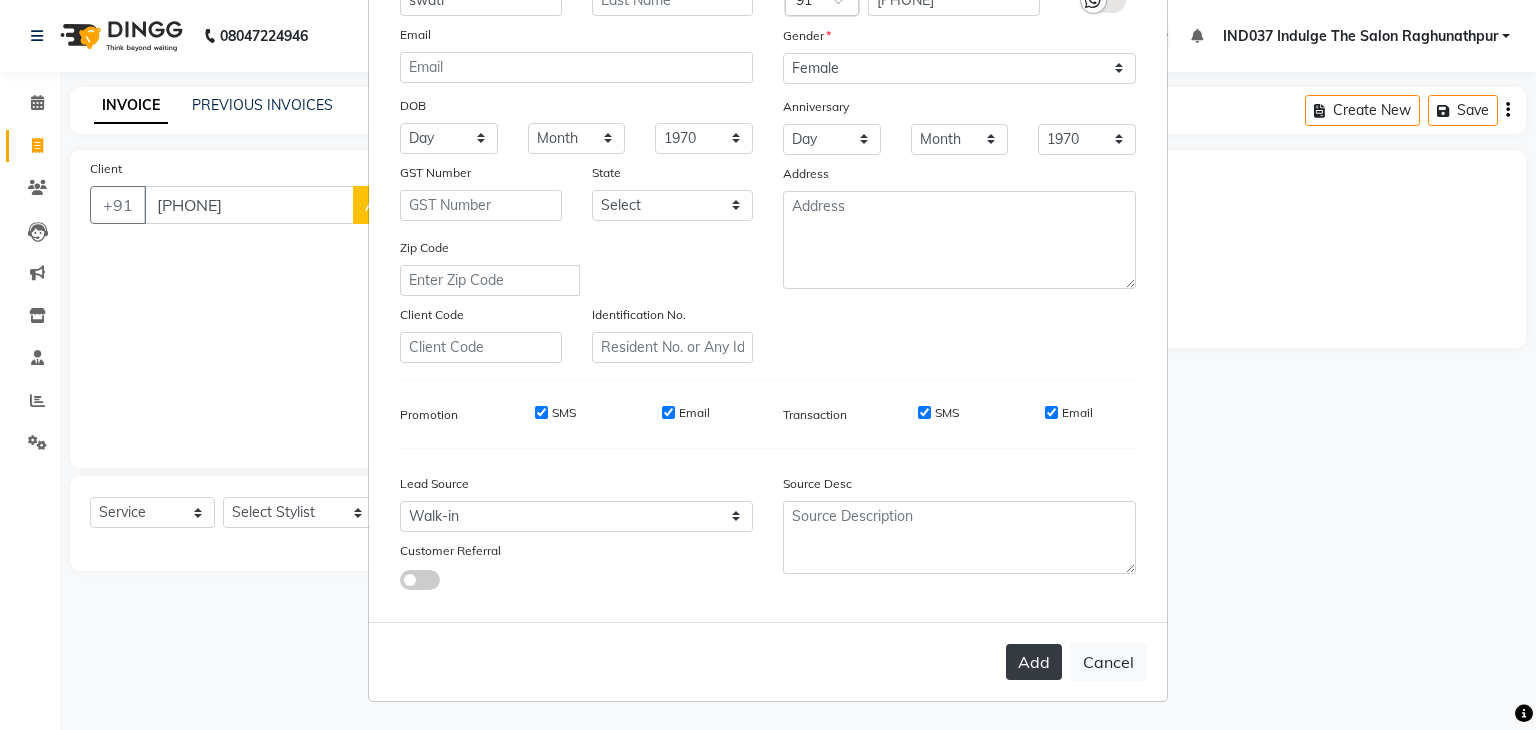 click on "Add" at bounding box center (1034, 662) 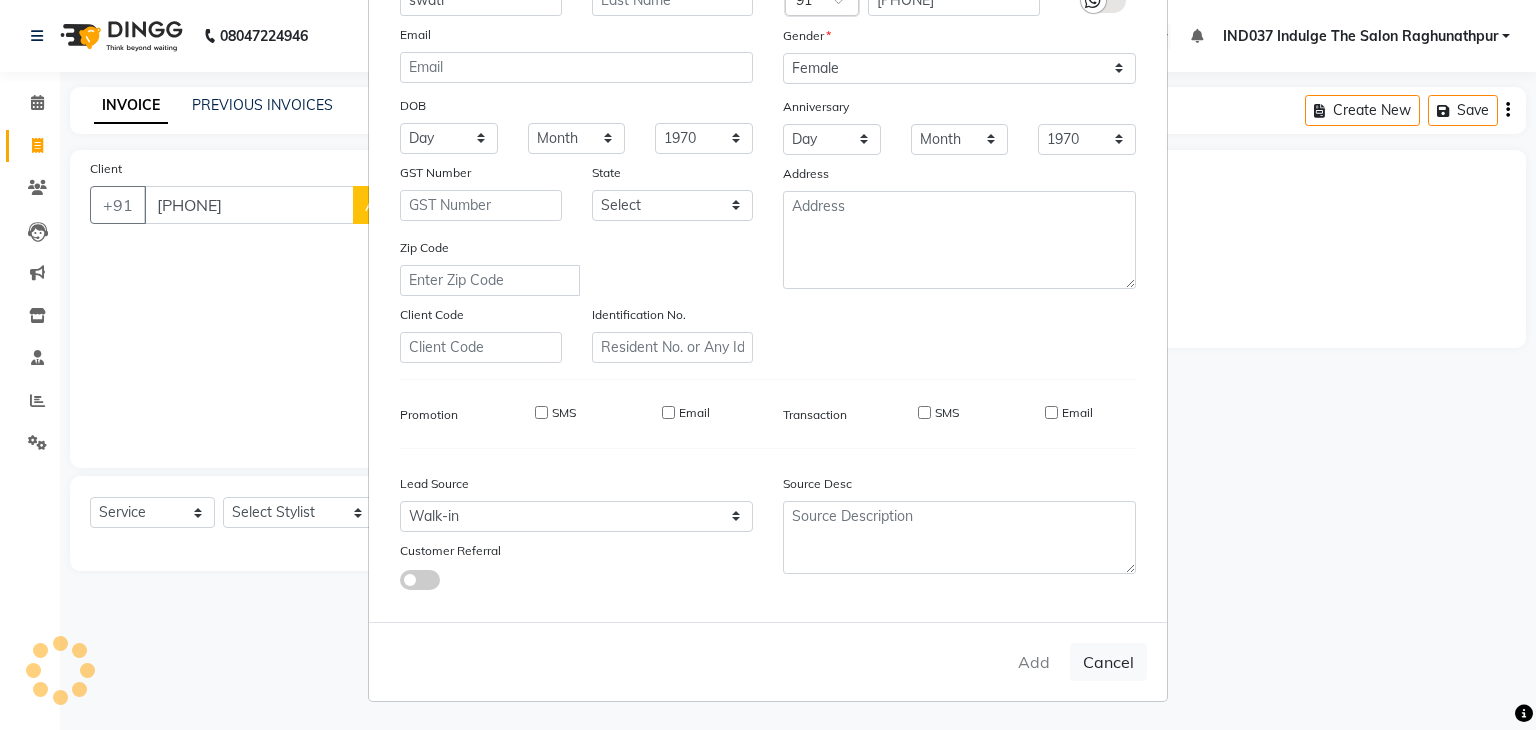 type 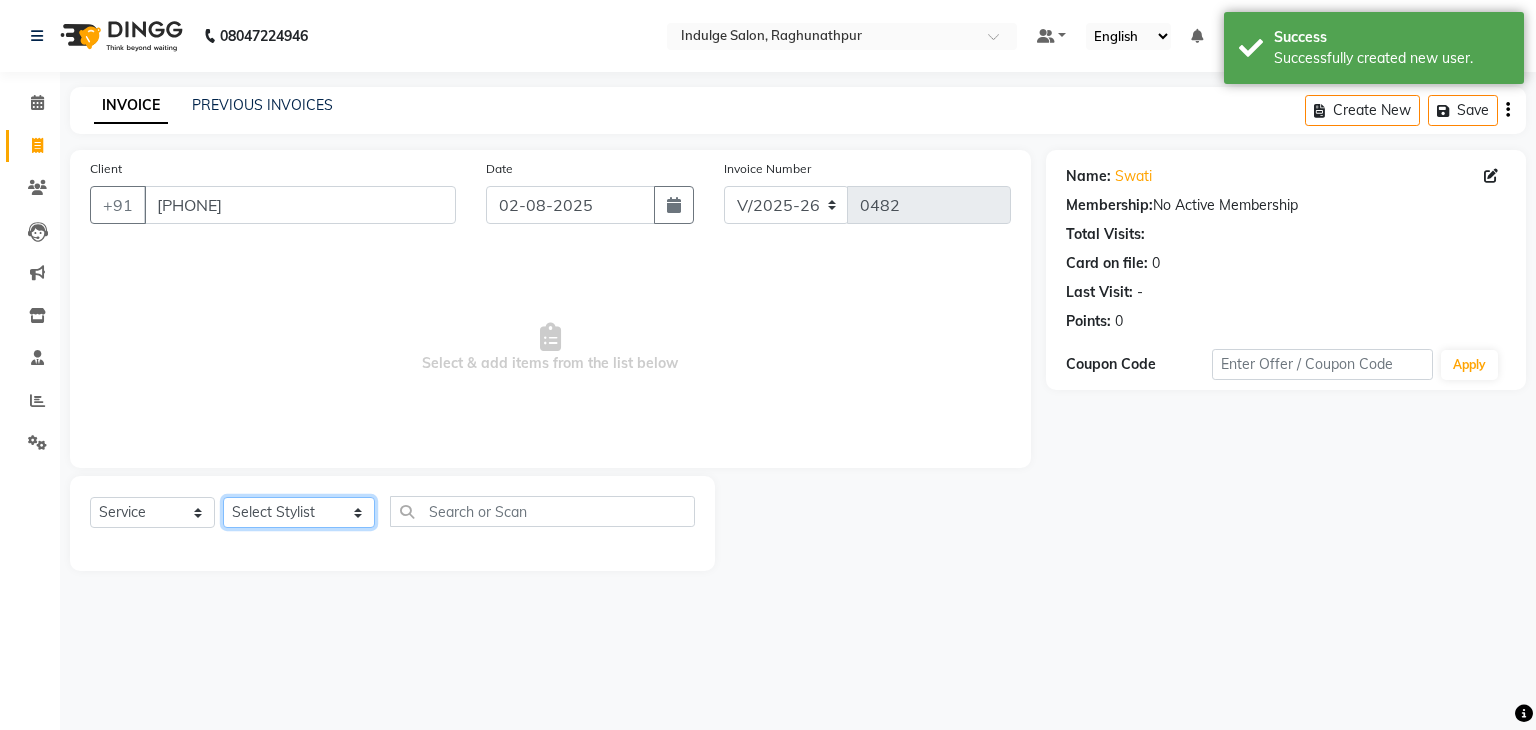 click on "Select Stylist Amir Ethan Happy IND037 Indulge The Salon Raghunathpur kartikey Nazia partha Rehan Roshan Sameer  shivangi  SWATI" 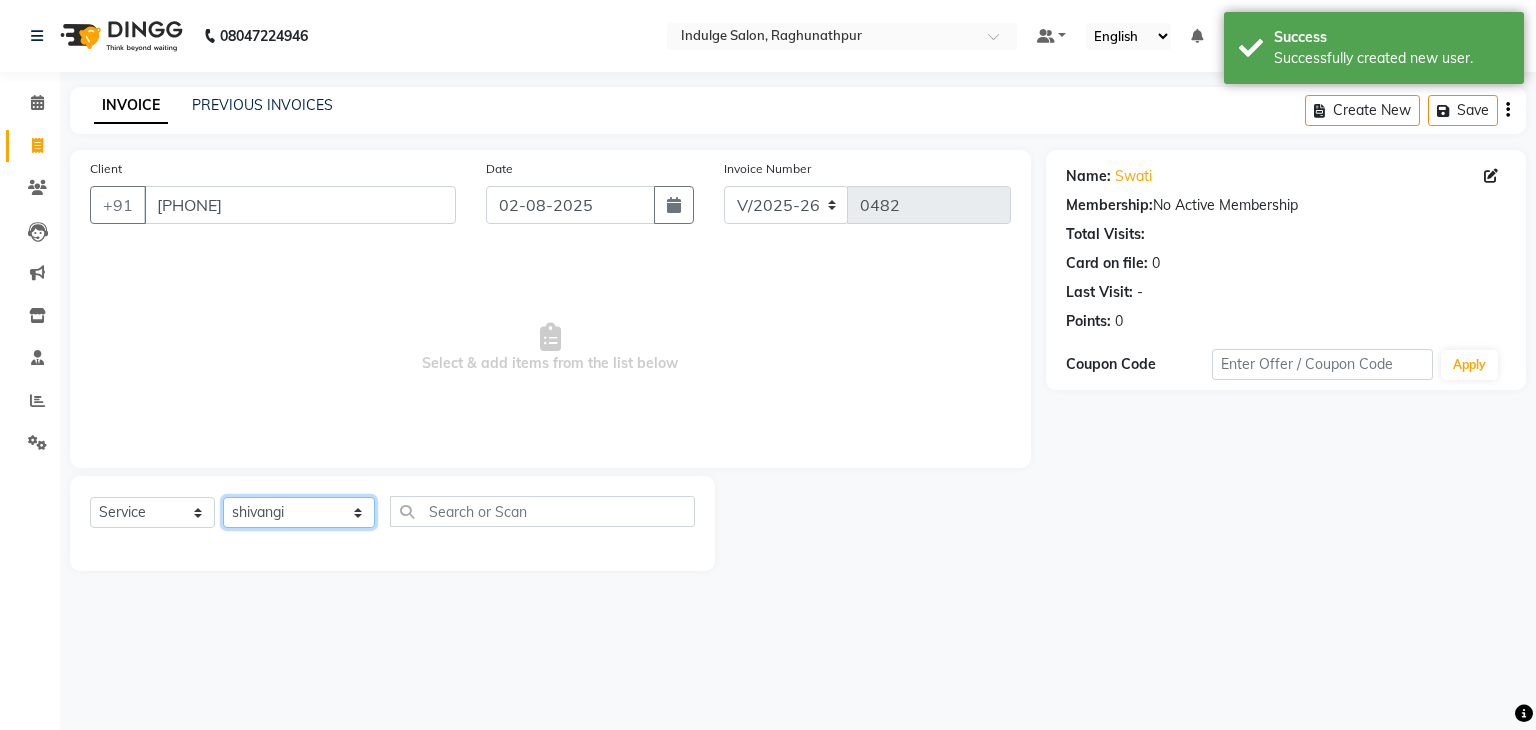 click on "Select Stylist Amir Ethan Happy IND037 Indulge The Salon Raghunathpur kartikey Nazia partha Rehan Roshan Sameer  shivangi  SWATI" 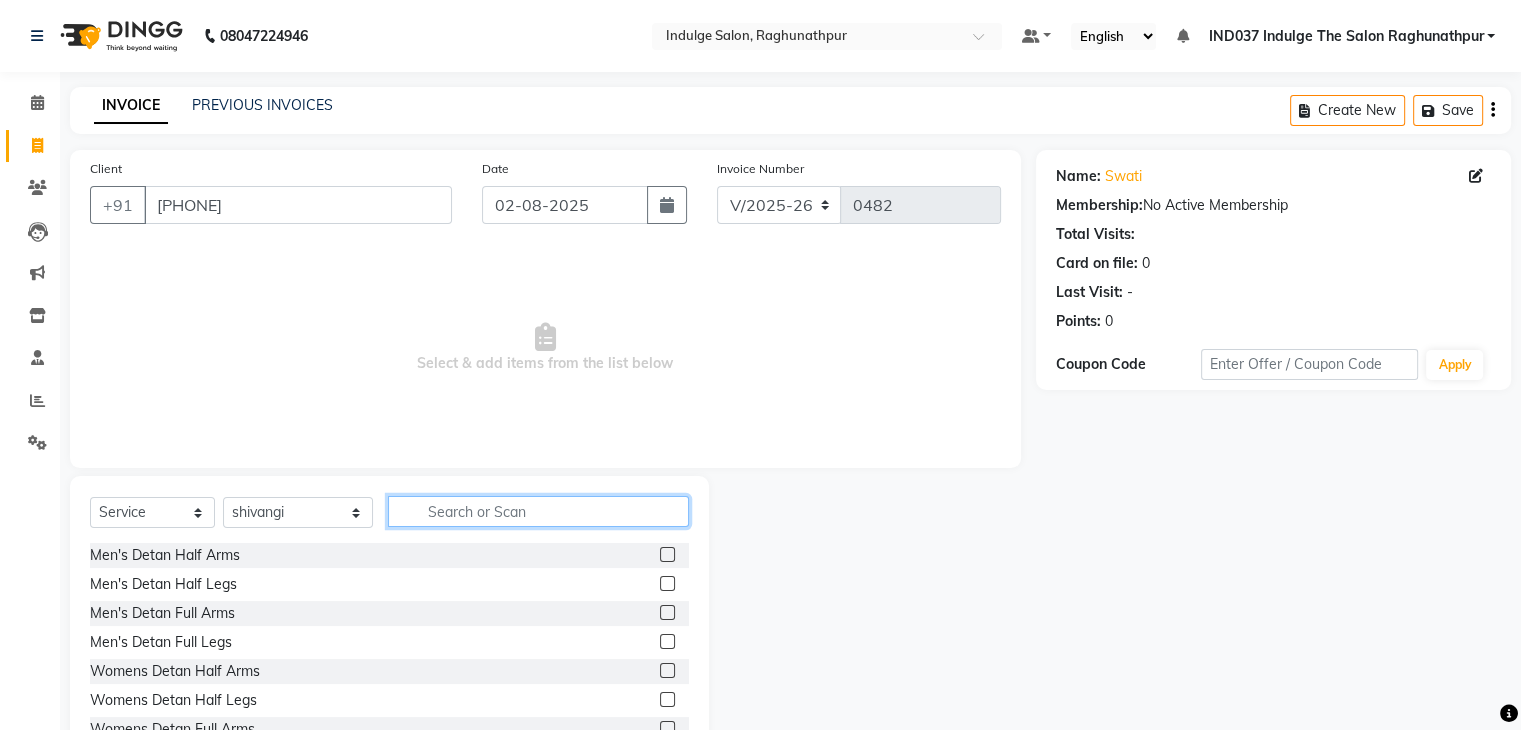 click 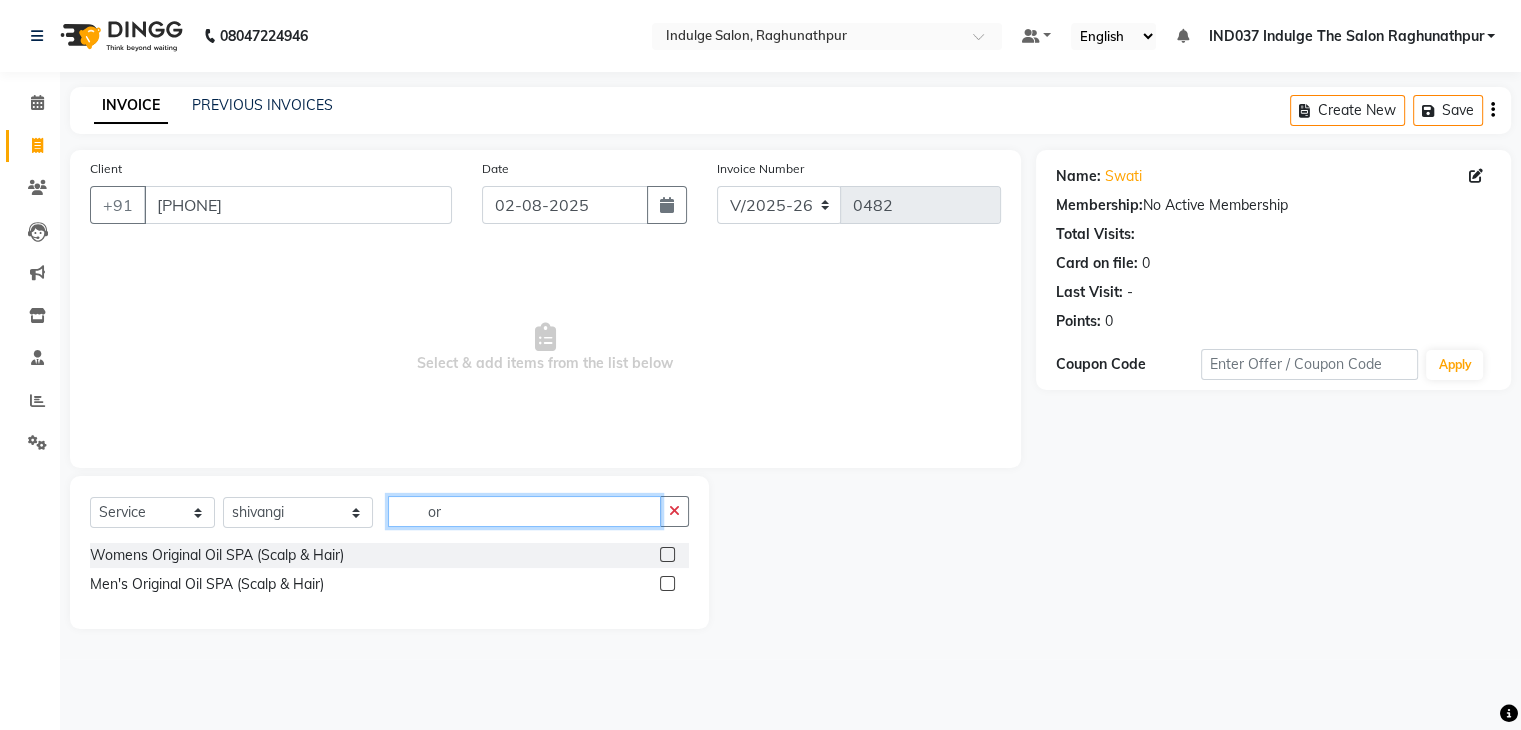 type on "o" 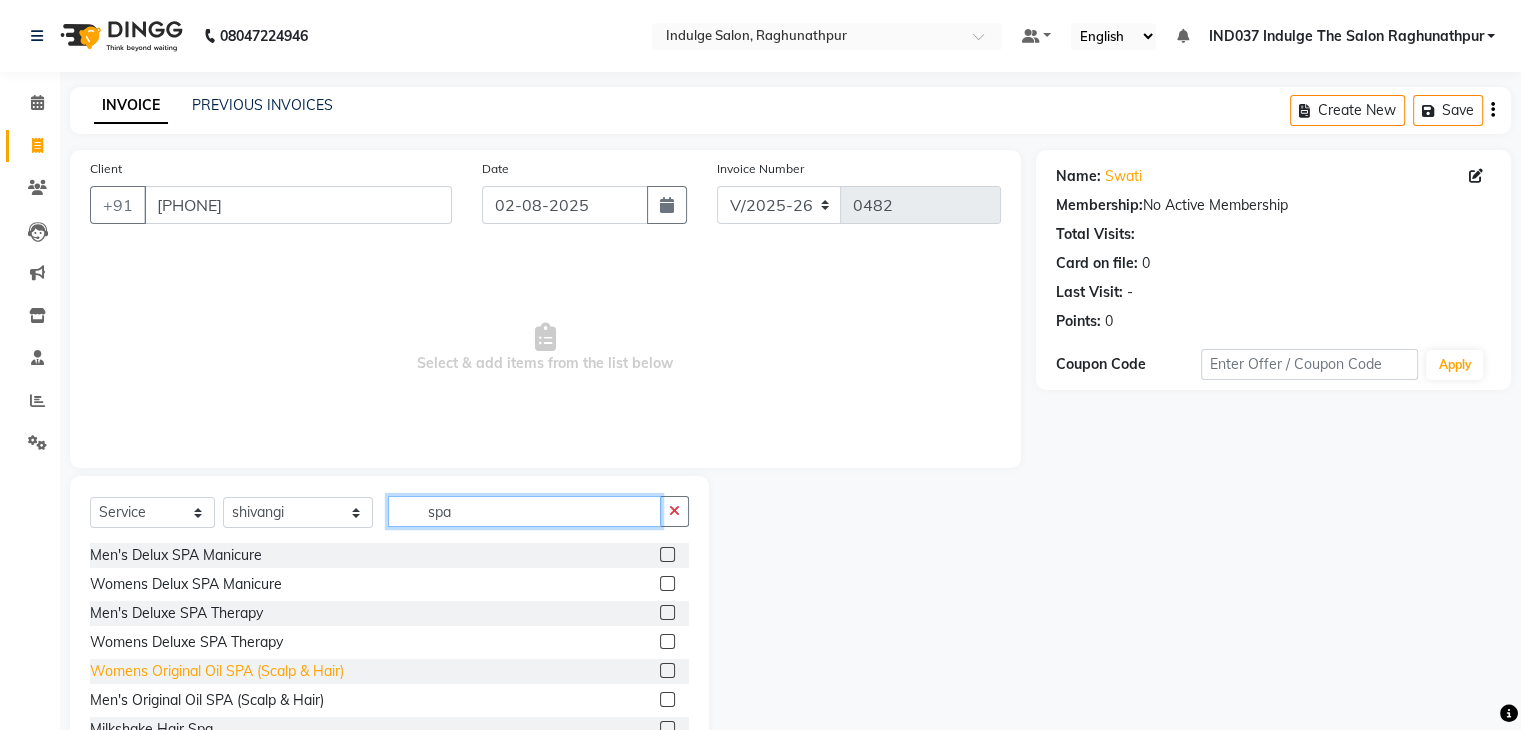 type on "spa" 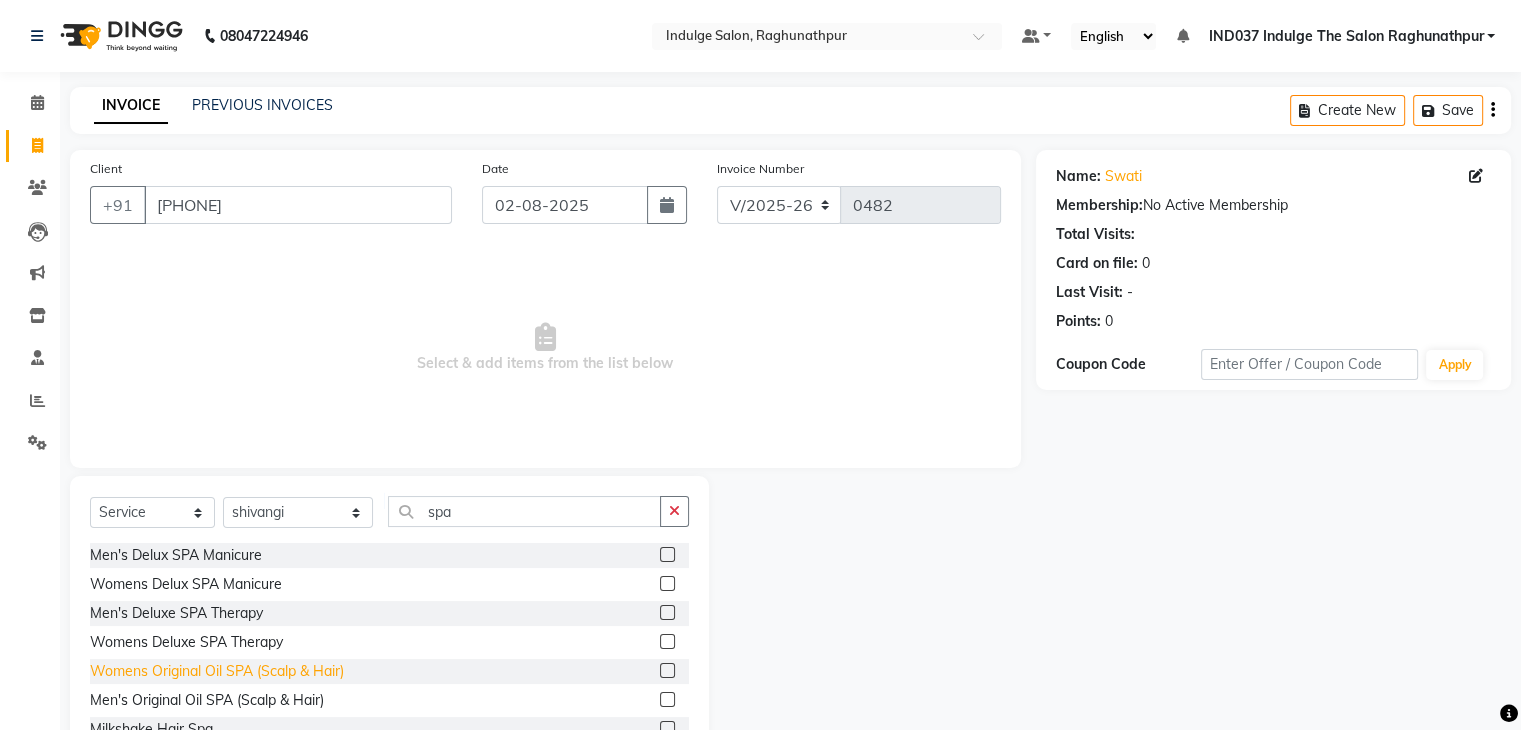 click on "Womens Original Oil SPA (Scalp & Hair)" 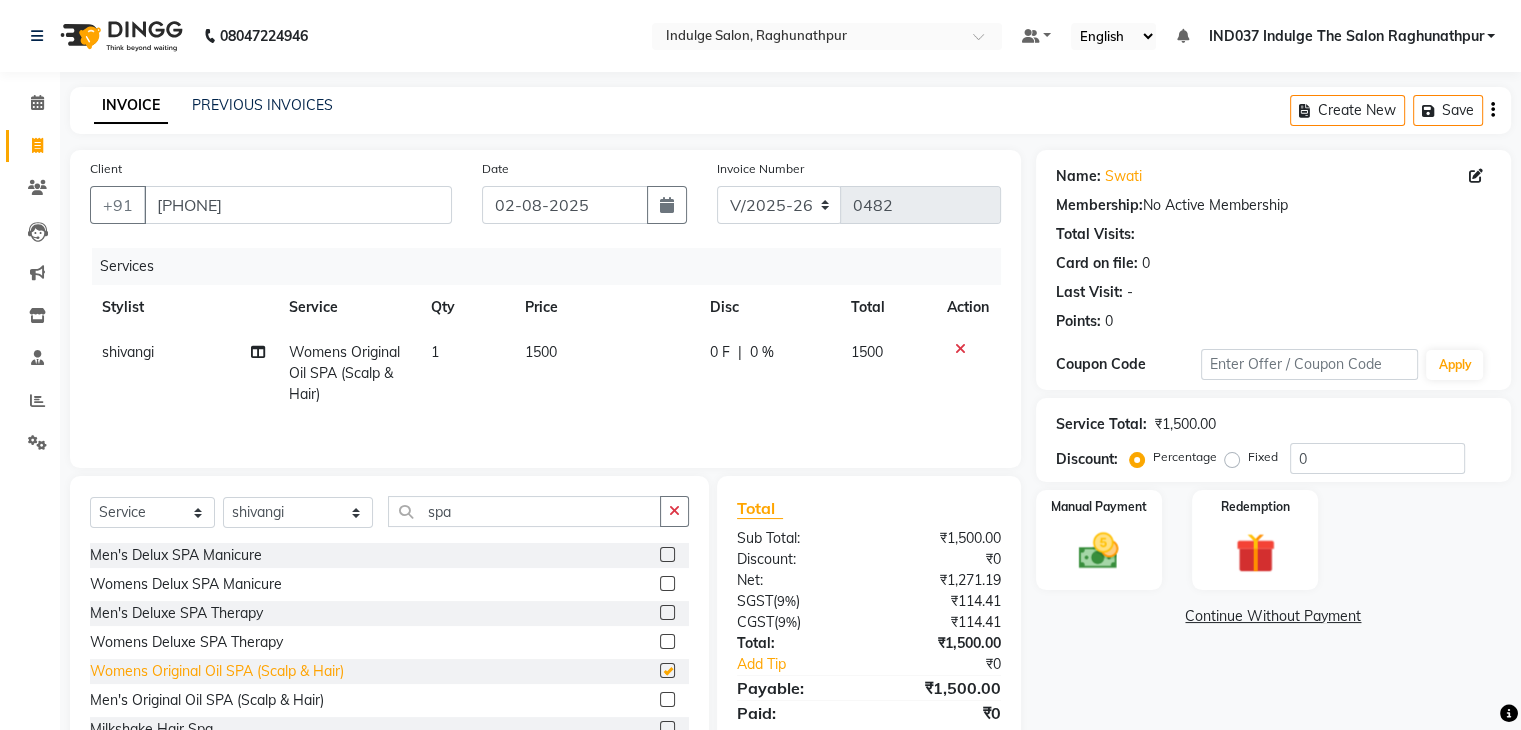 checkbox on "false" 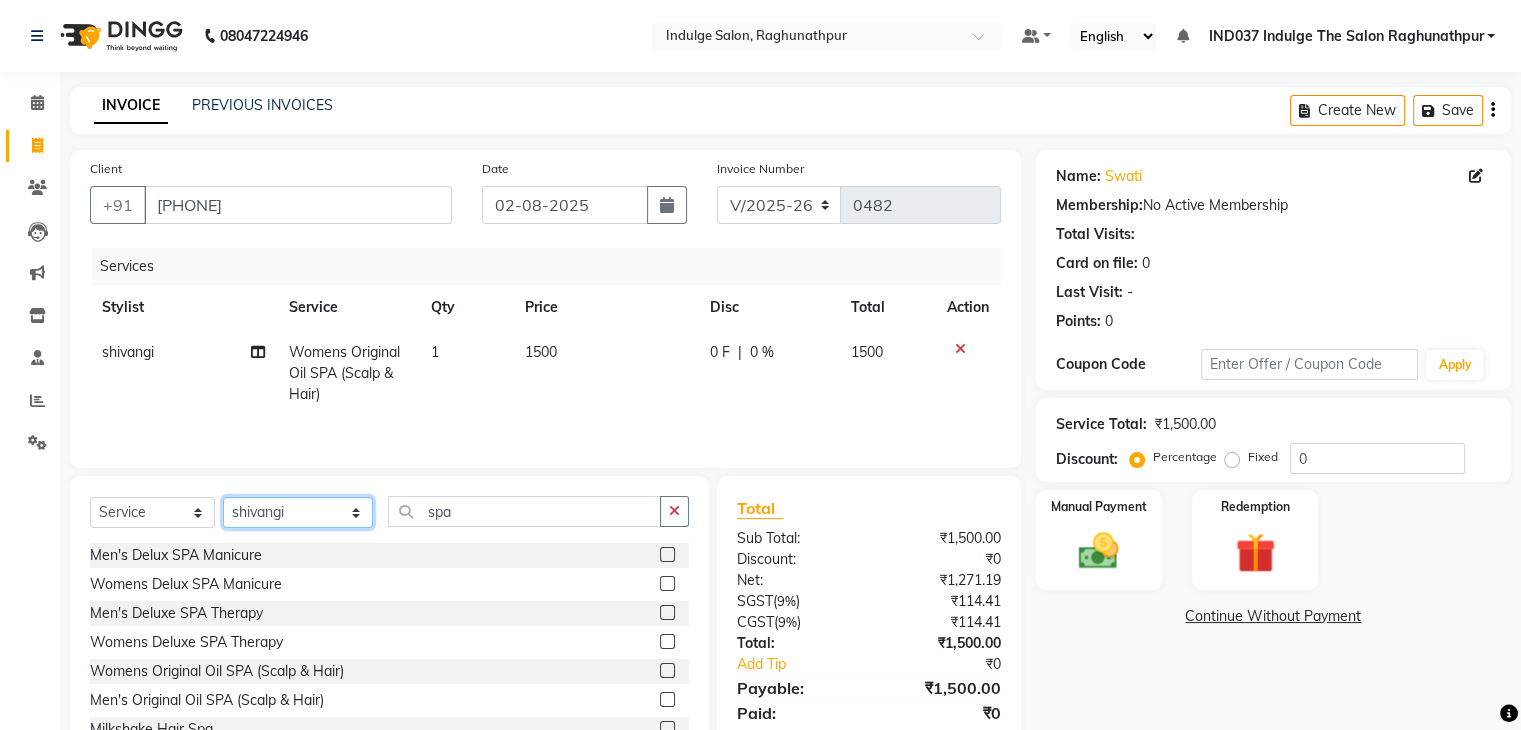 click on "Select Stylist Amir Ethan Happy IND037 Indulge The Salon Raghunathpur kartikey Nazia partha Rehan Roshan Sameer  shivangi  SWATI" 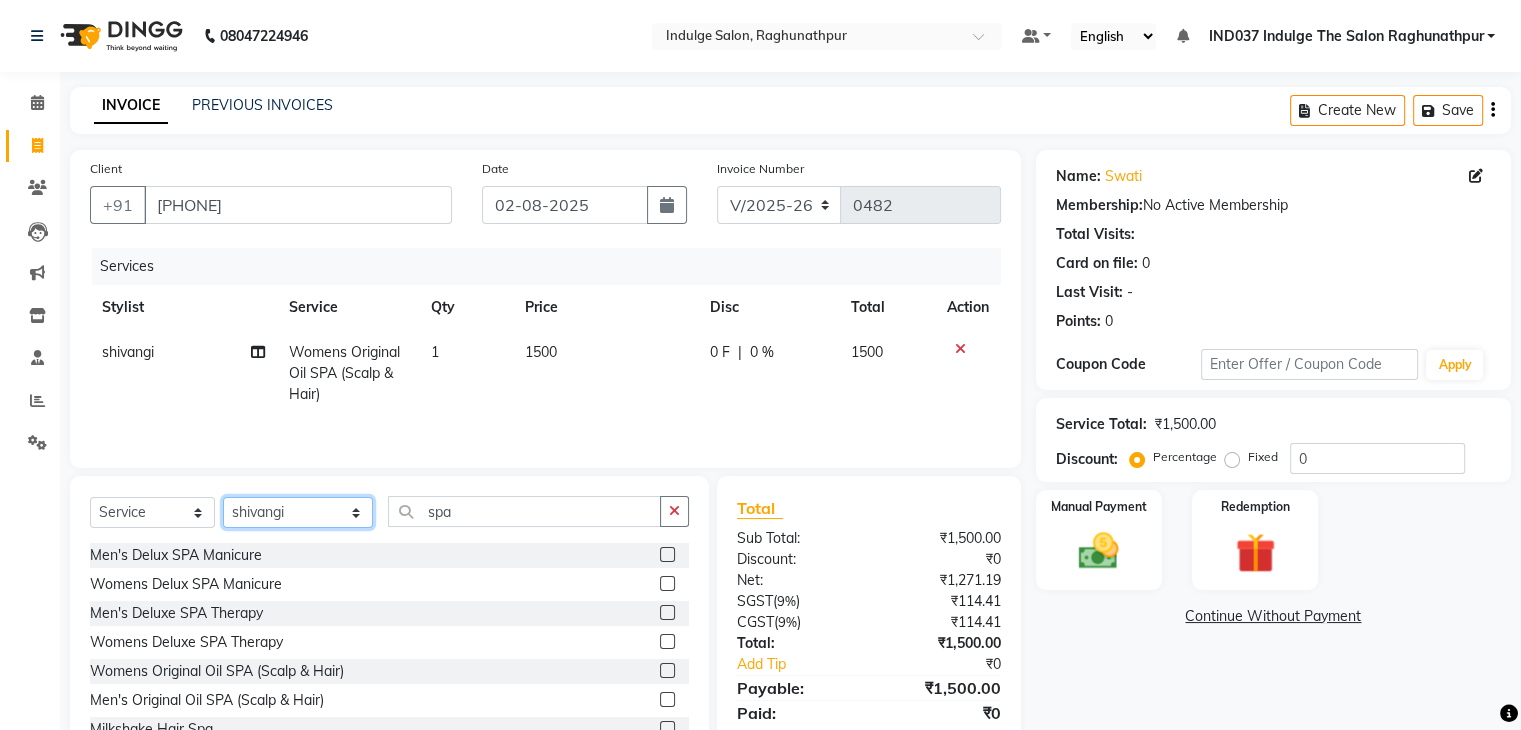 select on "66312" 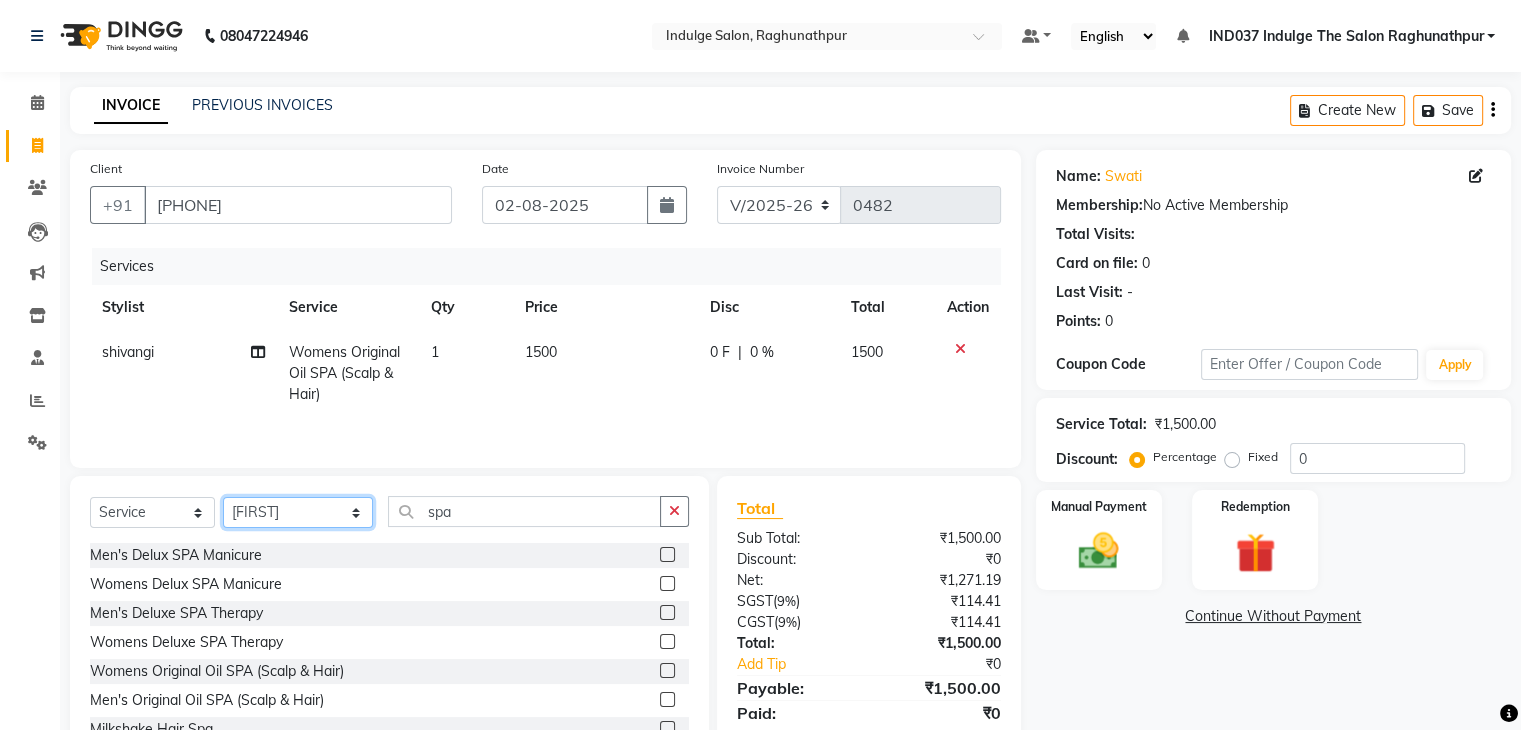 click on "Select Stylist Amir Ethan Happy IND037 Indulge The Salon Raghunathpur kartikey Nazia partha Rehan Roshan Sameer  shivangi  SWATI" 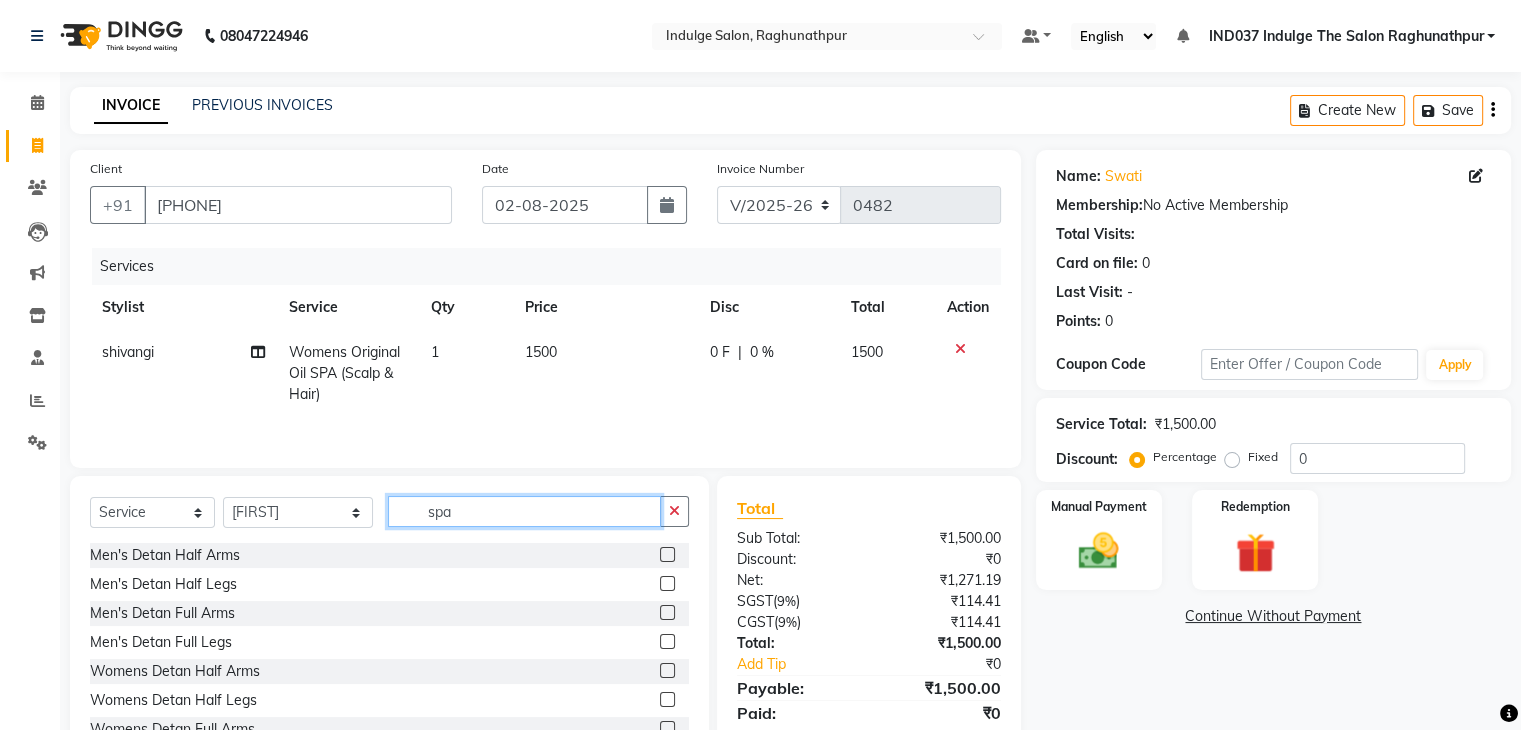 click on "spa" 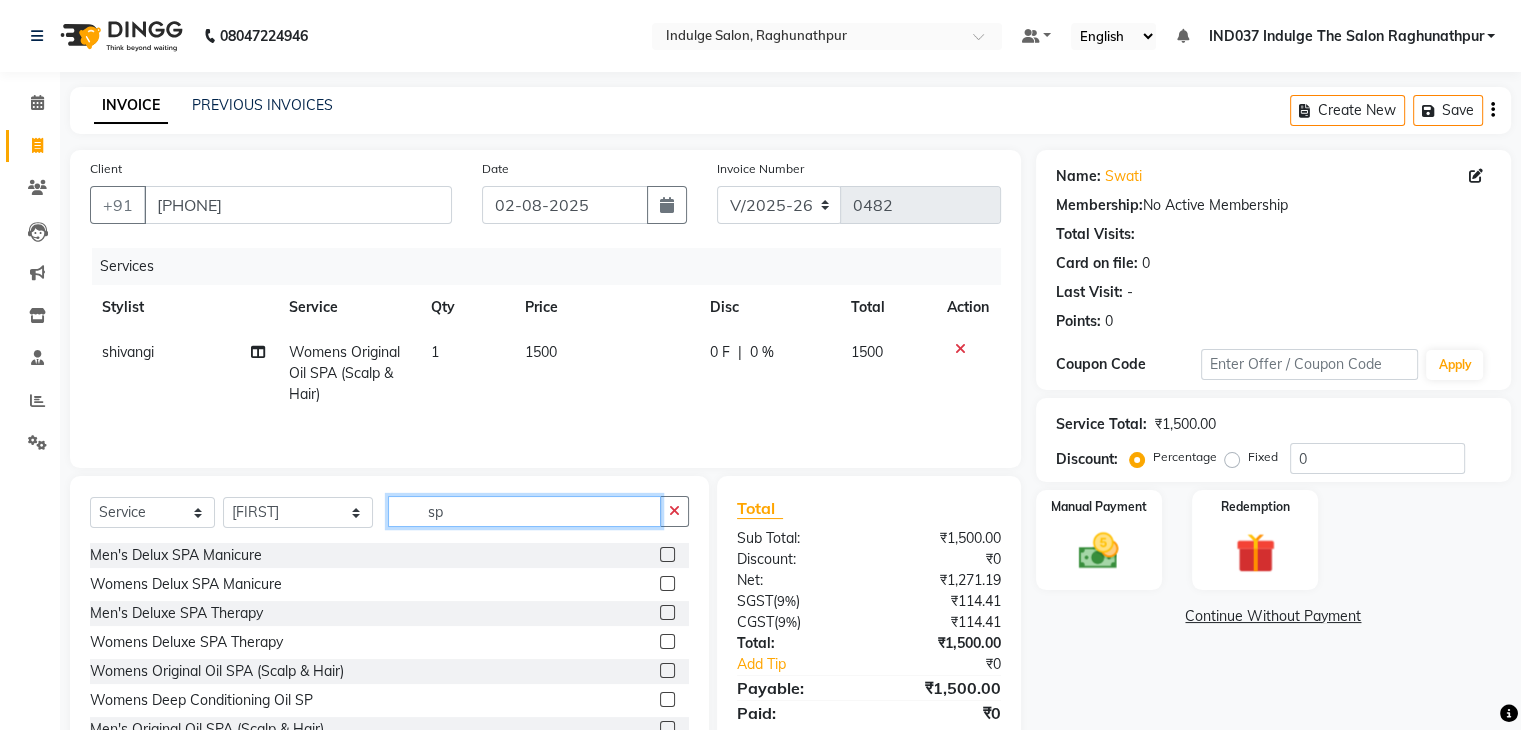 type on "s" 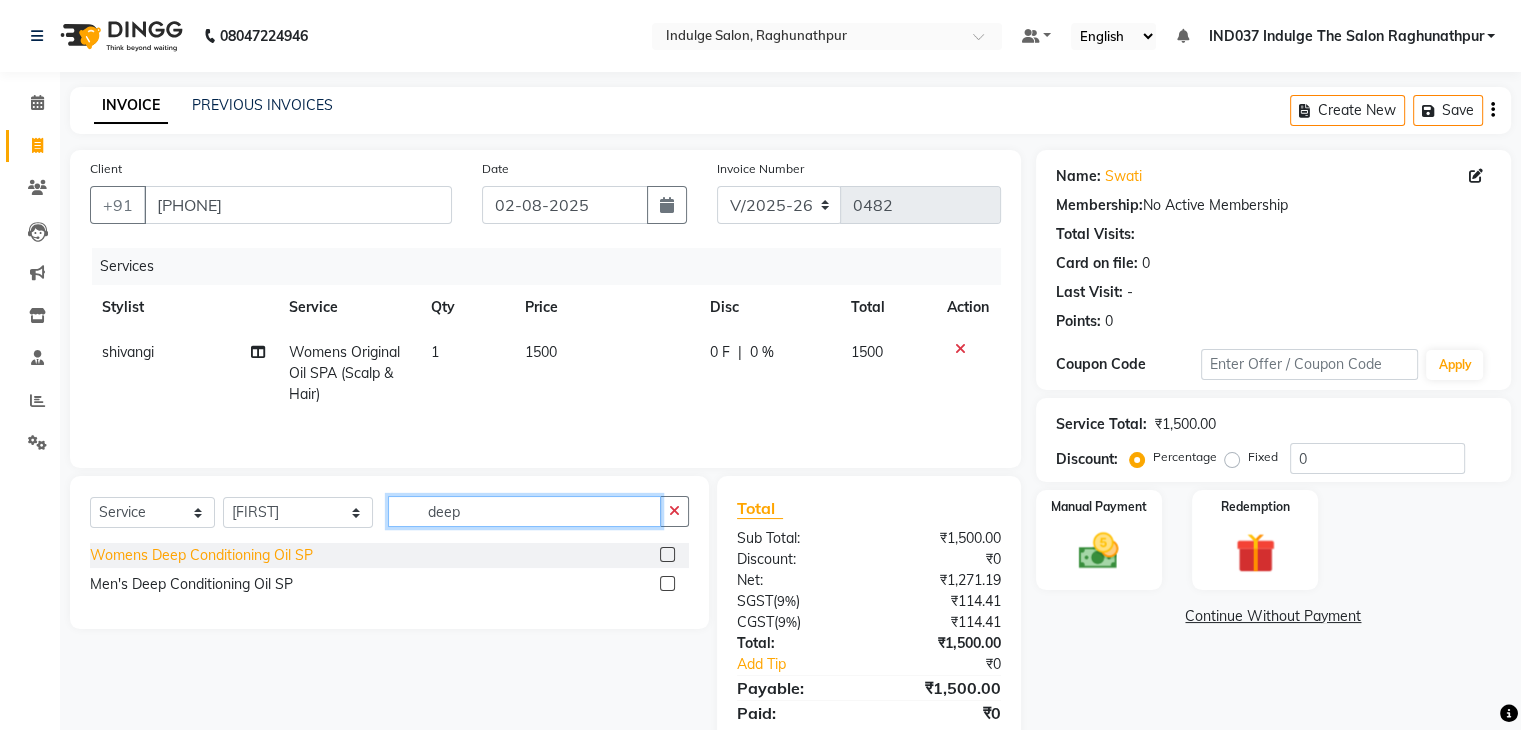 type on "deep" 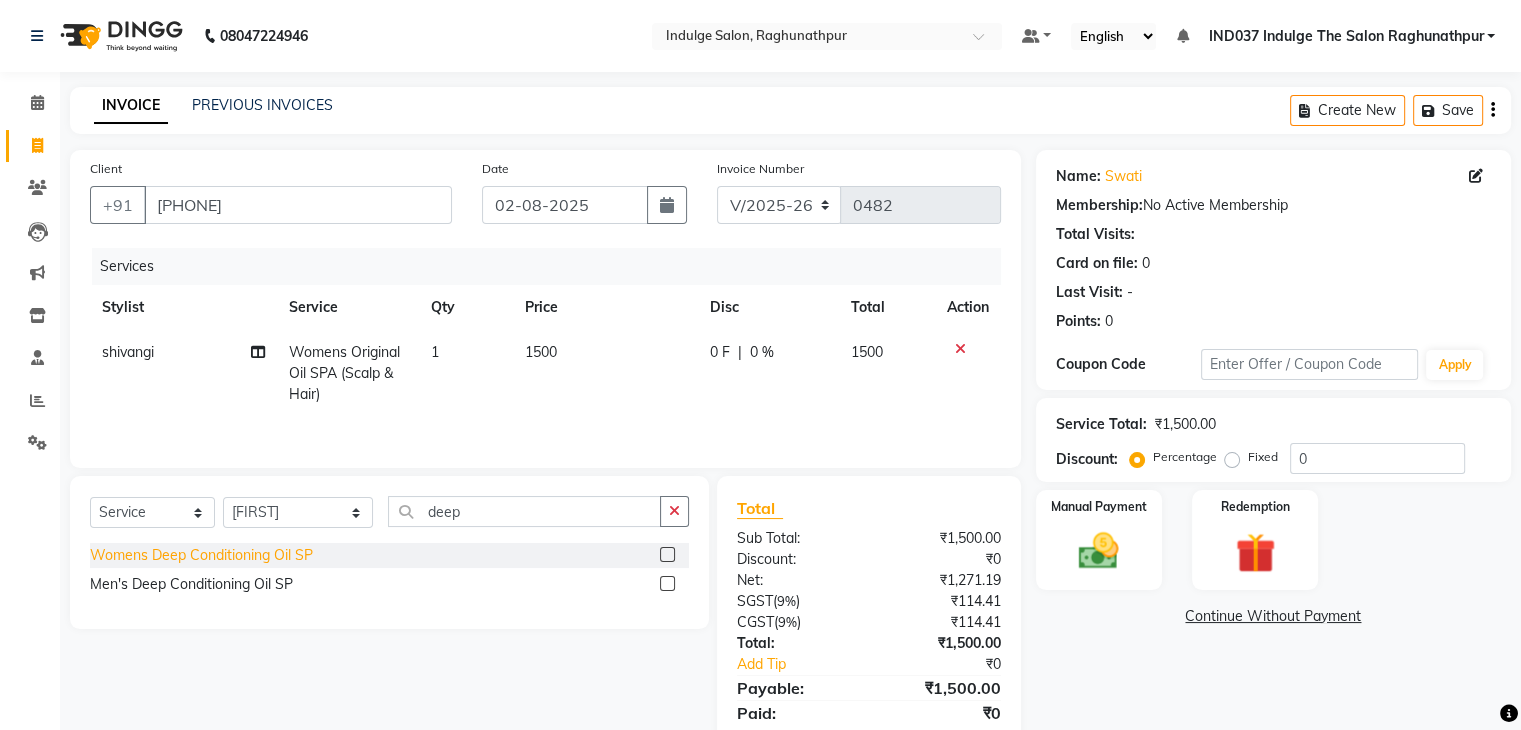click on "Womens Deep Conditioning Oil SP" 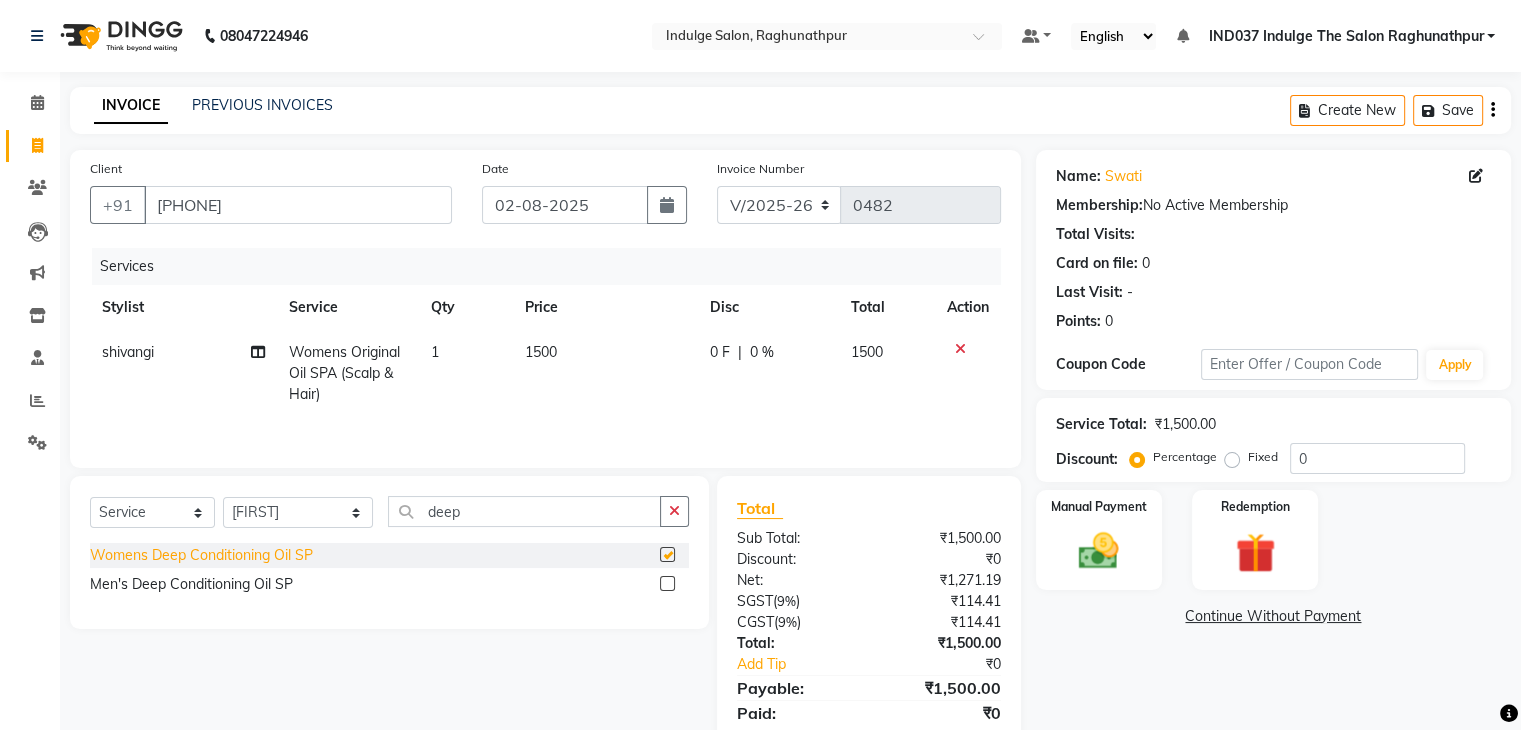 checkbox on "false" 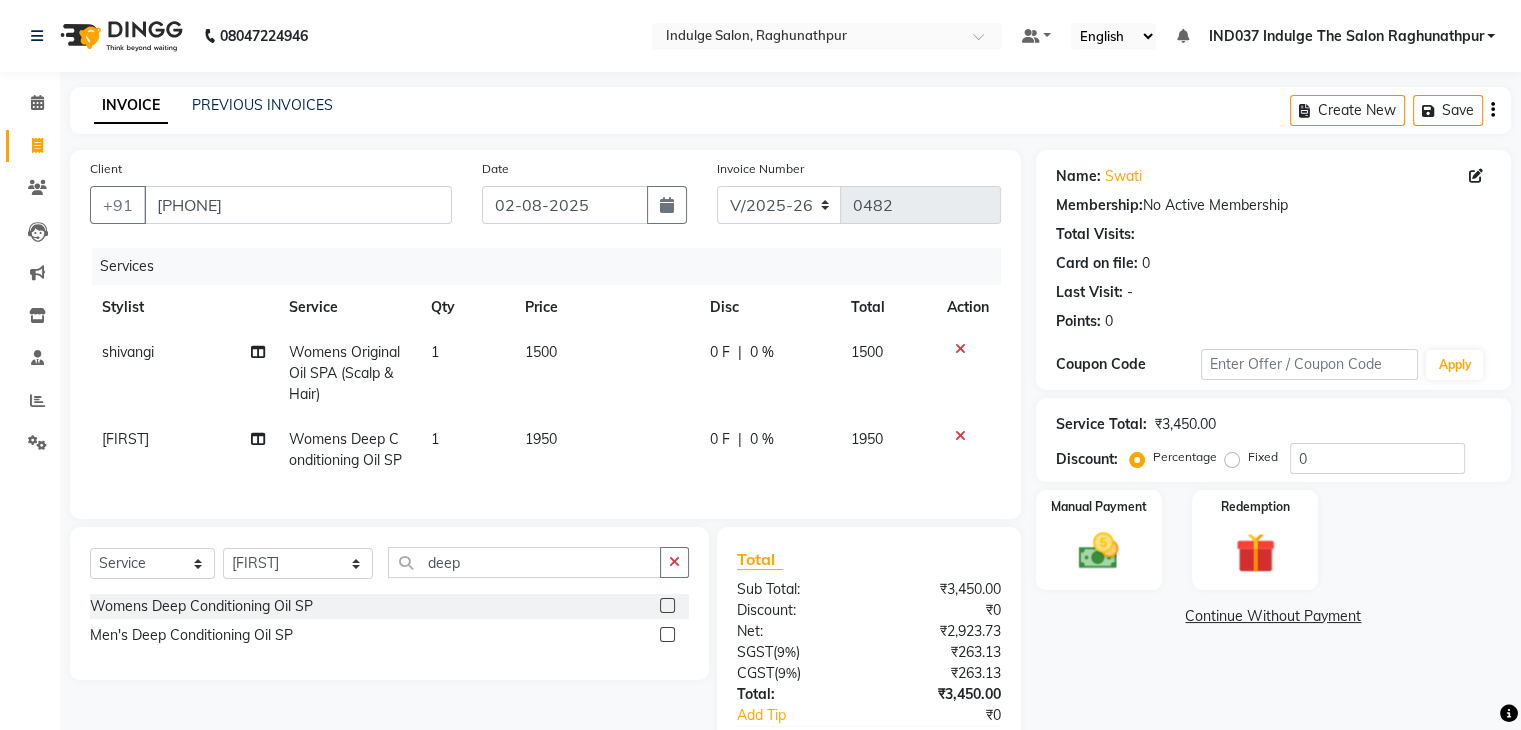 click on "0 %" 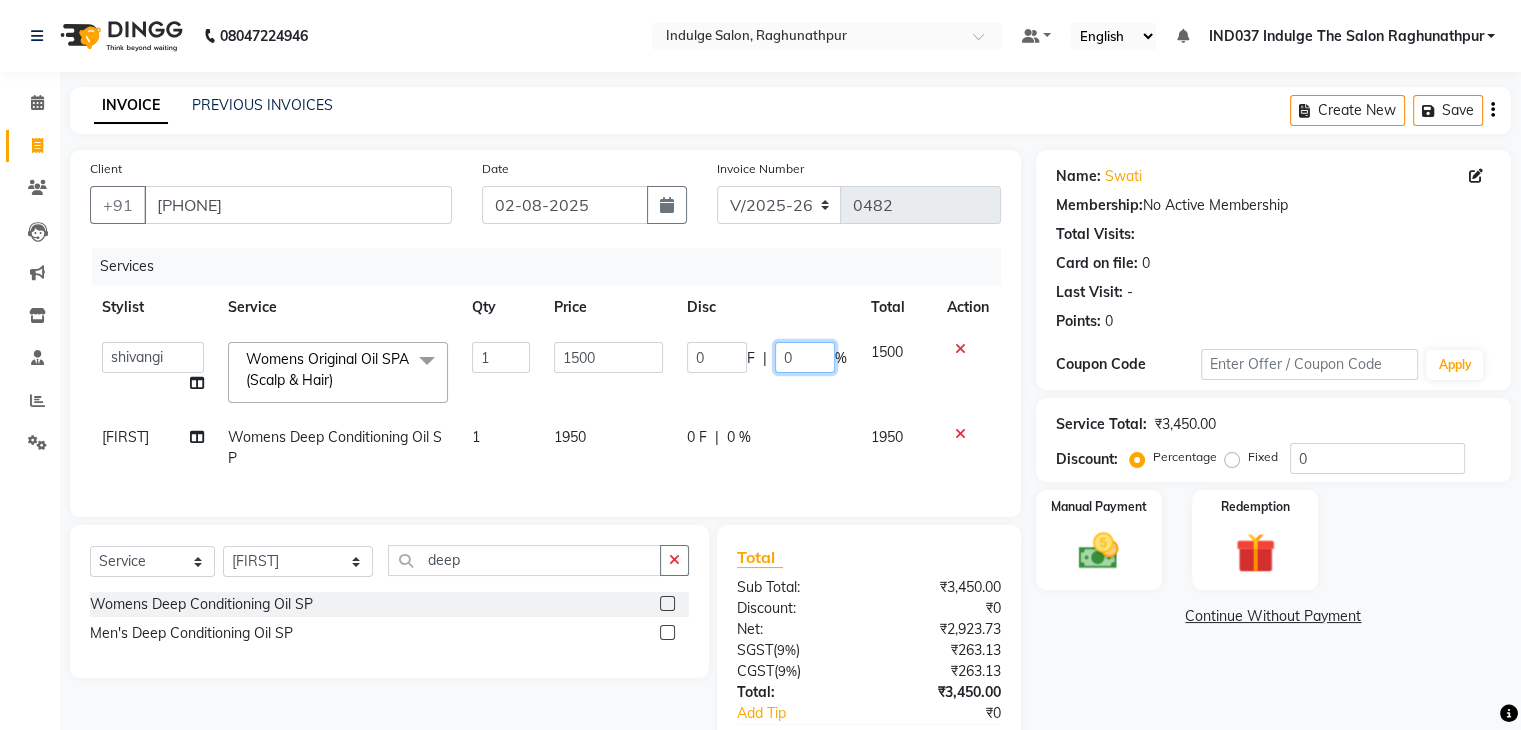 click on "0" 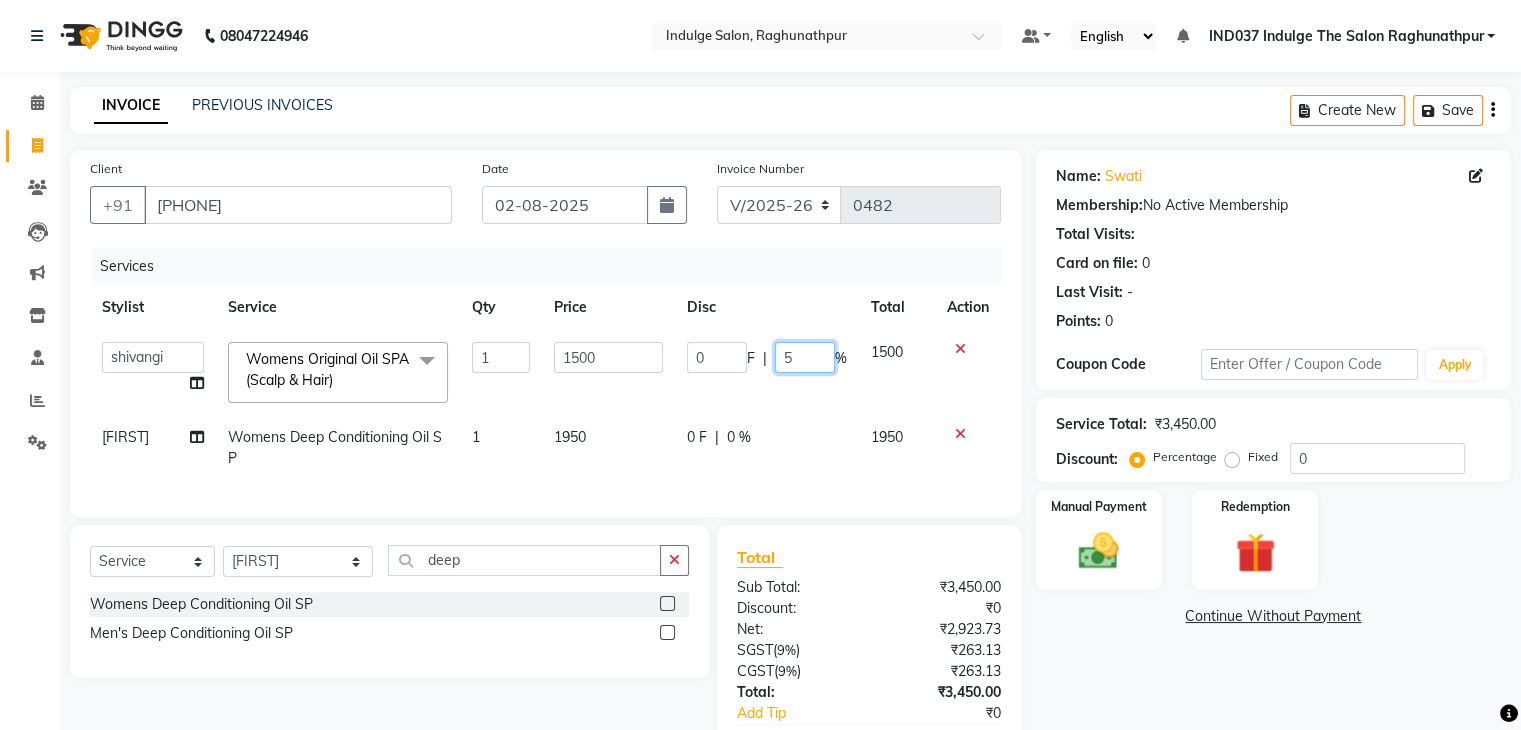 type on "50" 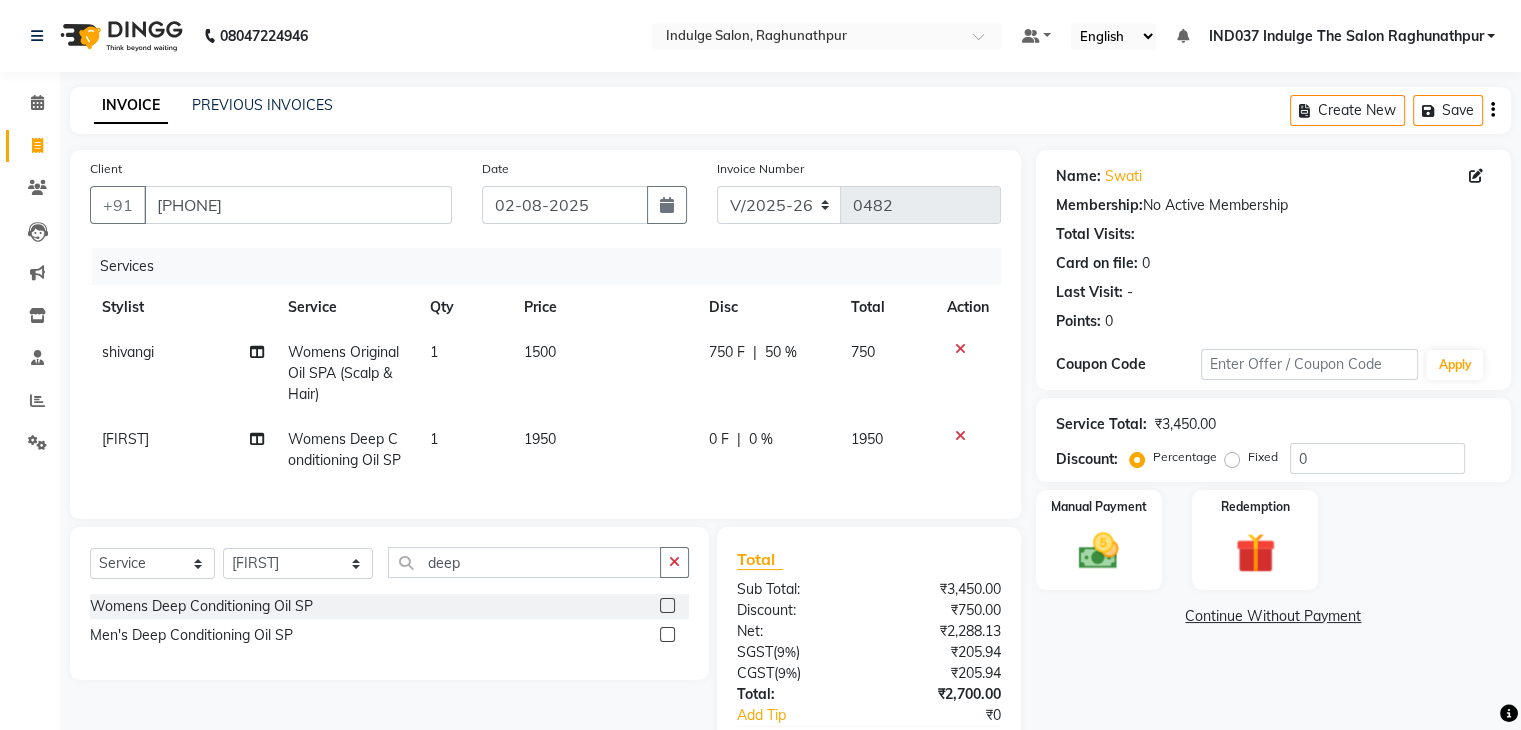 click on "750 F | 50 %" 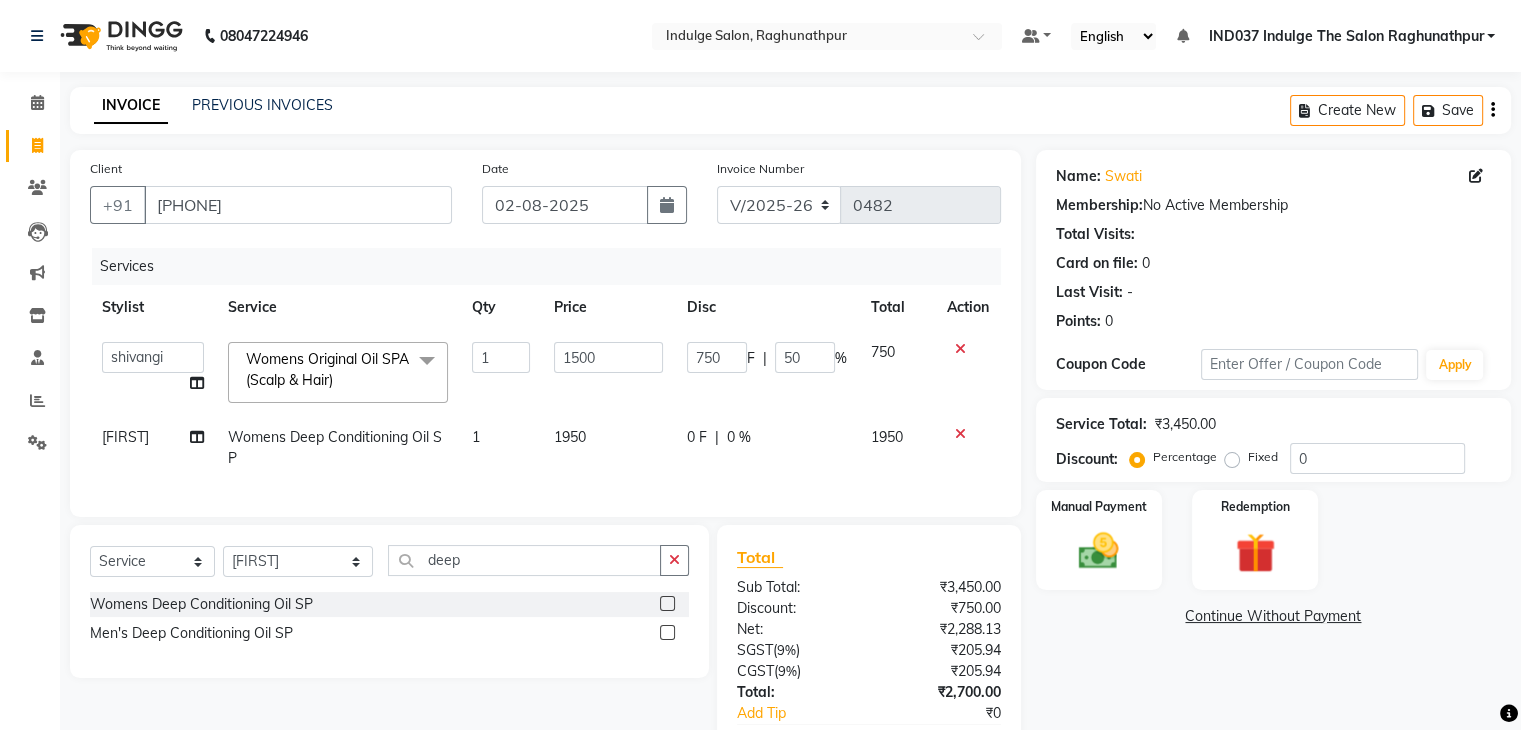 click on "0 %" 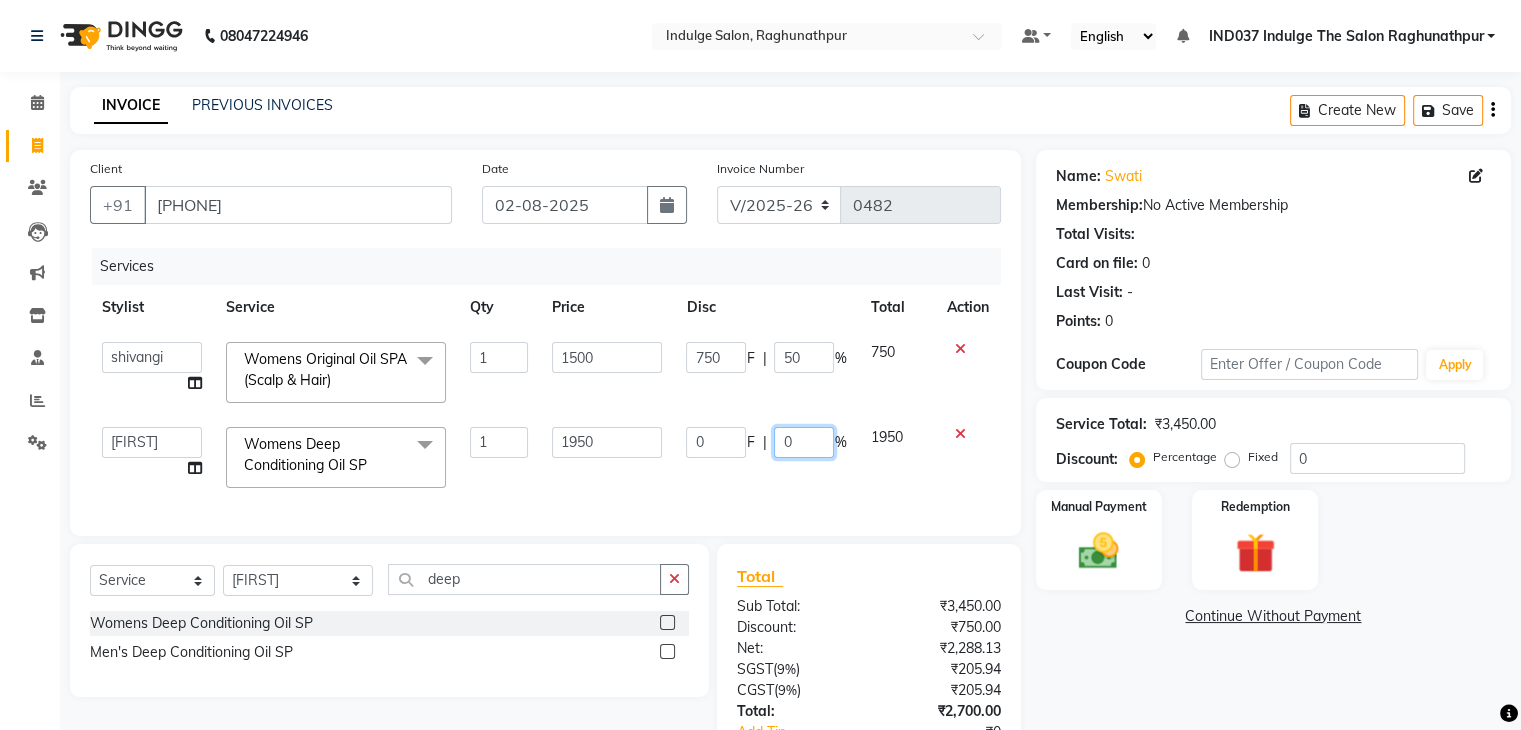 click on "0" 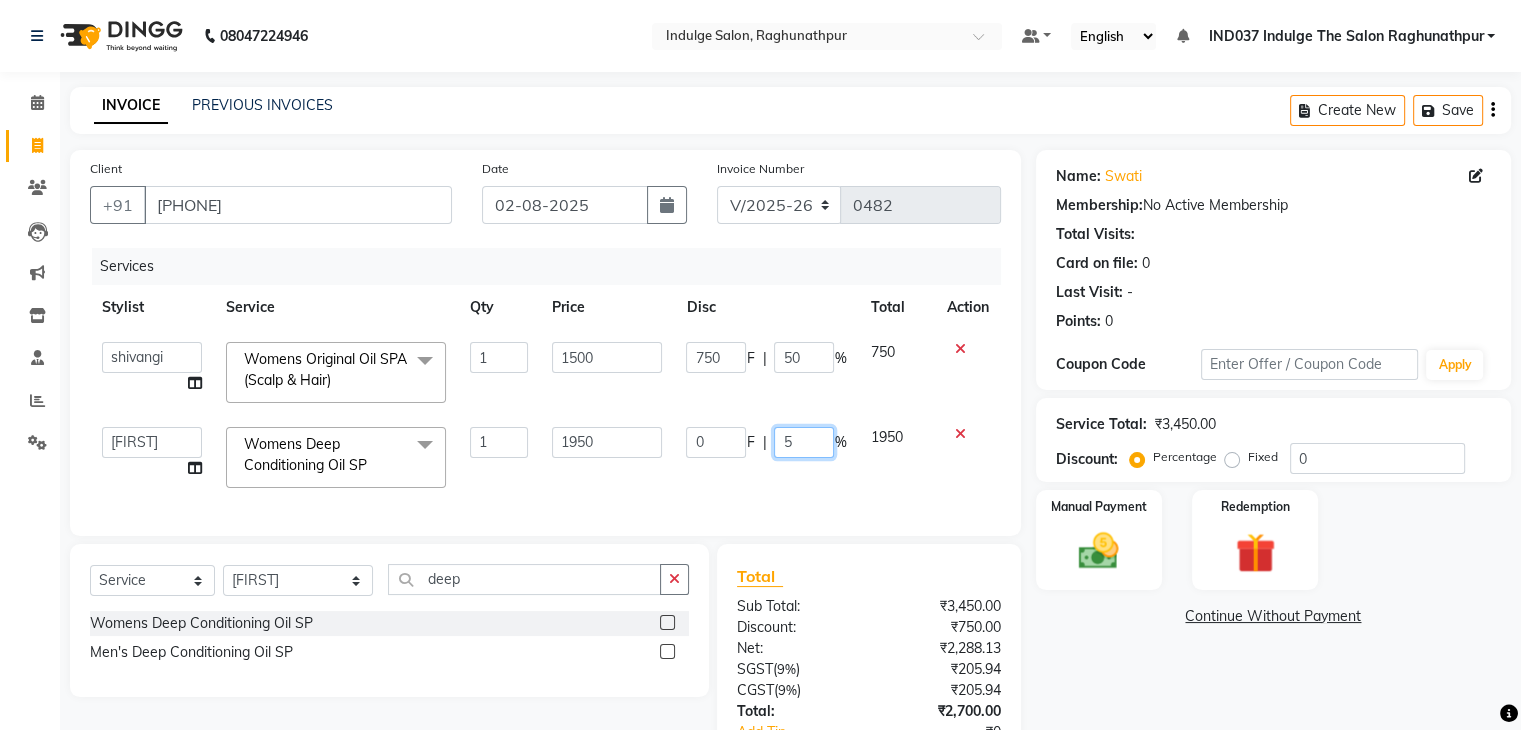 type on "50" 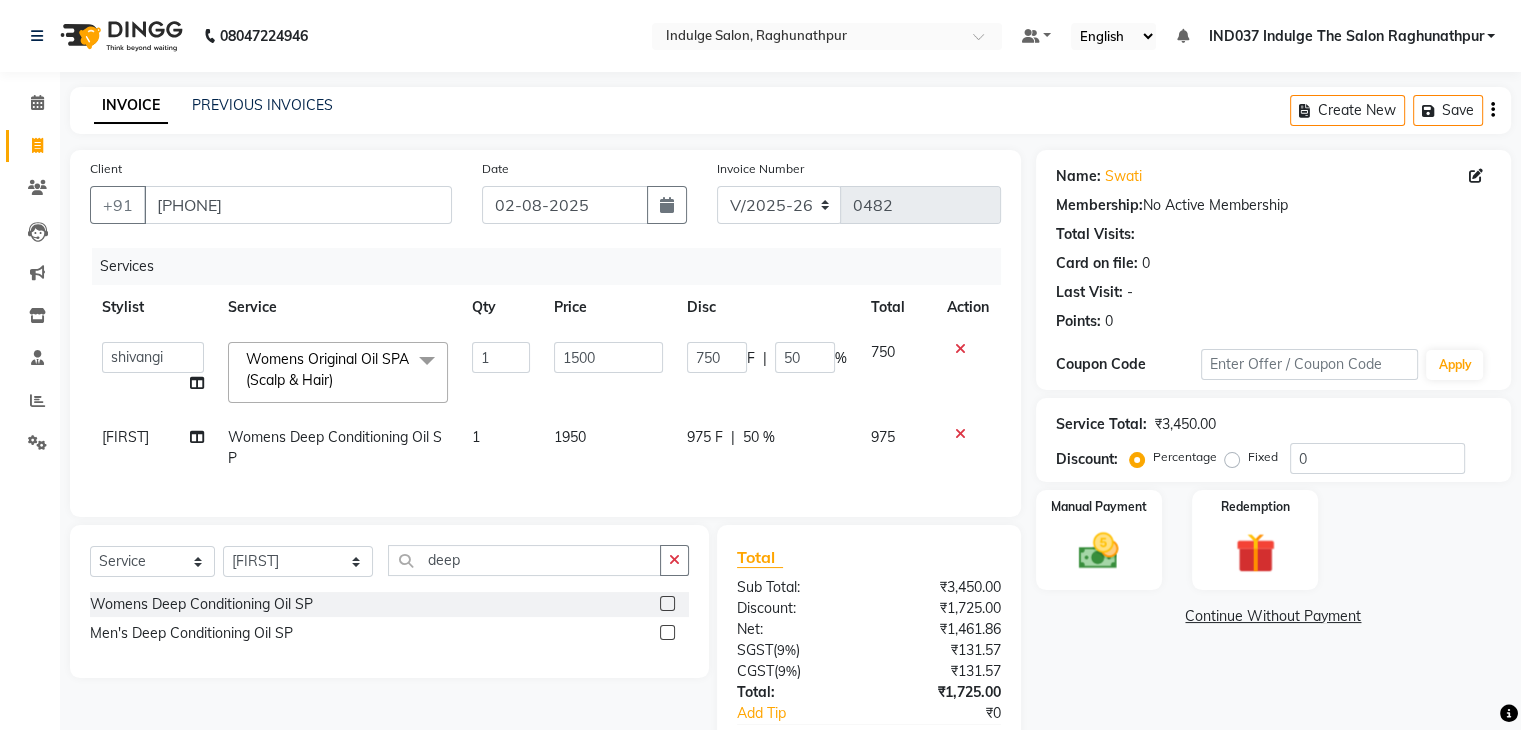 click on "[AGE] F | 50 %" 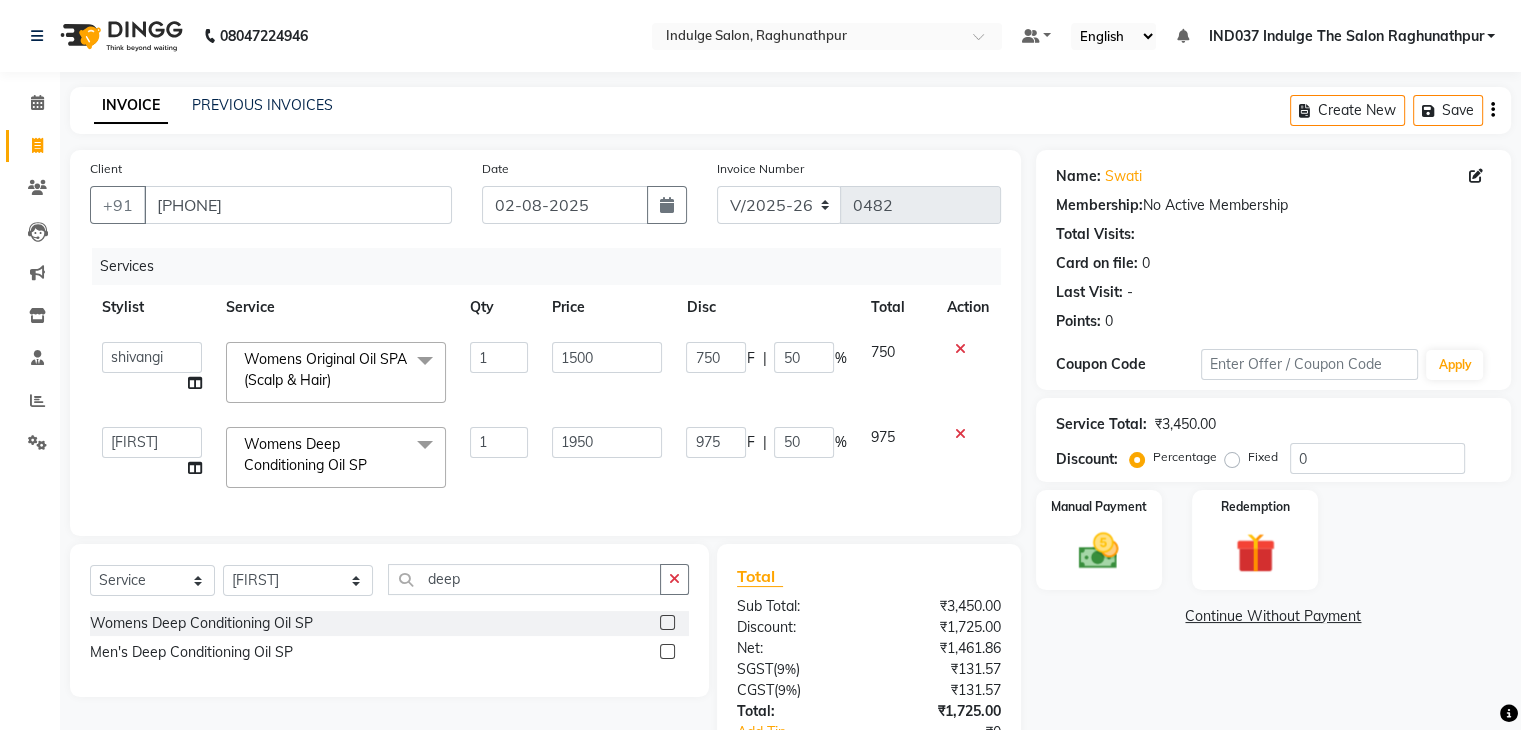 scroll, scrollTop: 152, scrollLeft: 0, axis: vertical 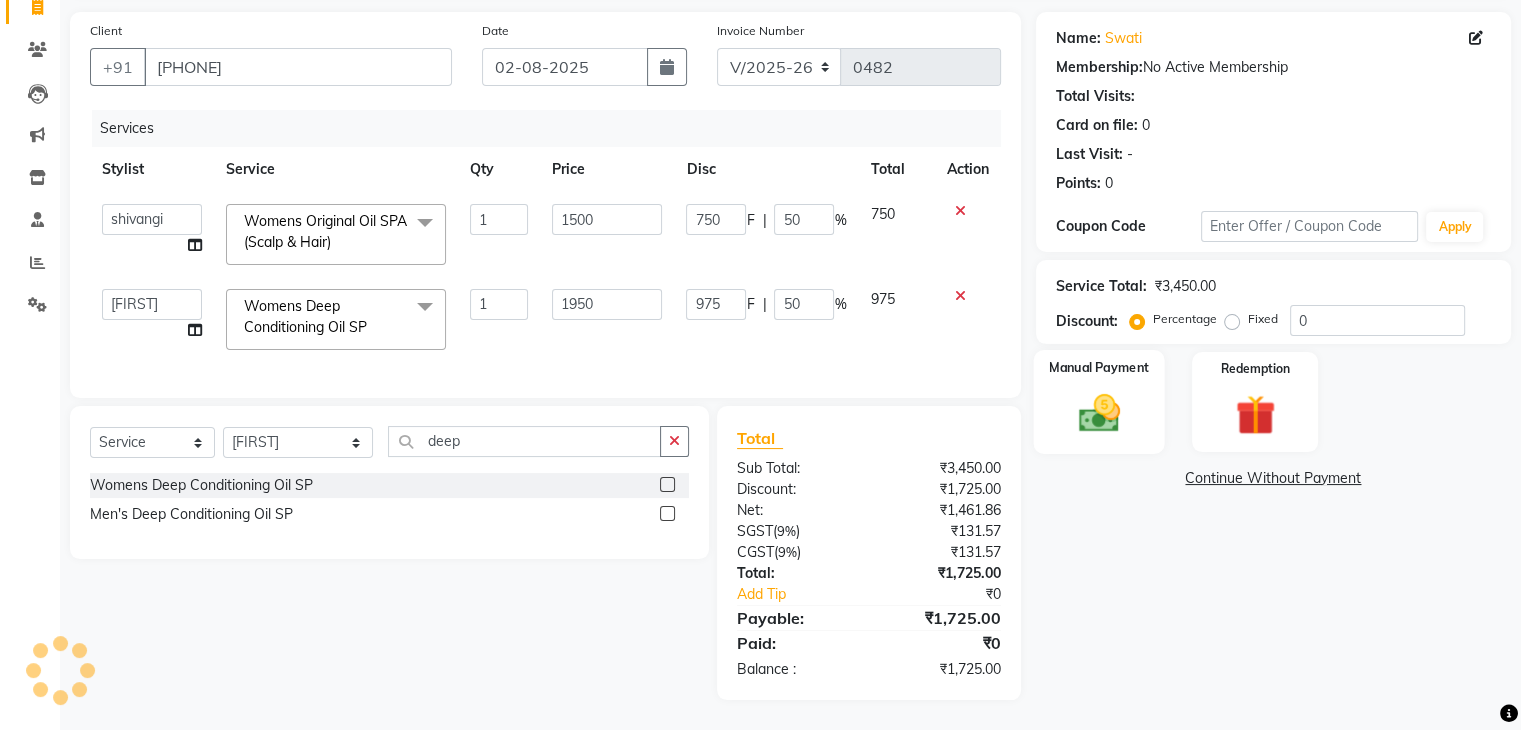 click 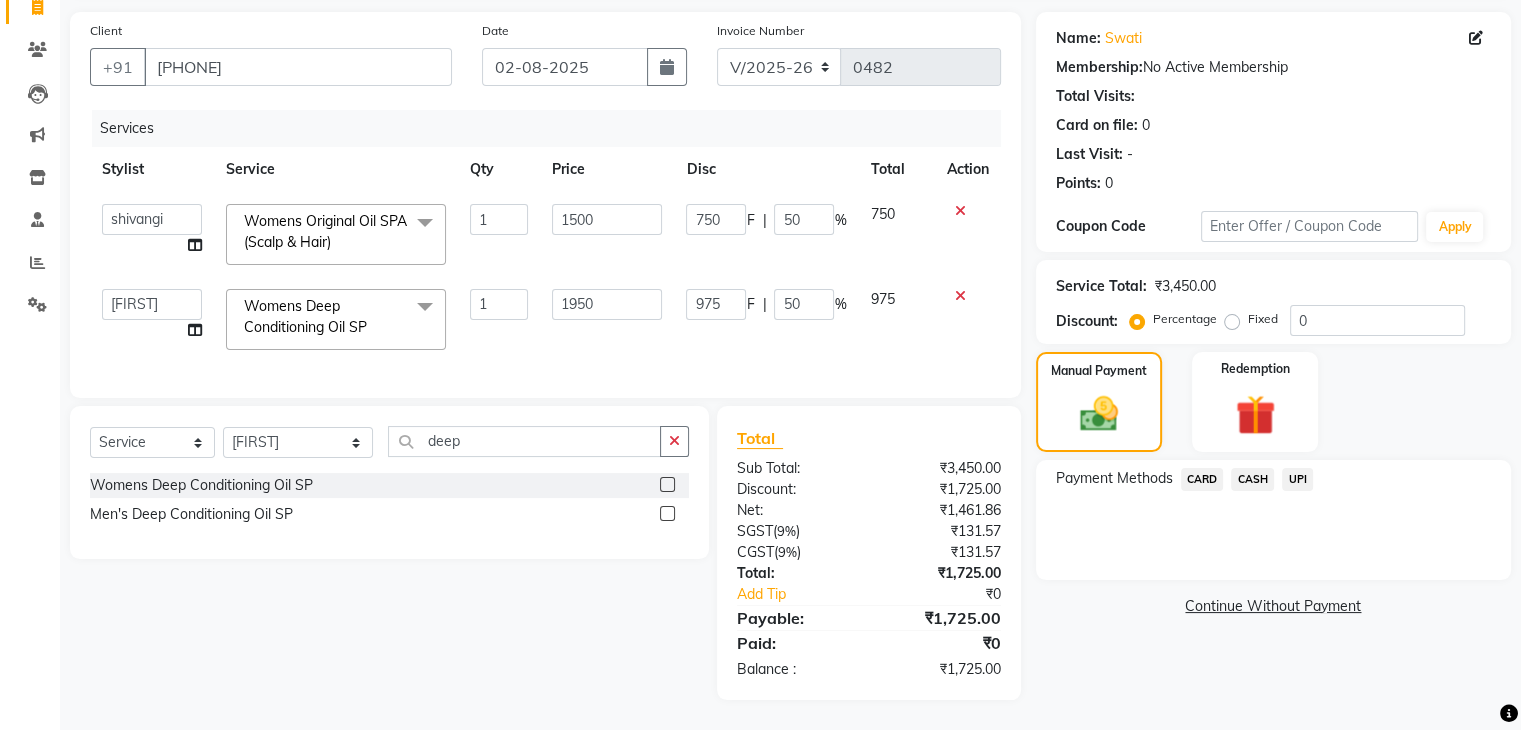 click on "UPI" 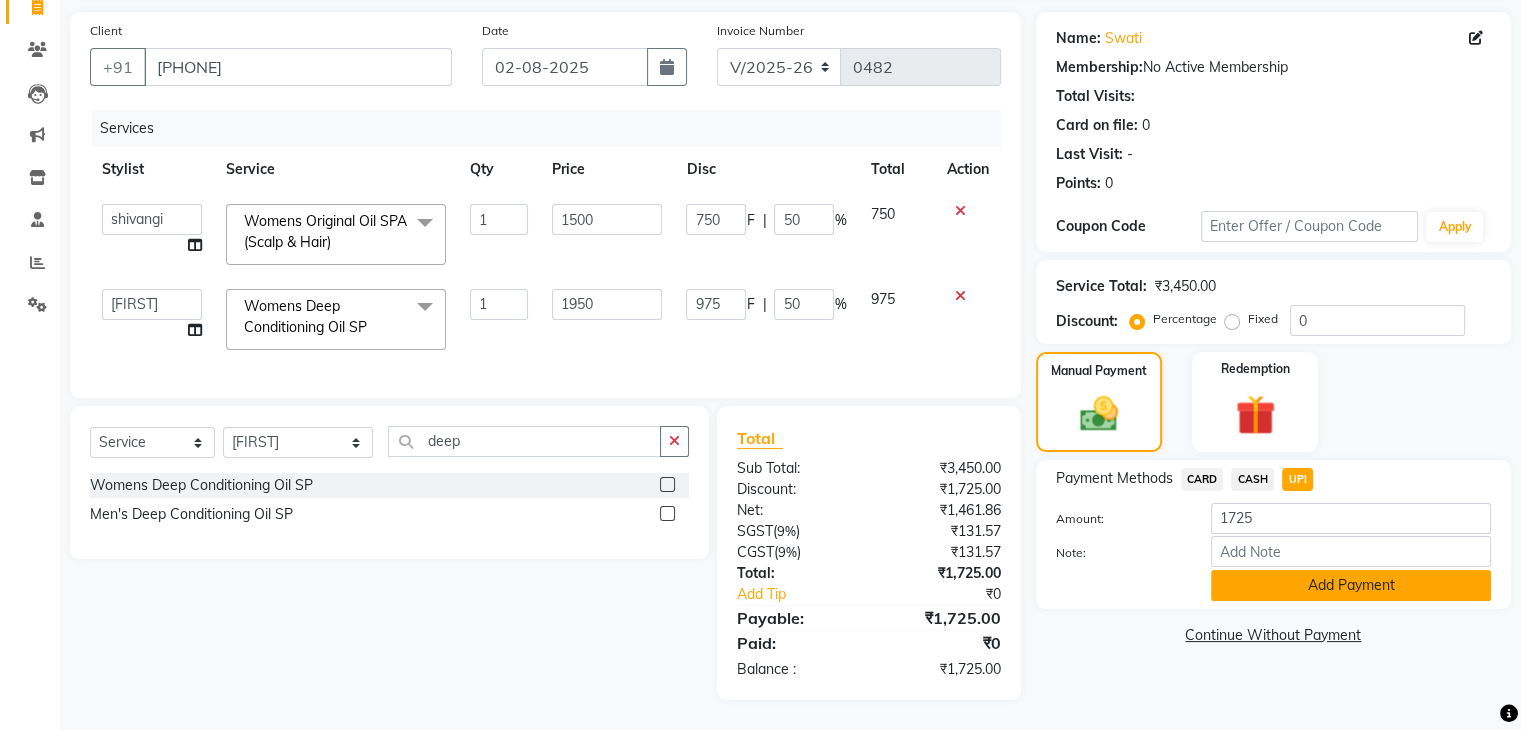 click on "Add Payment" 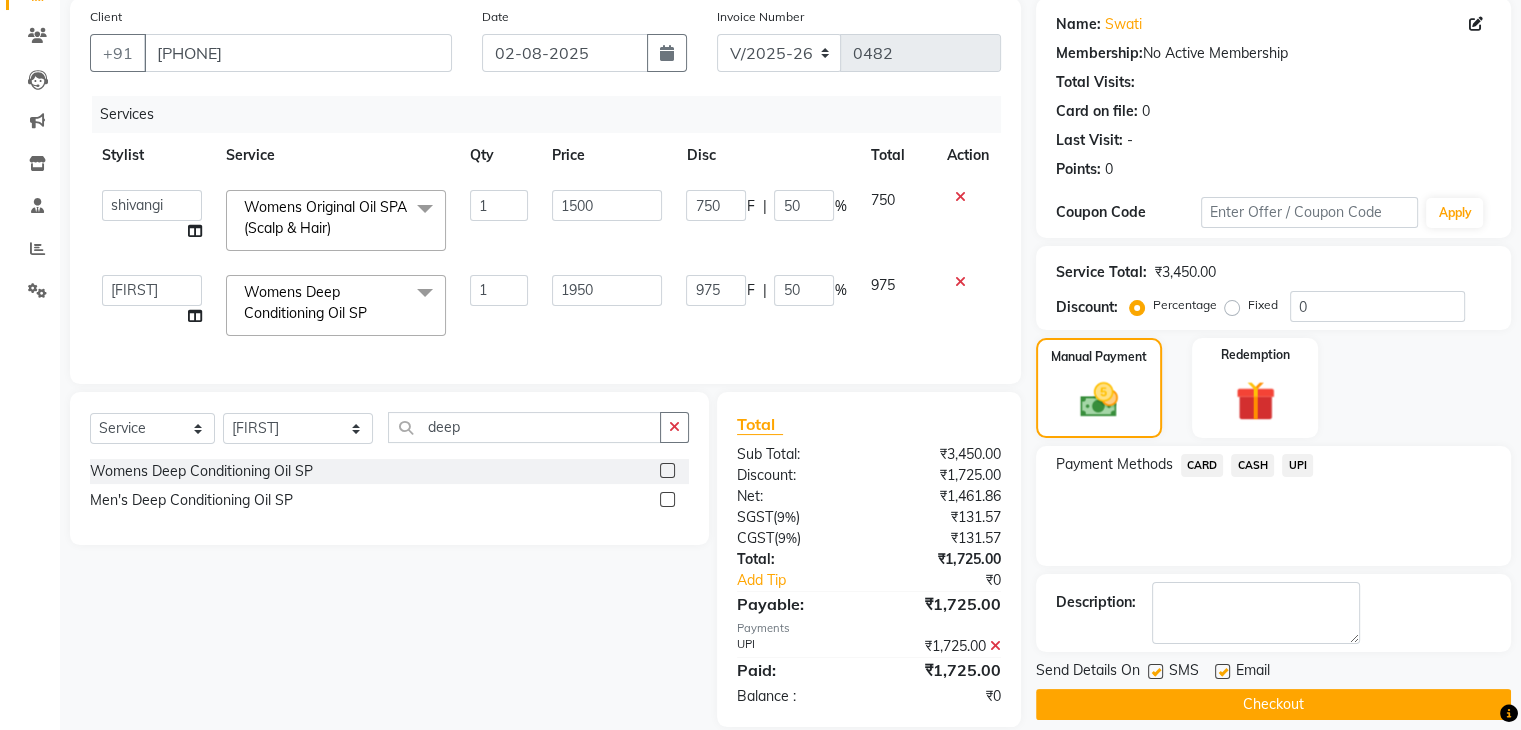 scroll, scrollTop: 195, scrollLeft: 0, axis: vertical 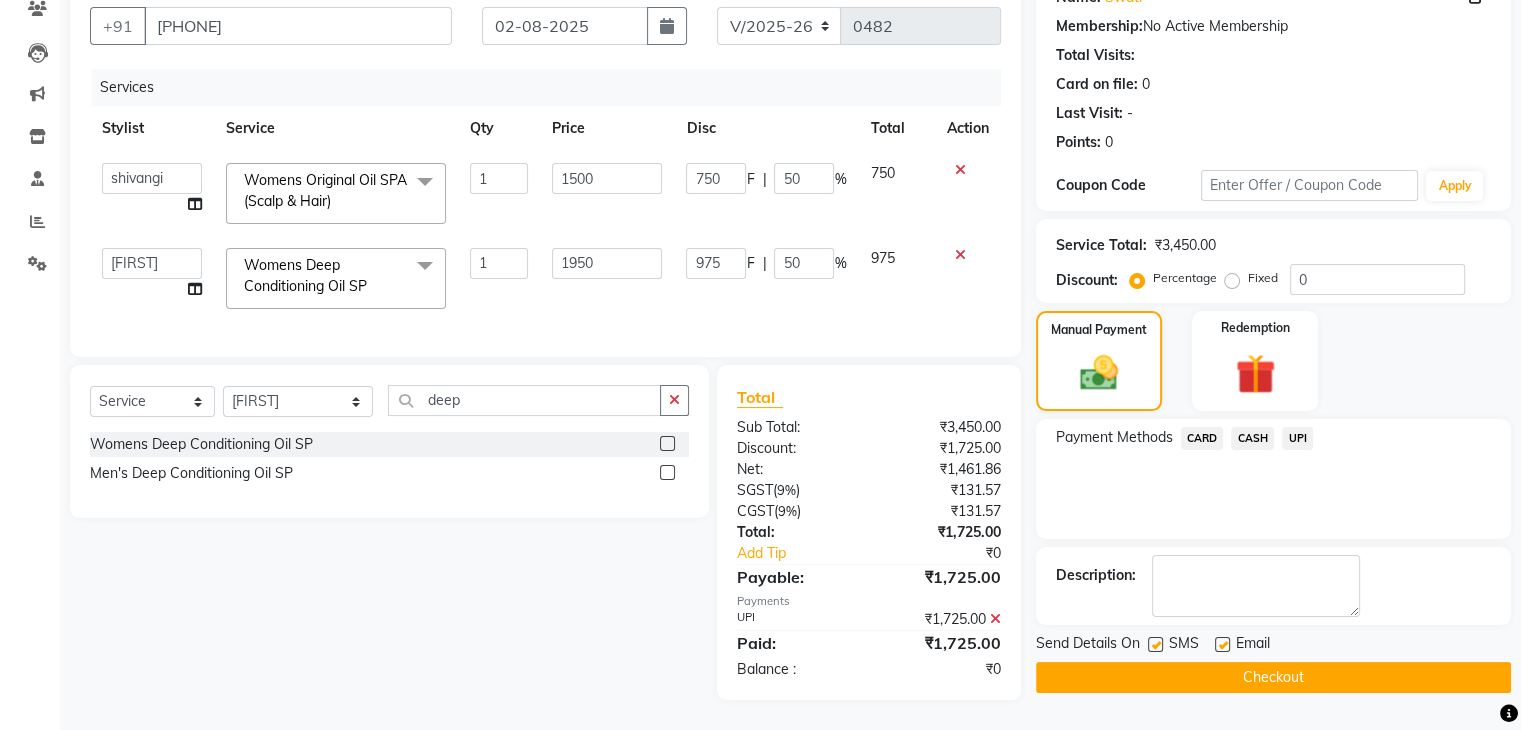 click 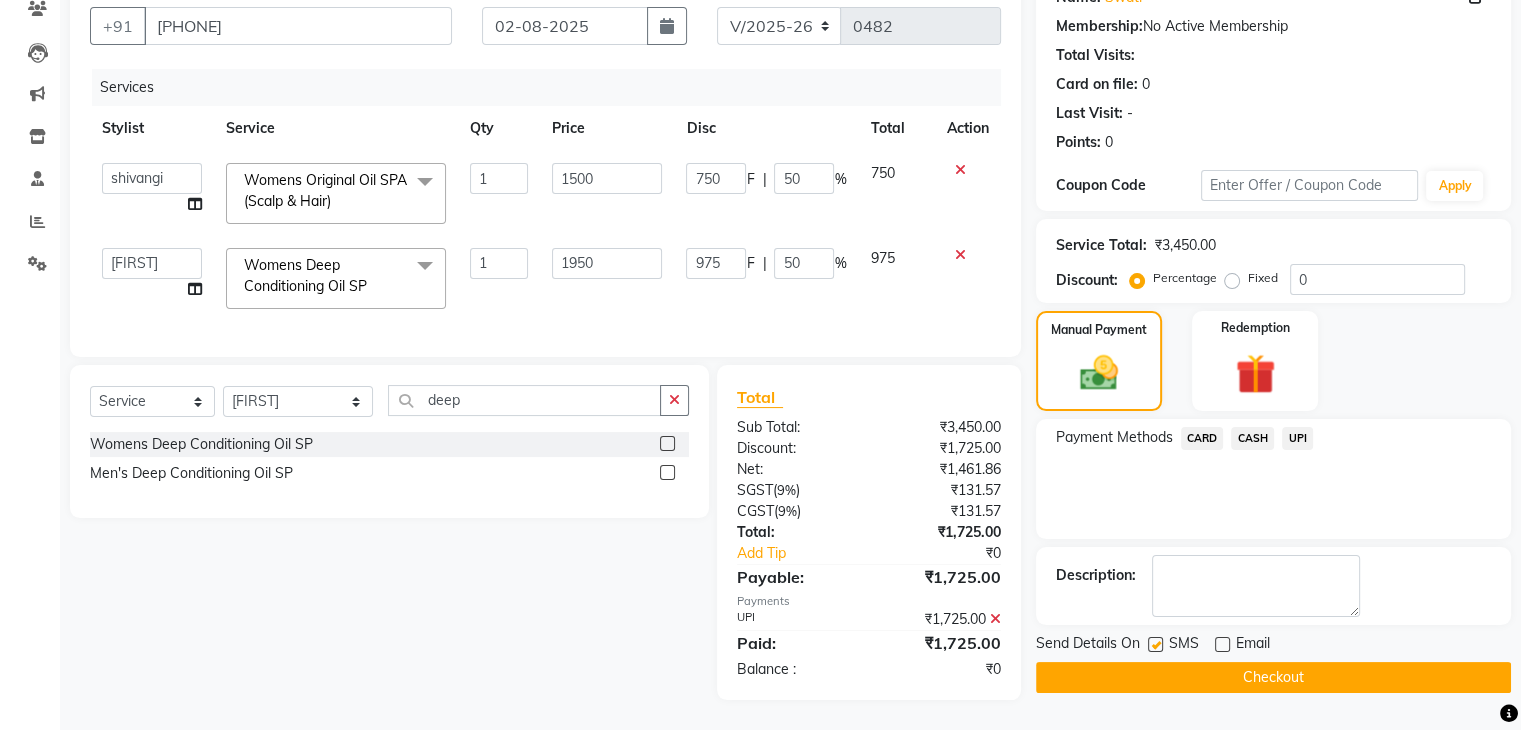 click 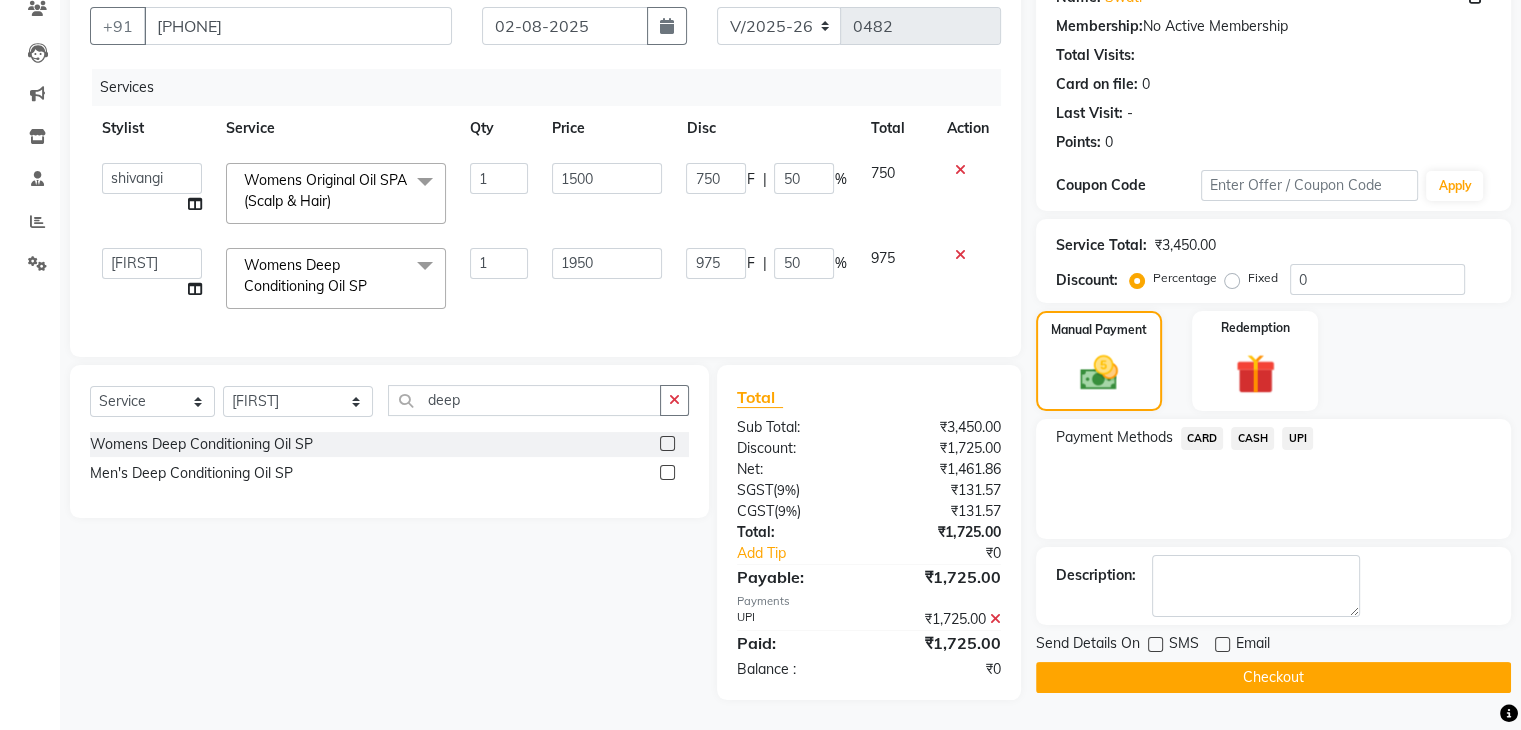 click on "Checkout" 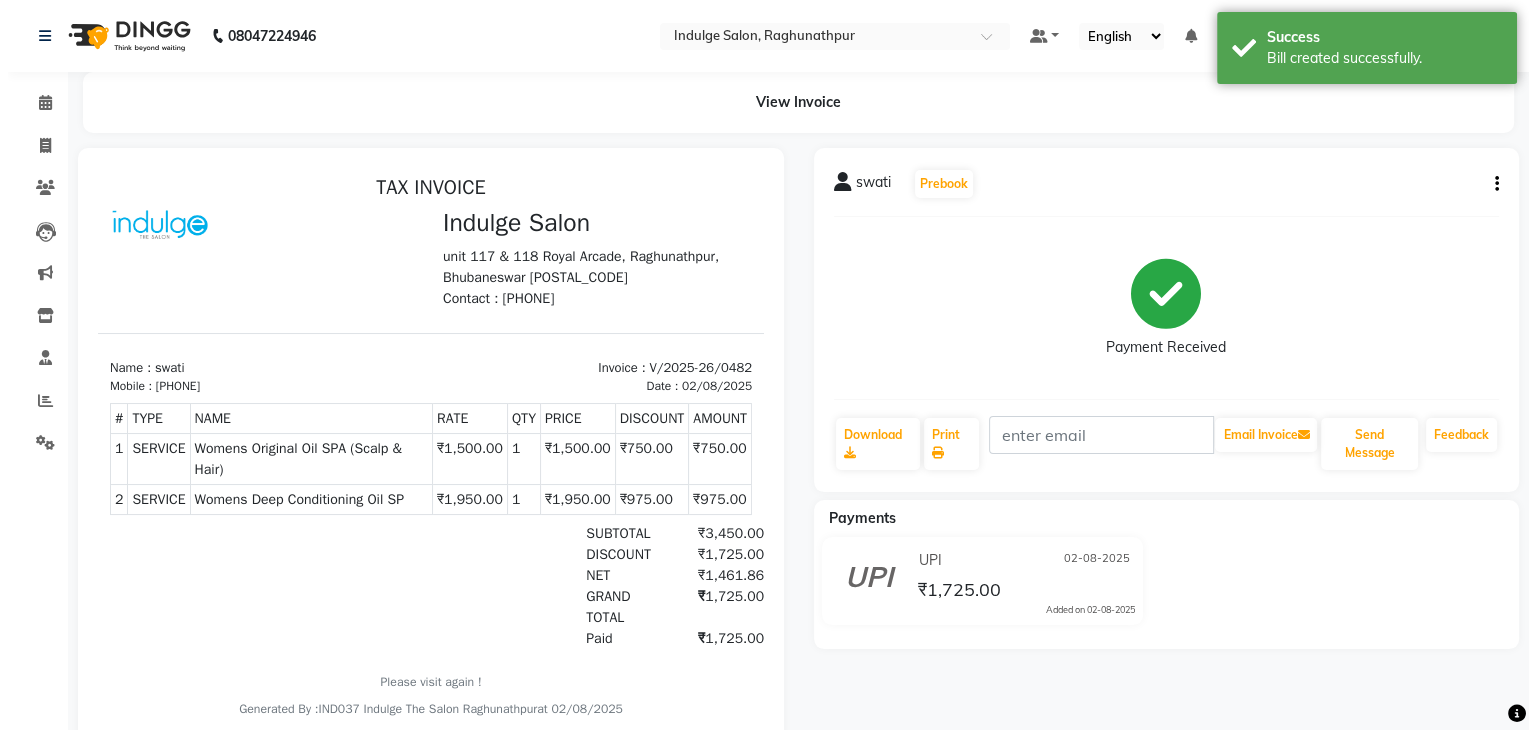 scroll, scrollTop: 0, scrollLeft: 0, axis: both 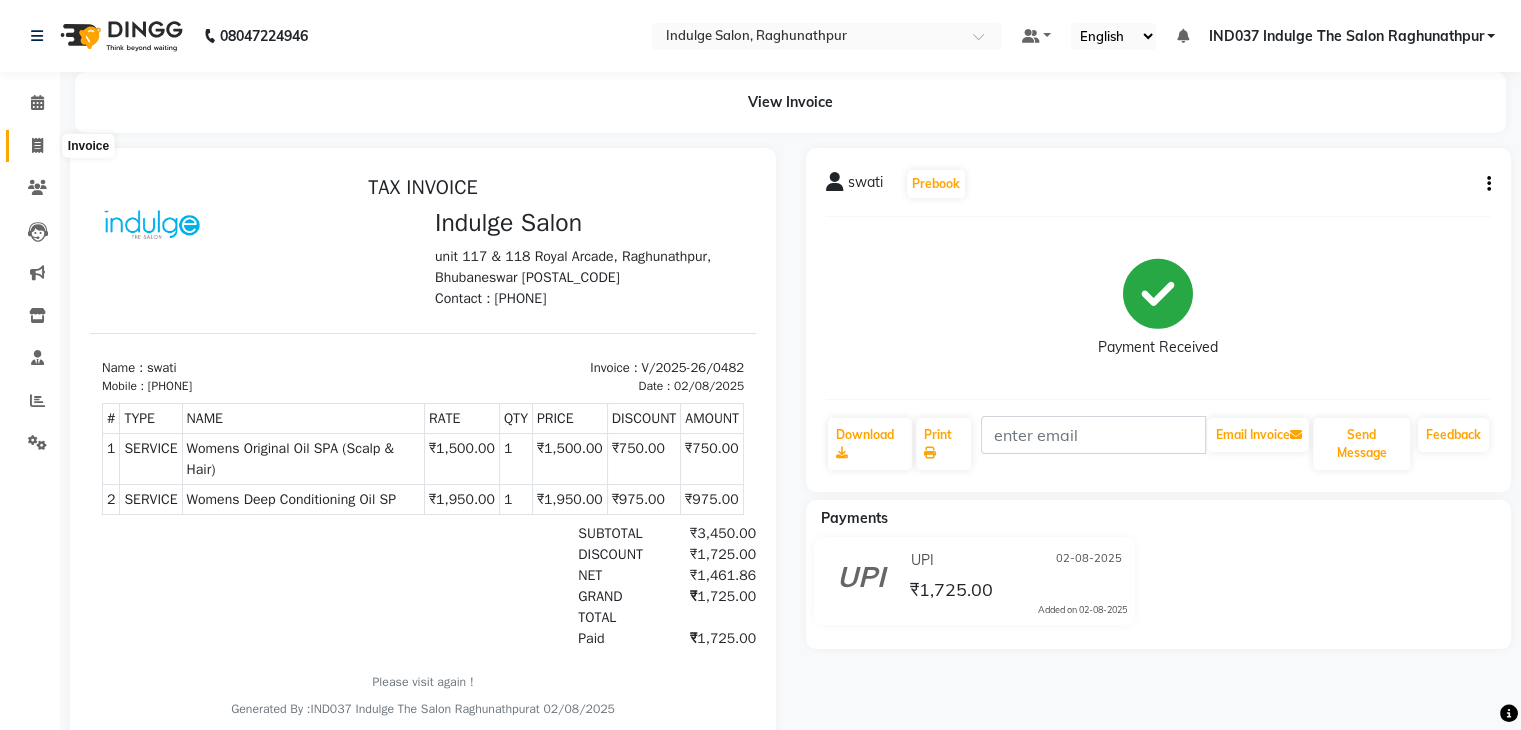 click 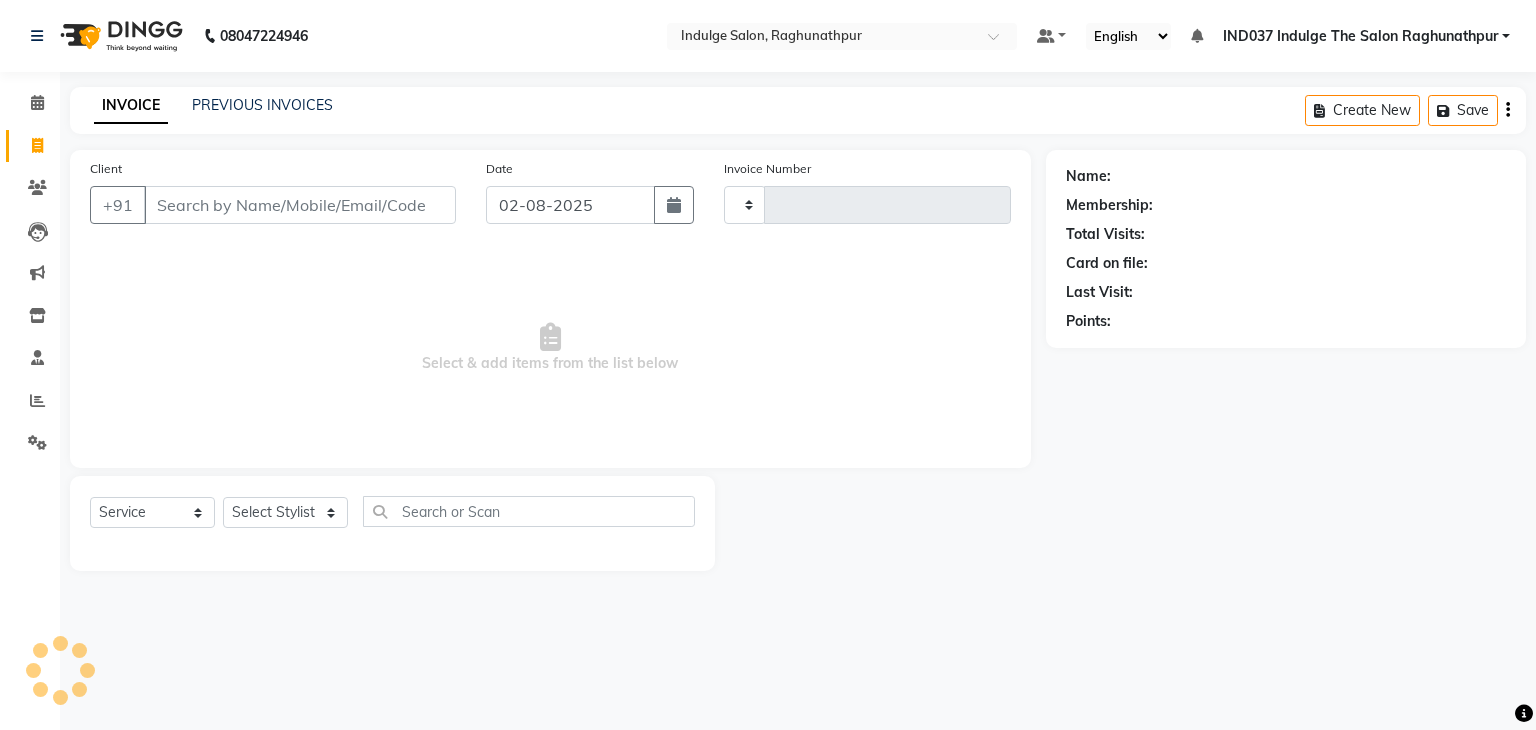 type on "0483" 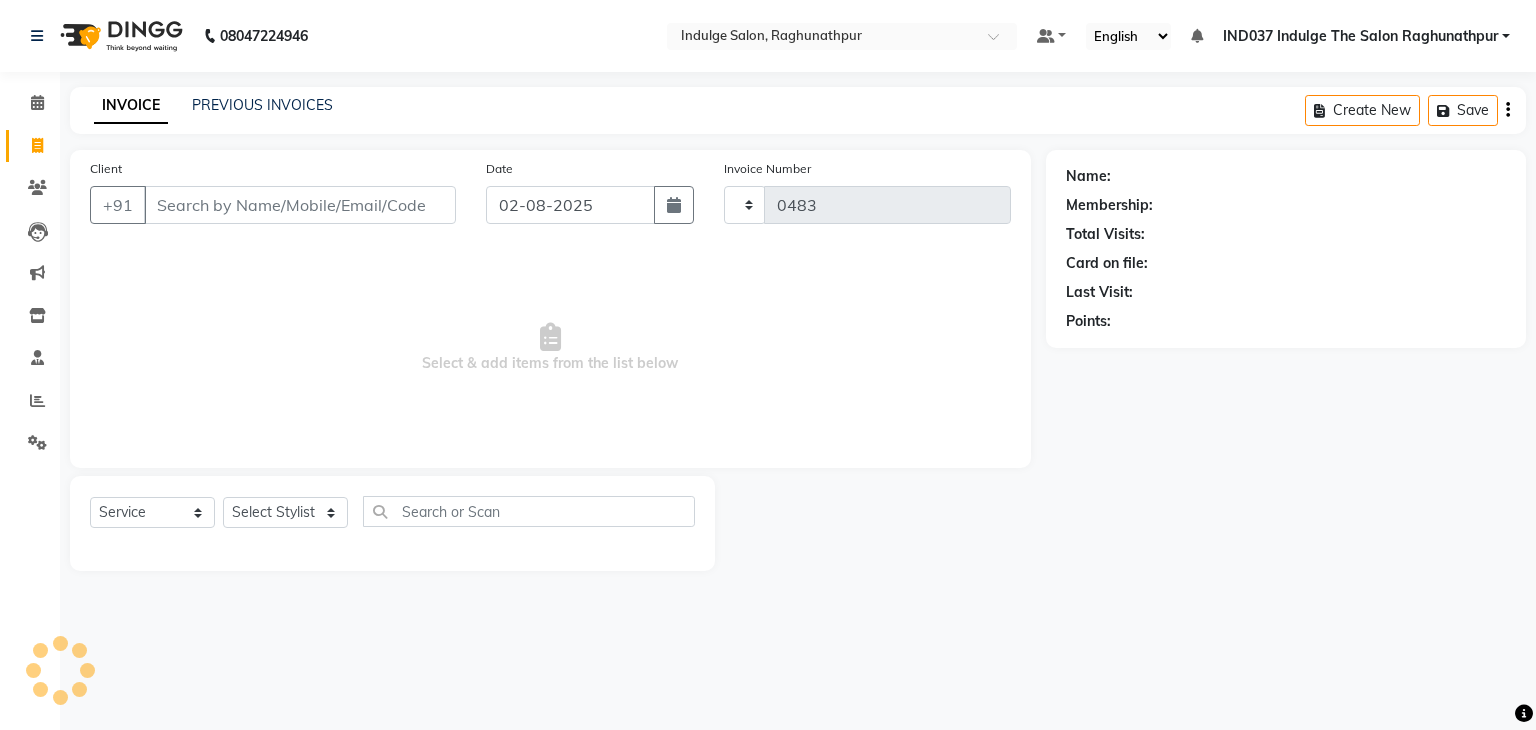 select on "7475" 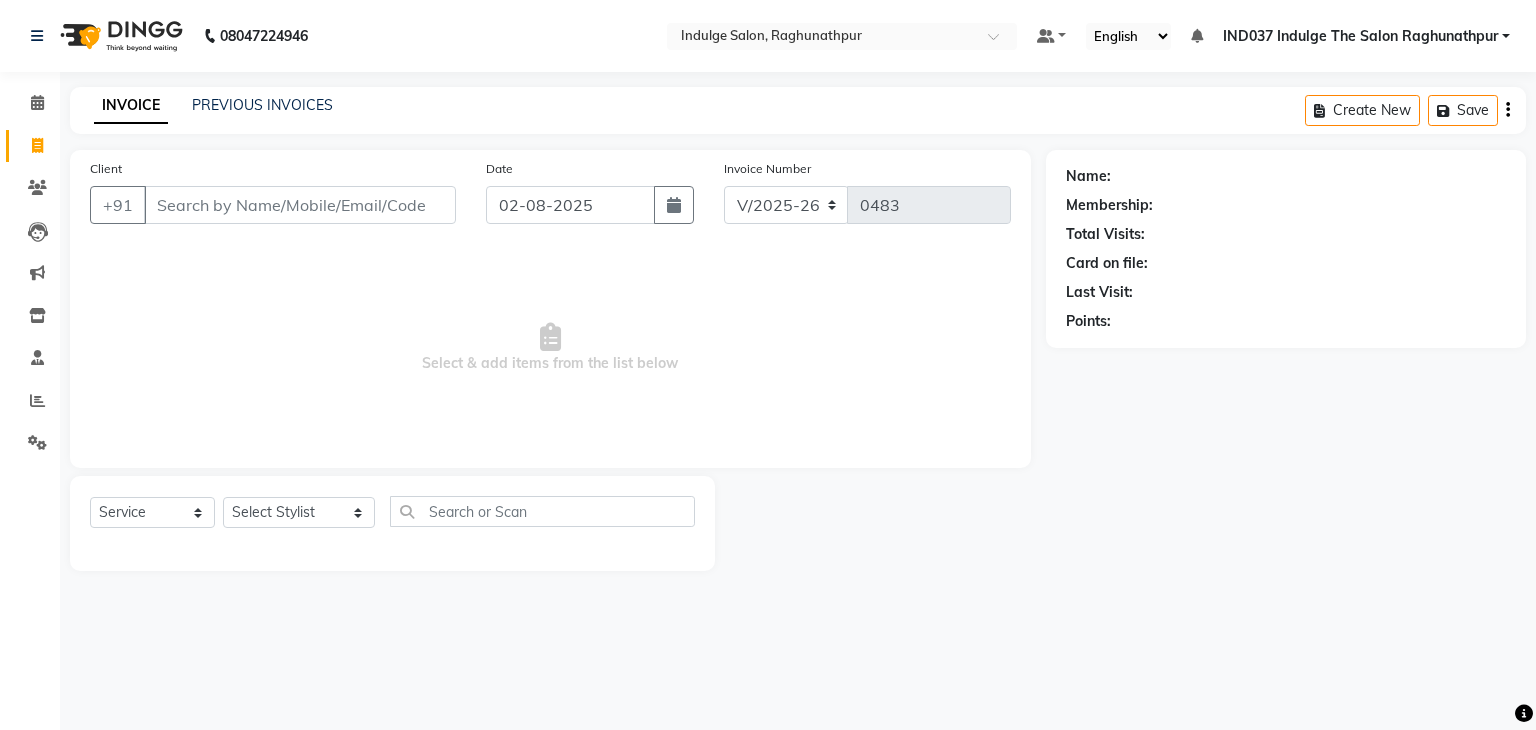 click on "Client" at bounding box center [300, 205] 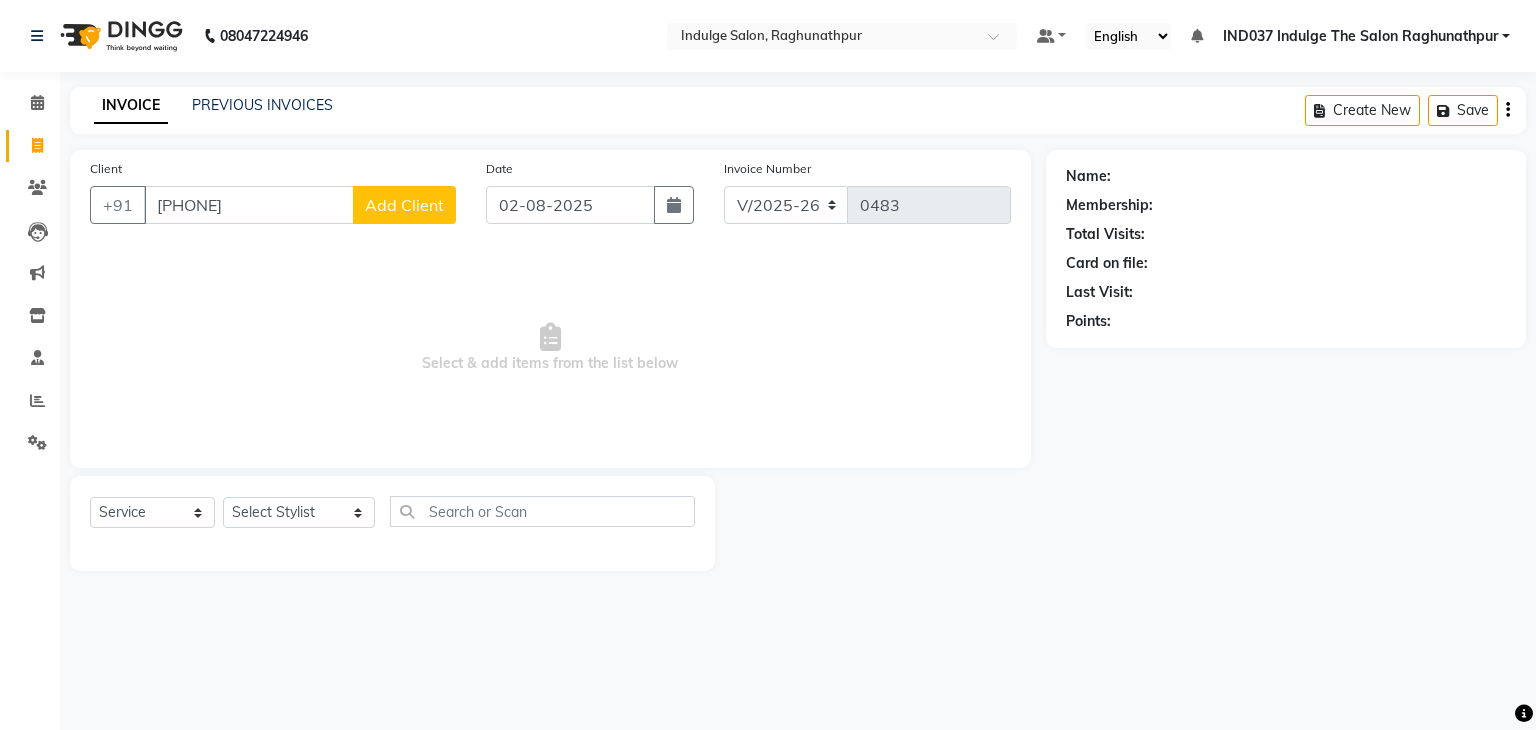 type on "[PHONE]" 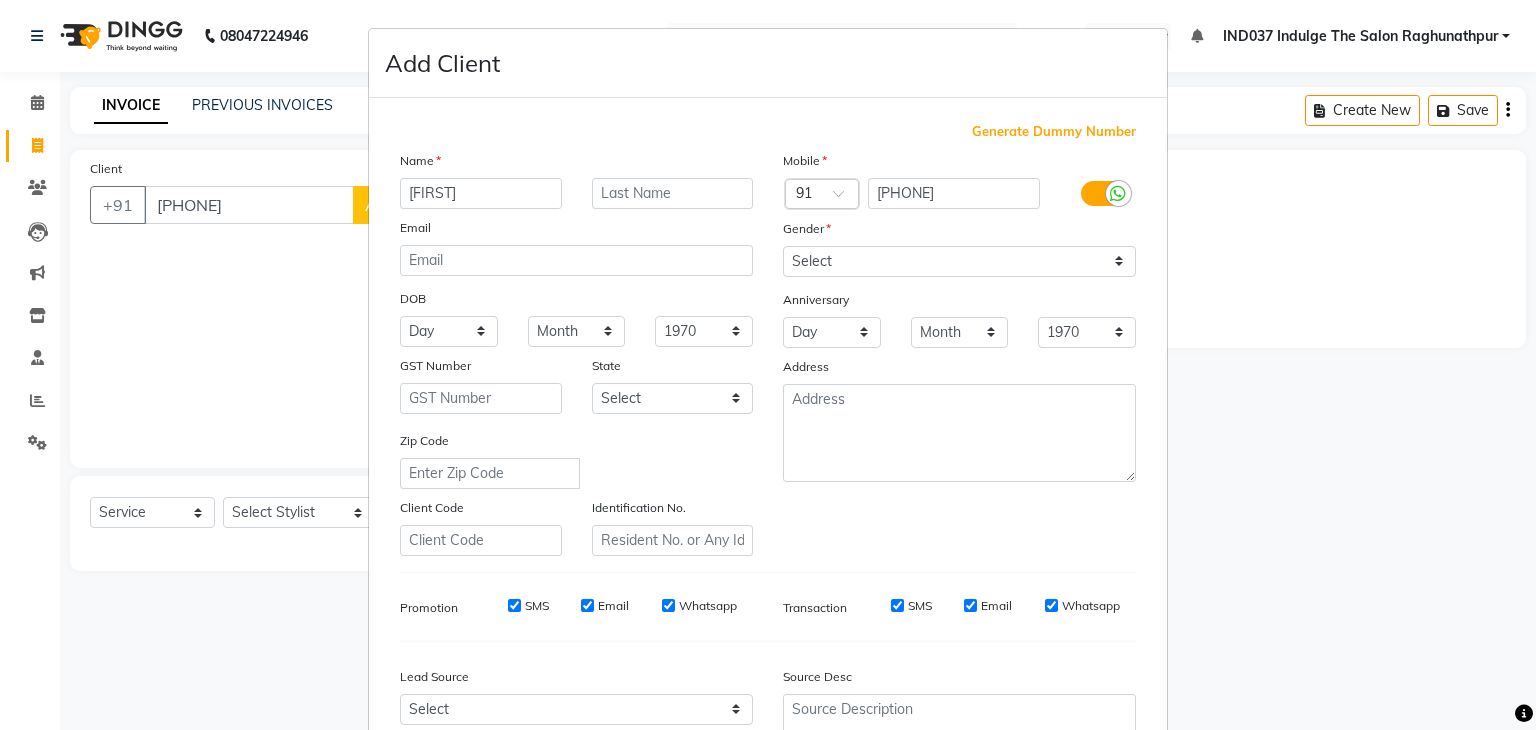 type on "[FIRST]" 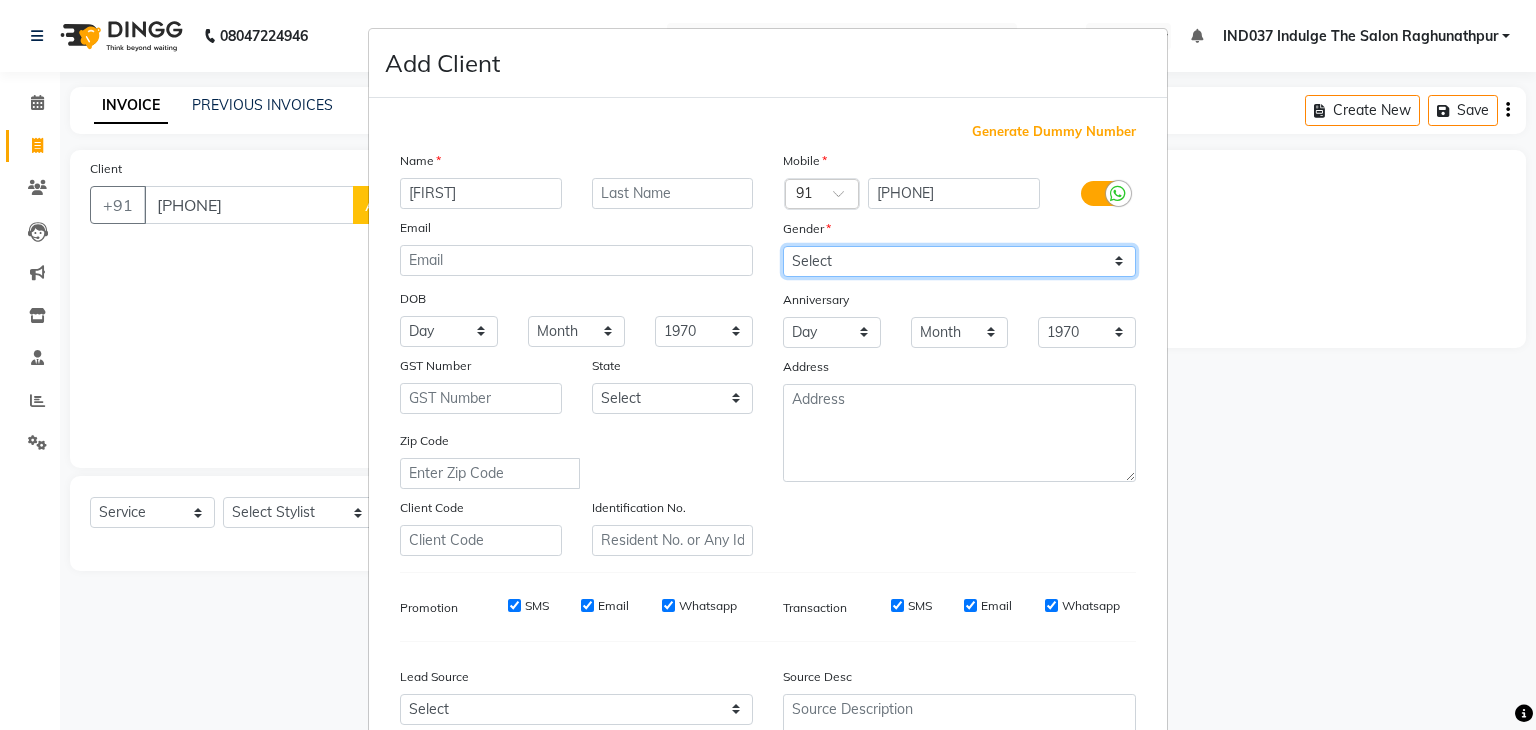 click on "Select Male Female Other Prefer Not To Say" at bounding box center (959, 261) 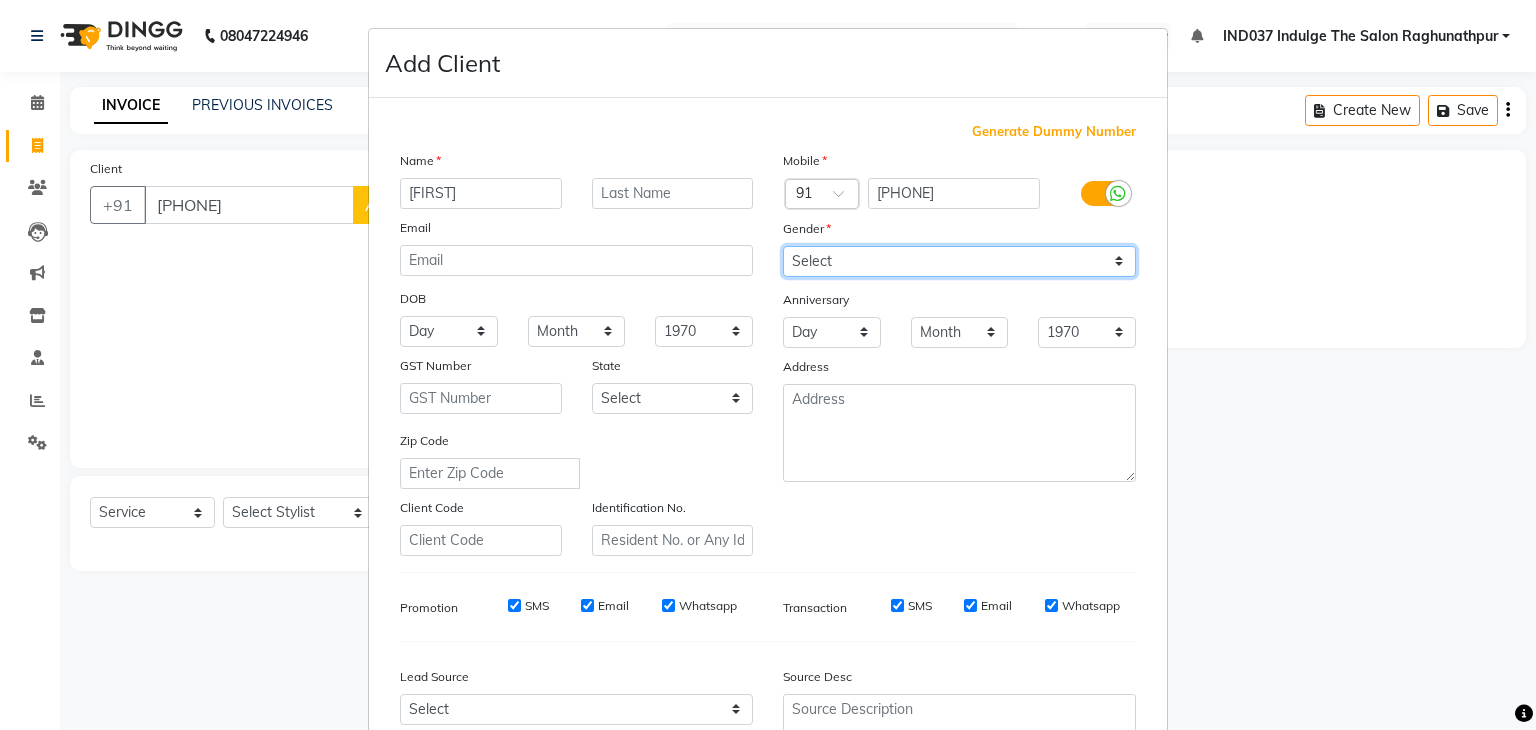 select on "female" 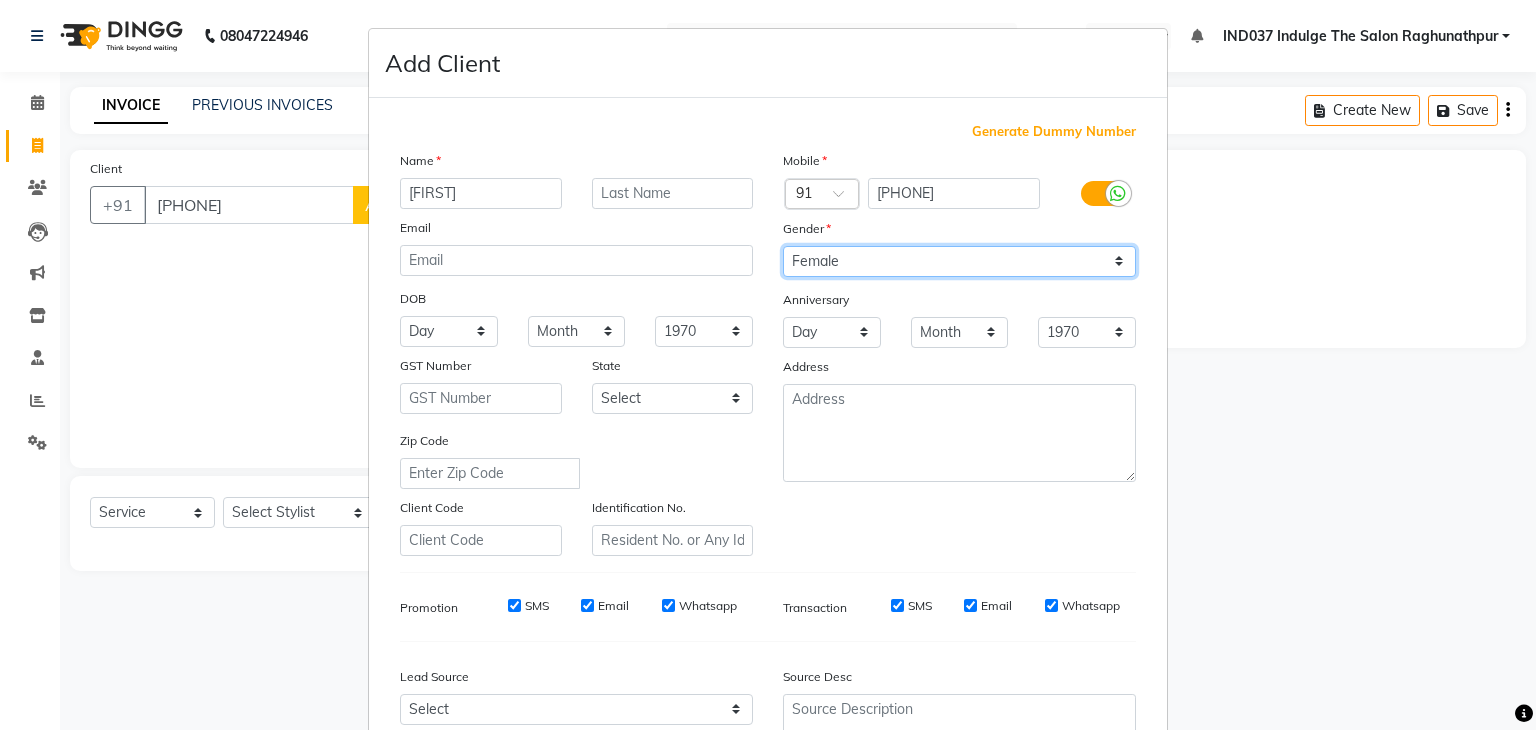 click on "Select Male Female Other Prefer Not To Say" at bounding box center (959, 261) 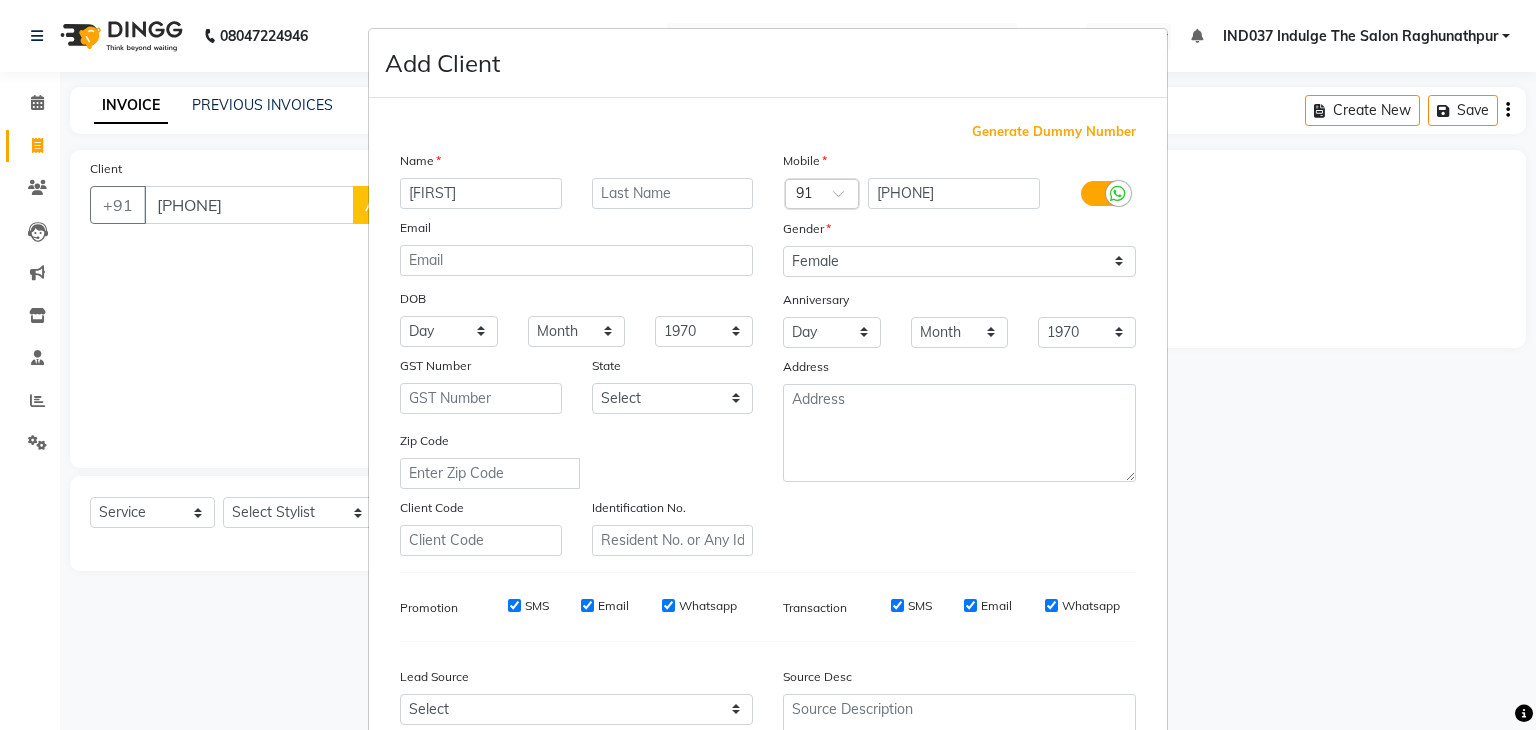 click at bounding box center (1103, 193) 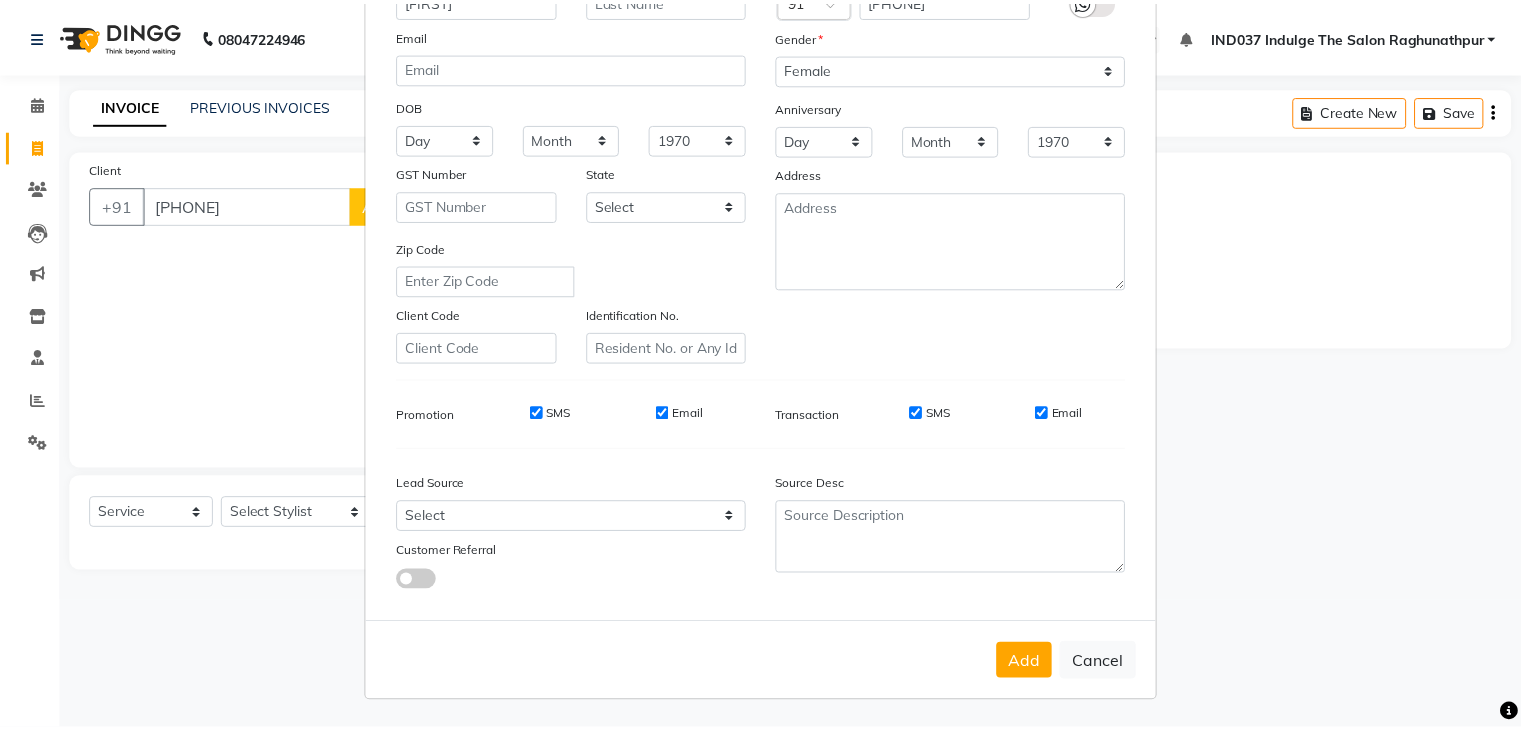 scroll, scrollTop: 203, scrollLeft: 0, axis: vertical 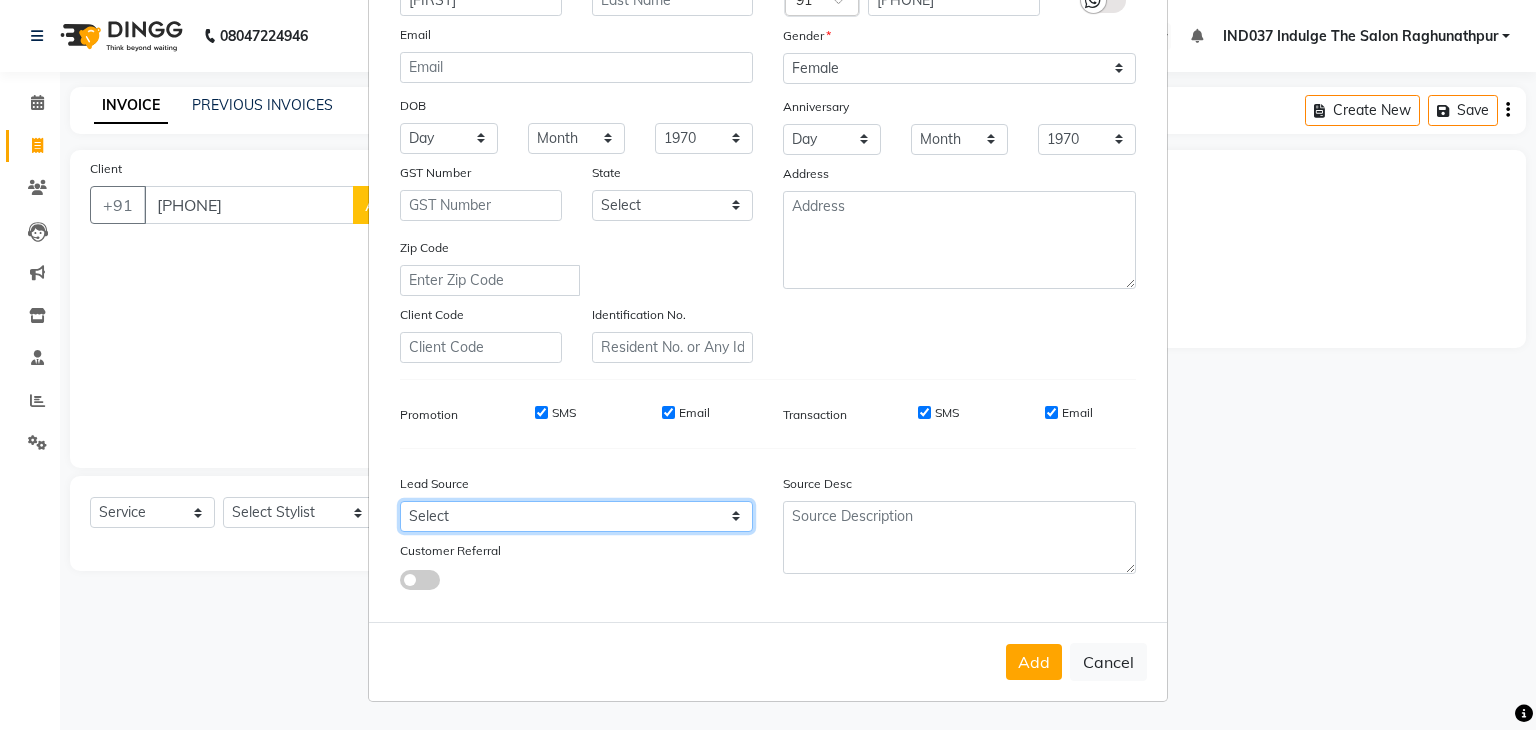 click on "Select Walk-in Referral Internet Friend Word of Mouth Advertisement Facebook JustDial Google Other" at bounding box center (576, 516) 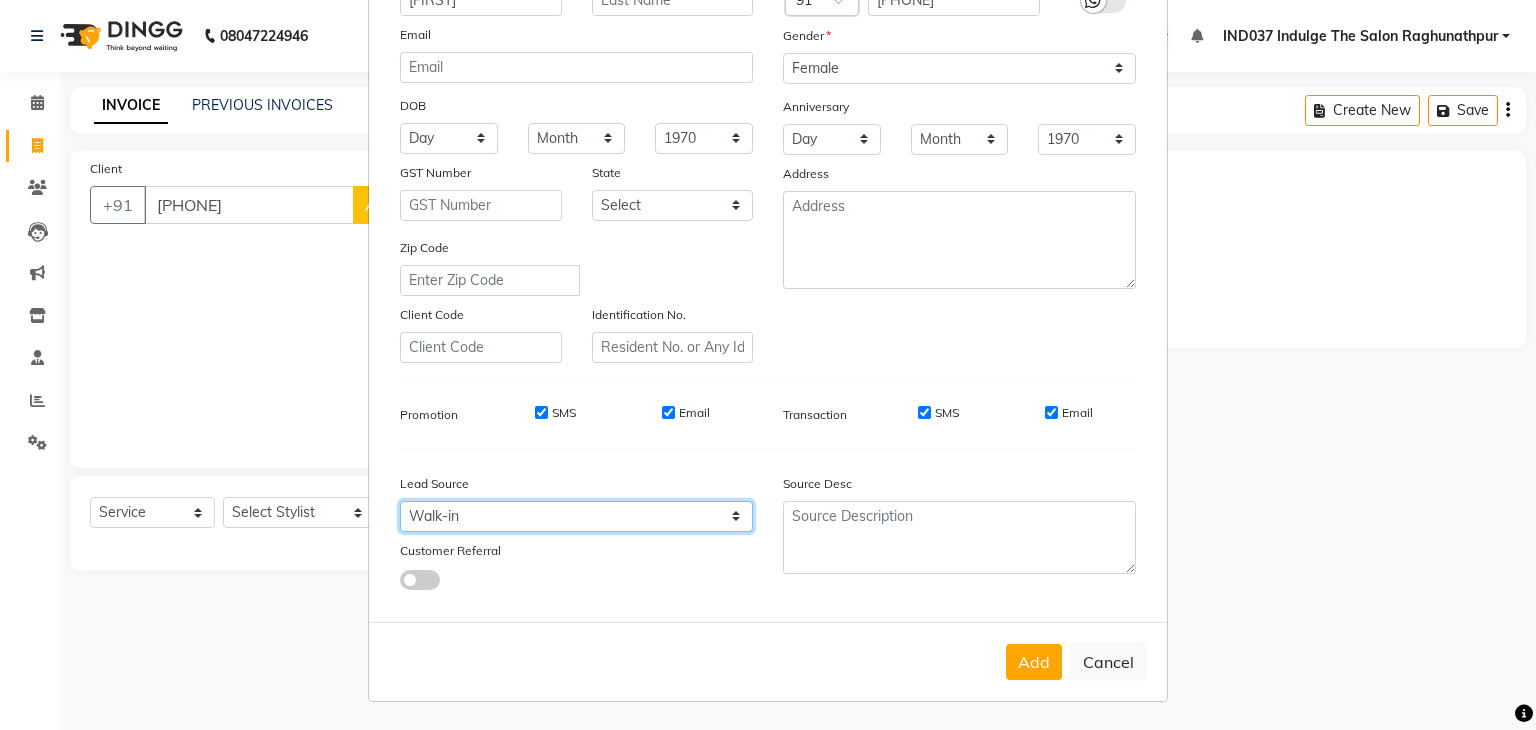click on "Select Walk-in Referral Internet Friend Word of Mouth Advertisement Facebook JustDial Google Other" at bounding box center (576, 516) 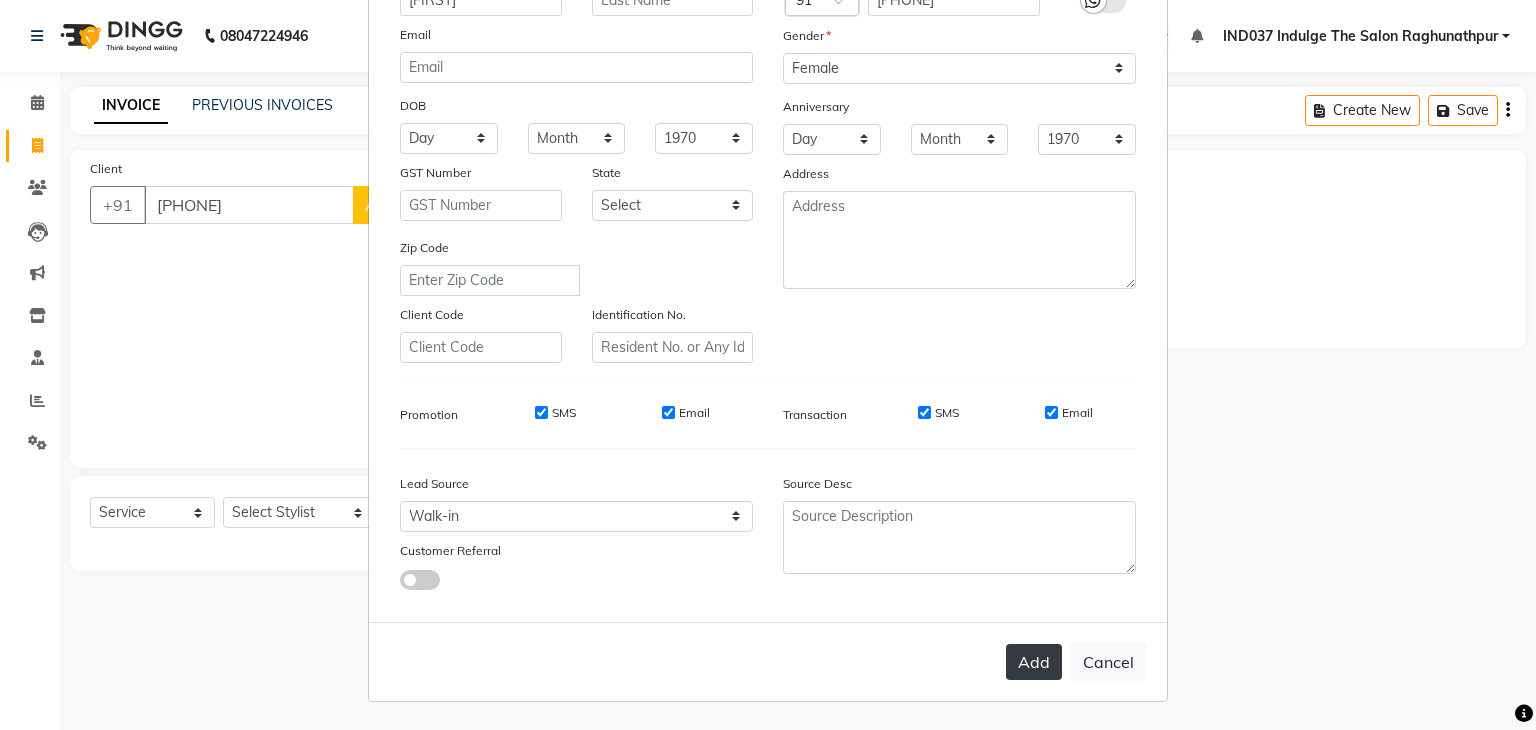 click on "Add" at bounding box center [1034, 662] 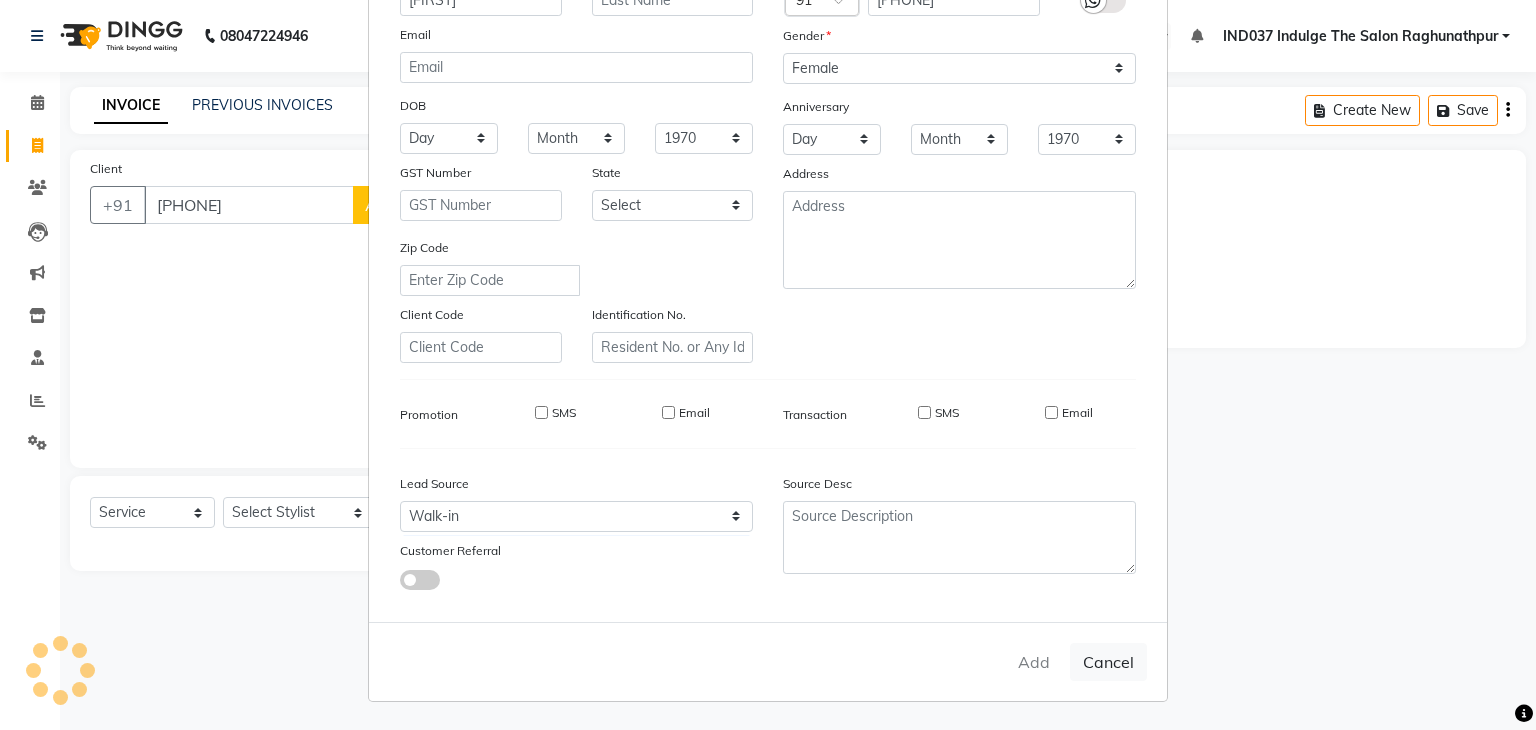 type 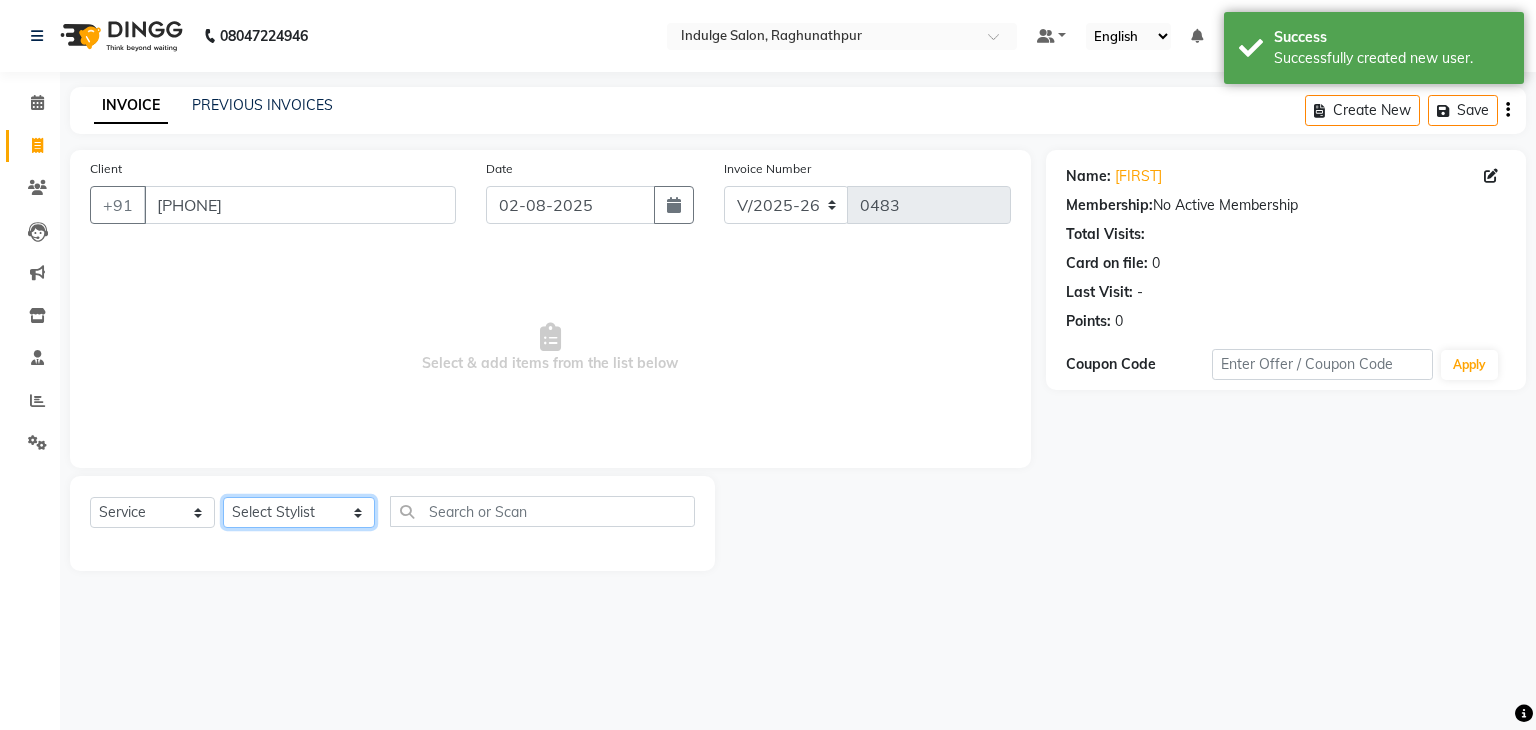 click on "Select Stylist Amir Ethan Happy IND037 Indulge The Salon Raghunathpur kartikey Nazia partha Rehan Roshan Sameer  shivangi  SWATI" 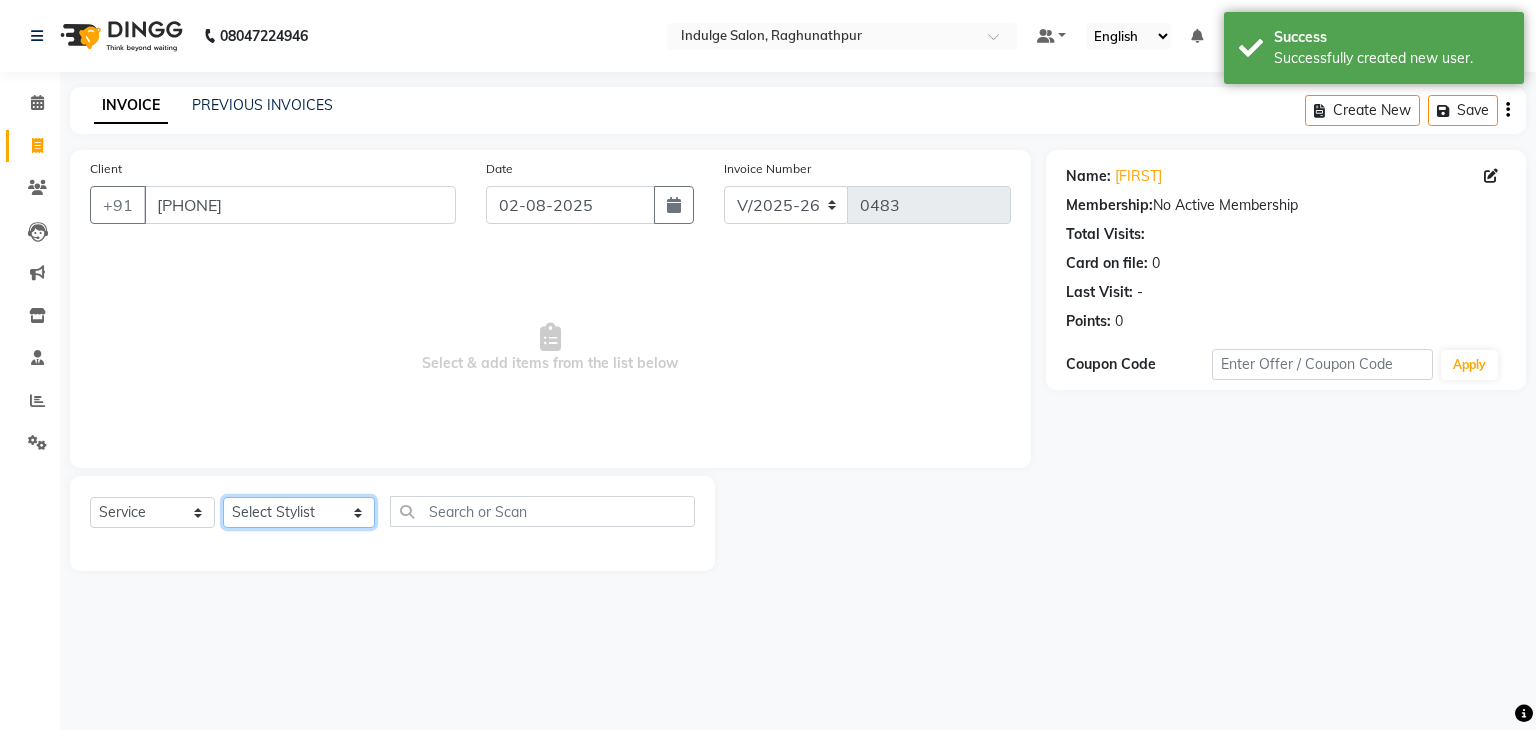 select on "66537" 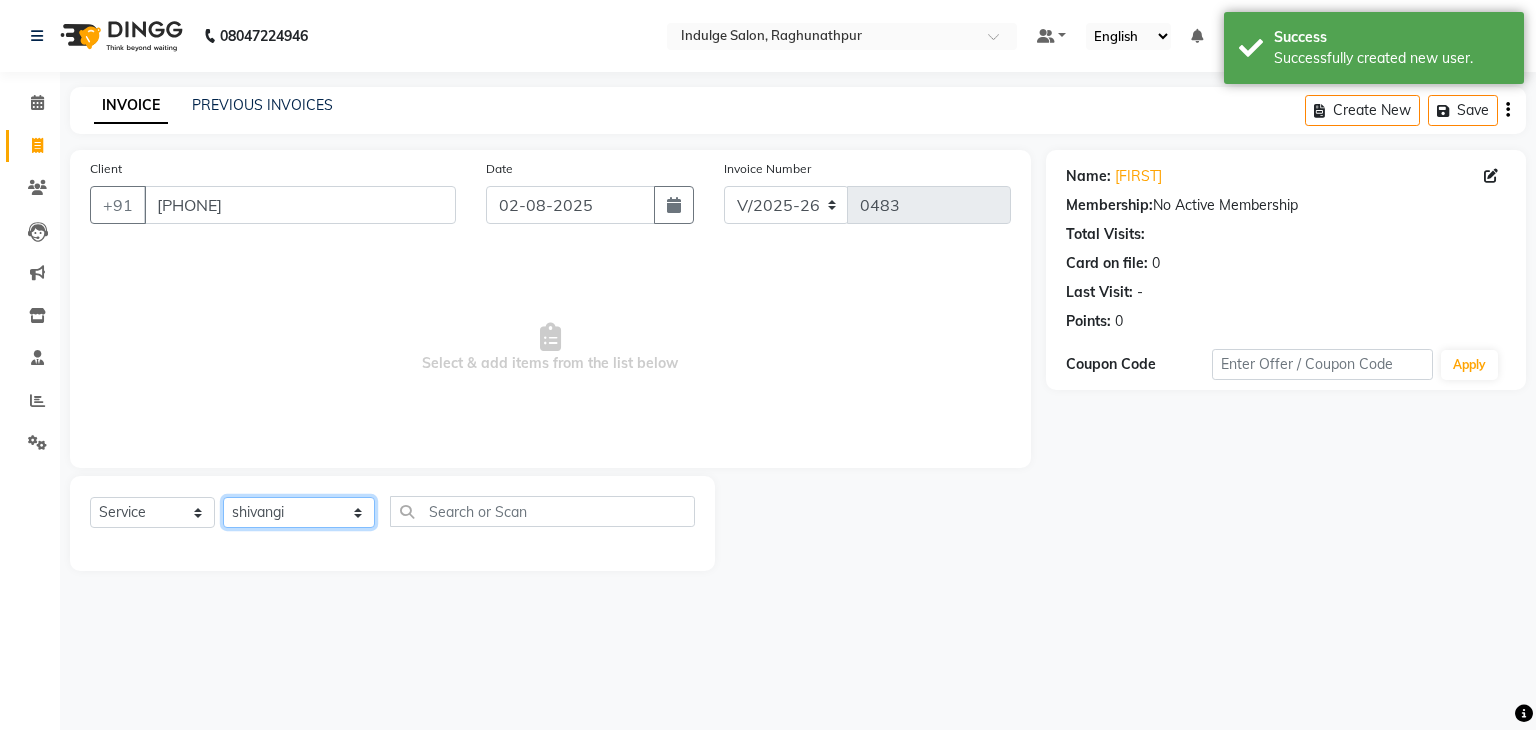 click on "Select Stylist Amir Ethan Happy IND037 Indulge The Salon Raghunathpur kartikey Nazia partha Rehan Roshan Sameer  shivangi  SWATI" 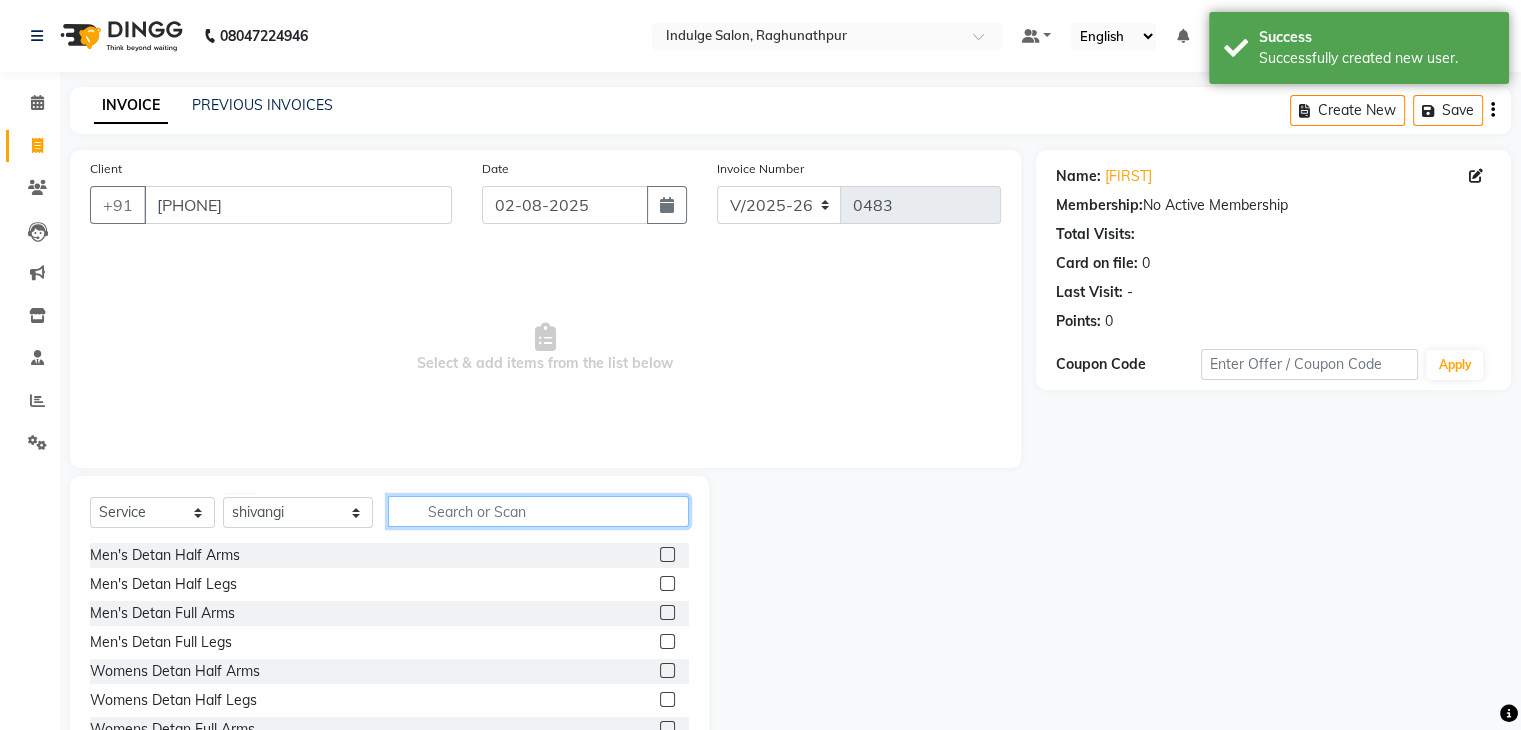 click 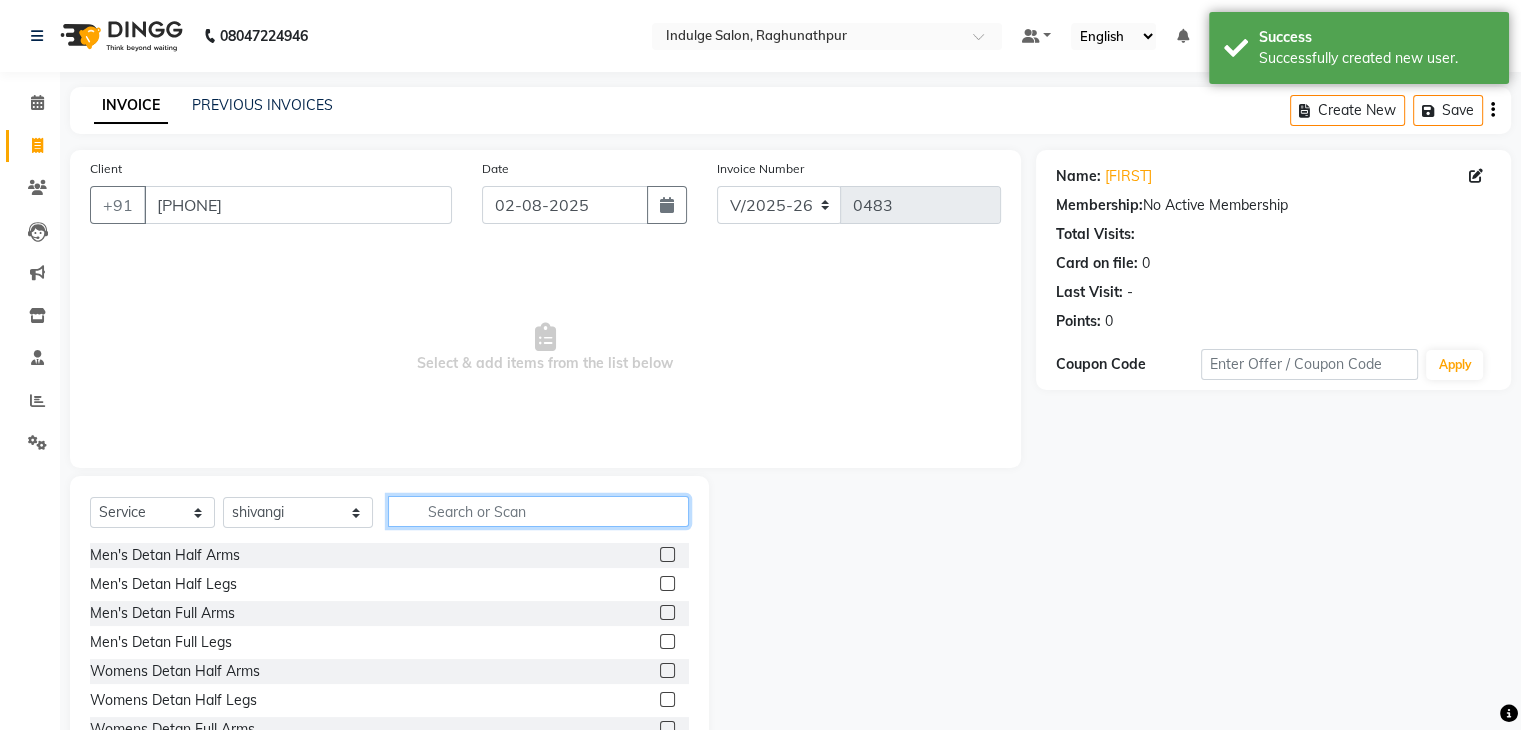 type on "t" 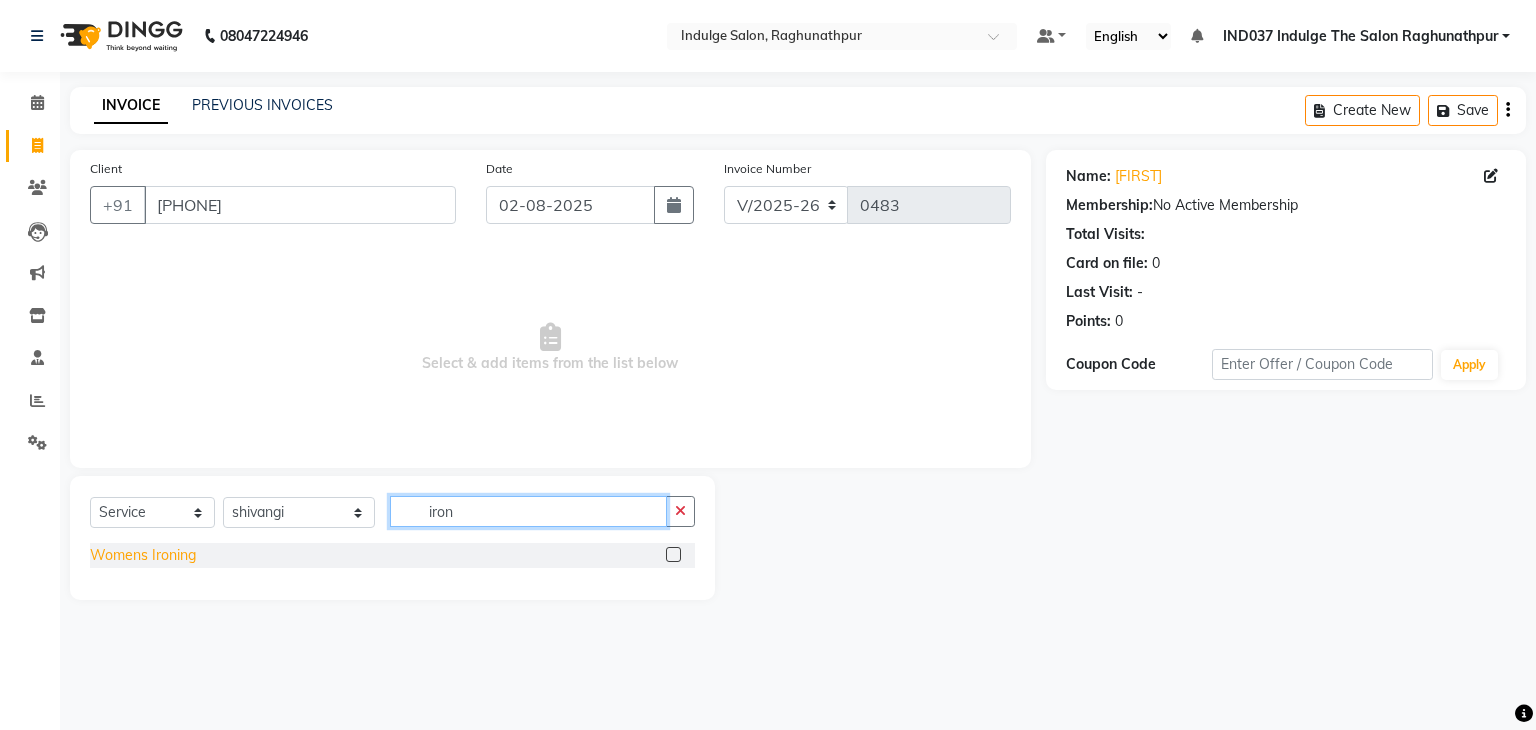 type on "iron" 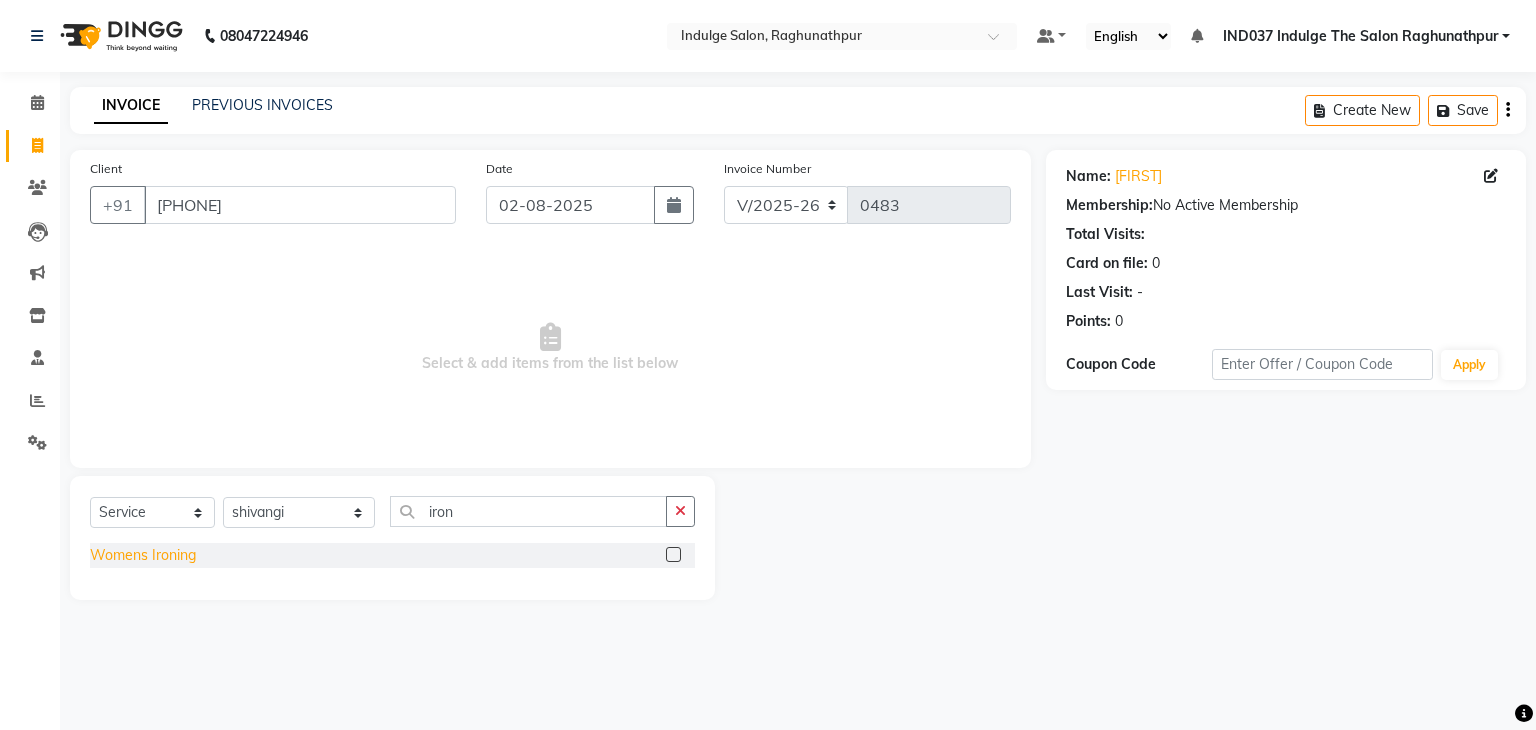 click on "Womens Ironing" 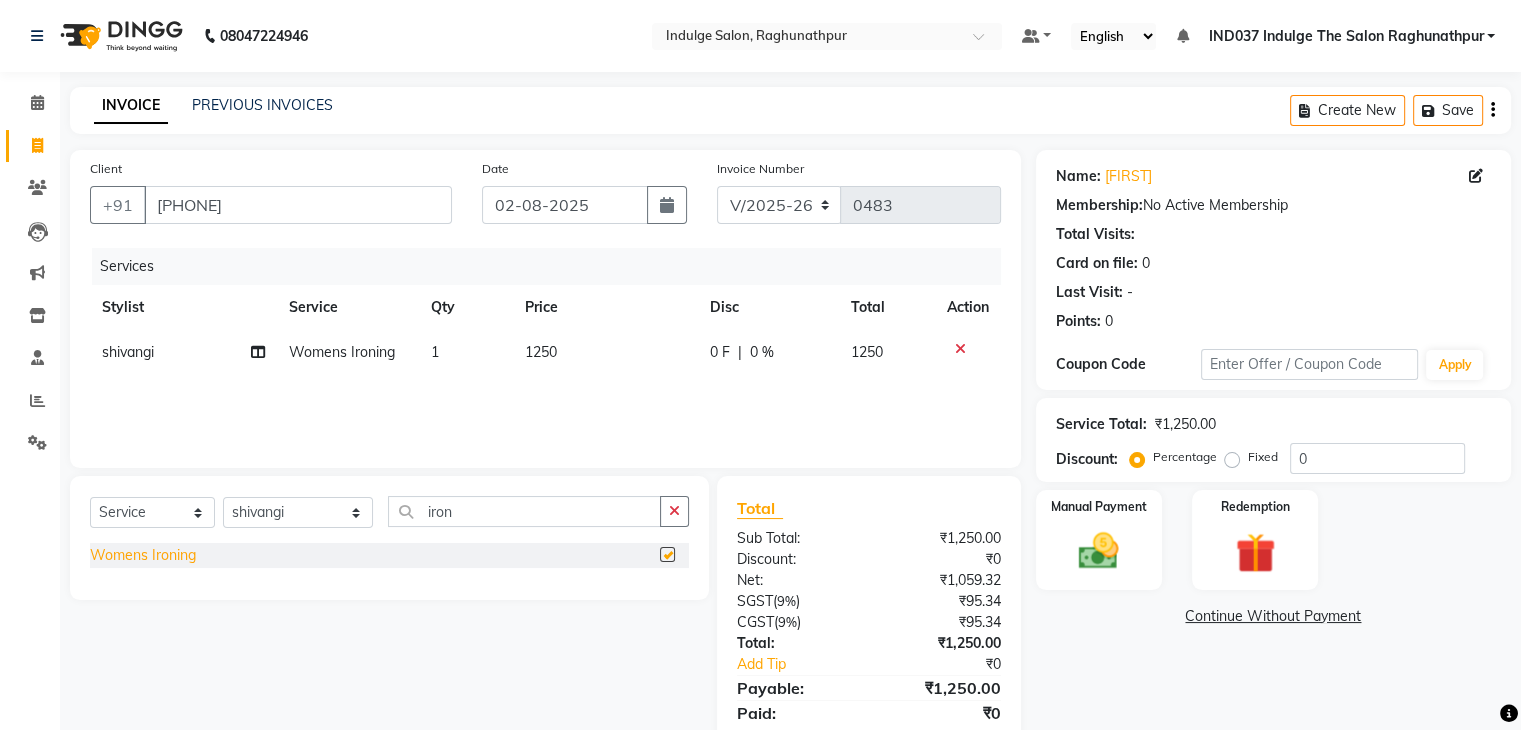 checkbox on "false" 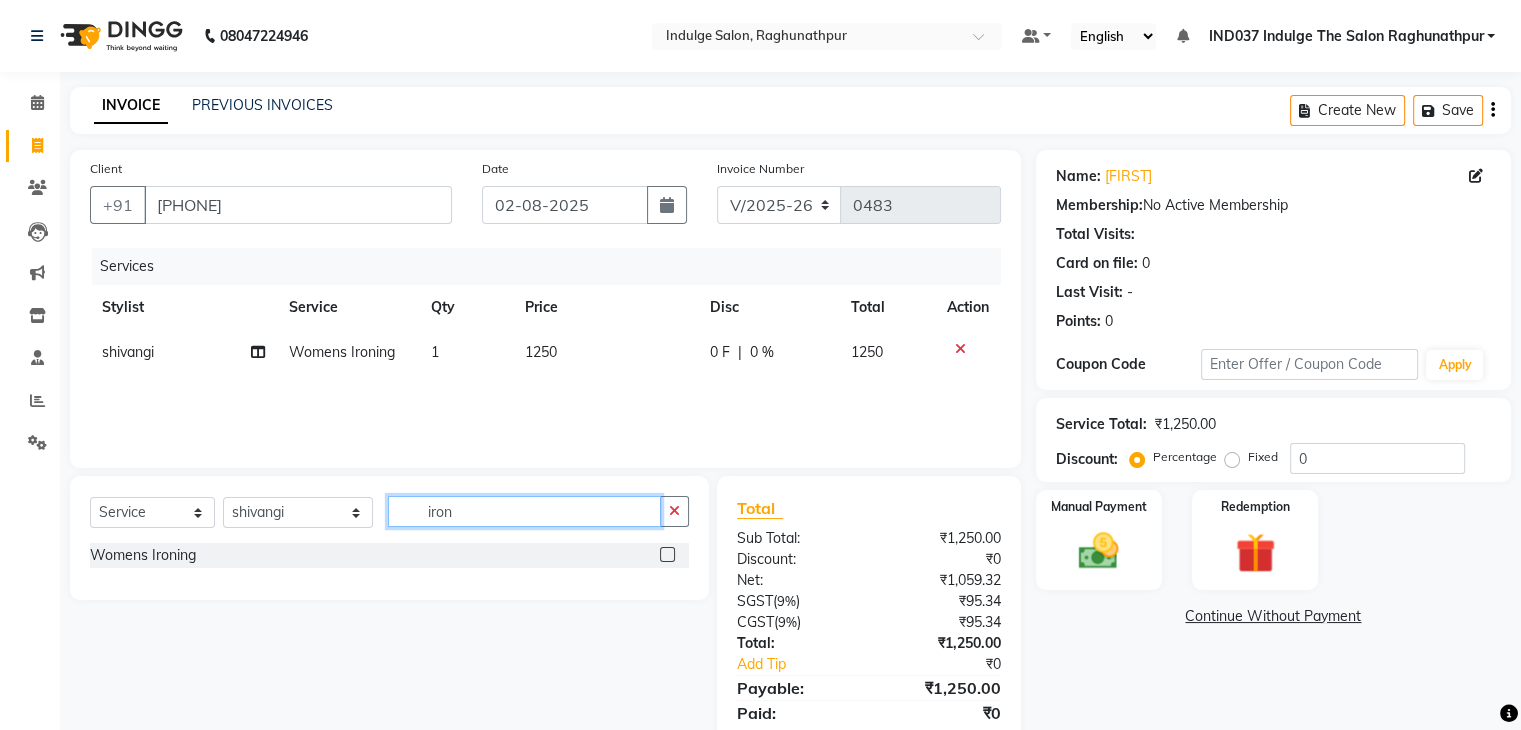 click on "iron" 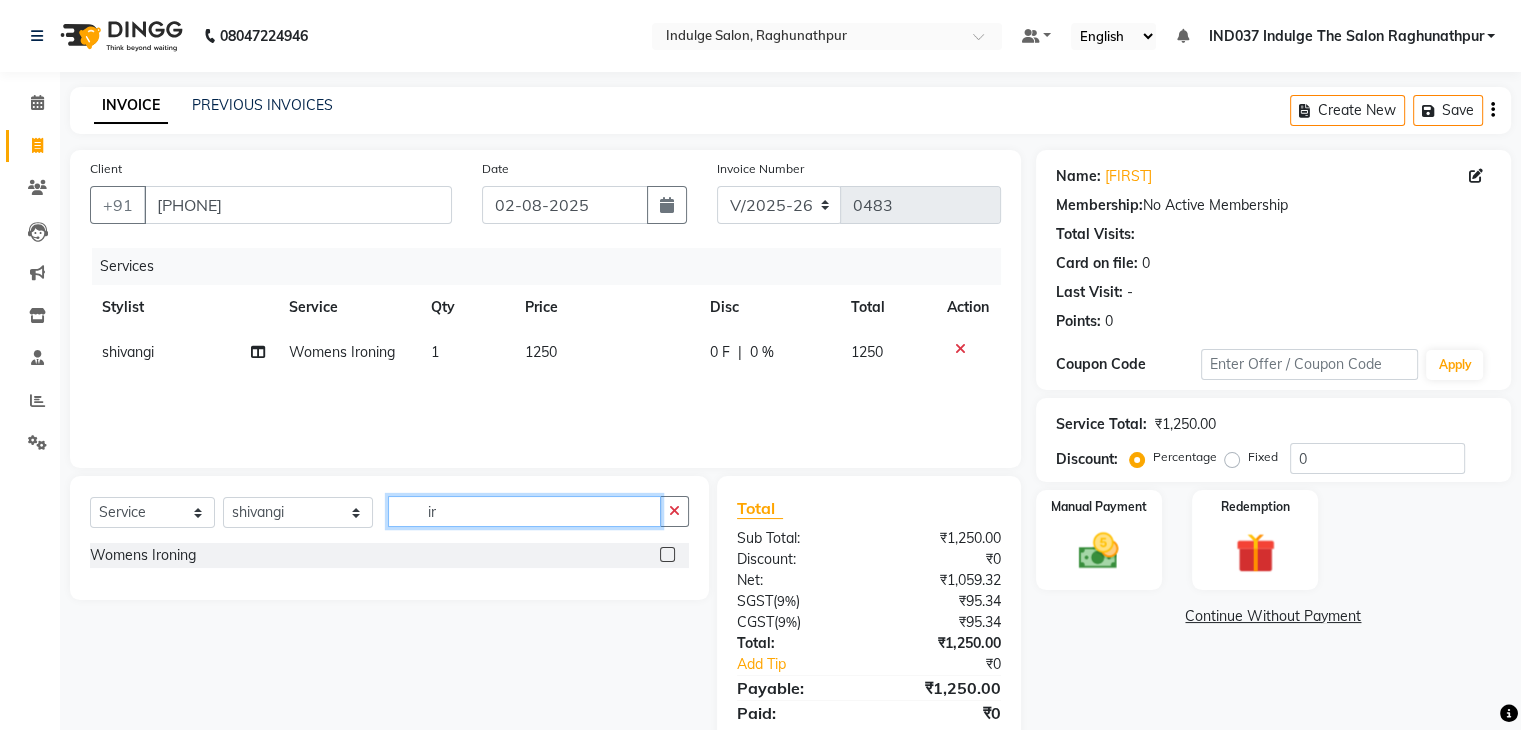 type on "i" 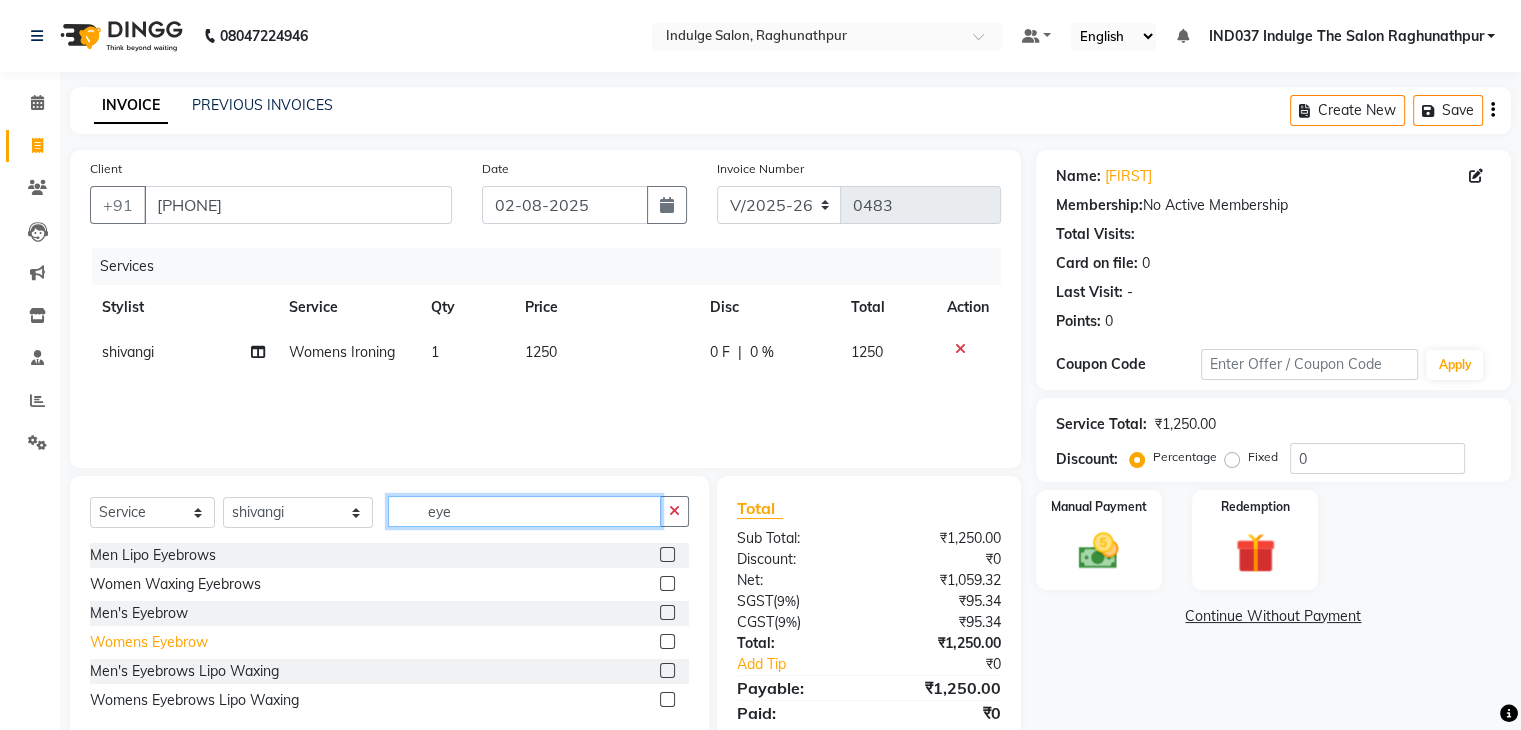 type on "eye" 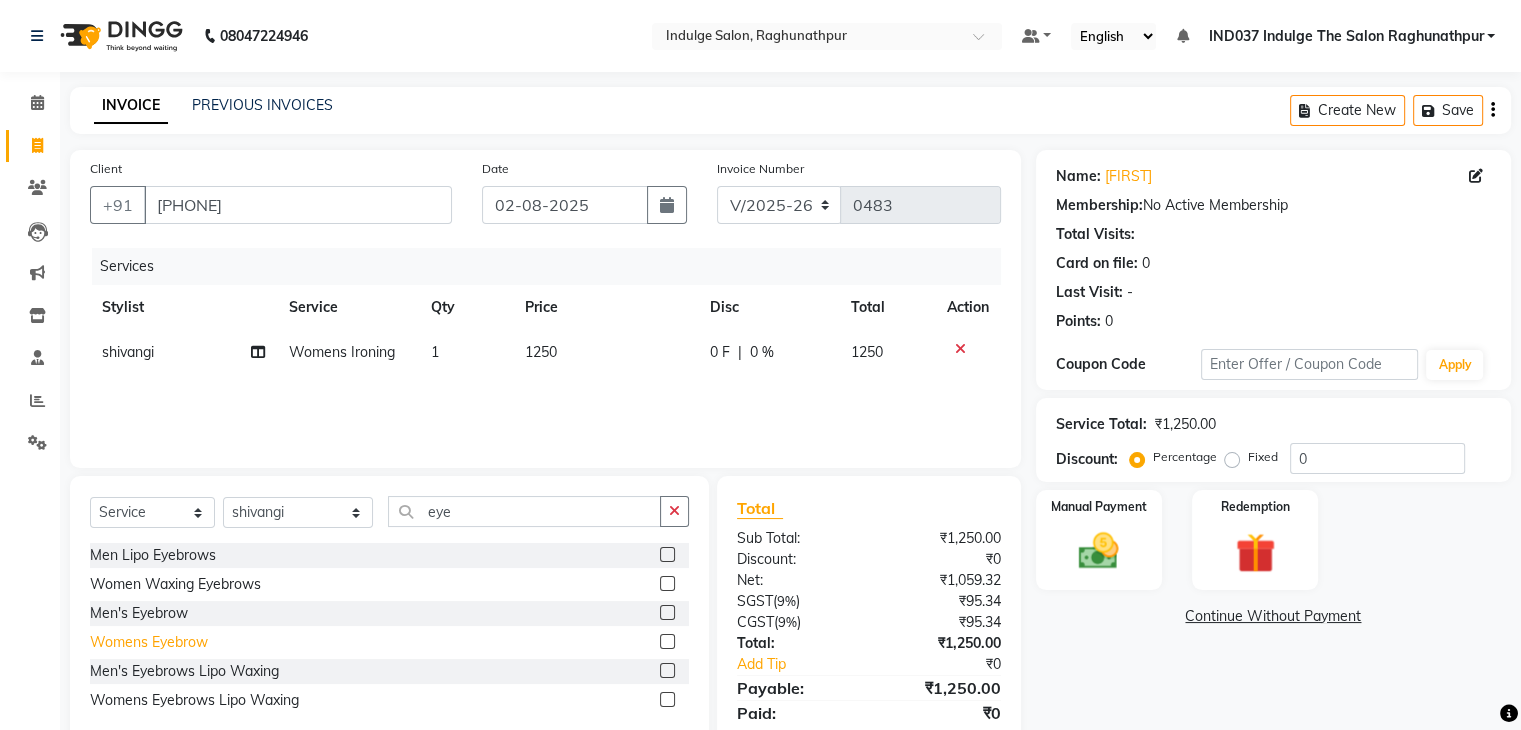 click on "Womens Eyebrow" 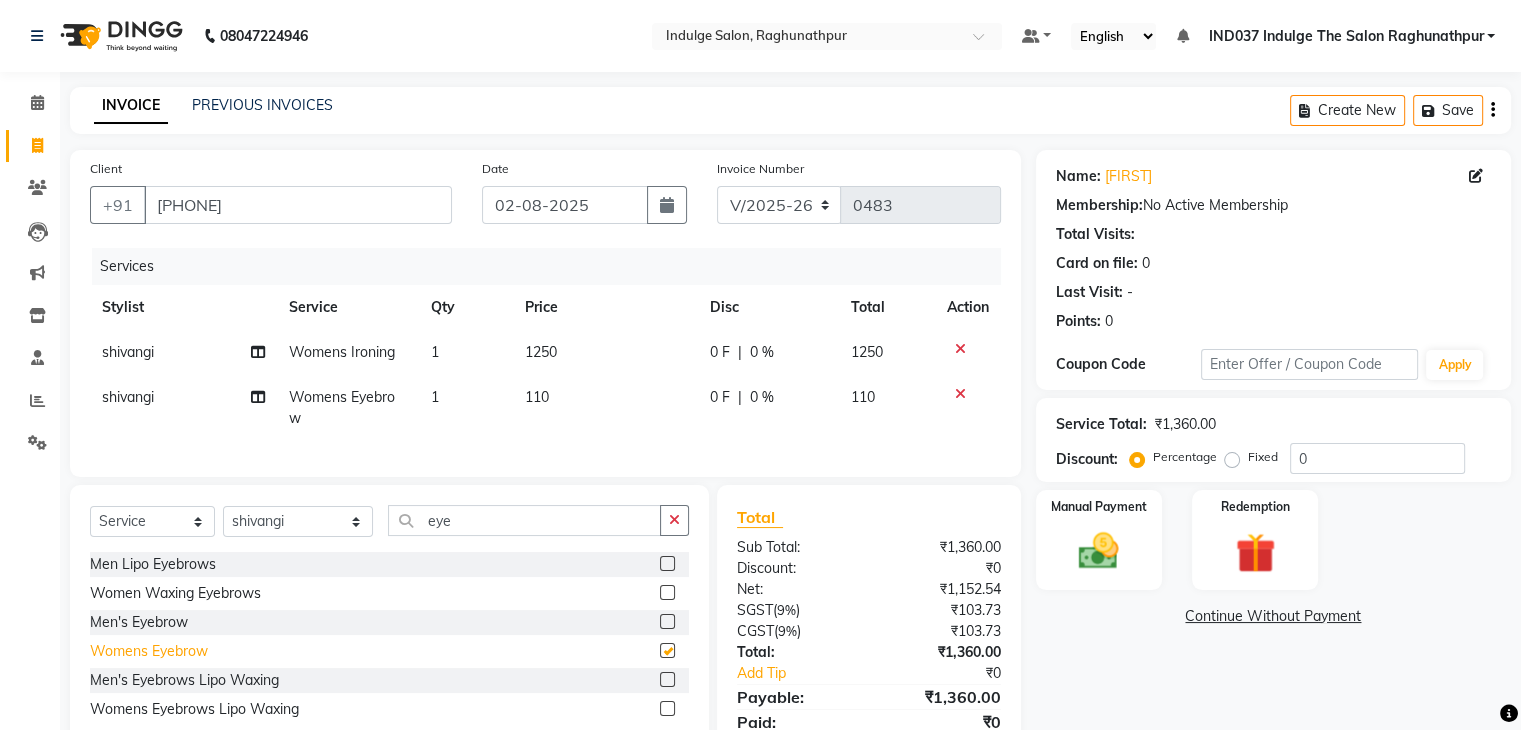 checkbox on "false" 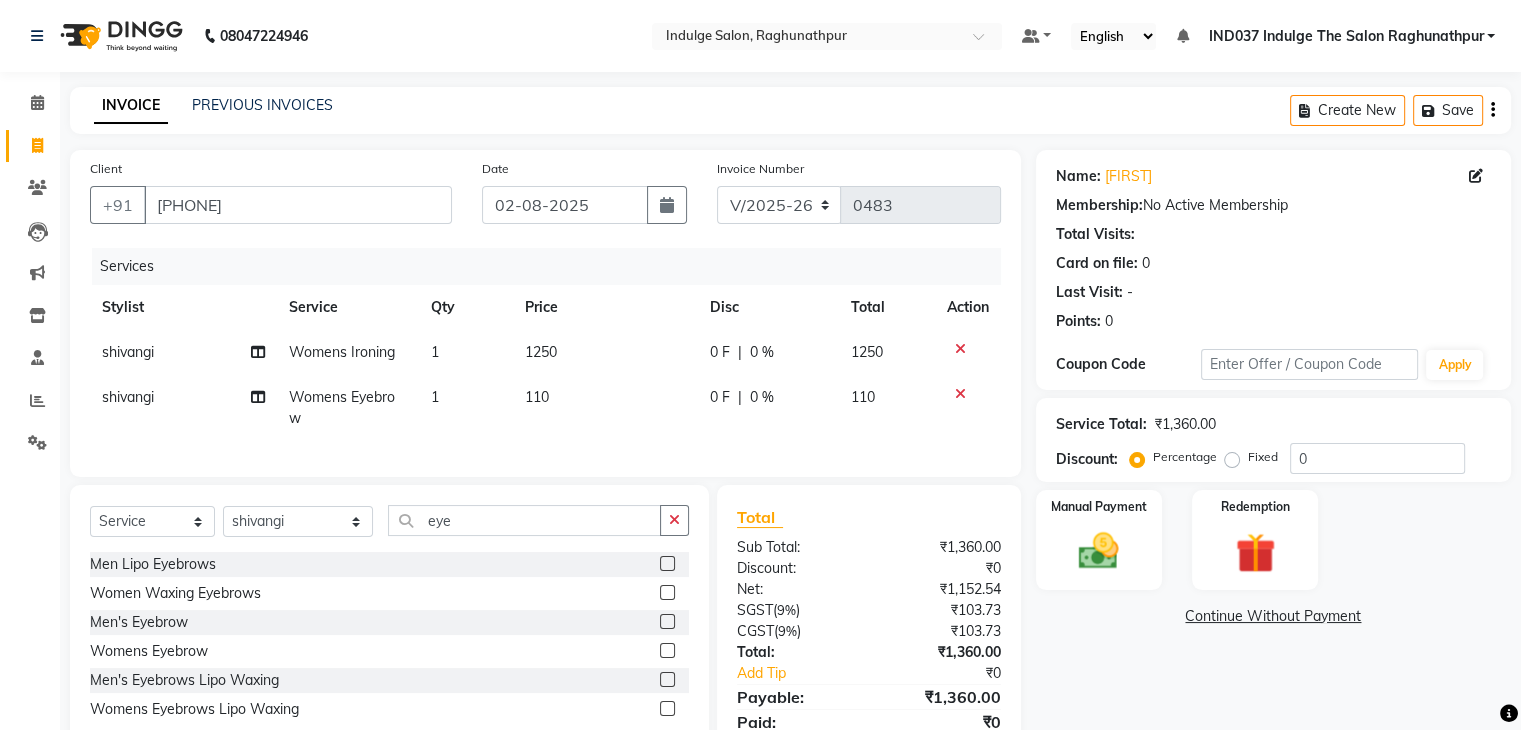 scroll, scrollTop: 95, scrollLeft: 0, axis: vertical 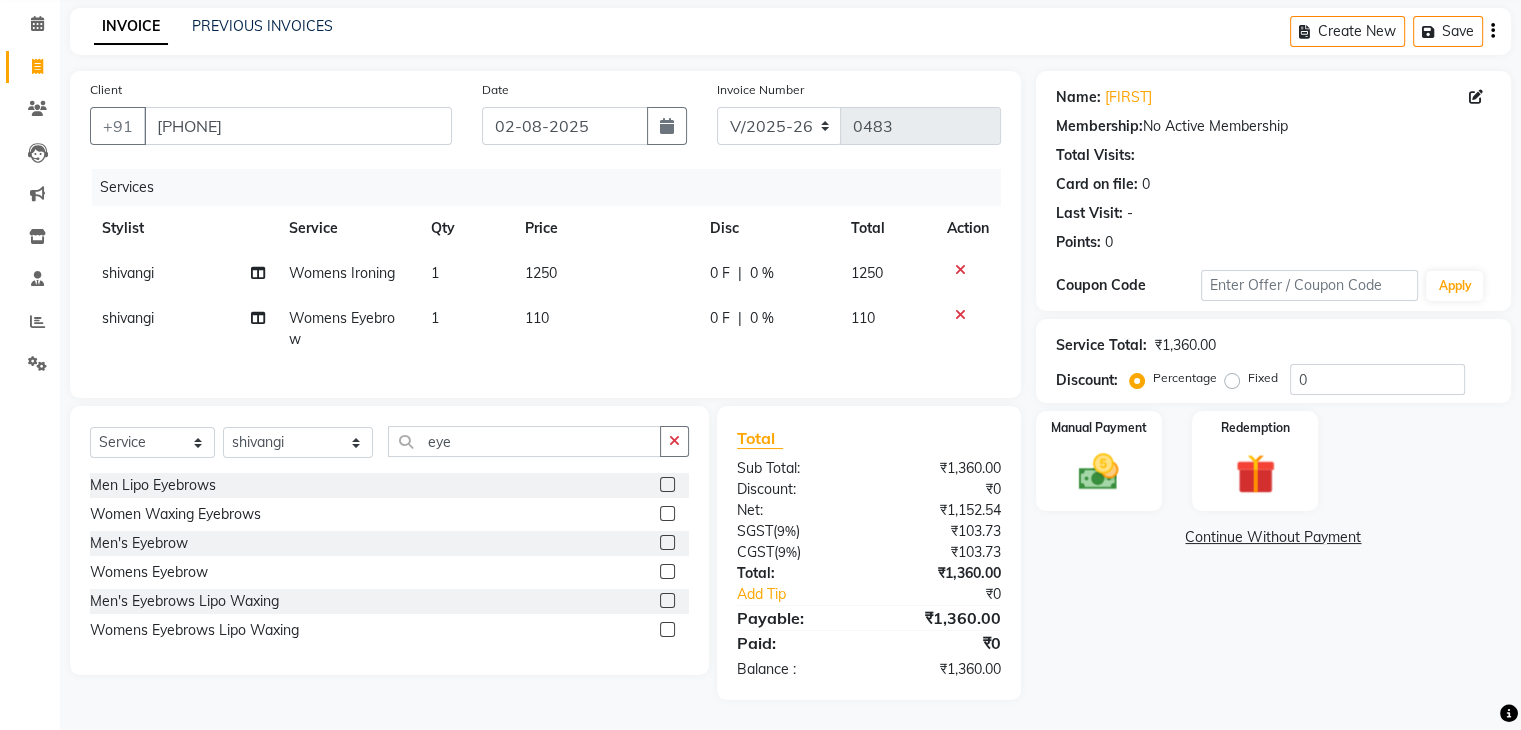 drag, startPoint x: 764, startPoint y: 245, endPoint x: 764, endPoint y: 265, distance: 20 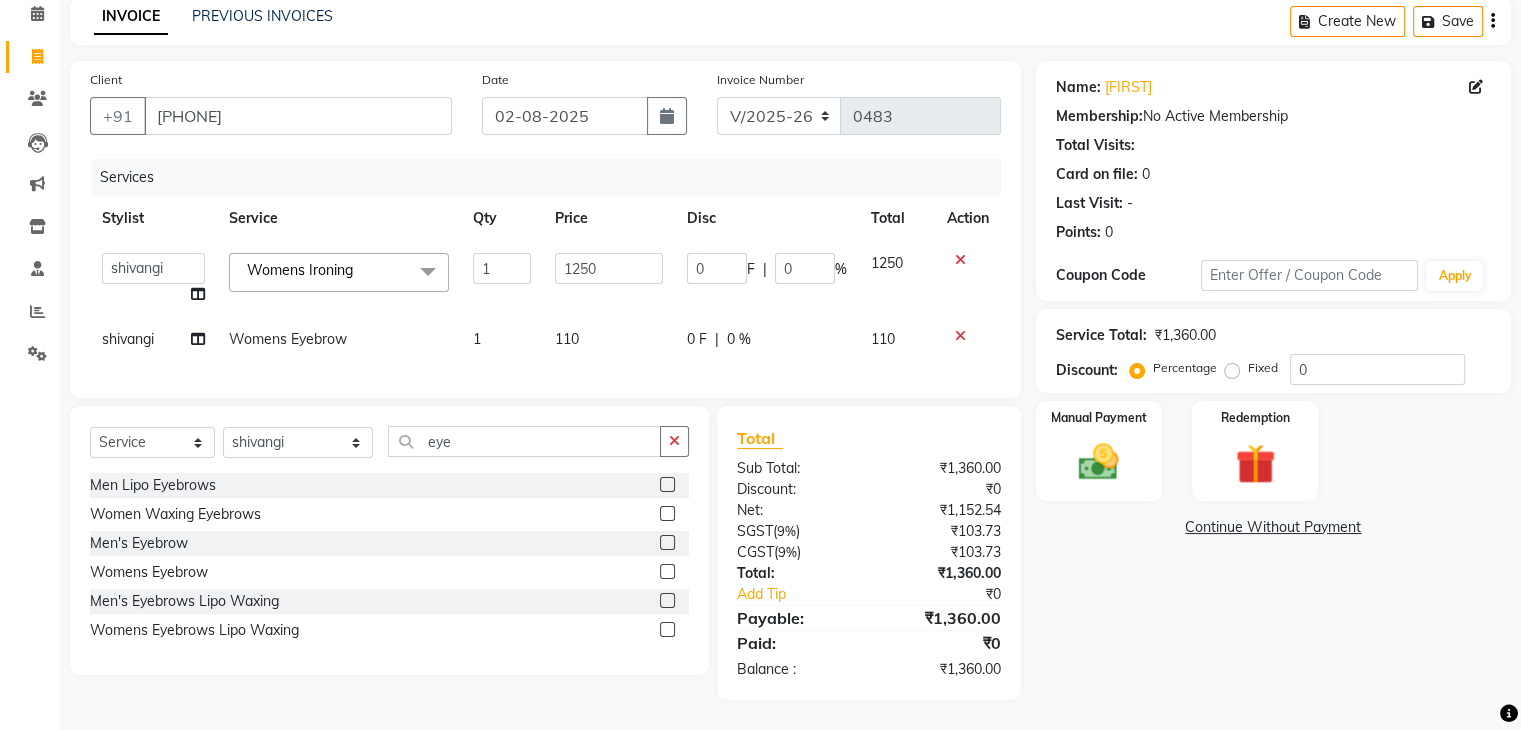 click on "|" 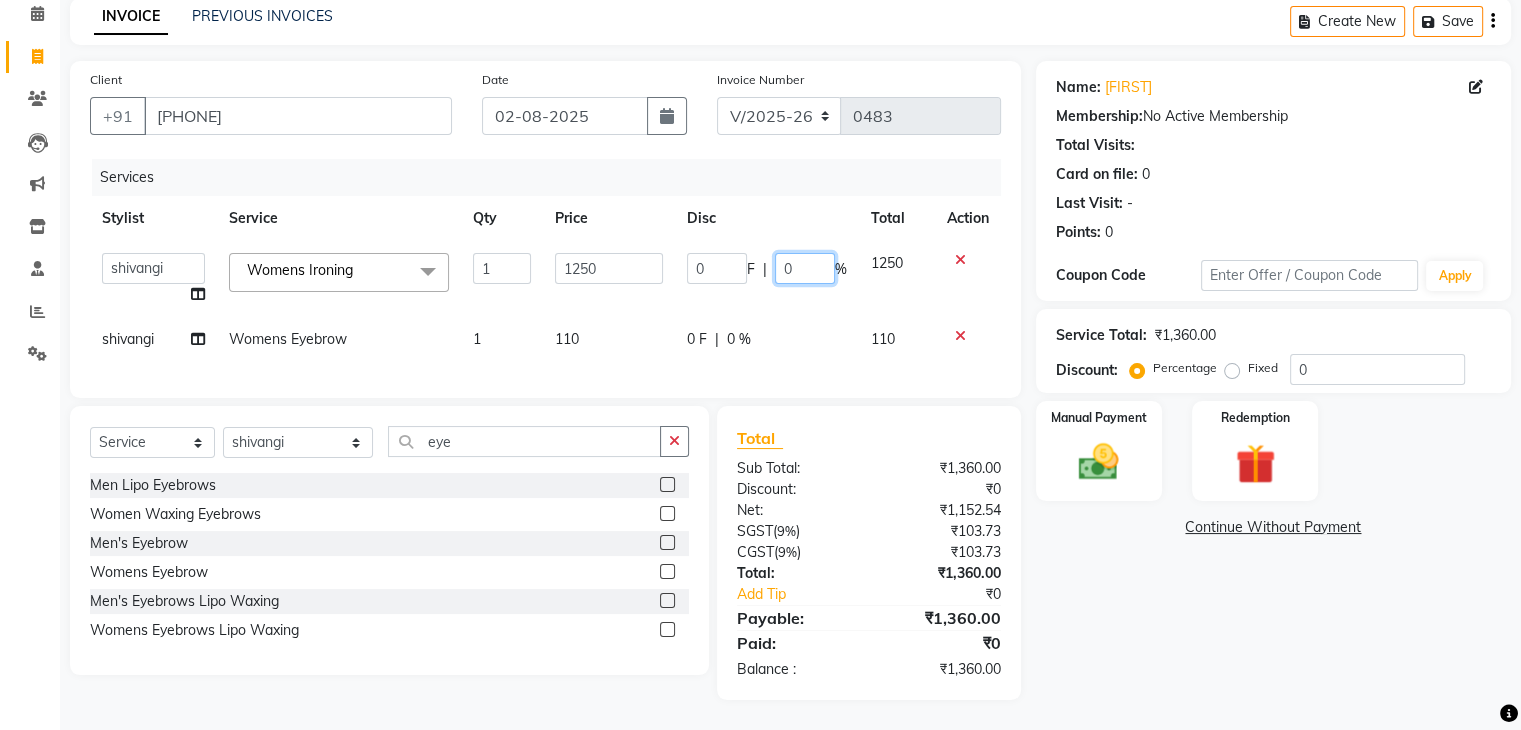 click on "0" 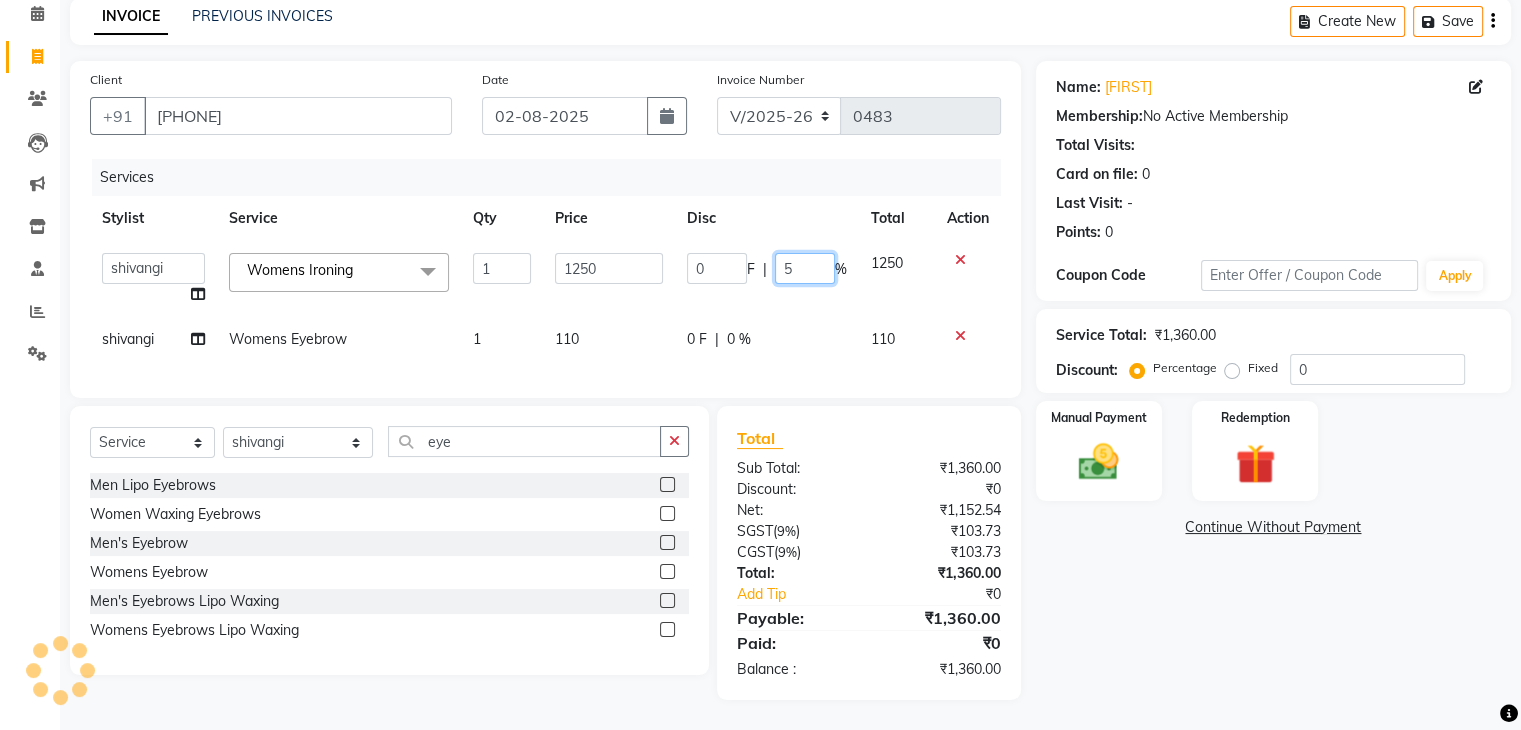 type on "50" 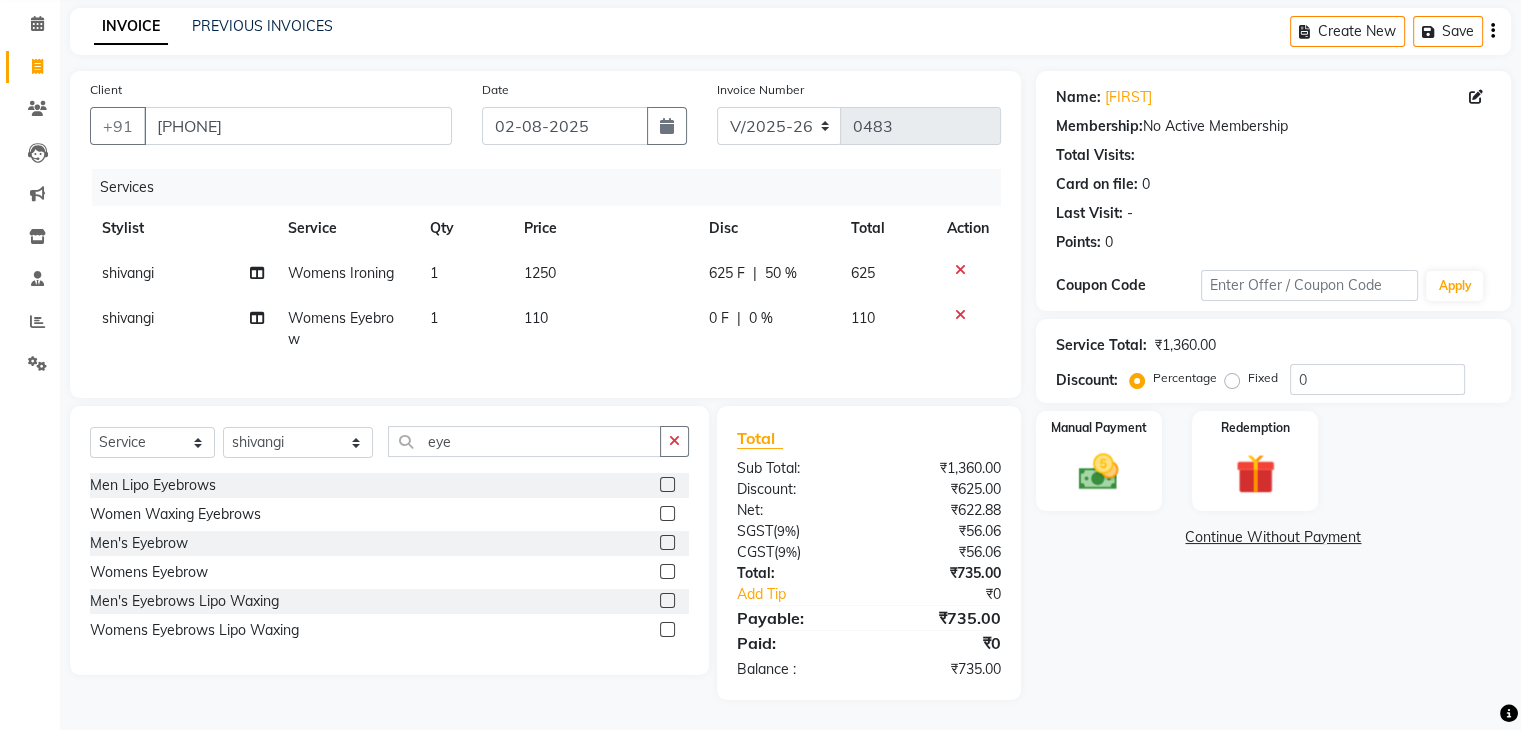 click on "shivangi Womens Ironing 1 1250 625 F | 50 % 625 shivangi Womens Eyebrow 1 110 0 F | 0 % 110" 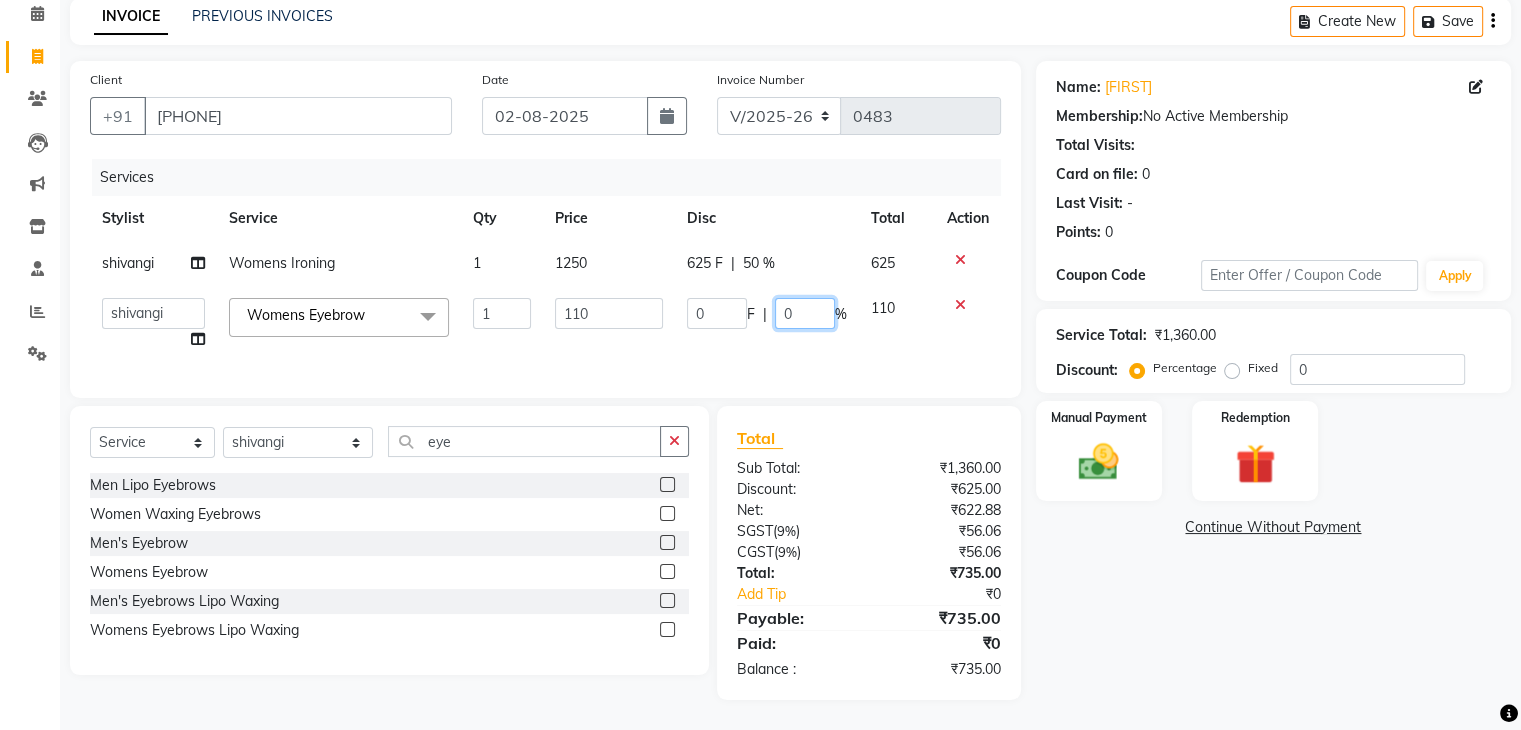 click on "0" 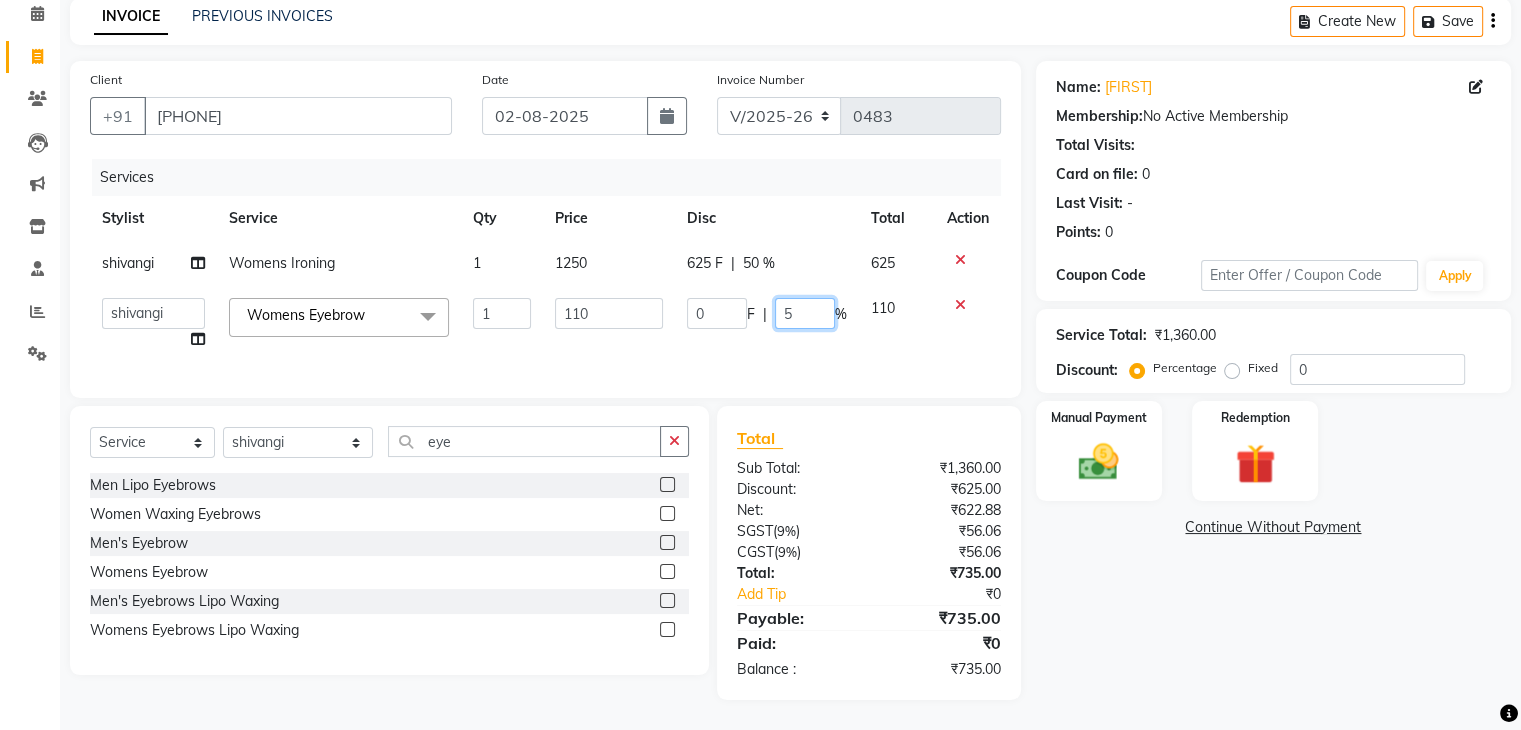 type on "50" 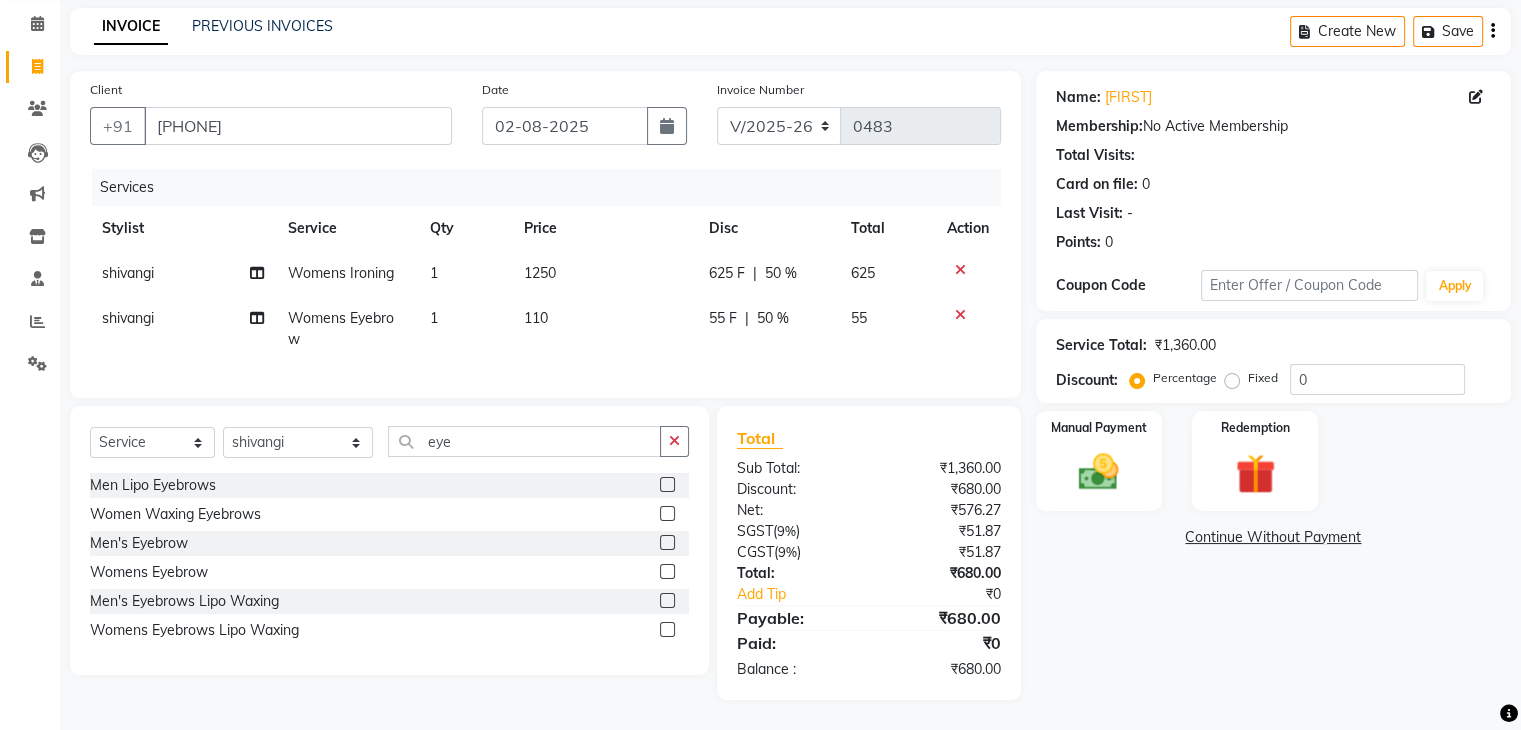 click on "[AGE] F | 50 %" 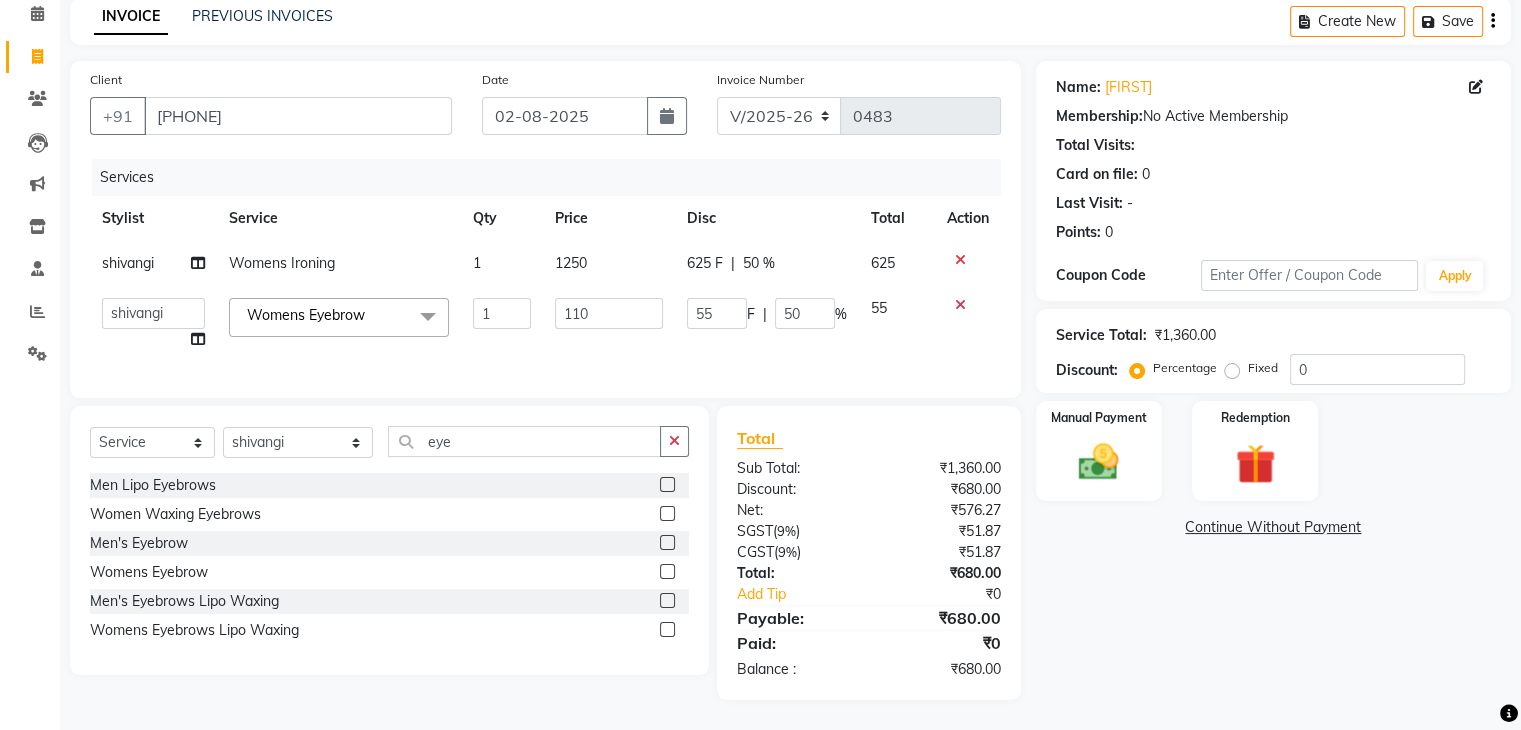 scroll, scrollTop: 105, scrollLeft: 0, axis: vertical 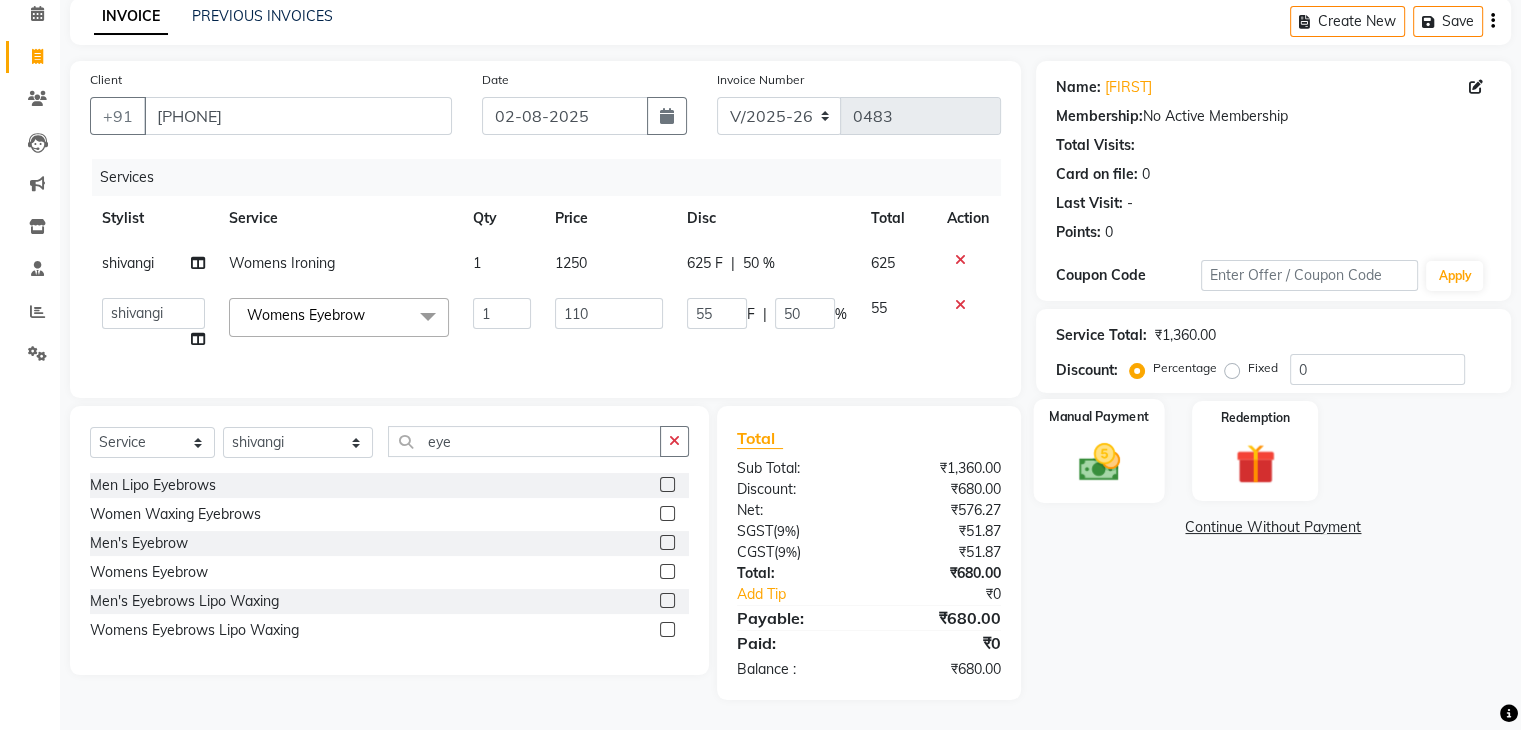 click 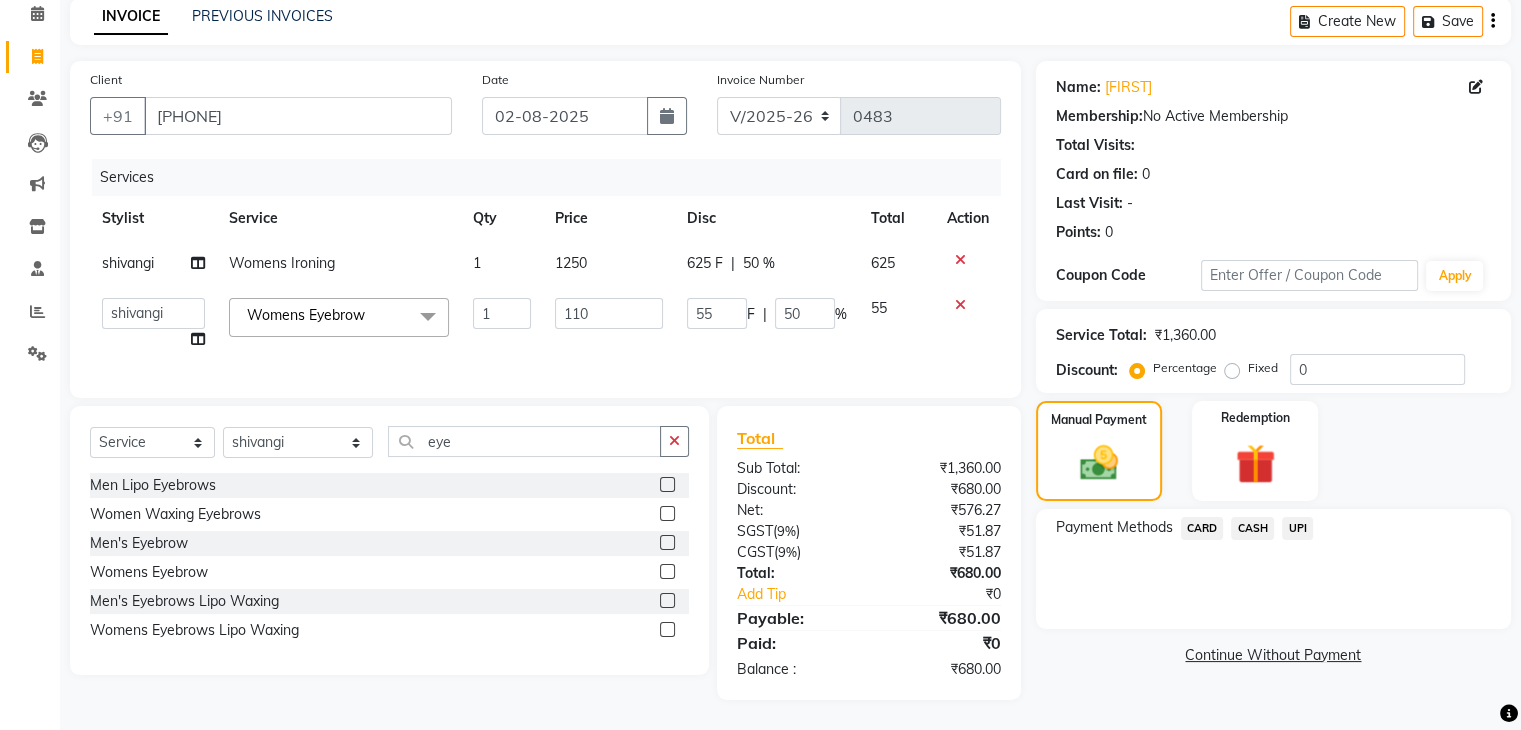 click on "UPI" 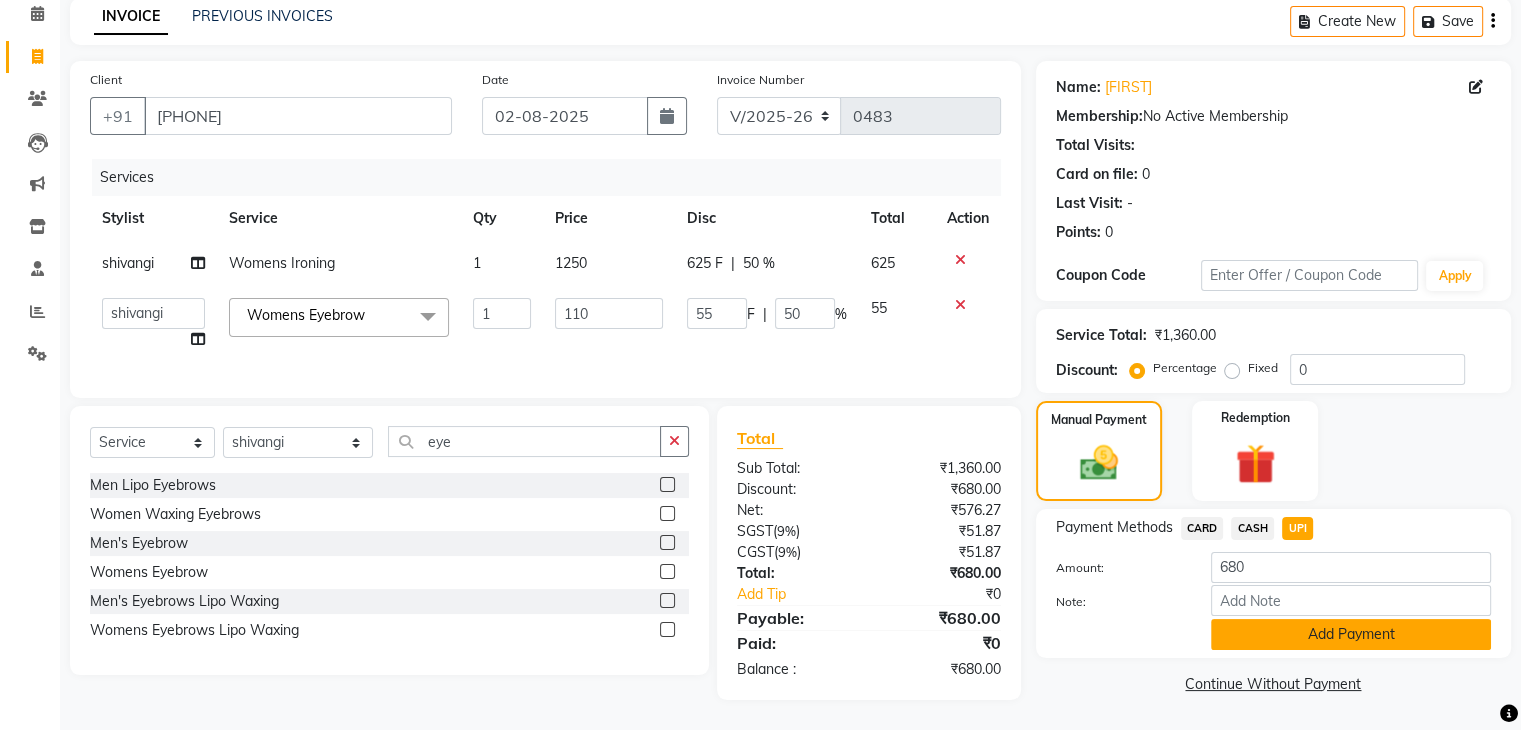 click on "Add Payment" 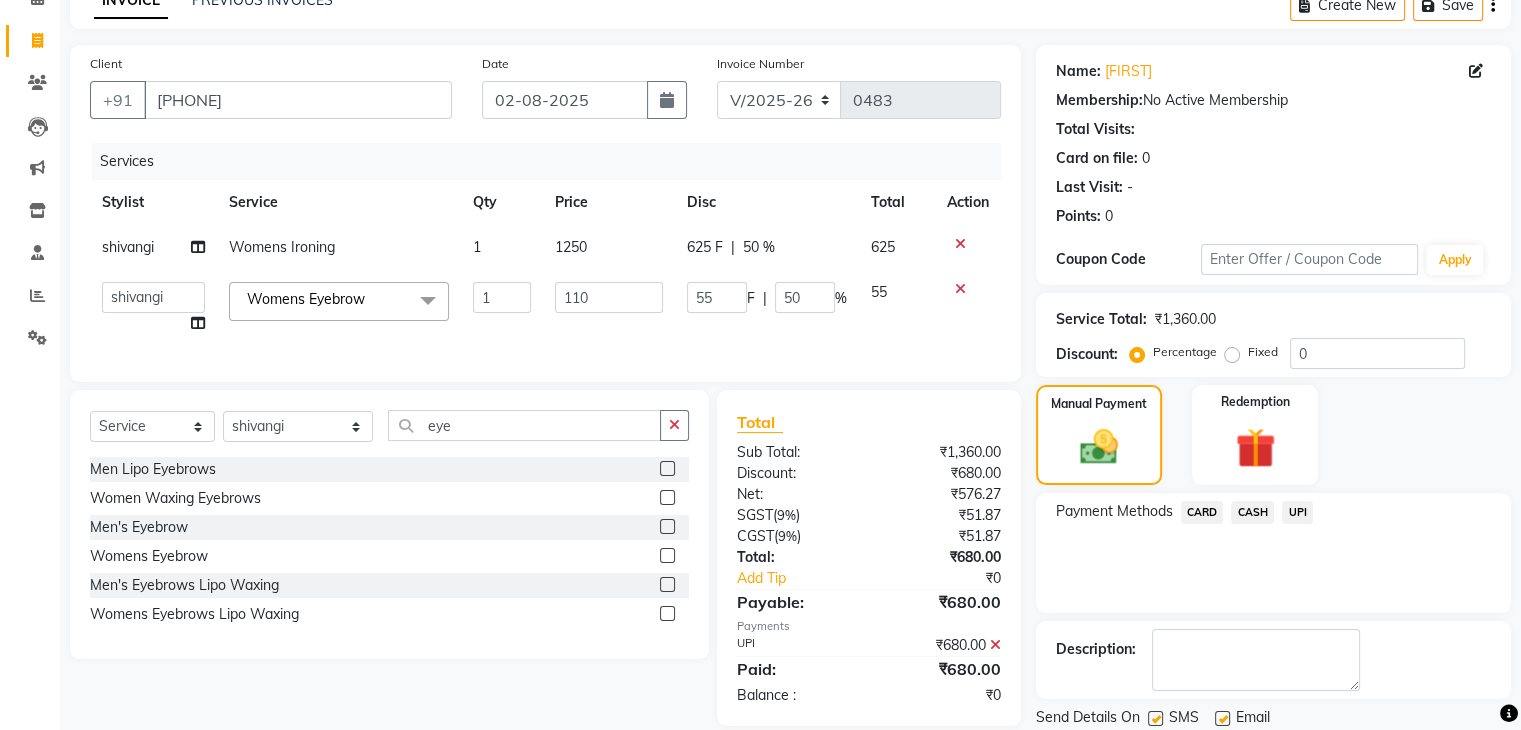 scroll, scrollTop: 171, scrollLeft: 0, axis: vertical 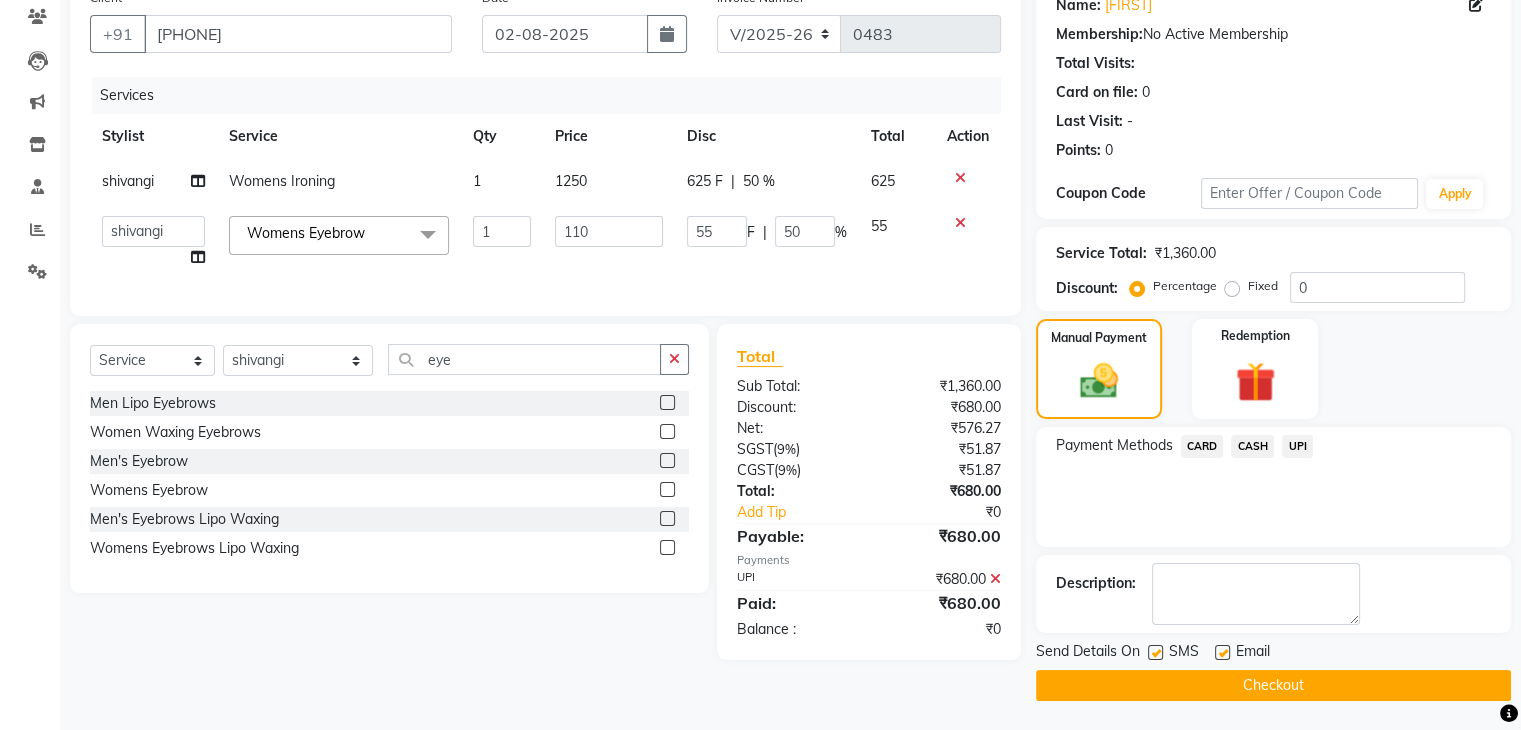 click 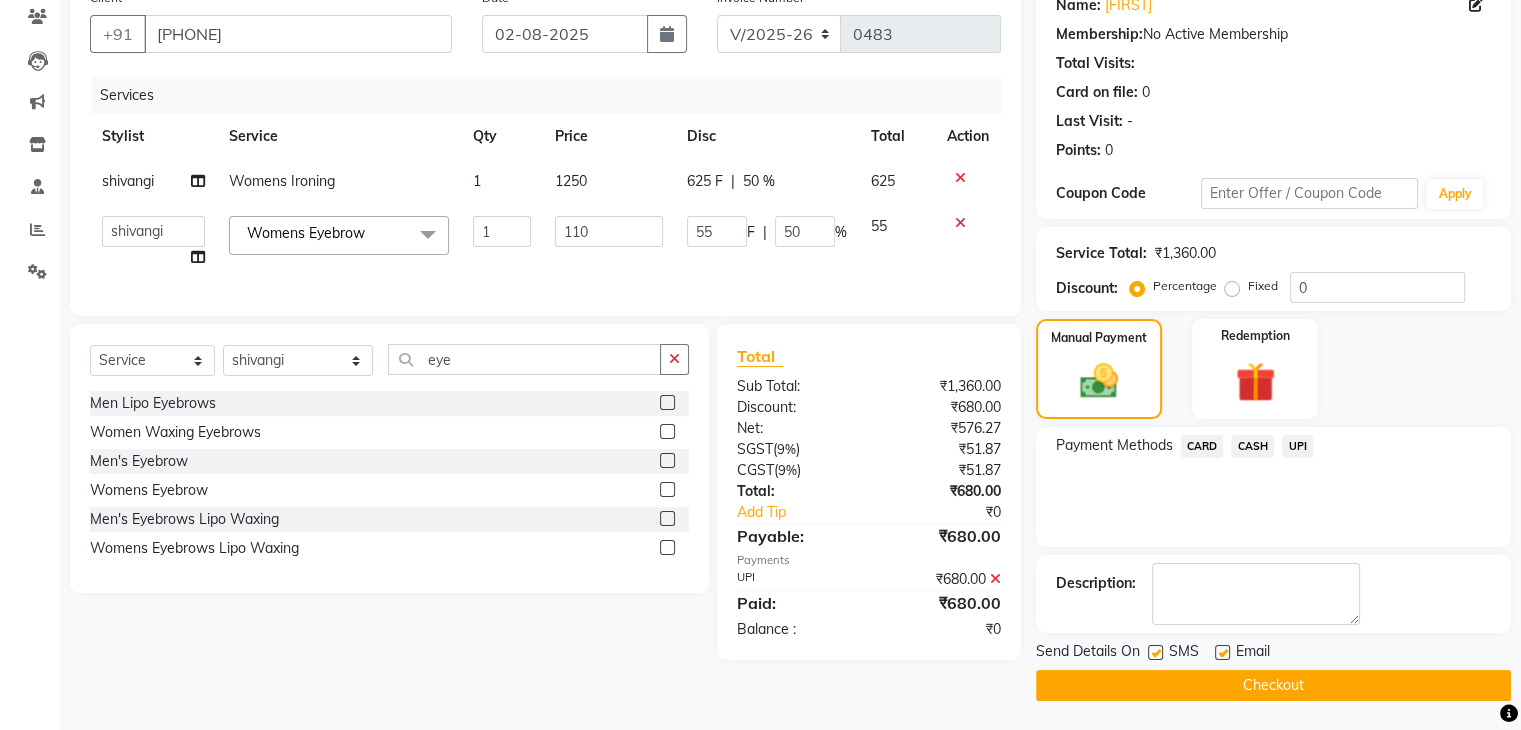 click at bounding box center (1221, 653) 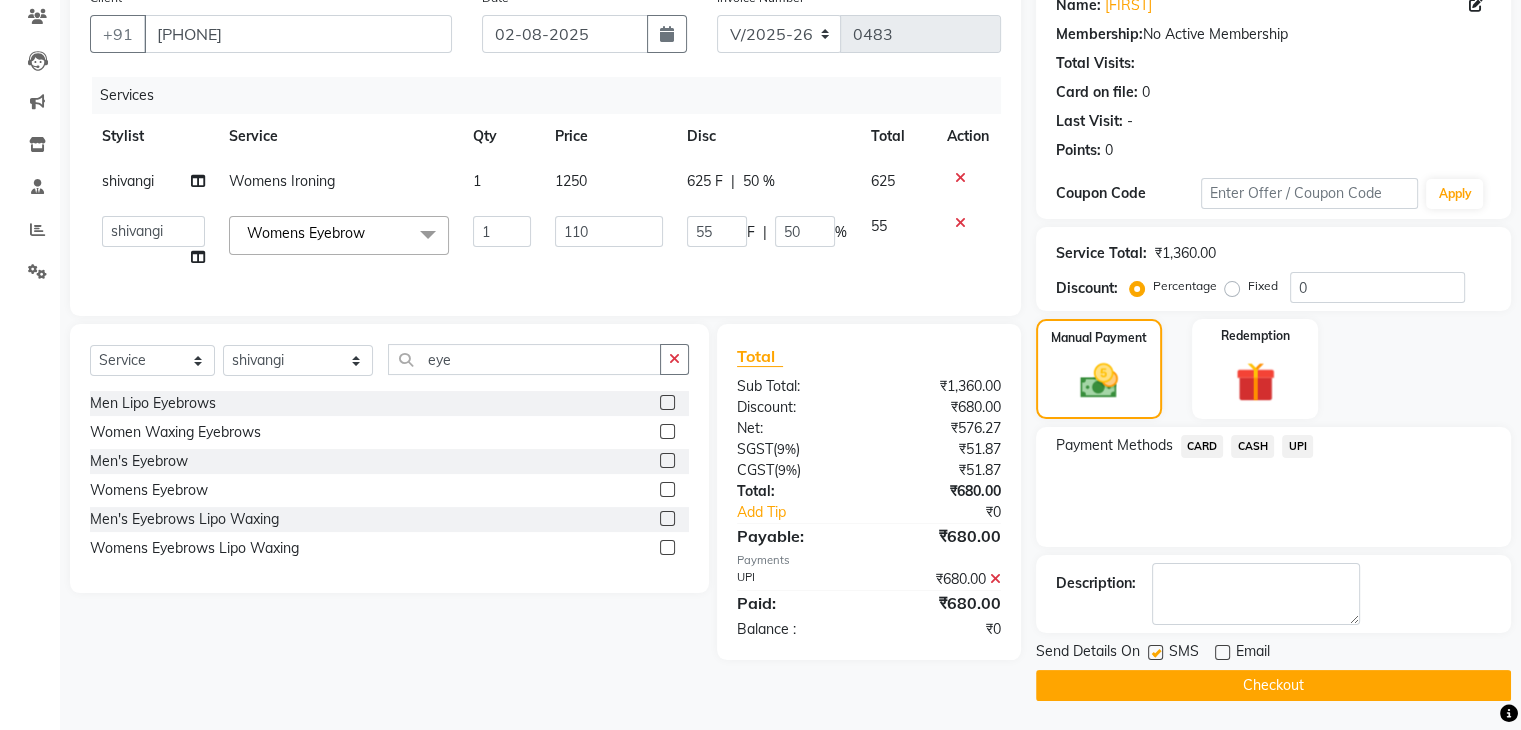 click 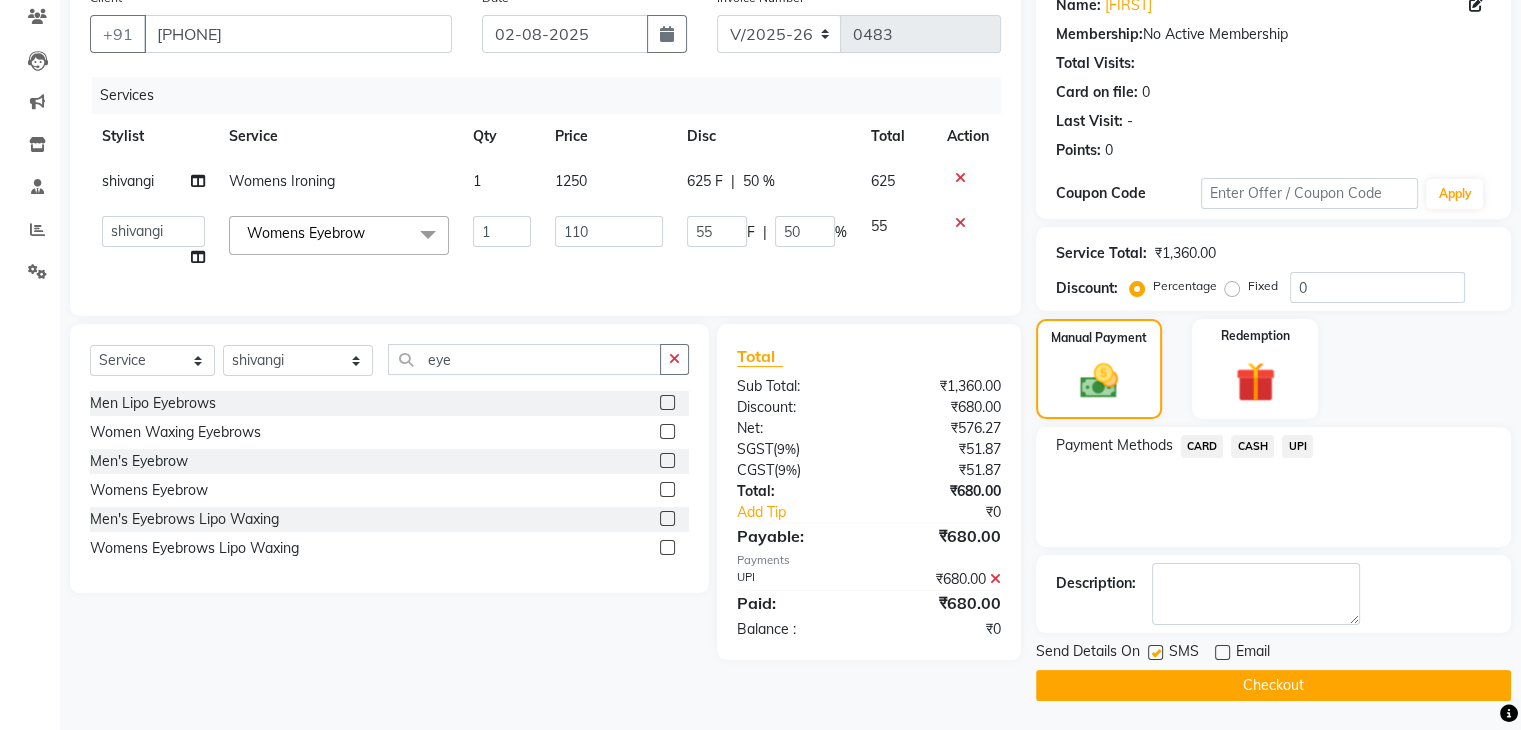 click at bounding box center (1154, 653) 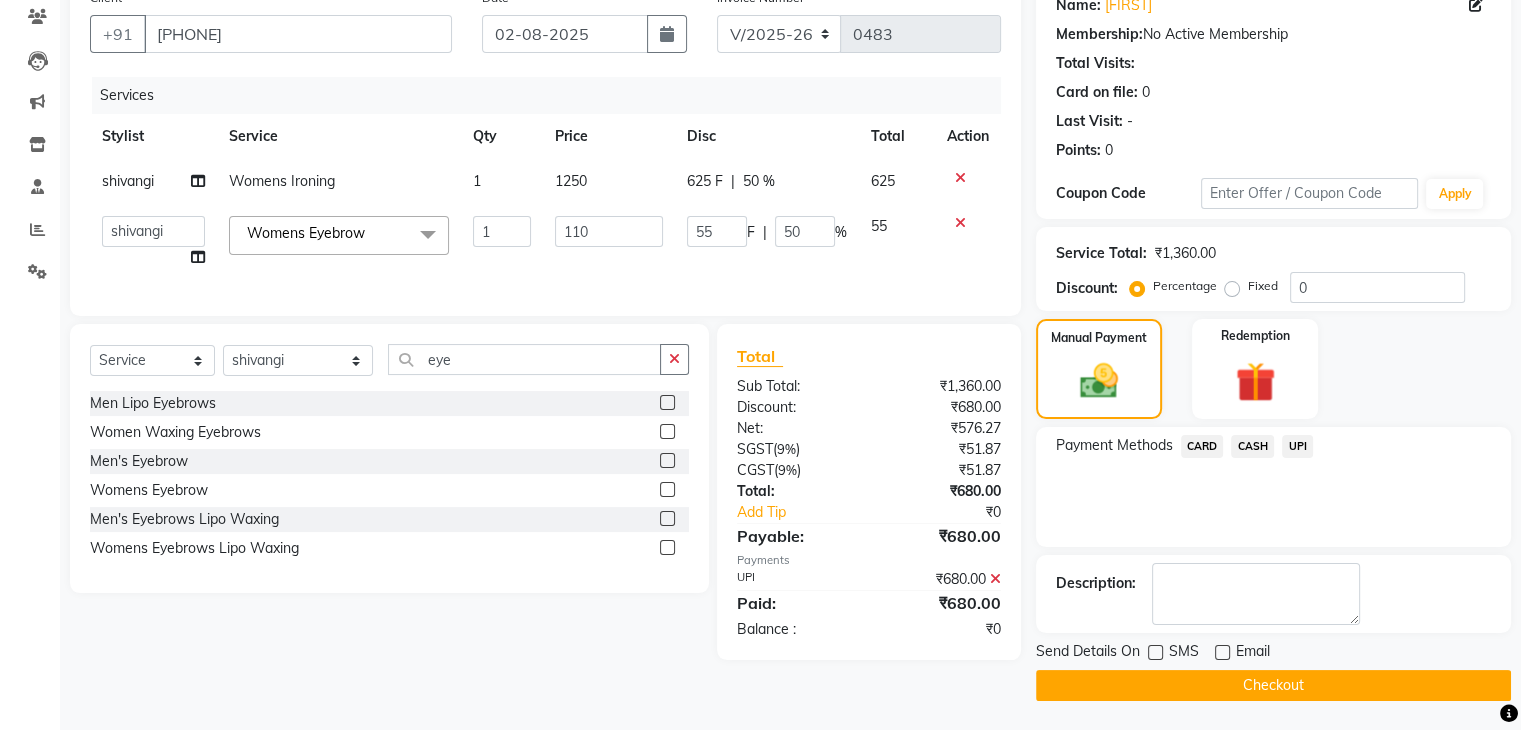 click on "Checkout" 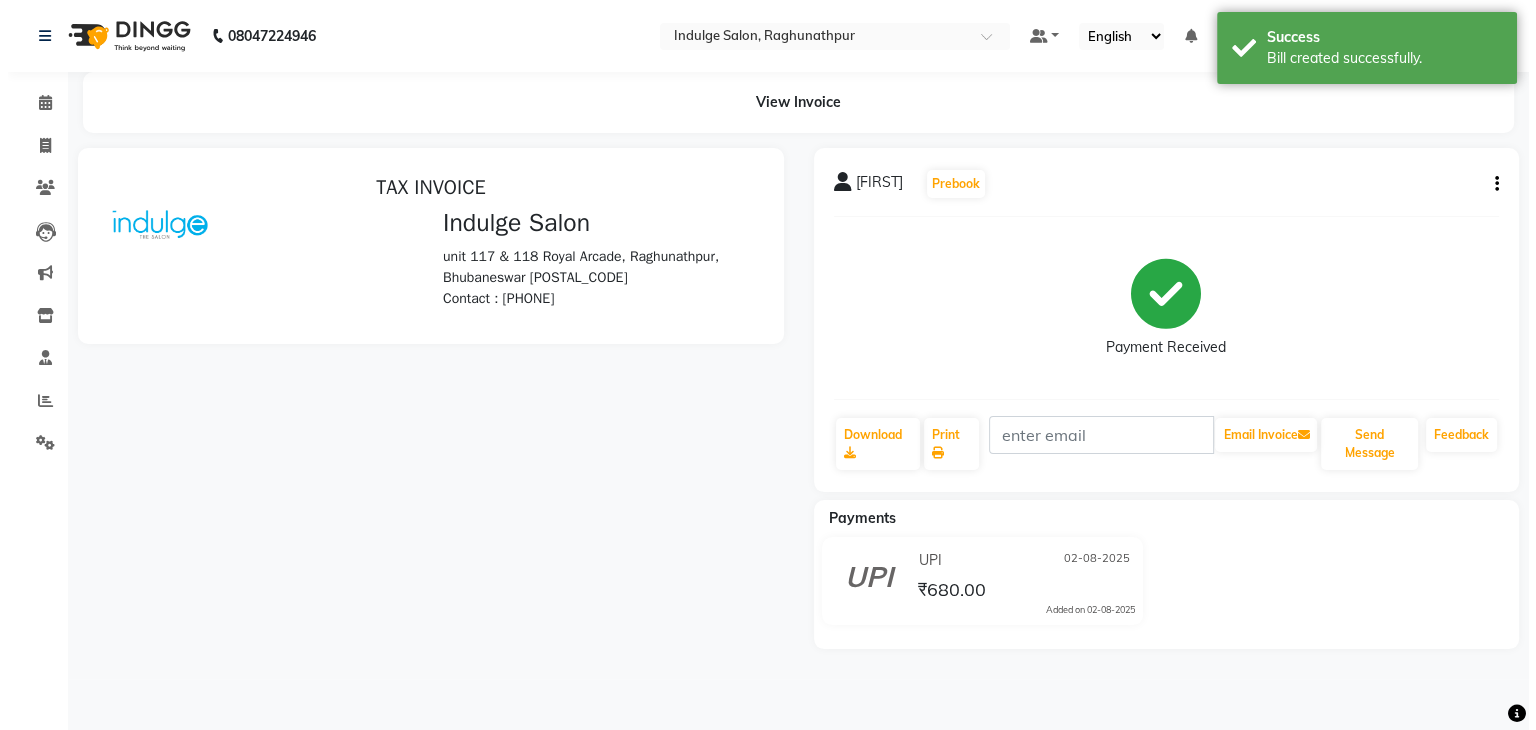 scroll, scrollTop: 0, scrollLeft: 0, axis: both 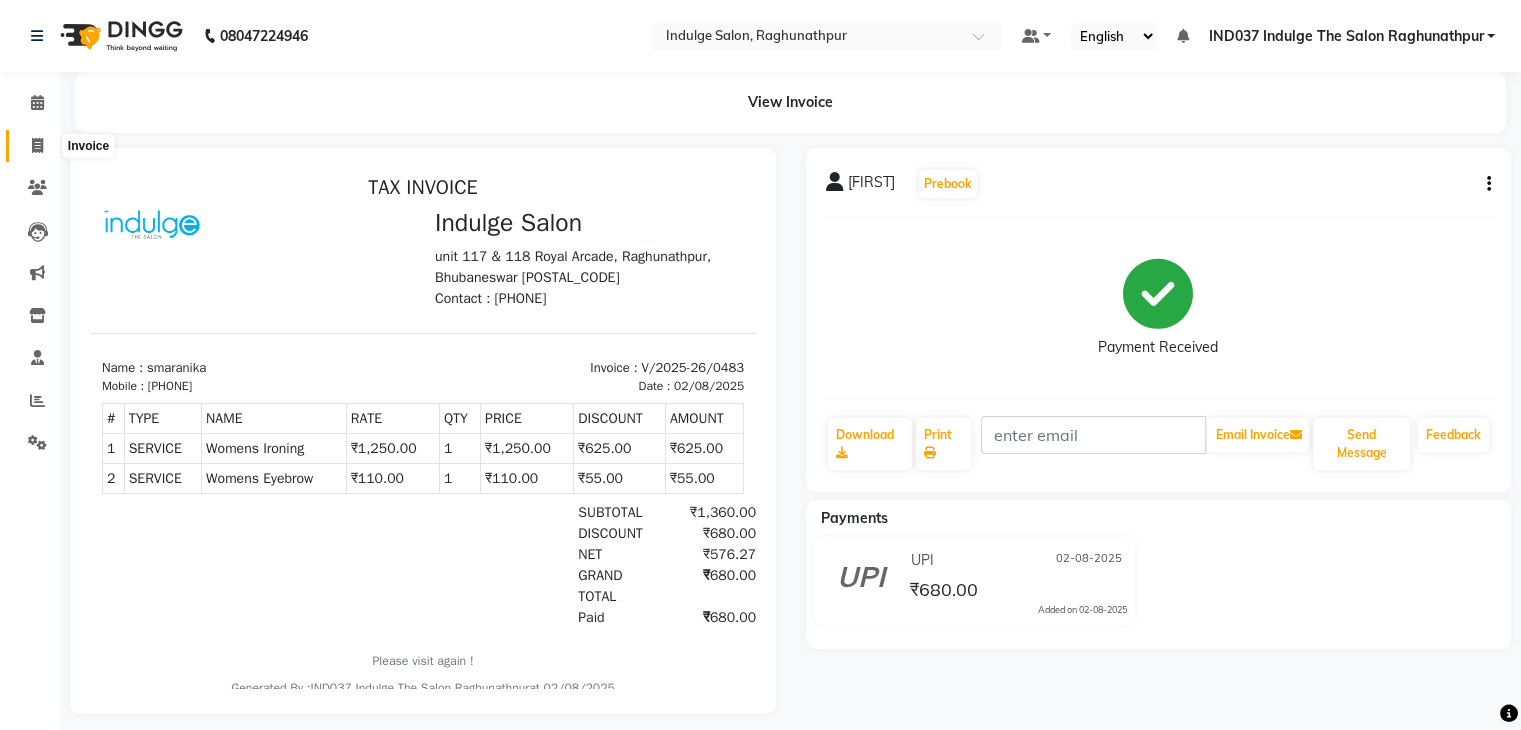 click 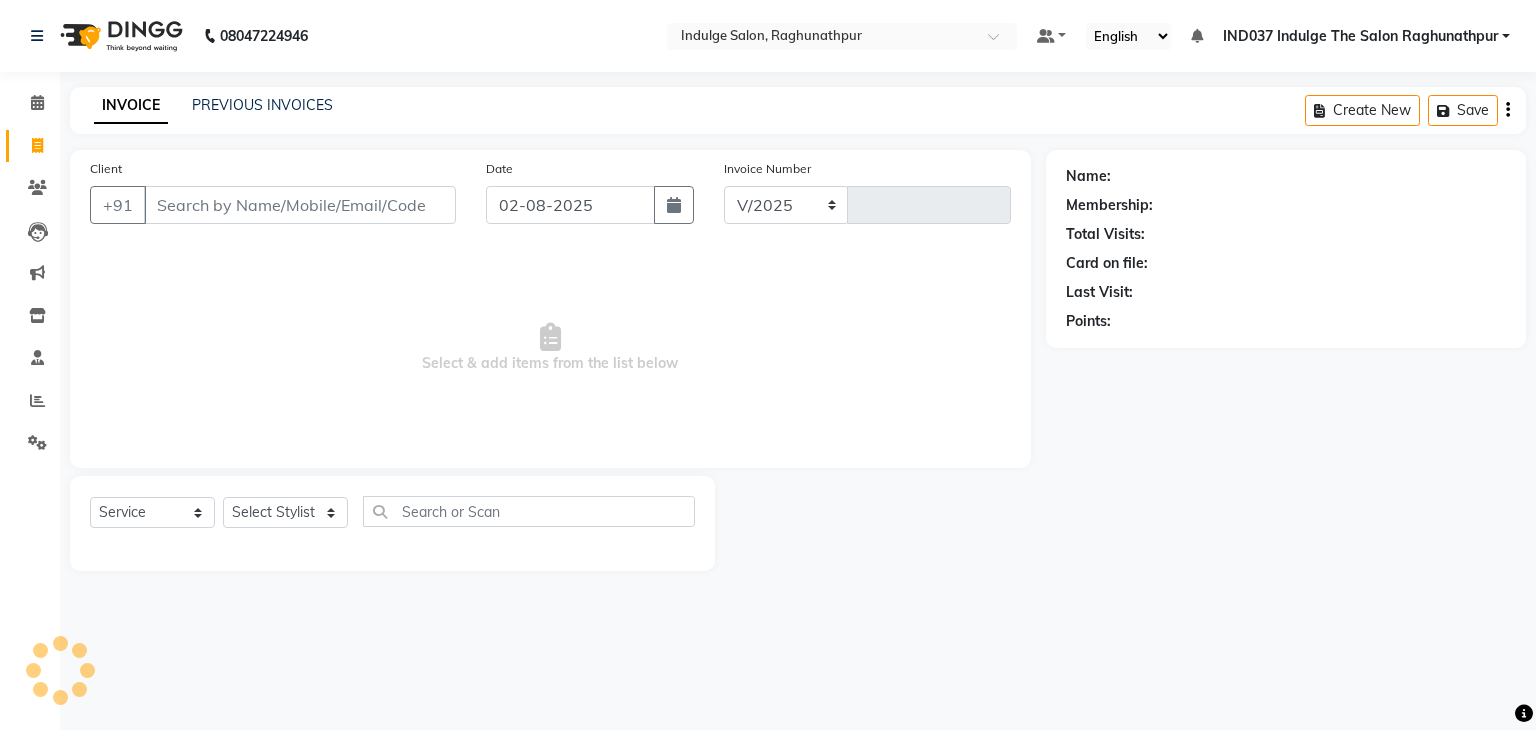 select on "7475" 